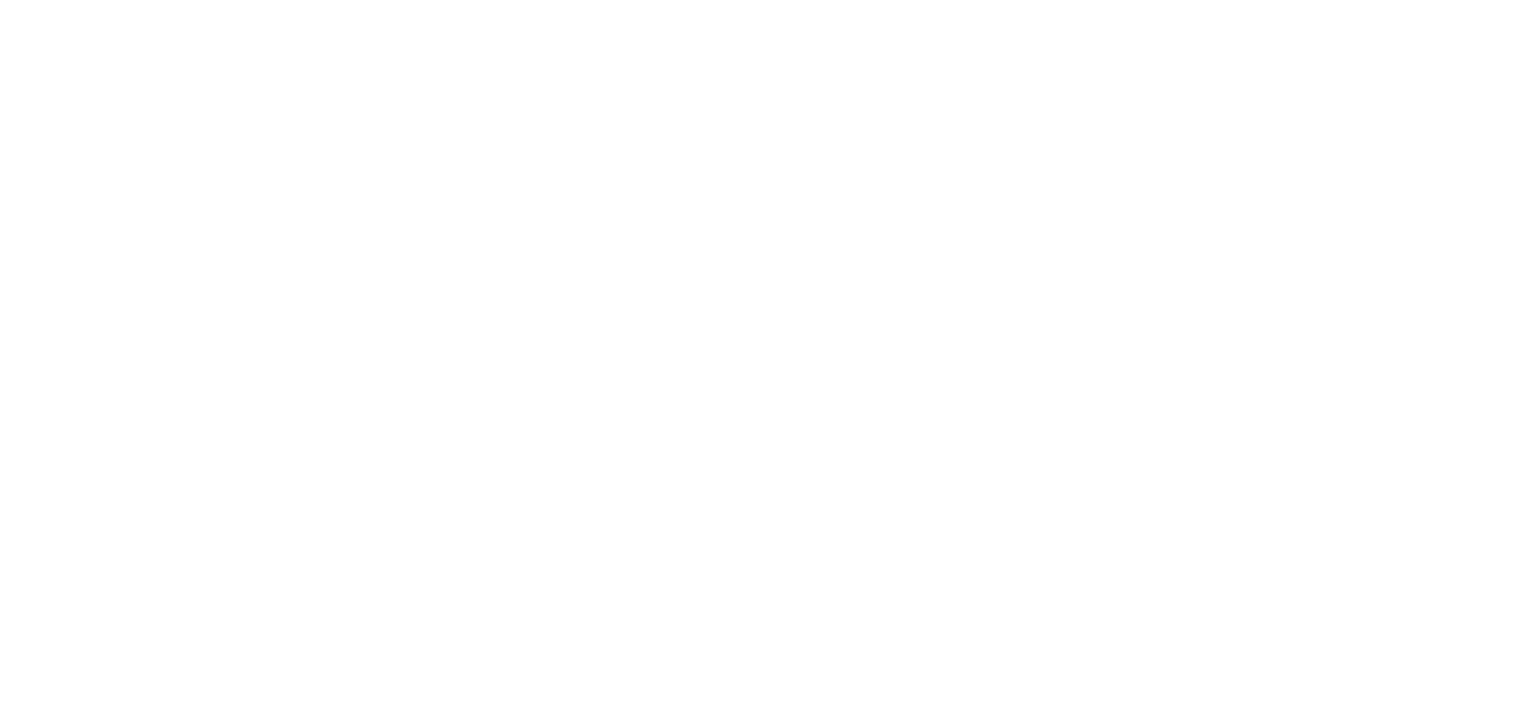 scroll, scrollTop: 0, scrollLeft: 0, axis: both 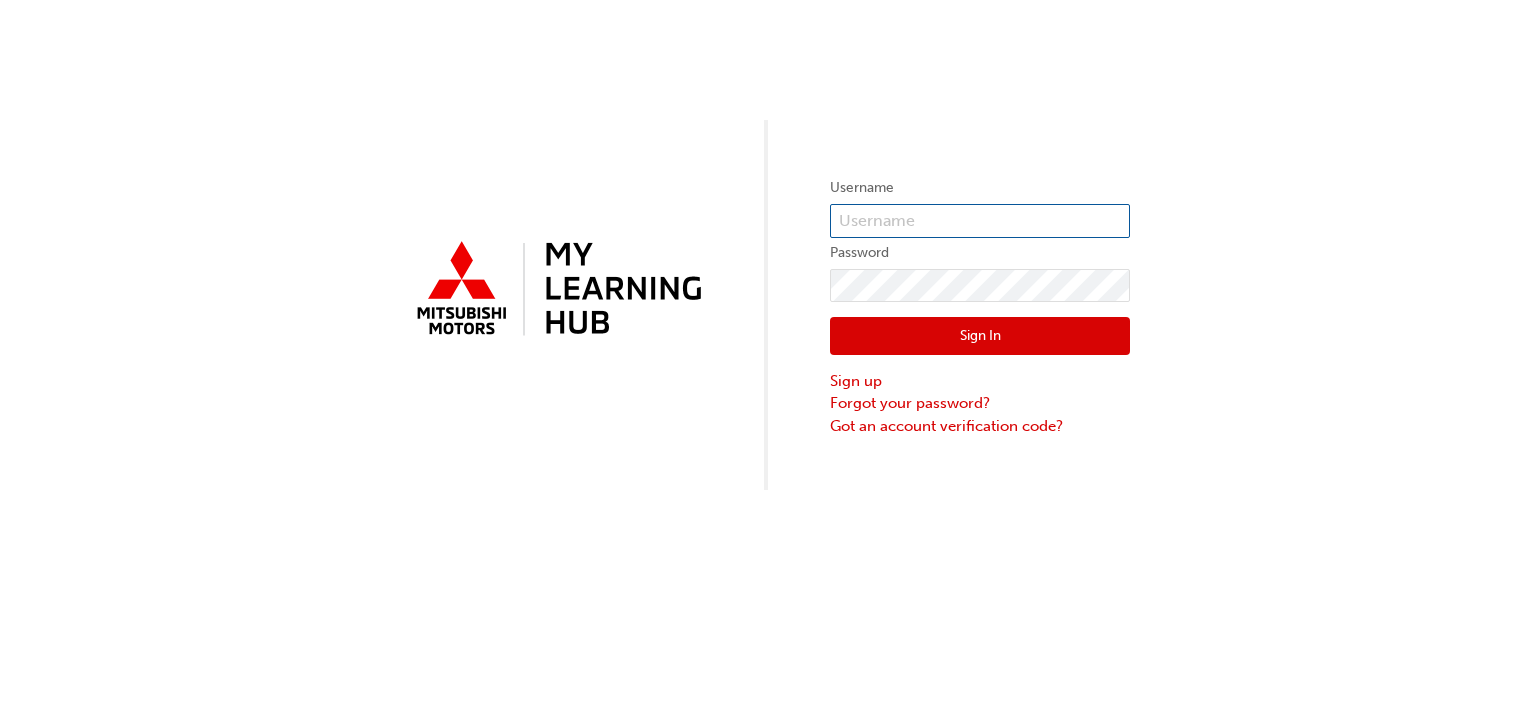 type on "0005968286" 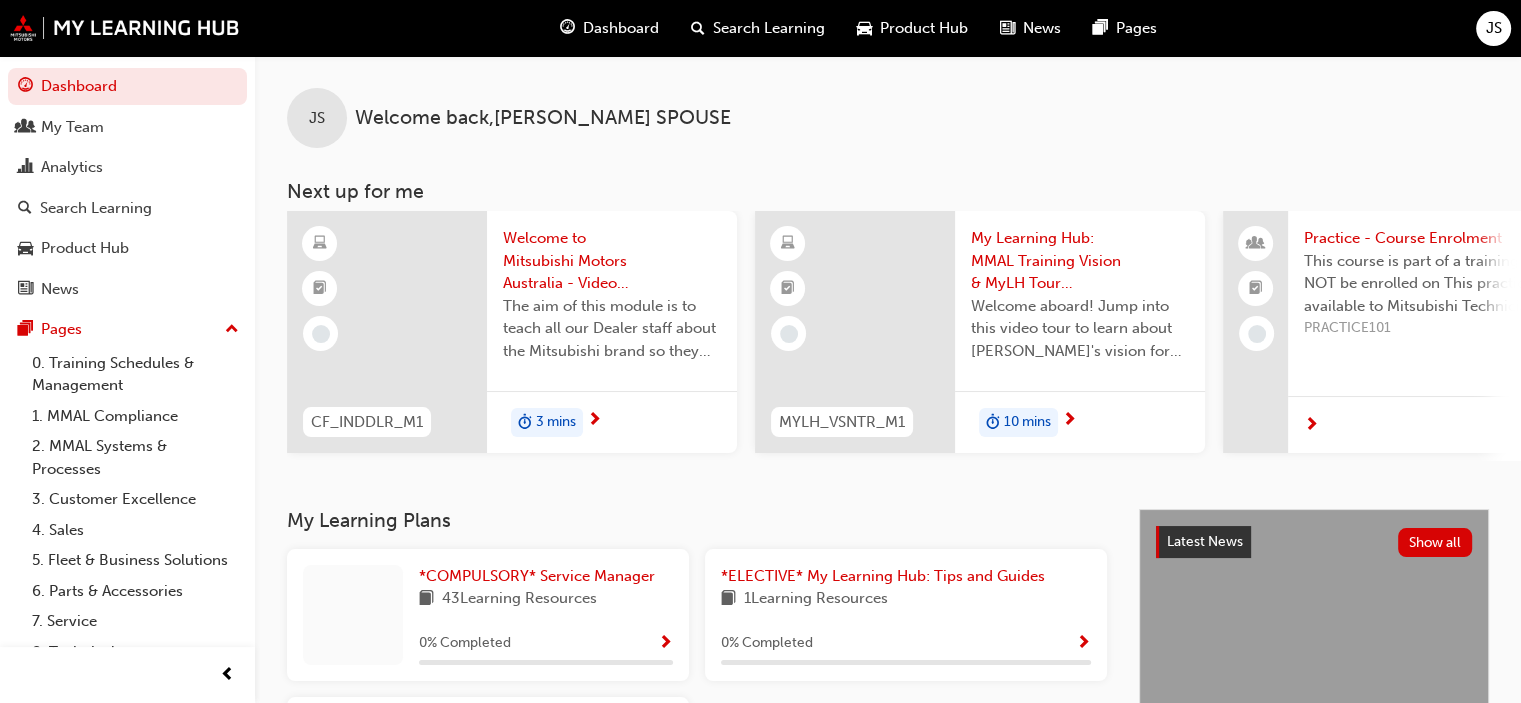 click on "JS Welcome back ,  JUSTIN   SPOUSE Next up for me CF_INDDLR_M1 Welcome to Mitsubishi Motors Australia - Video (Dealer Induction) The aim of this module is to teach all our Dealer staff about the Mitsubishi brand so they demonstrate the same brand image when dealing with internal or external stakeholders. 3 mins MYLH_VSNTR_M1 My Learning Hub: MMAL Training Vision & MyLH Tour (Elective) Welcome aboard! Jump into this video tour to learn about MMAL's vision for your learning & development and how you can get the most out of using the upgraded My Learning Hub platform. 10 mins Practice - Course Enrolment This course is part of a training module and MUST NOT be enrolled on
This practice course is available to Mitsubishi Technicians during the MUTIII and CLiP training course ONLY.
PRACTICE101 CF_INDDLR_M2 Introduction to MMC & MMAL Brand and Heritage (Dealer Induction) 20 mins CF_ACL24_M1 The Australian Consumer Law (MMAL Compliance - 2024) 1 hr View all" at bounding box center (888, 282) 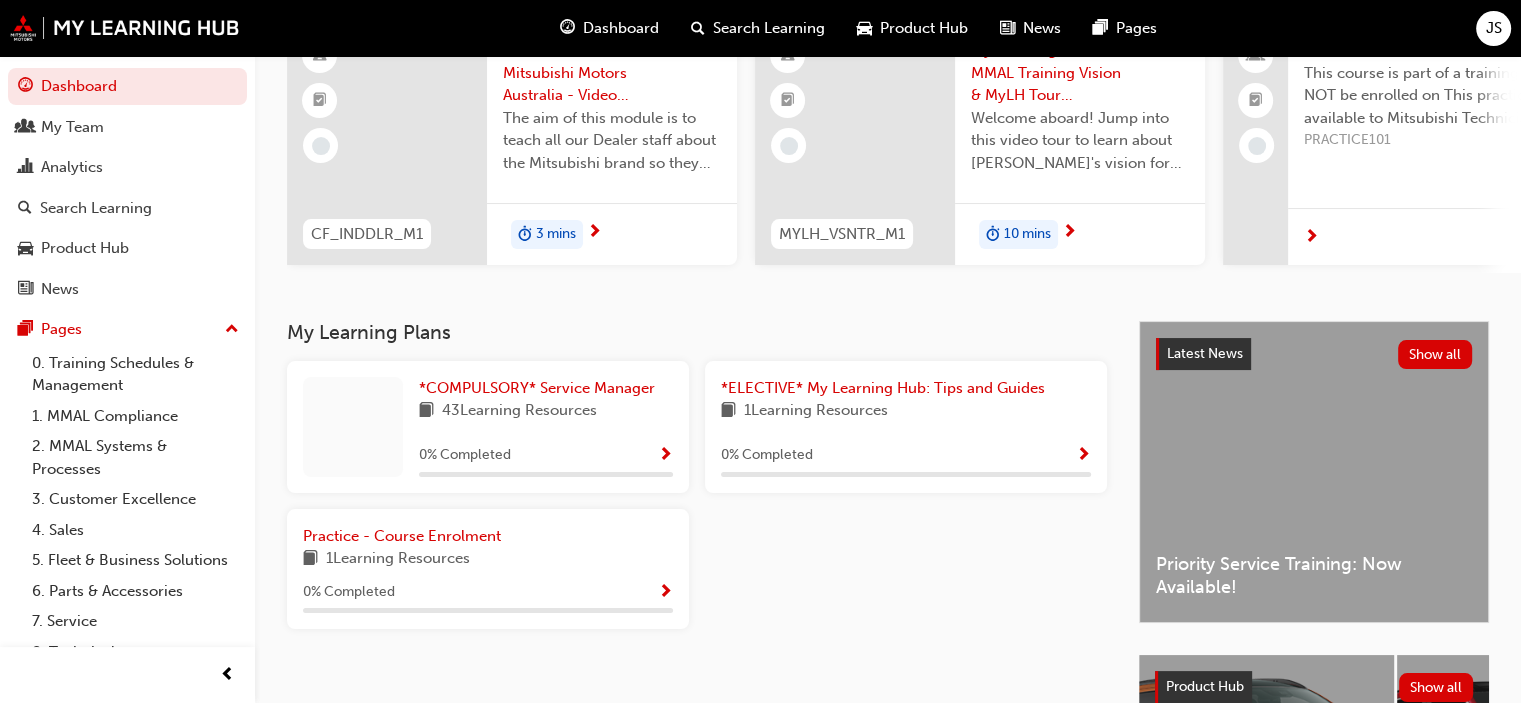 scroll, scrollTop: 190, scrollLeft: 0, axis: vertical 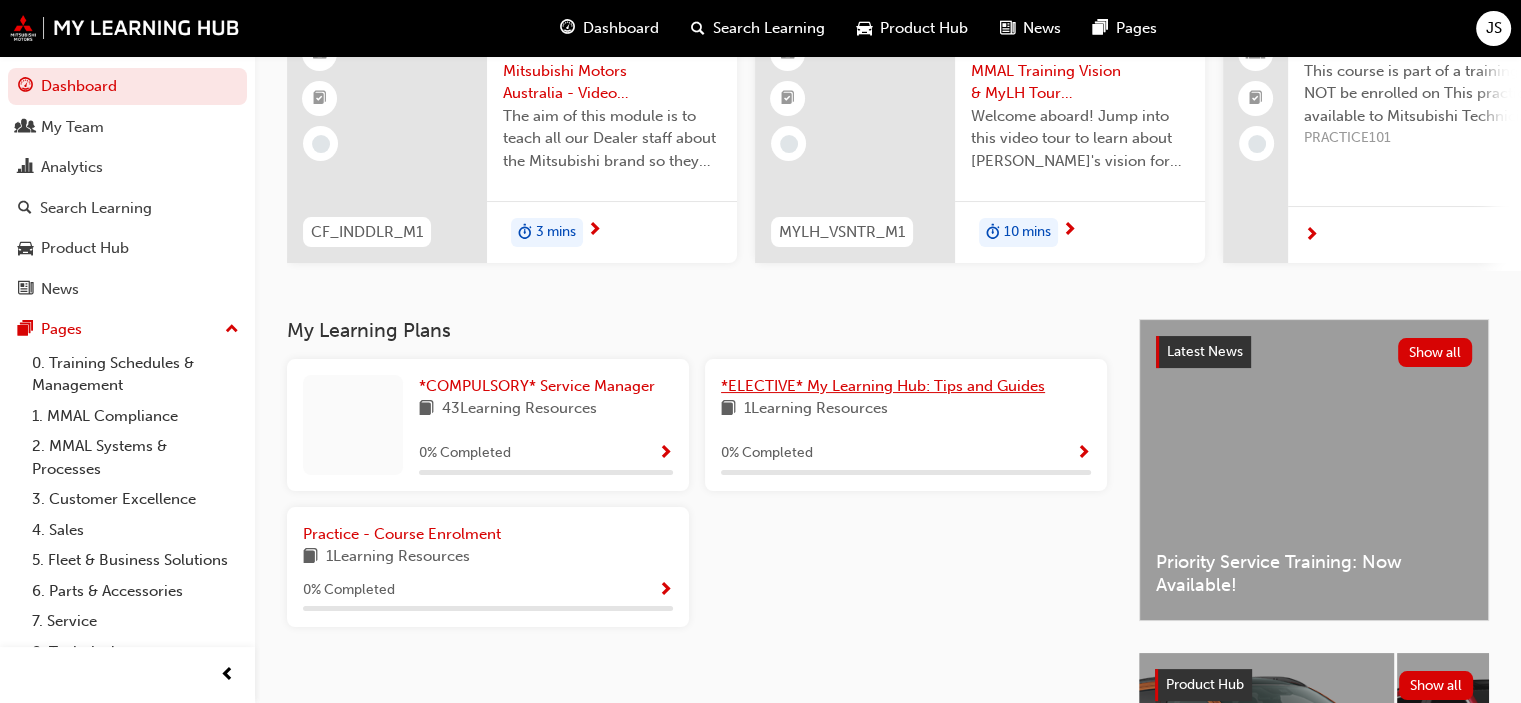 click on "*ELECTIVE* My Learning Hub: Tips and Guides" at bounding box center (883, 386) 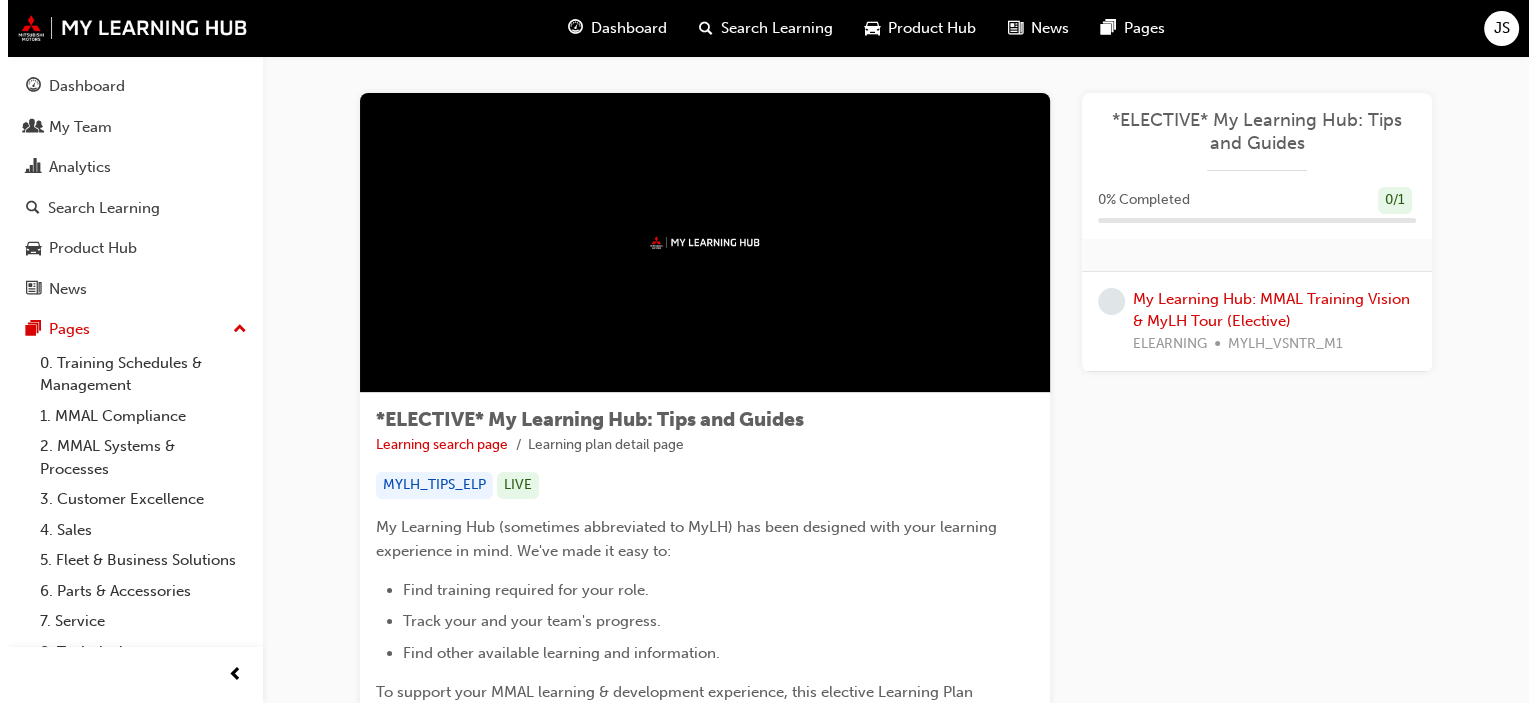 scroll, scrollTop: 0, scrollLeft: 0, axis: both 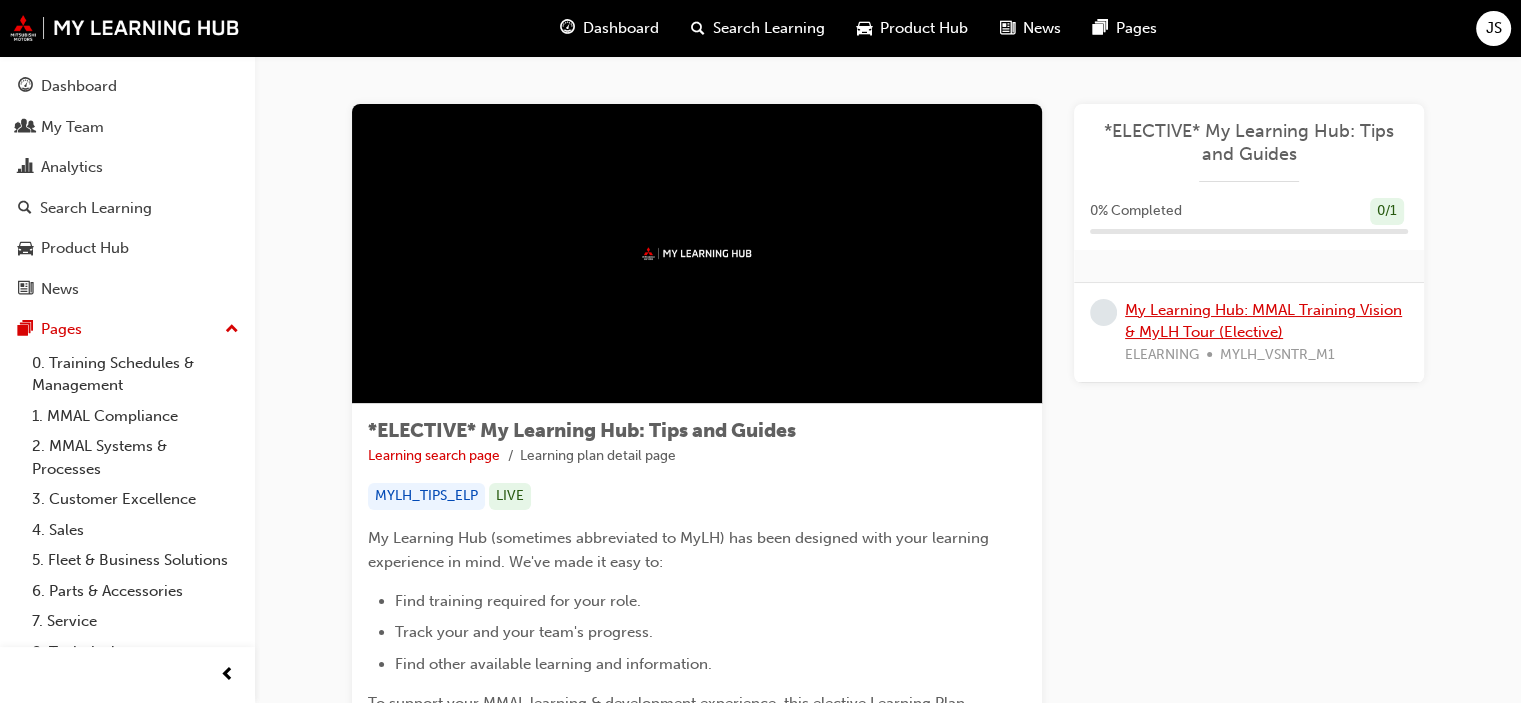 click on "My Learning Hub: MMAL Training Vision & MyLH Tour (Elective)" at bounding box center (1263, 321) 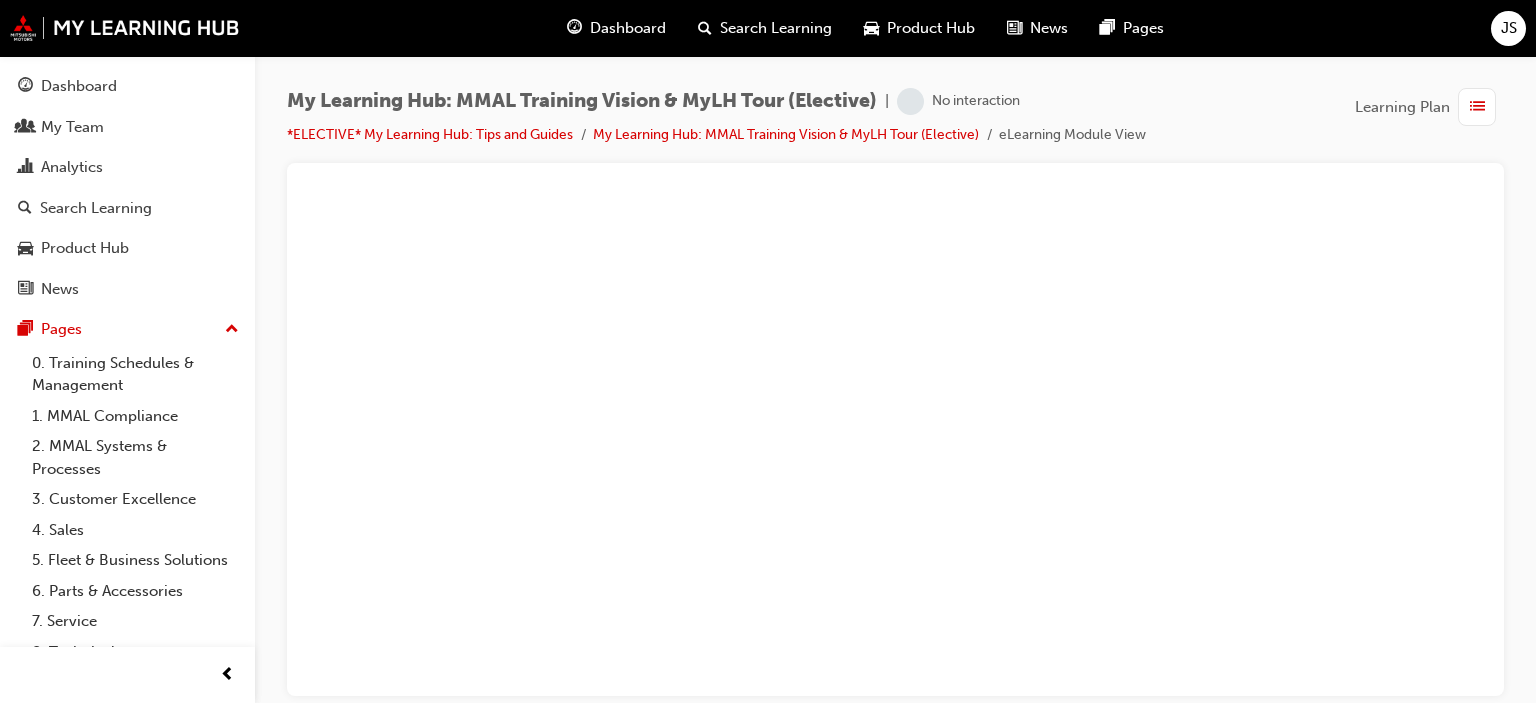 scroll, scrollTop: 0, scrollLeft: 0, axis: both 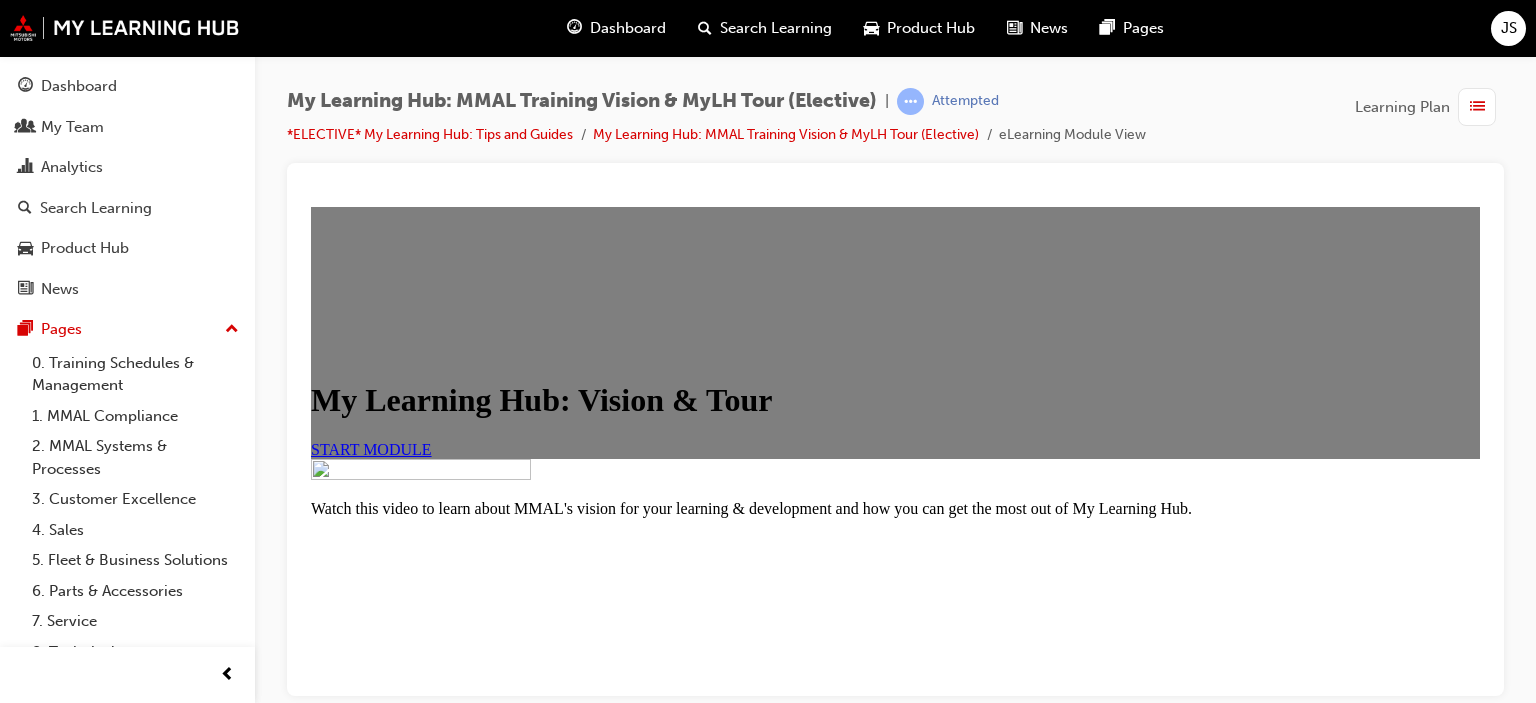 click on "START MODULE" at bounding box center (371, 448) 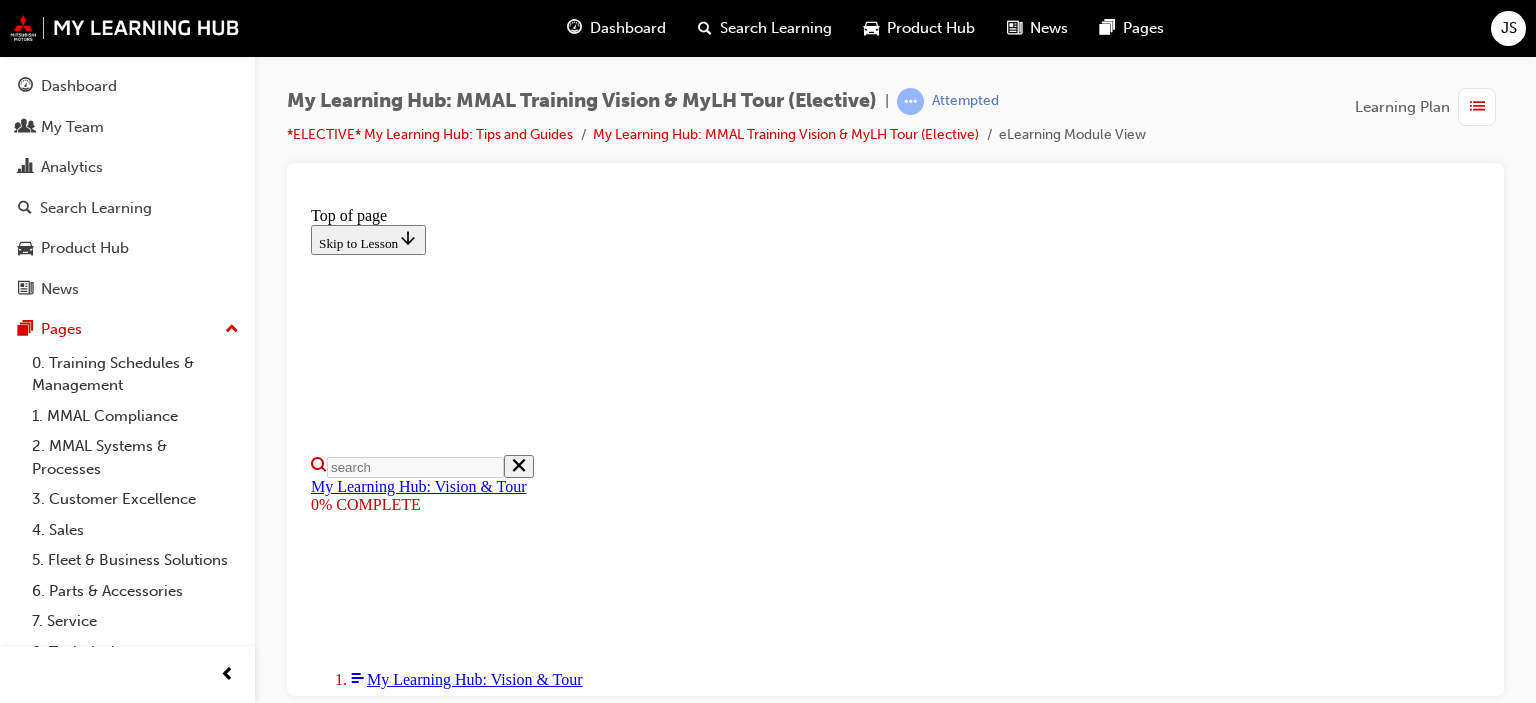 scroll, scrollTop: 590, scrollLeft: 0, axis: vertical 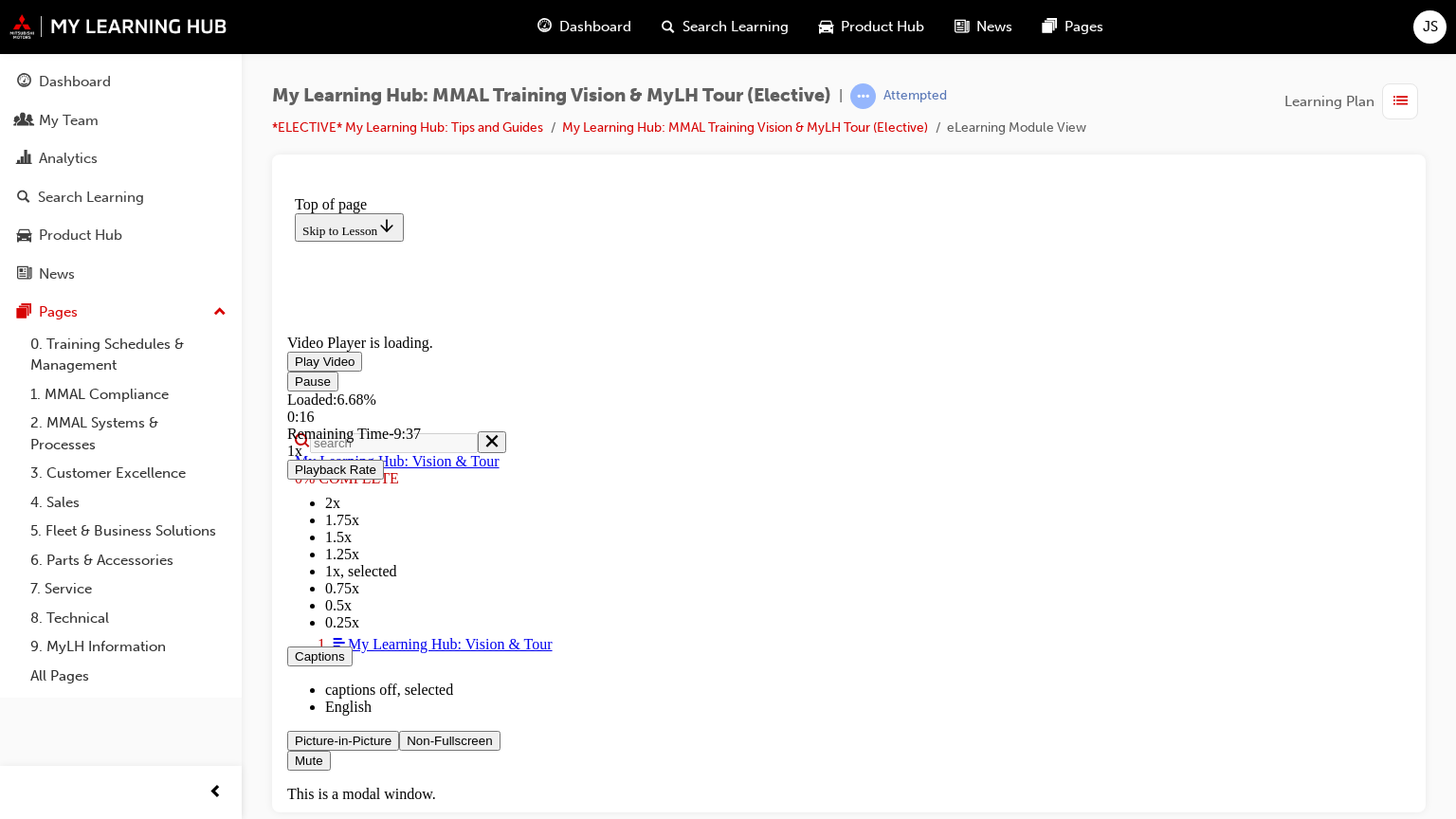 type 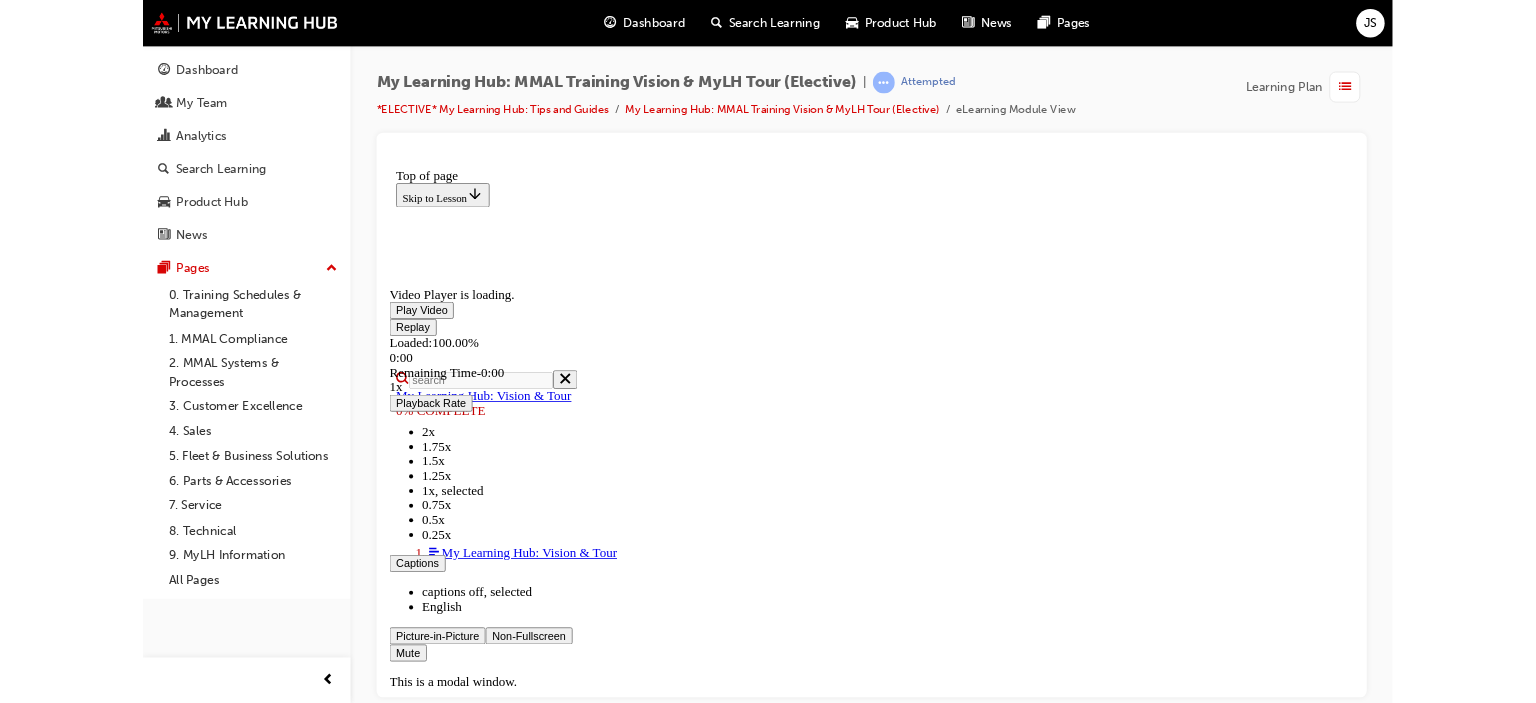 scroll, scrollTop: 316, scrollLeft: 0, axis: vertical 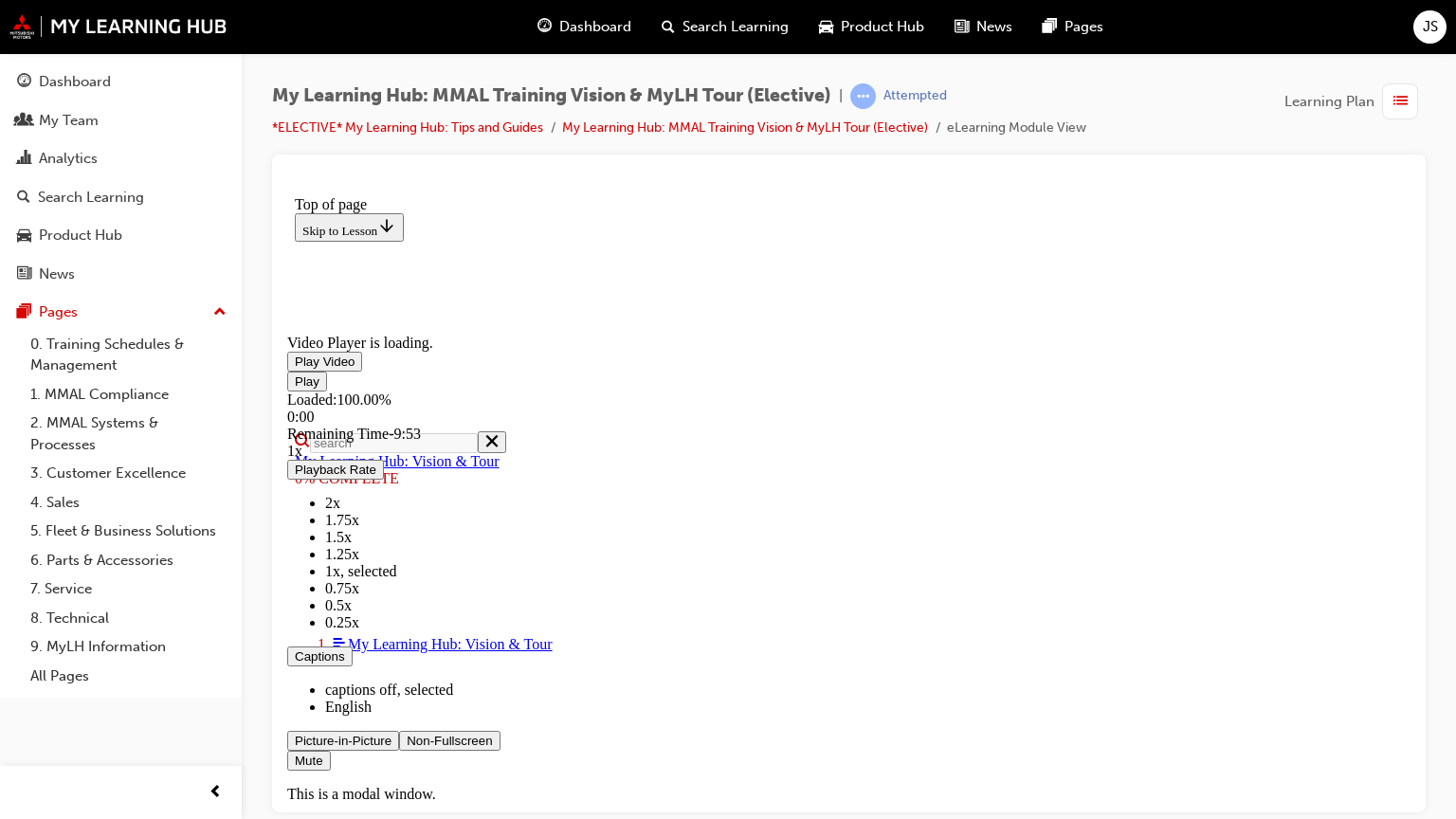 click at bounding box center (407, 739) 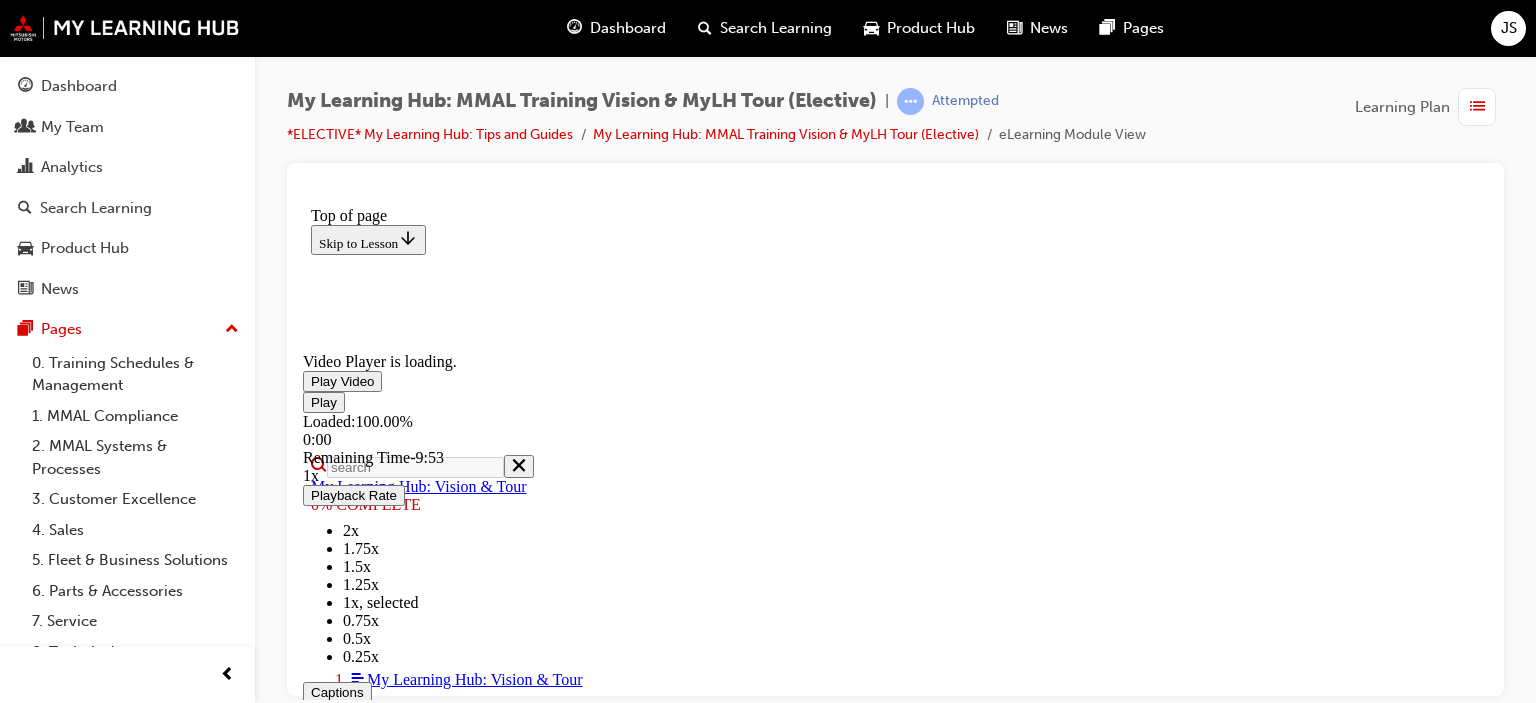 scroll, scrollTop: 678, scrollLeft: 0, axis: vertical 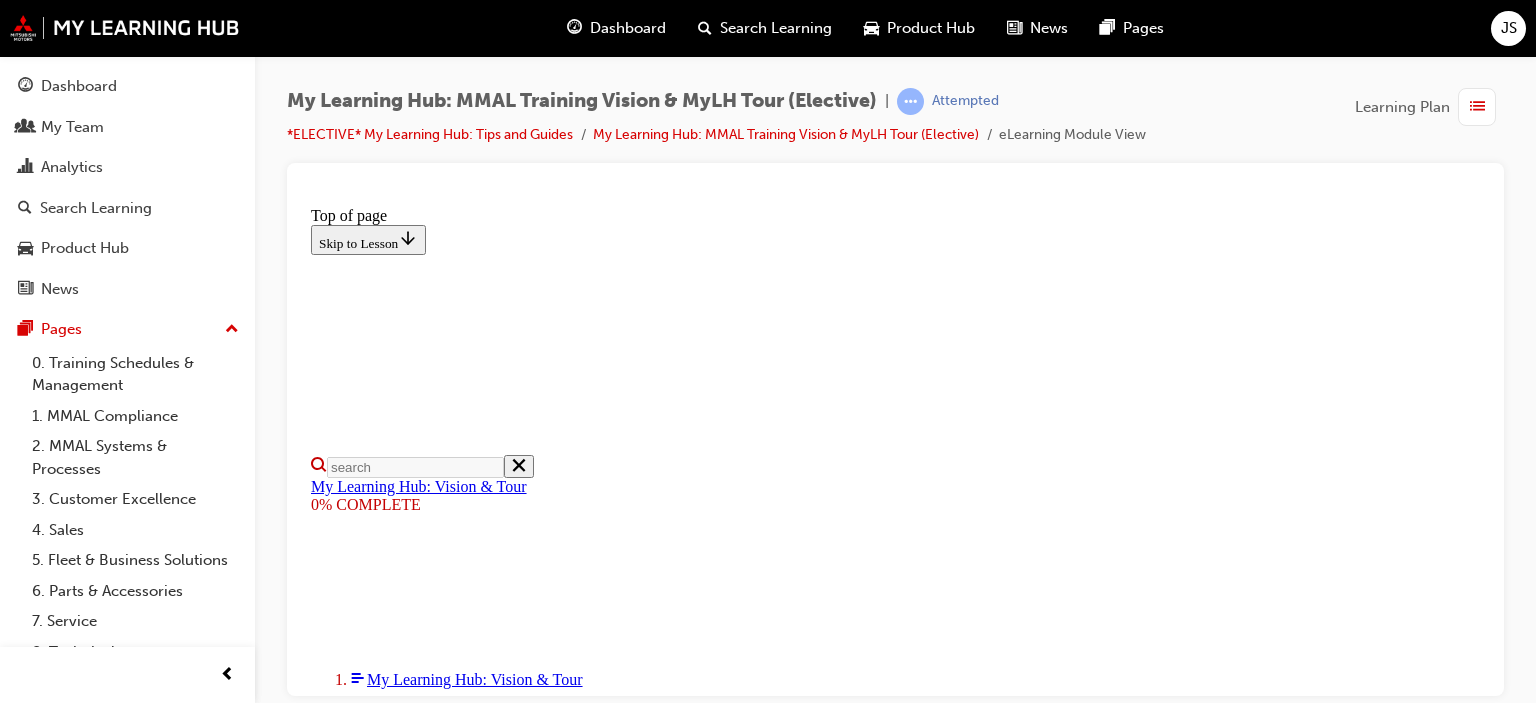 click on "I HAVE WATCHED THIS VIDEO" at bounding box center (412, 2190) 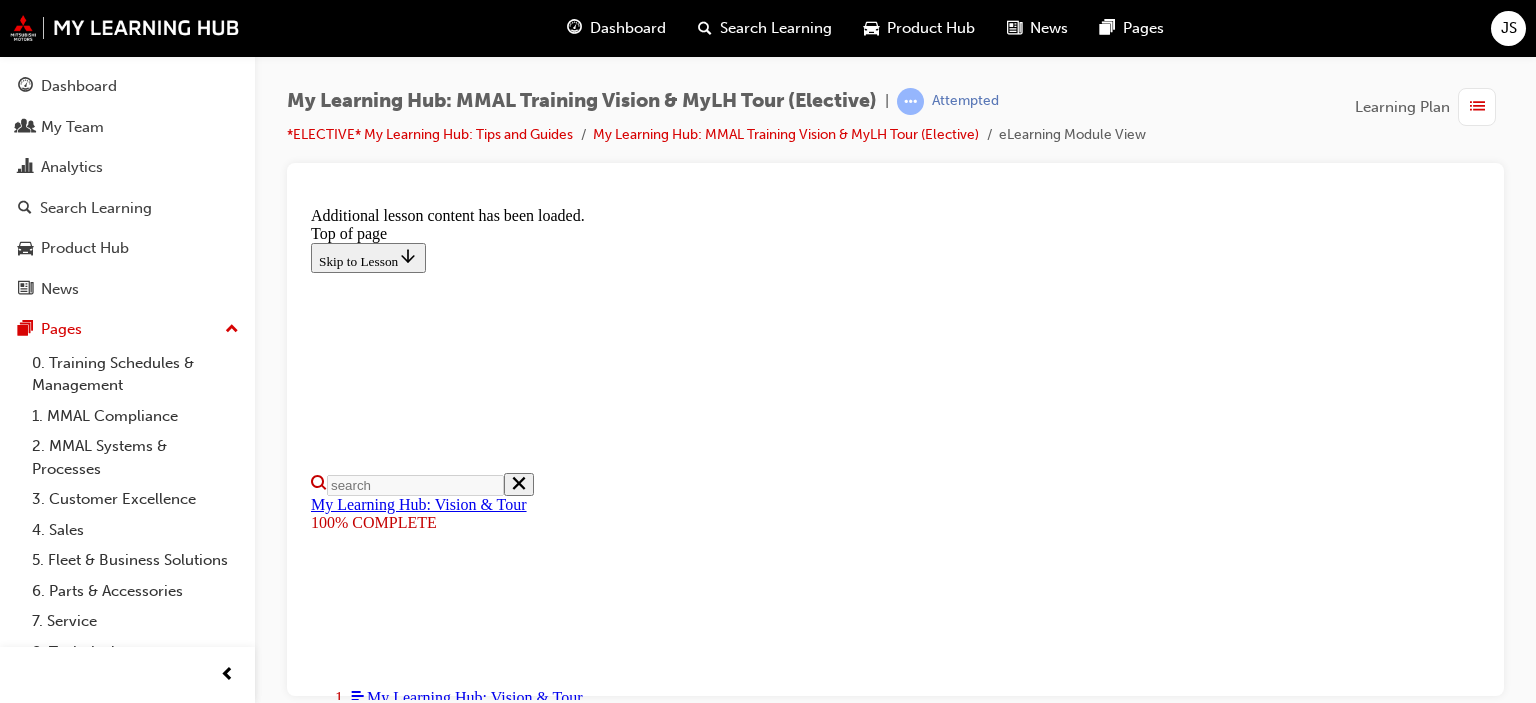 scroll, scrollTop: 843, scrollLeft: 0, axis: vertical 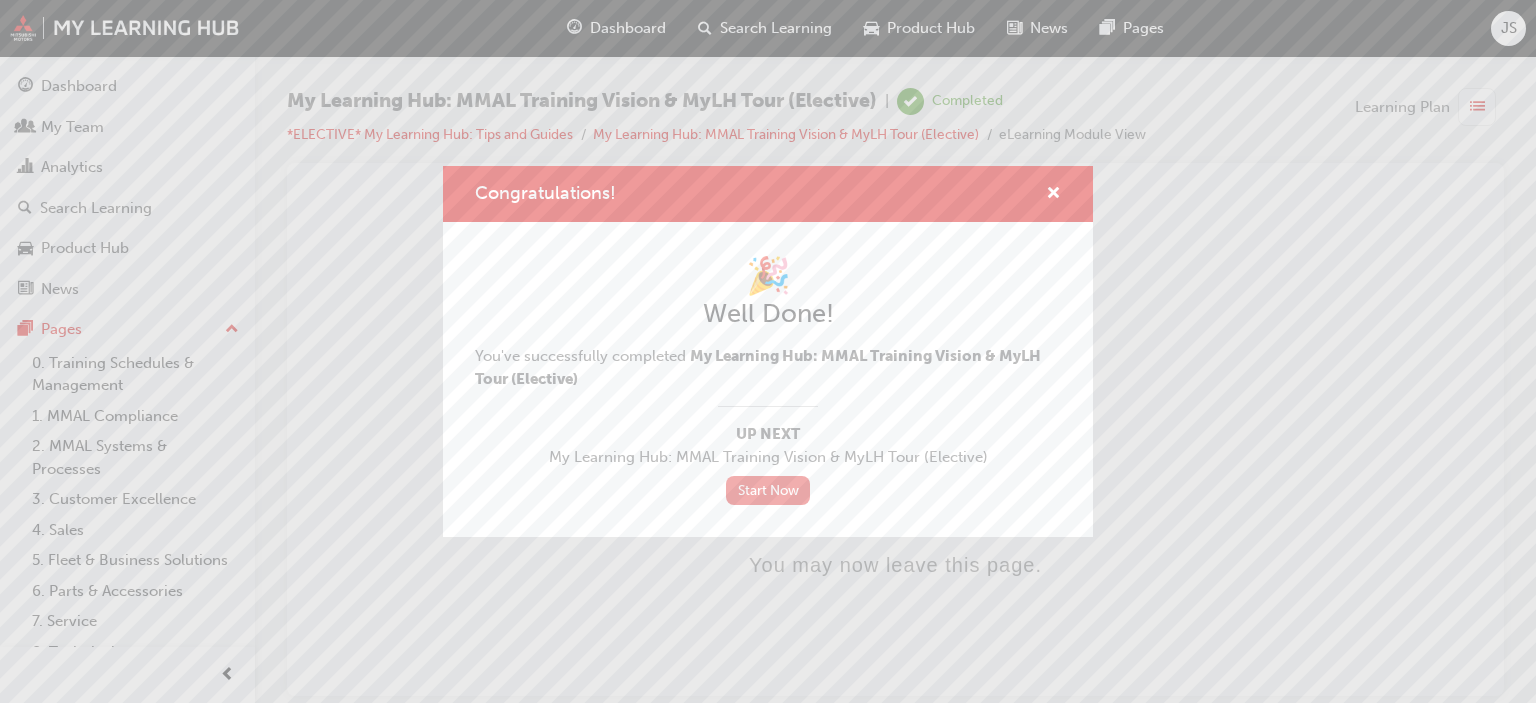 click on "Start Now" at bounding box center [768, 490] 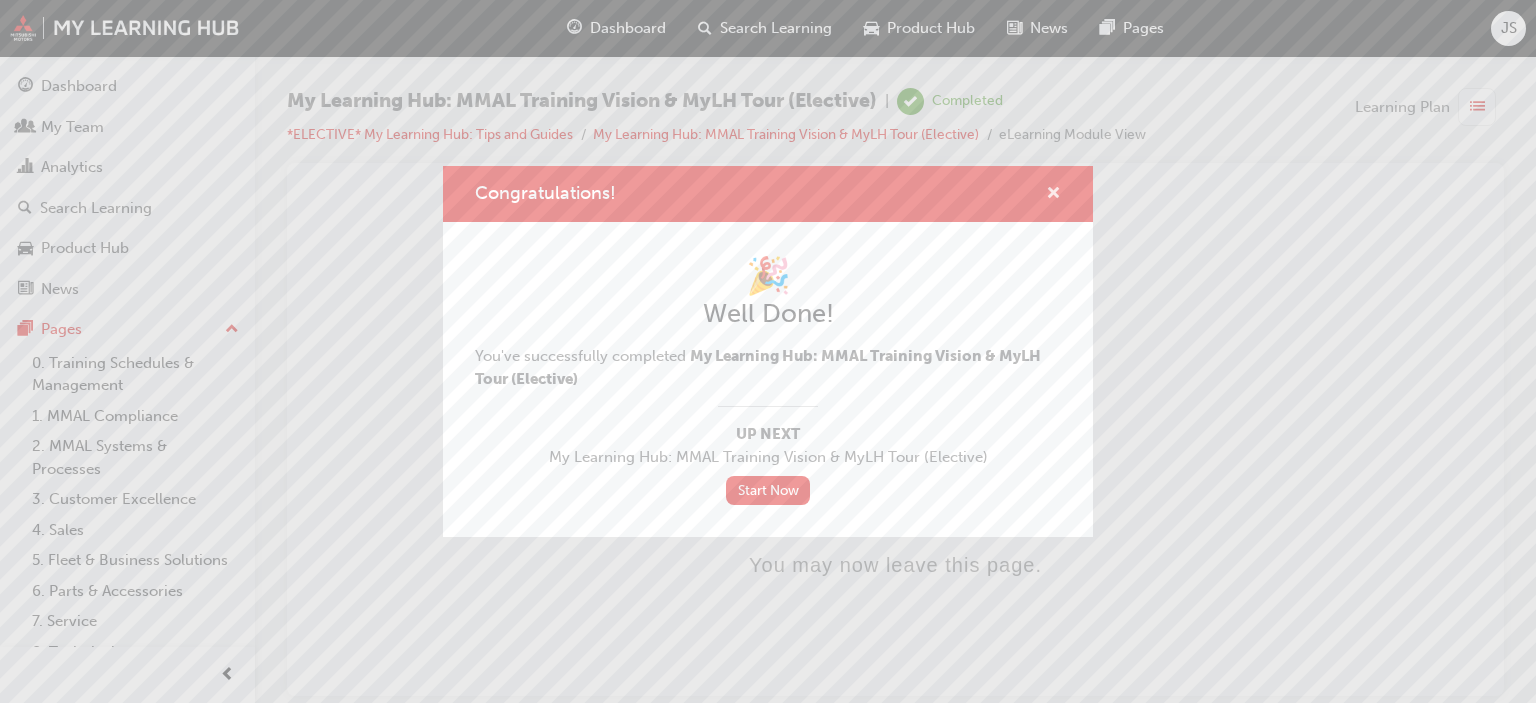 click at bounding box center [1053, 195] 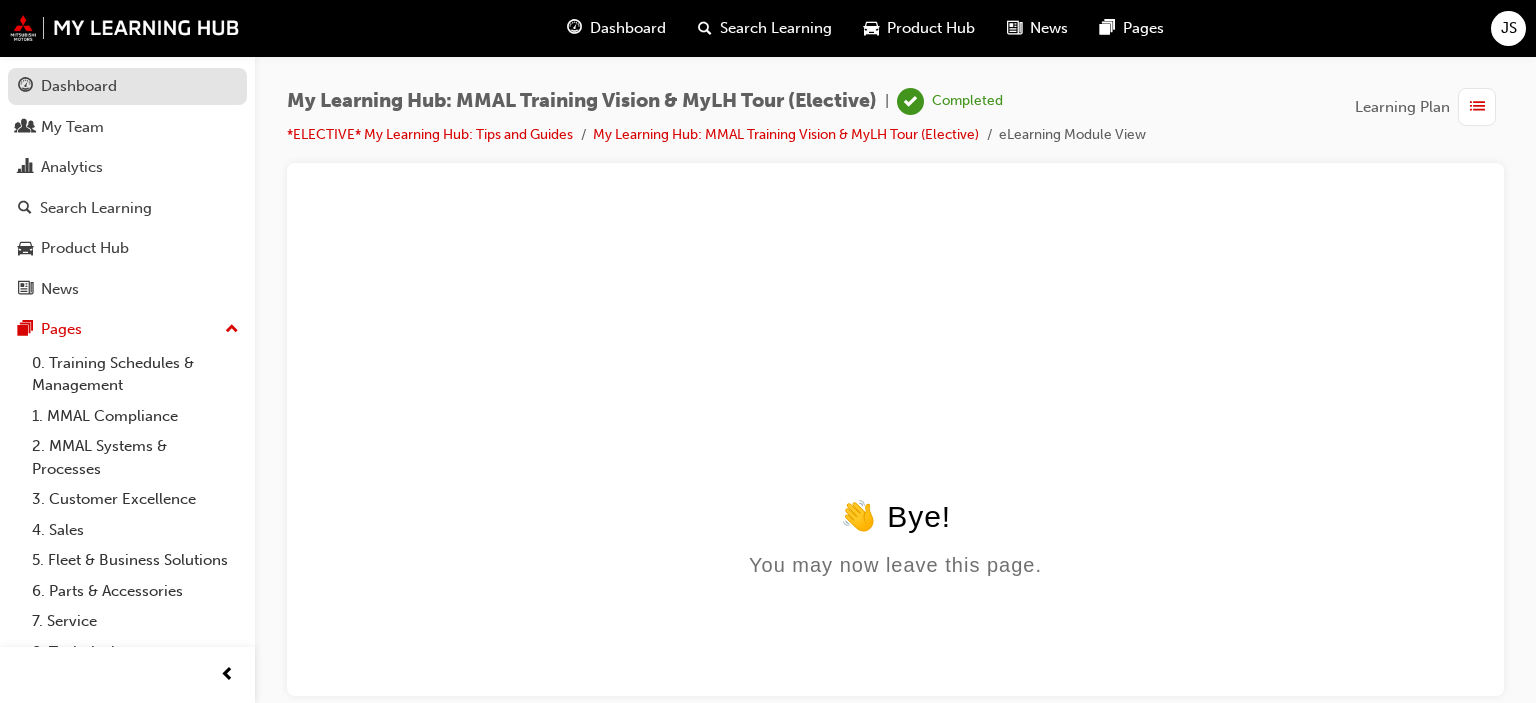 click on "Dashboard" at bounding box center (79, 86) 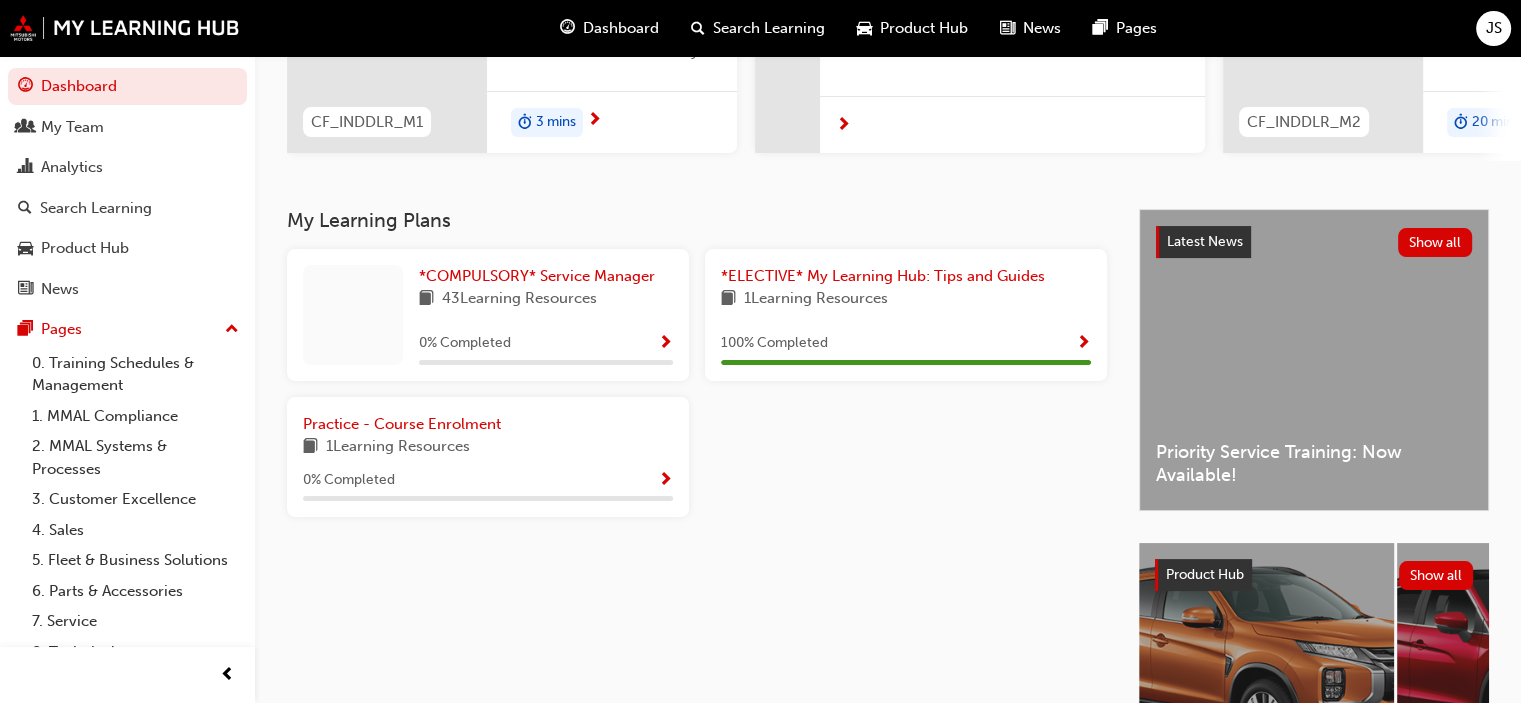 scroll, scrollTop: 300, scrollLeft: 0, axis: vertical 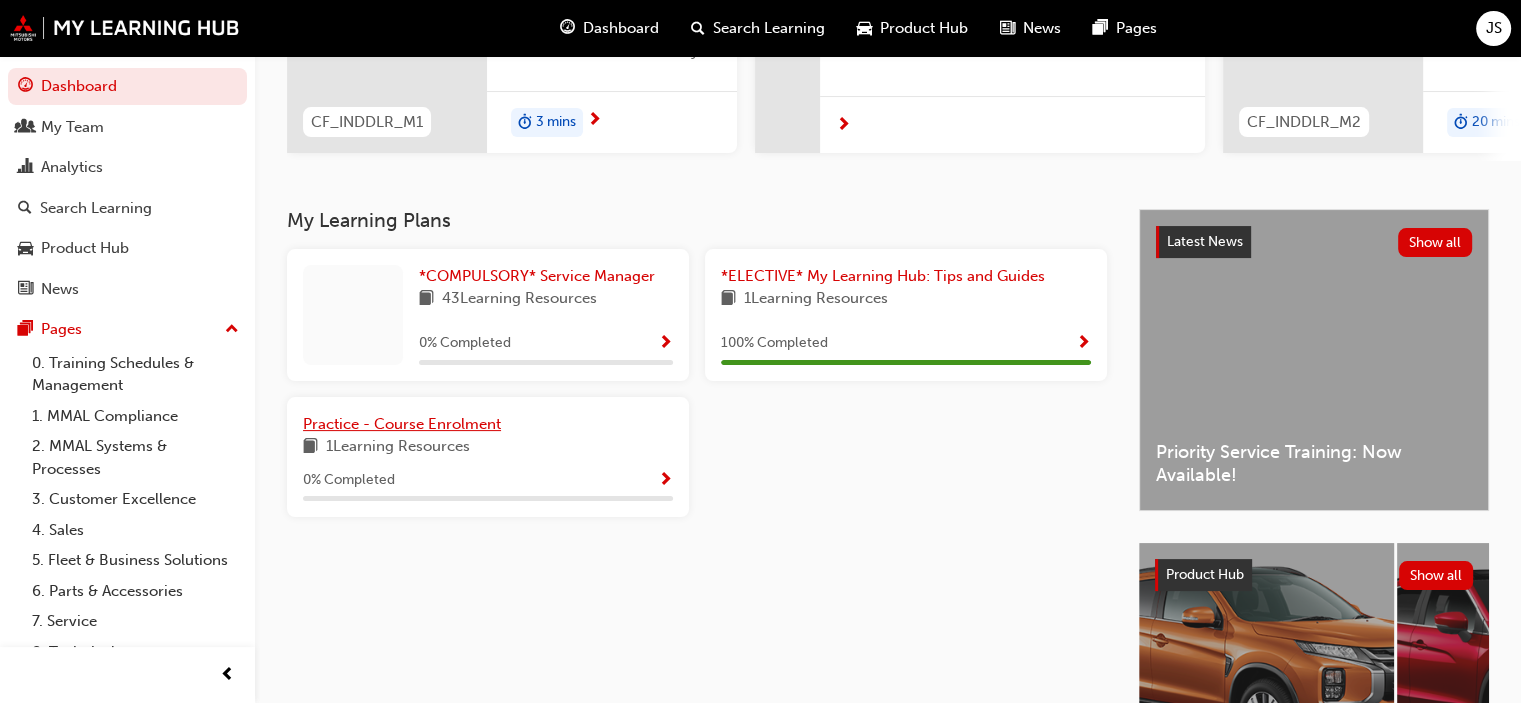 click on "Practice - Course Enrolment" at bounding box center [402, 424] 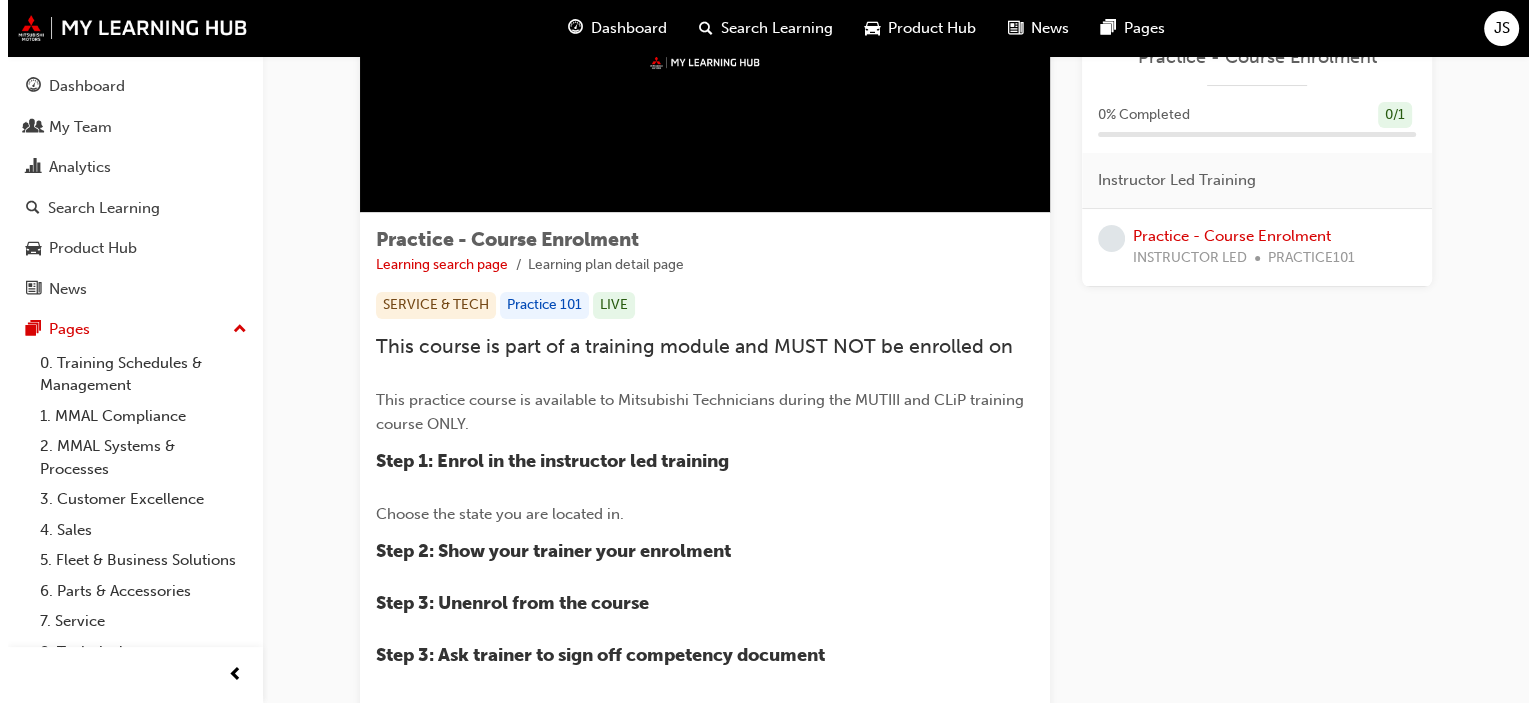 scroll, scrollTop: 0, scrollLeft: 0, axis: both 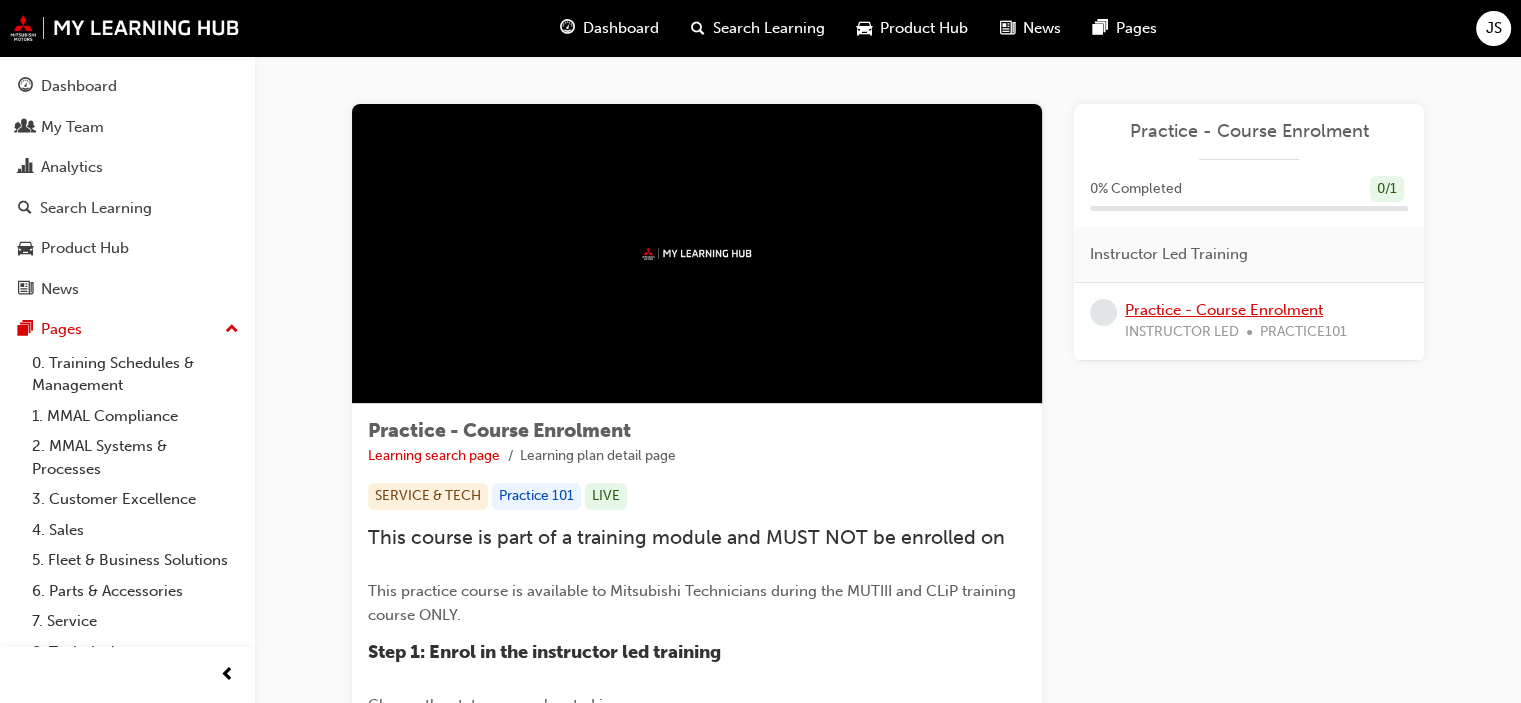 click on "Practice - Course Enrolment" at bounding box center [1224, 310] 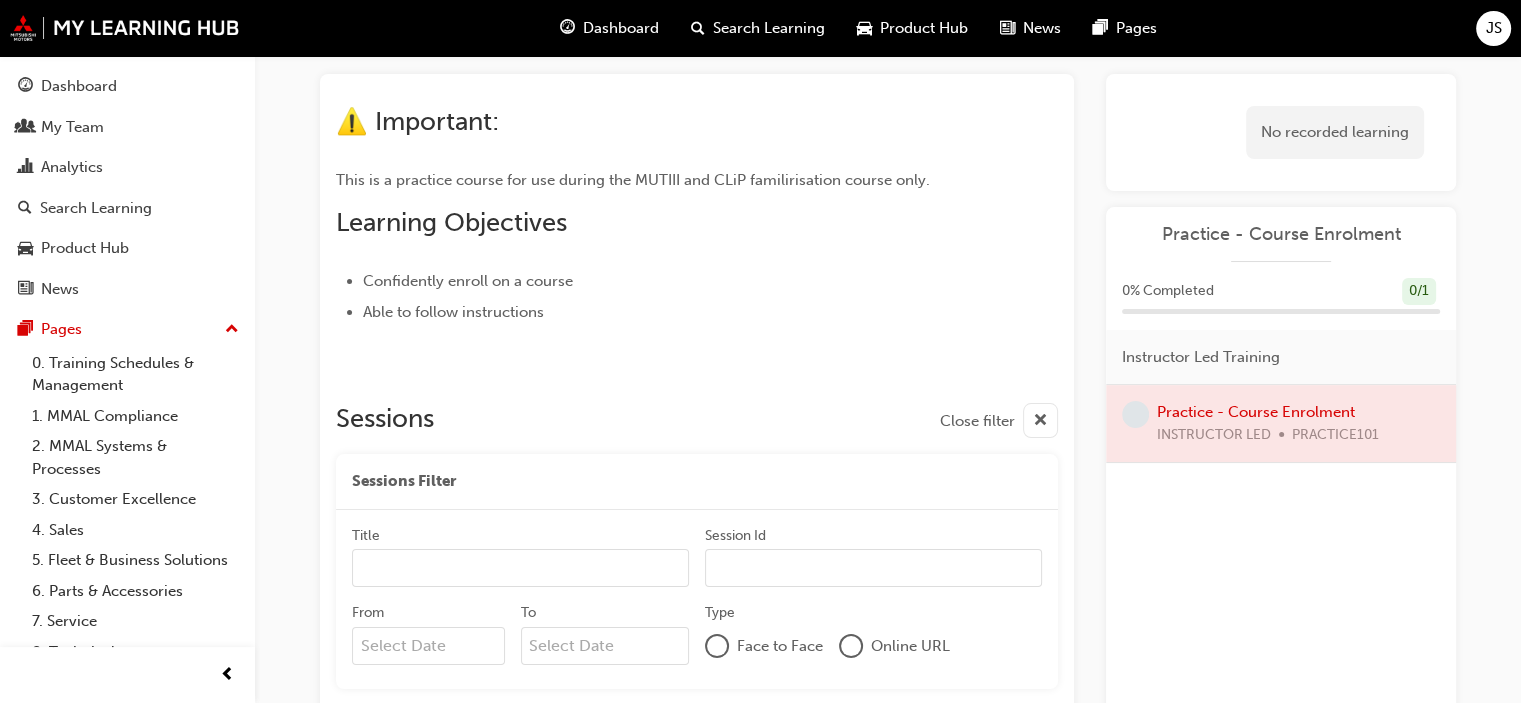 scroll, scrollTop: 107, scrollLeft: 0, axis: vertical 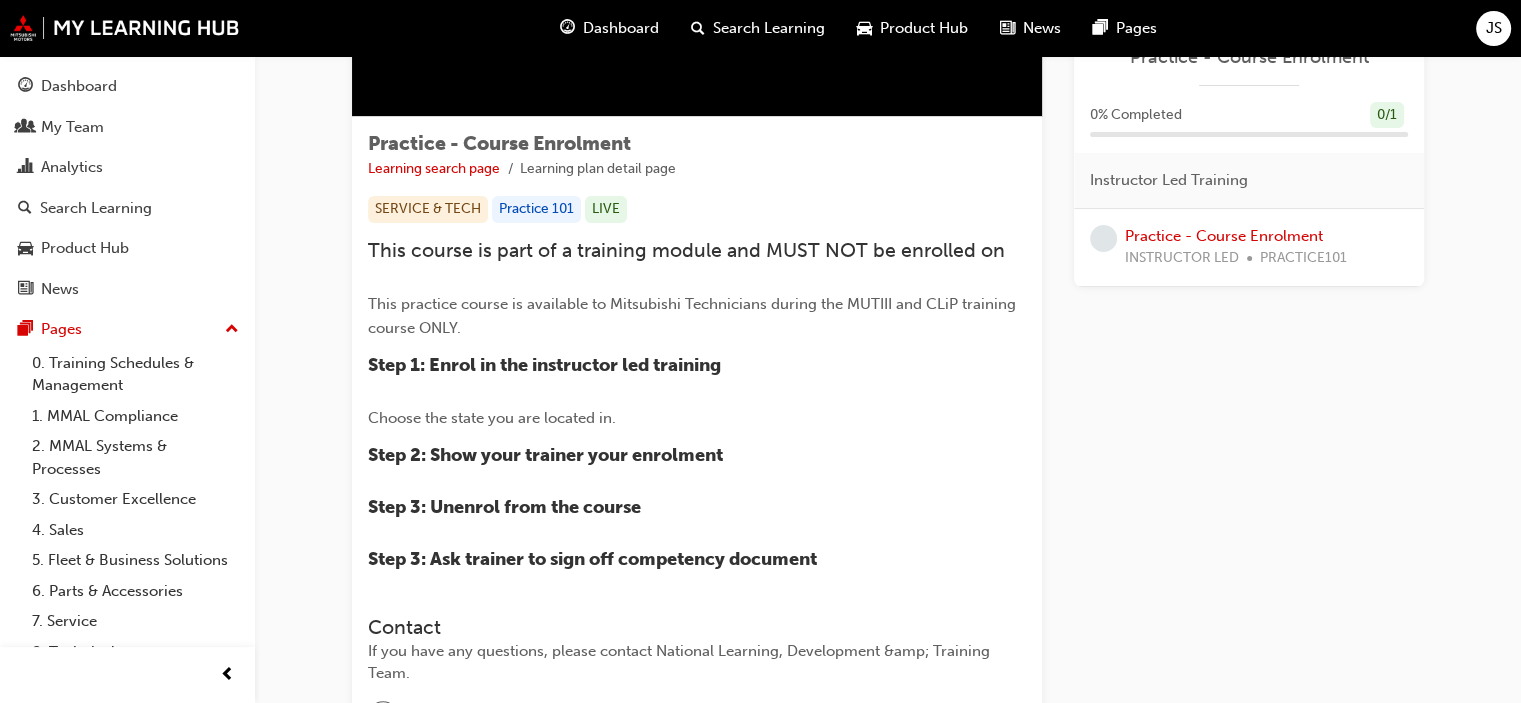 click on "This course is part of a training module and MUST NOT be enrolled on  This practice course is available to Mitsubishi Technicians during the MUTIII and CLiP training course ONLY. Step 1: Enrol in the instructor led training Choose the state you are located in. Step 2: Show your trainer your enrolment Step 3: Unenrol from the course Step 3: Ask trainer to sign off competency document" at bounding box center (697, 405) 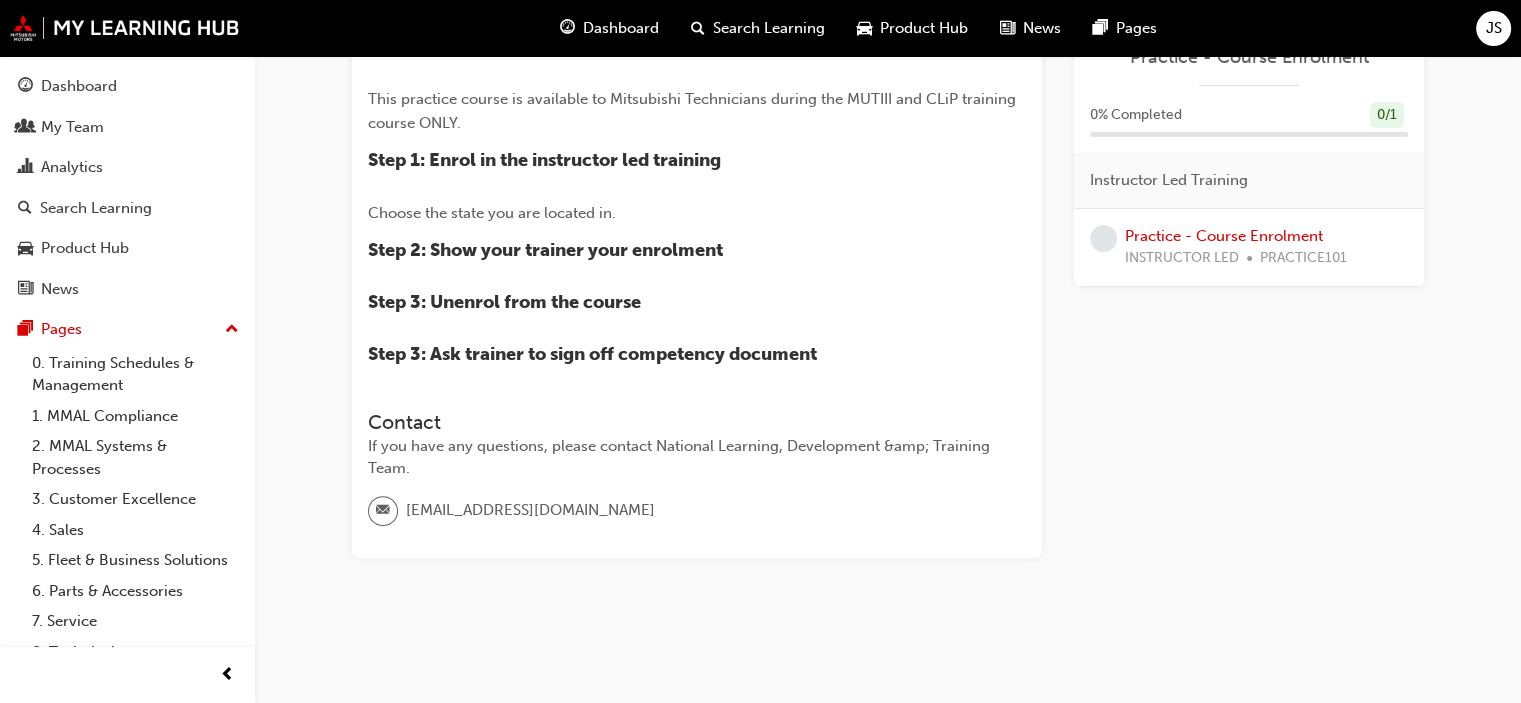 scroll, scrollTop: 0, scrollLeft: 0, axis: both 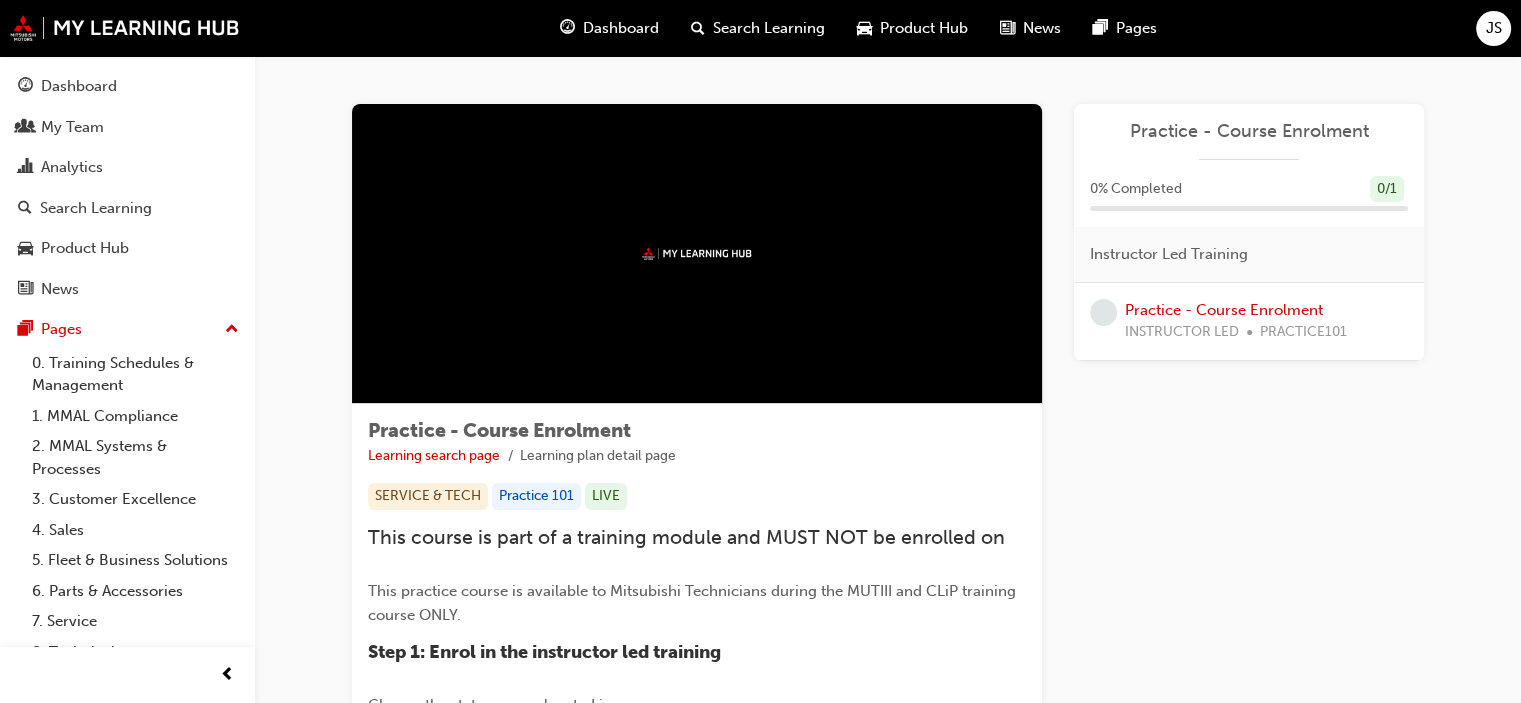 click at bounding box center (697, 254) 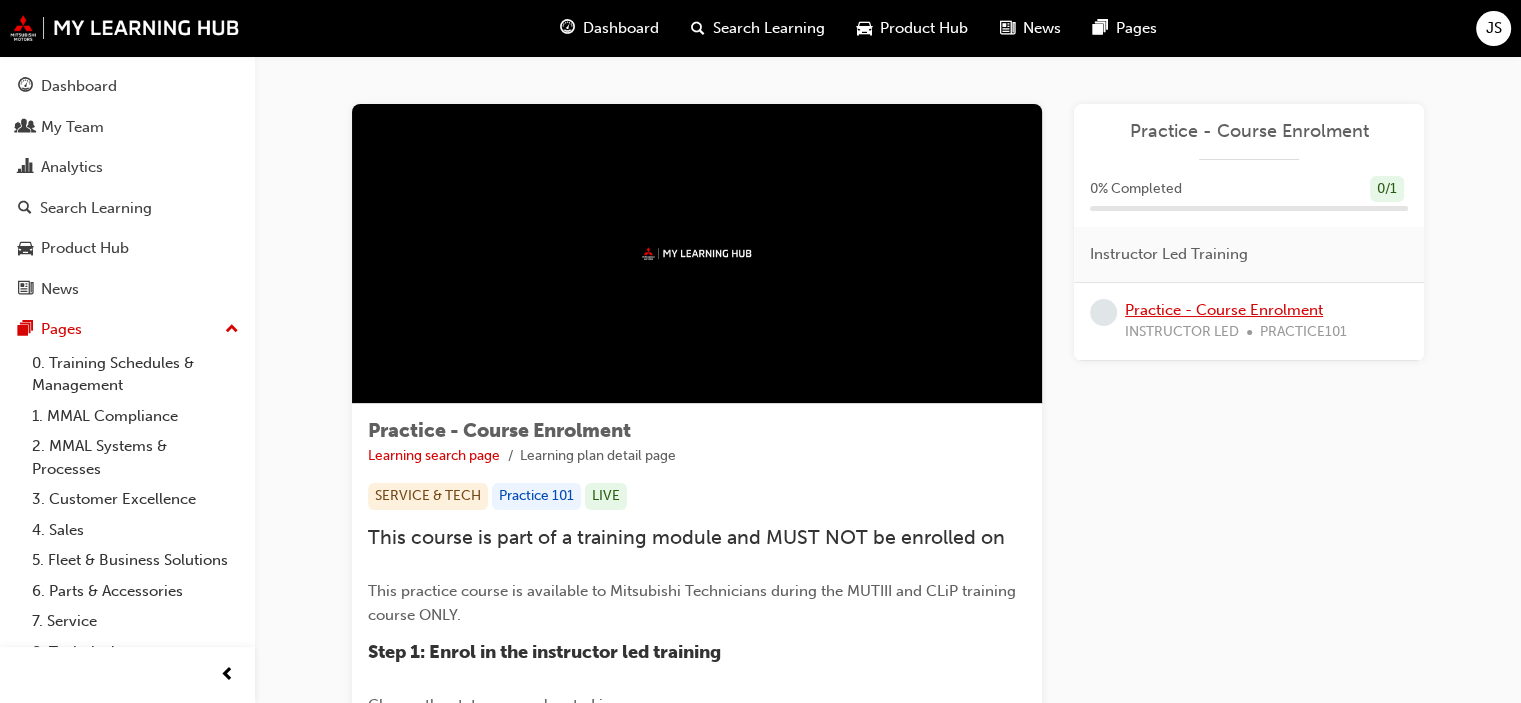 click on "Practice - Course Enrolment" at bounding box center [1224, 310] 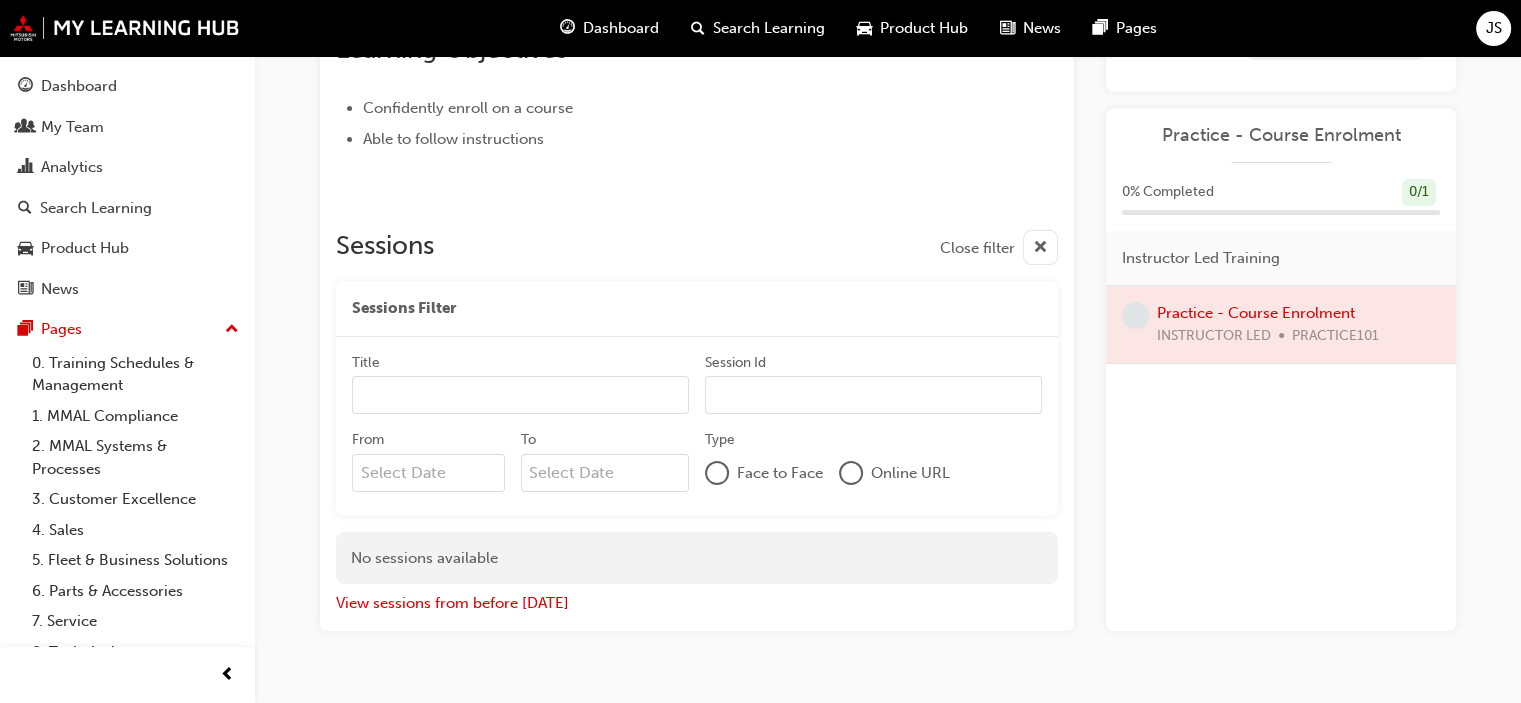 scroll, scrollTop: 320, scrollLeft: 0, axis: vertical 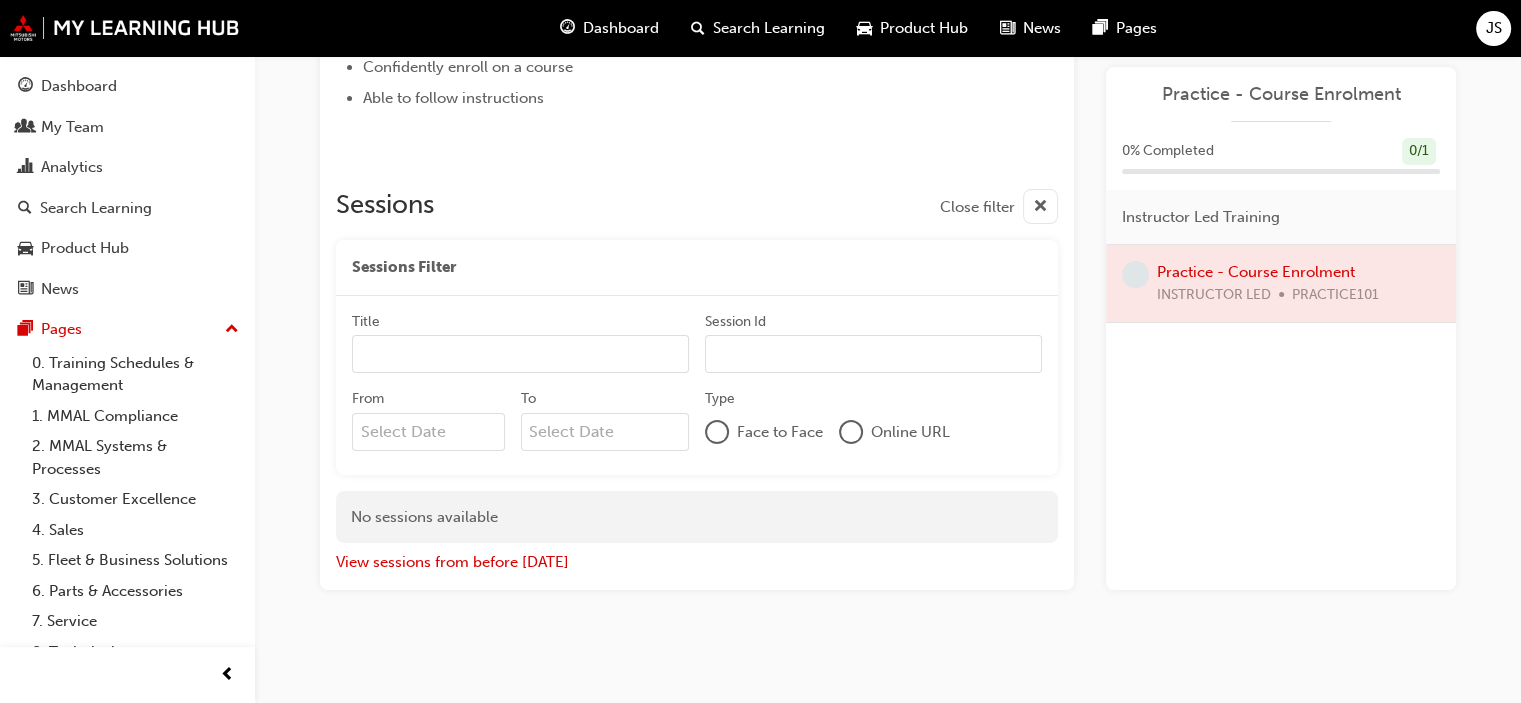 click on "Title" at bounding box center (520, 354) 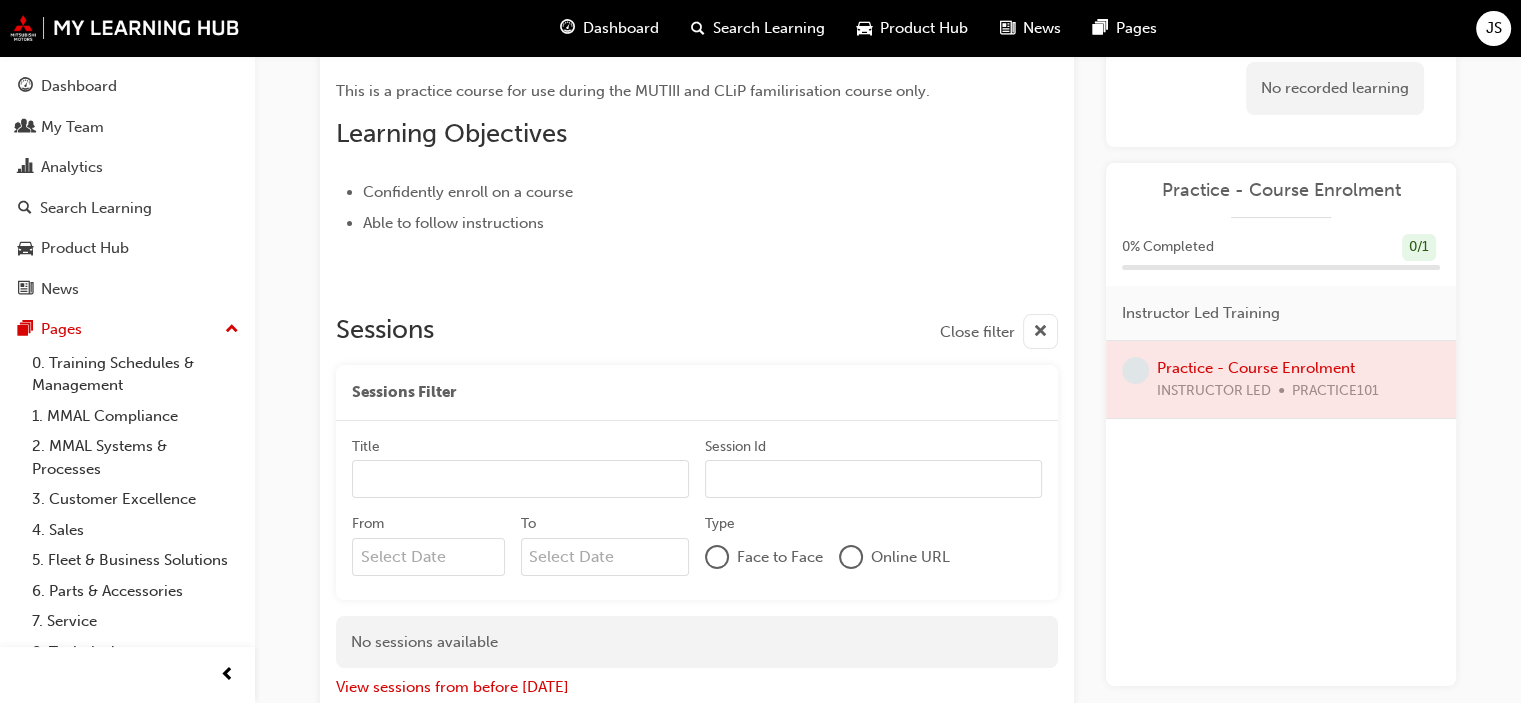 scroll, scrollTop: 199, scrollLeft: 0, axis: vertical 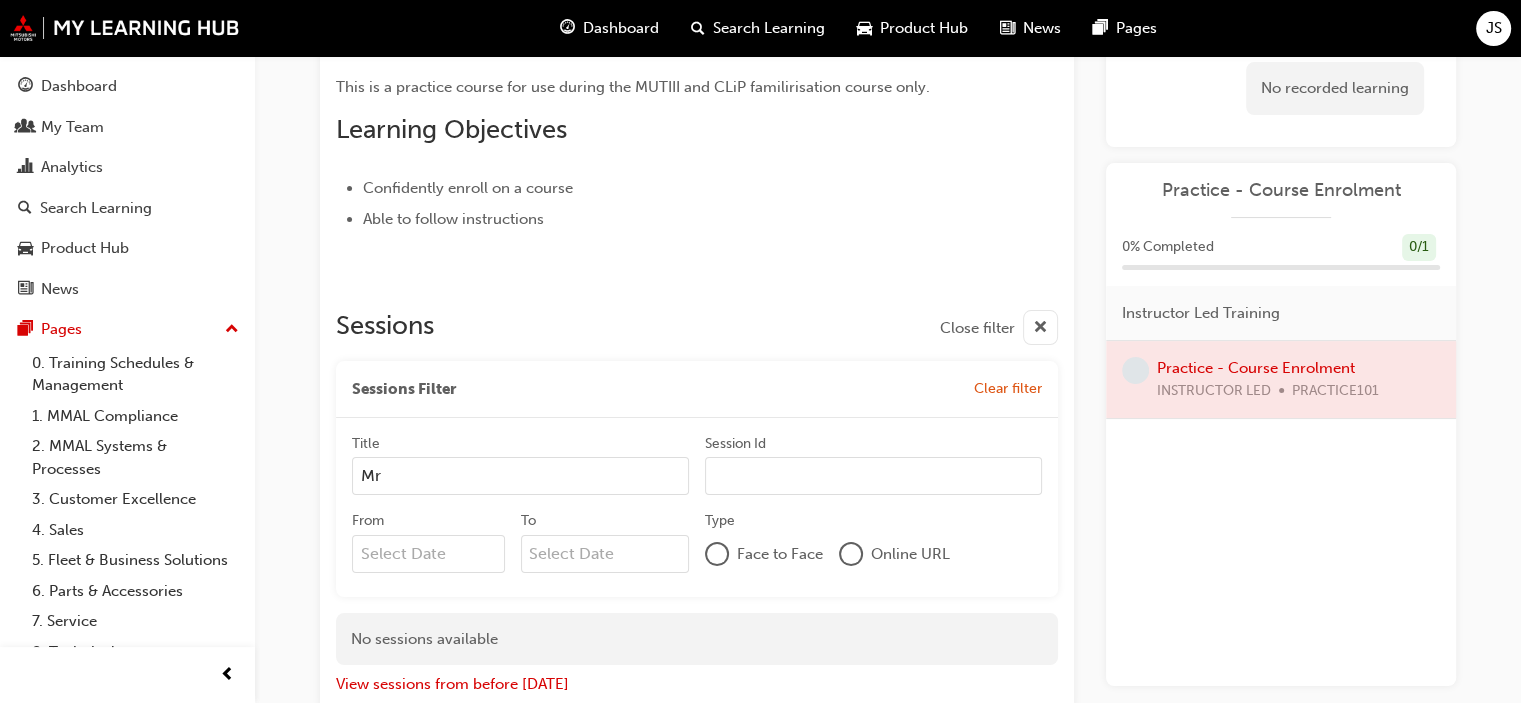 type on "M" 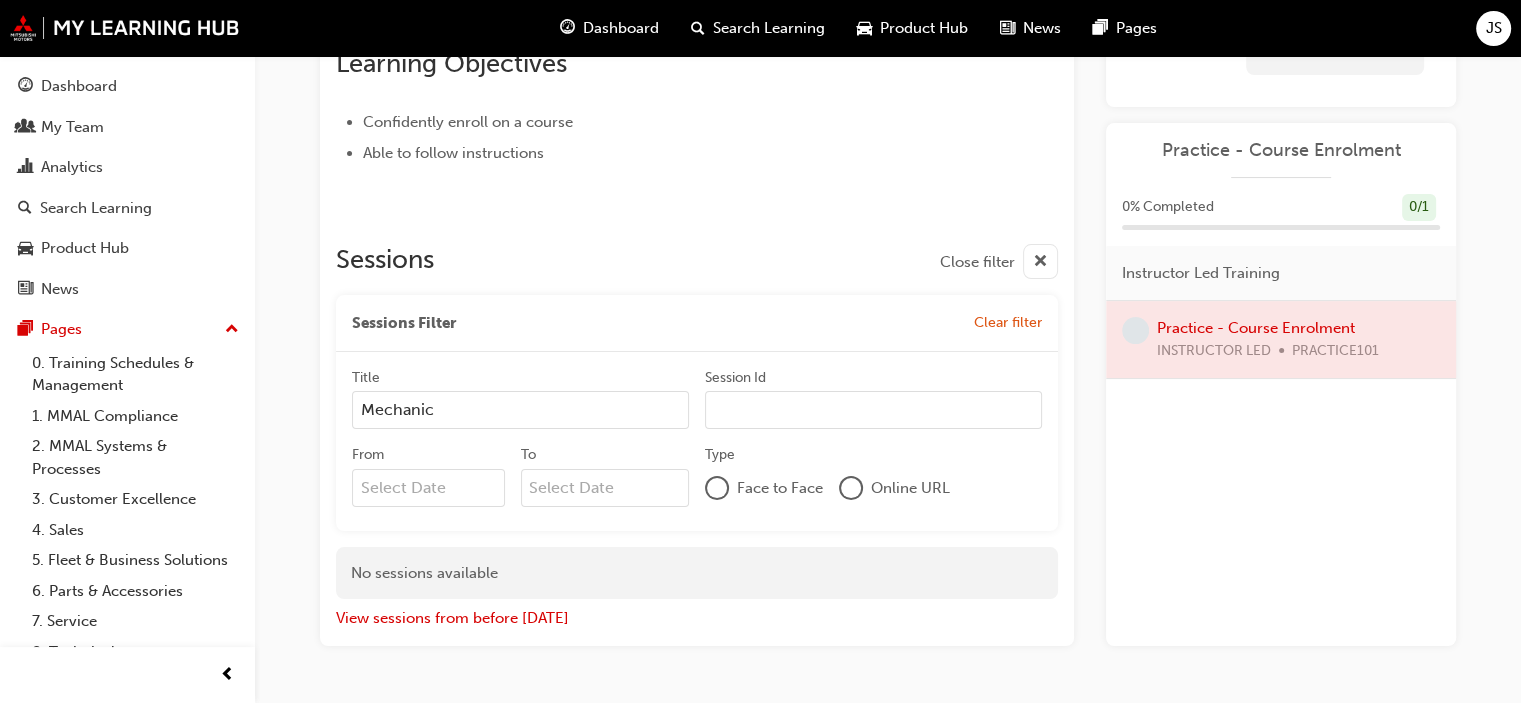 scroll, scrollTop: 275, scrollLeft: 0, axis: vertical 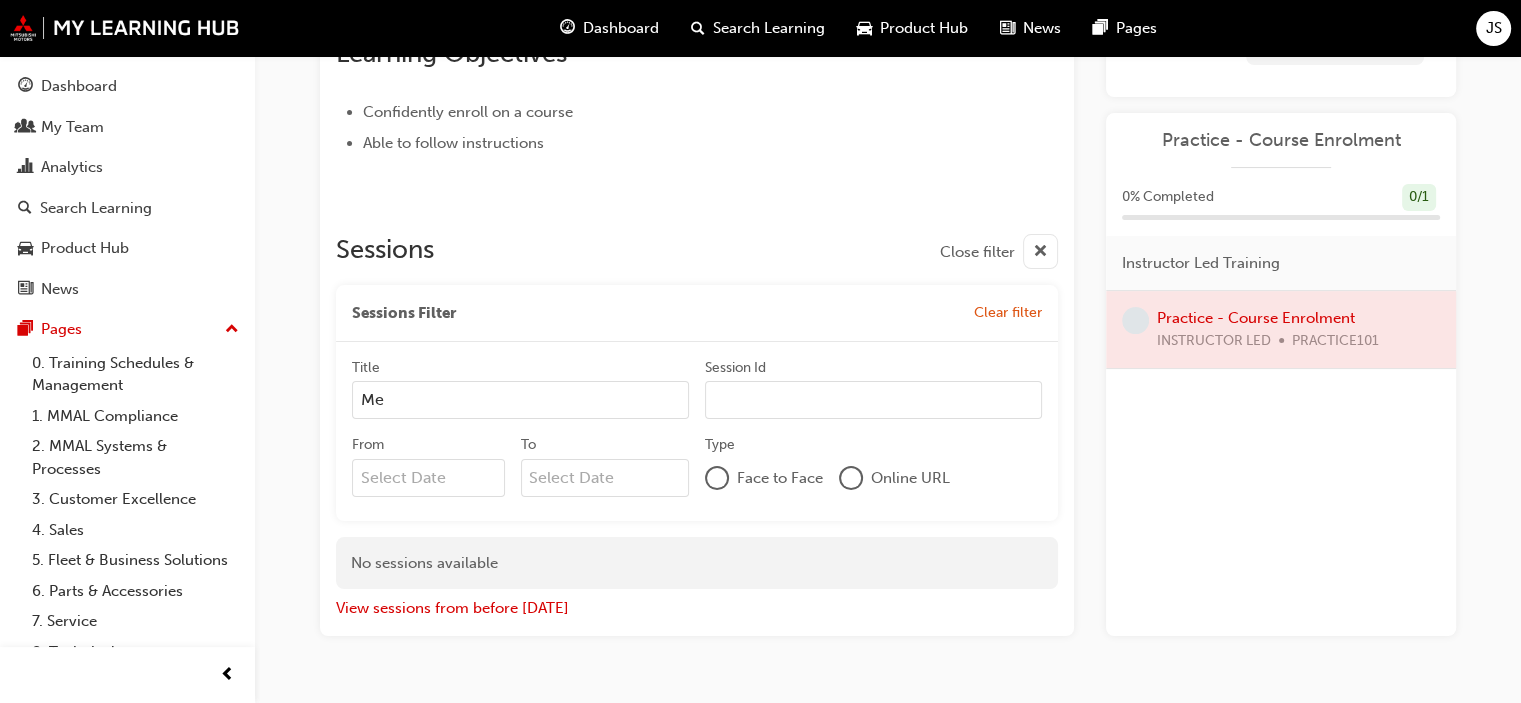 type on "M" 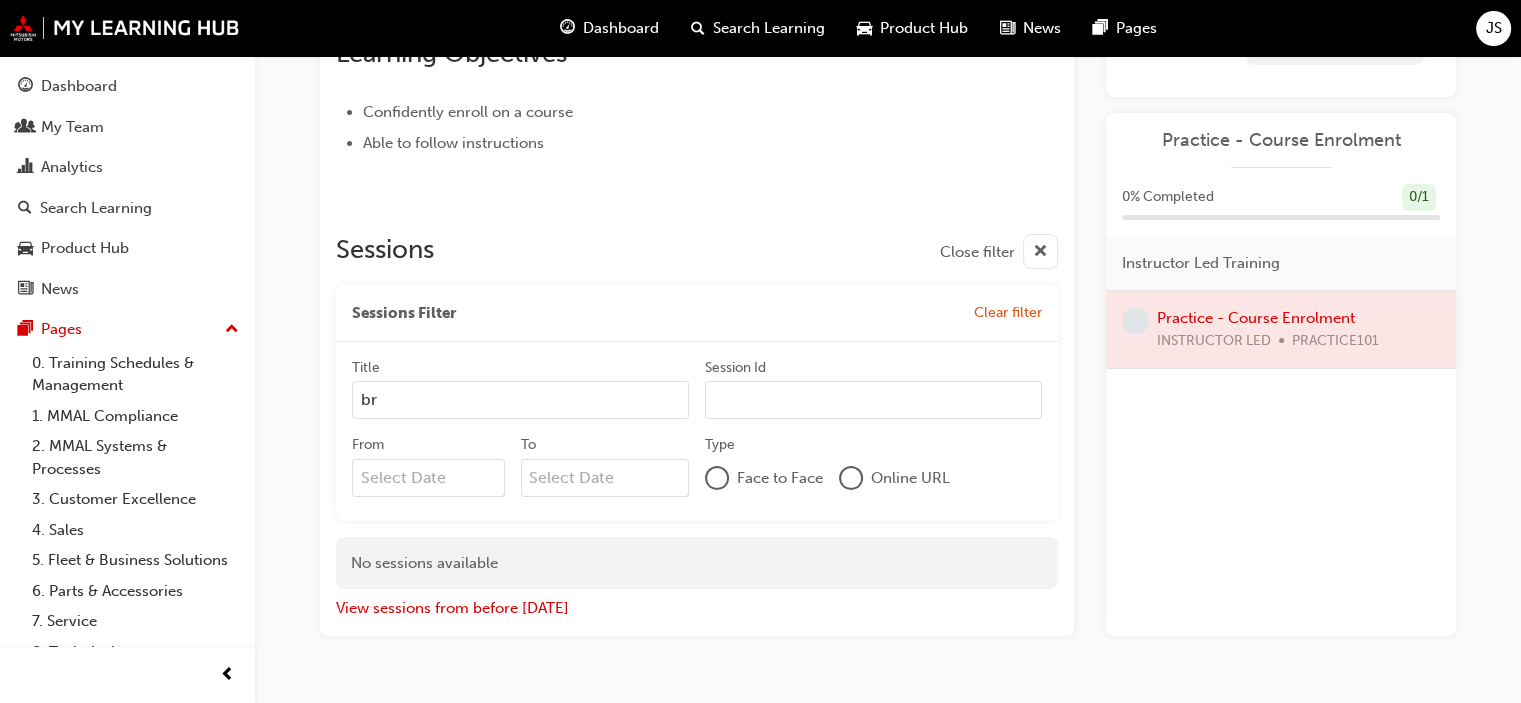 type on "b" 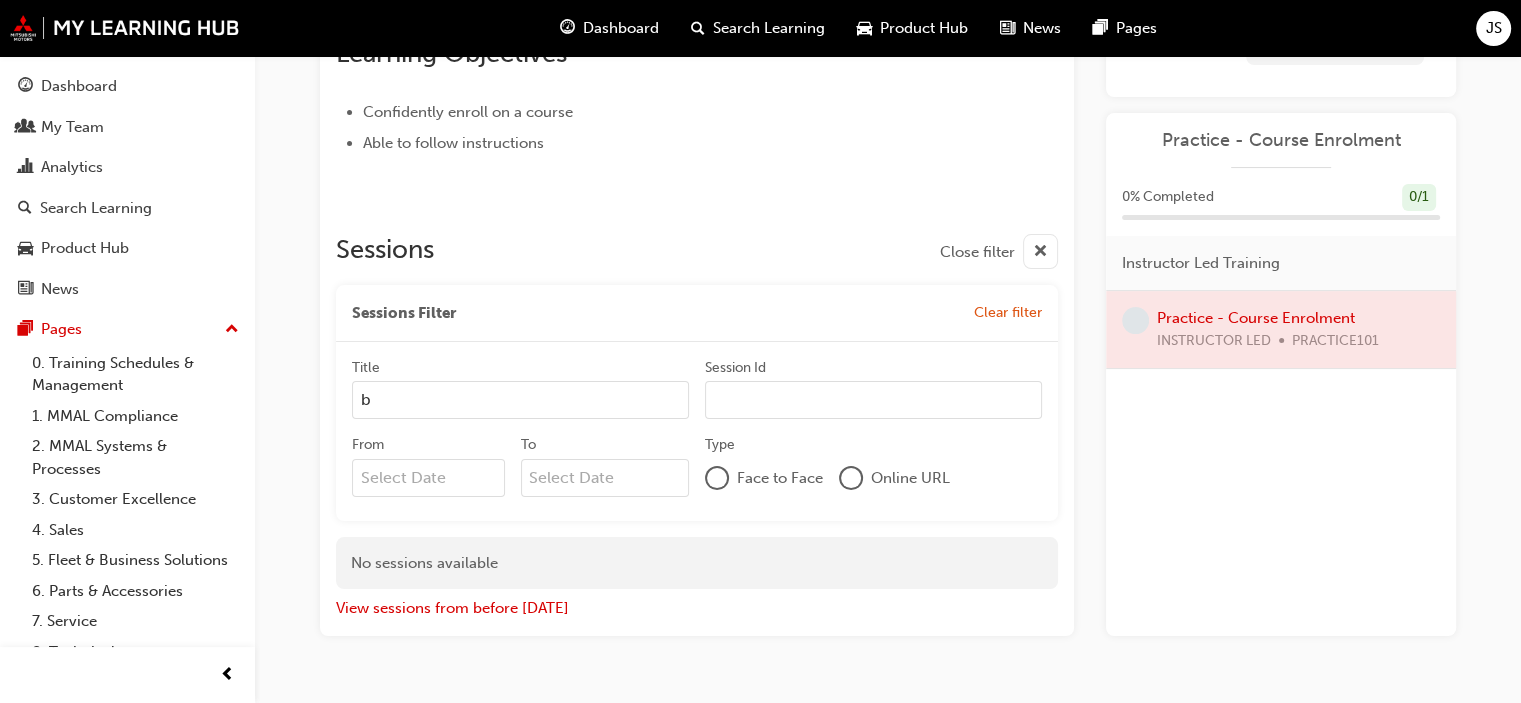 type 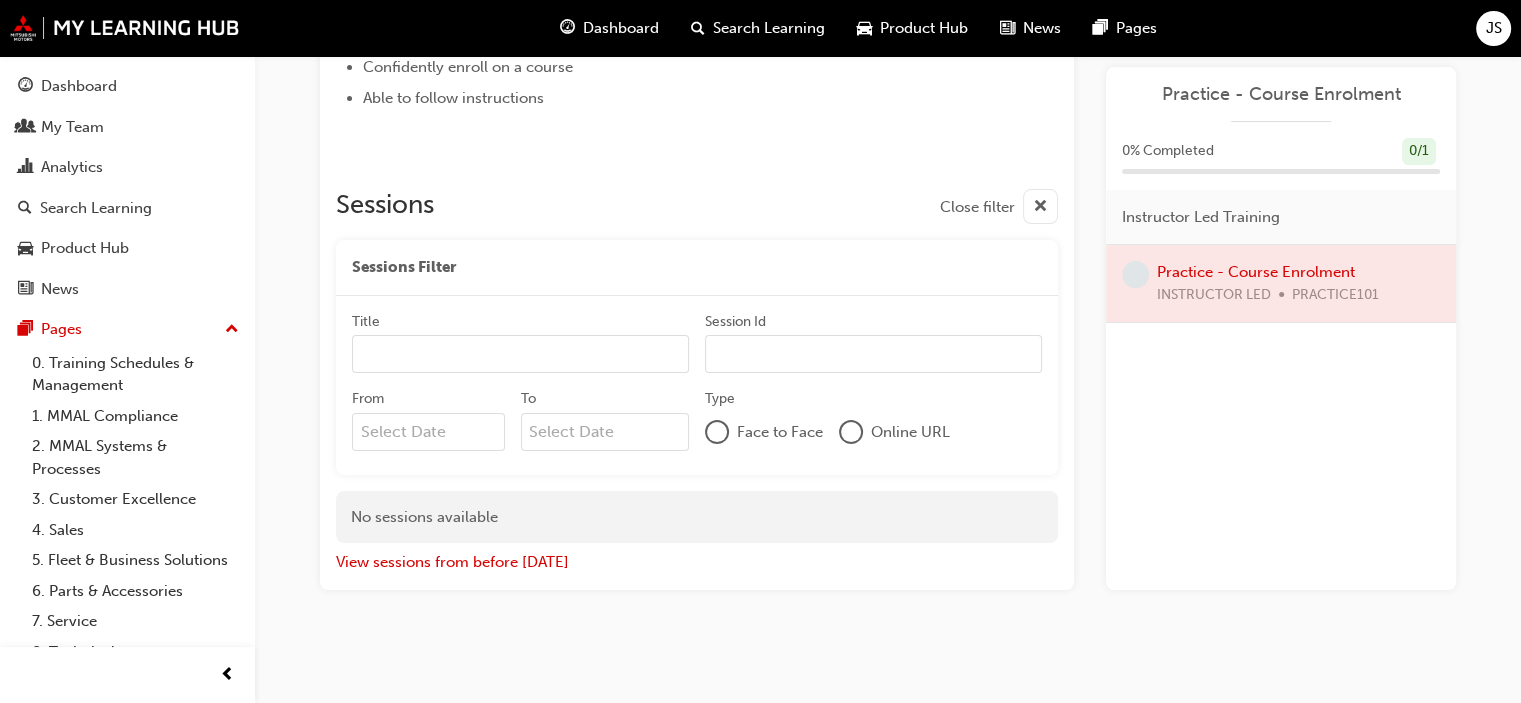 scroll, scrollTop: 0, scrollLeft: 0, axis: both 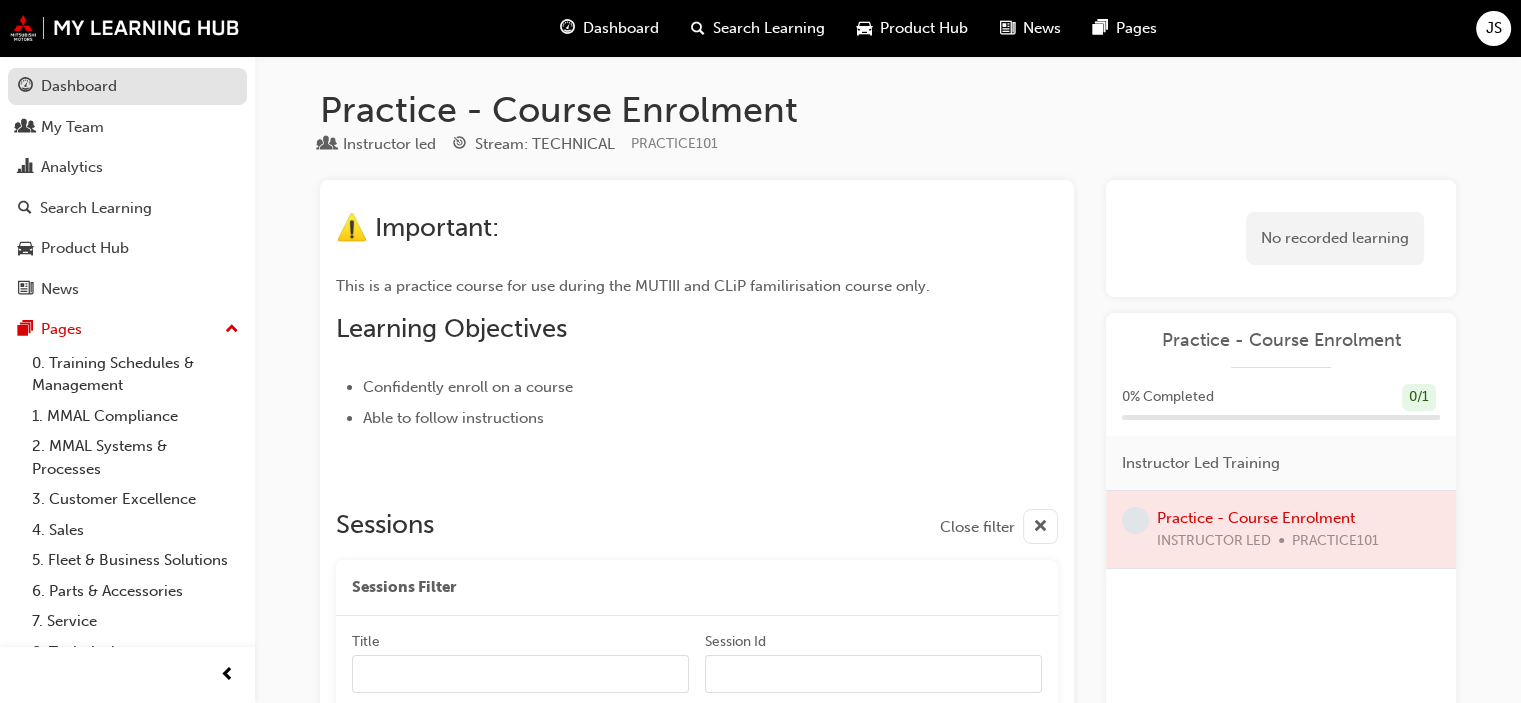 click on "Dashboard" at bounding box center [79, 86] 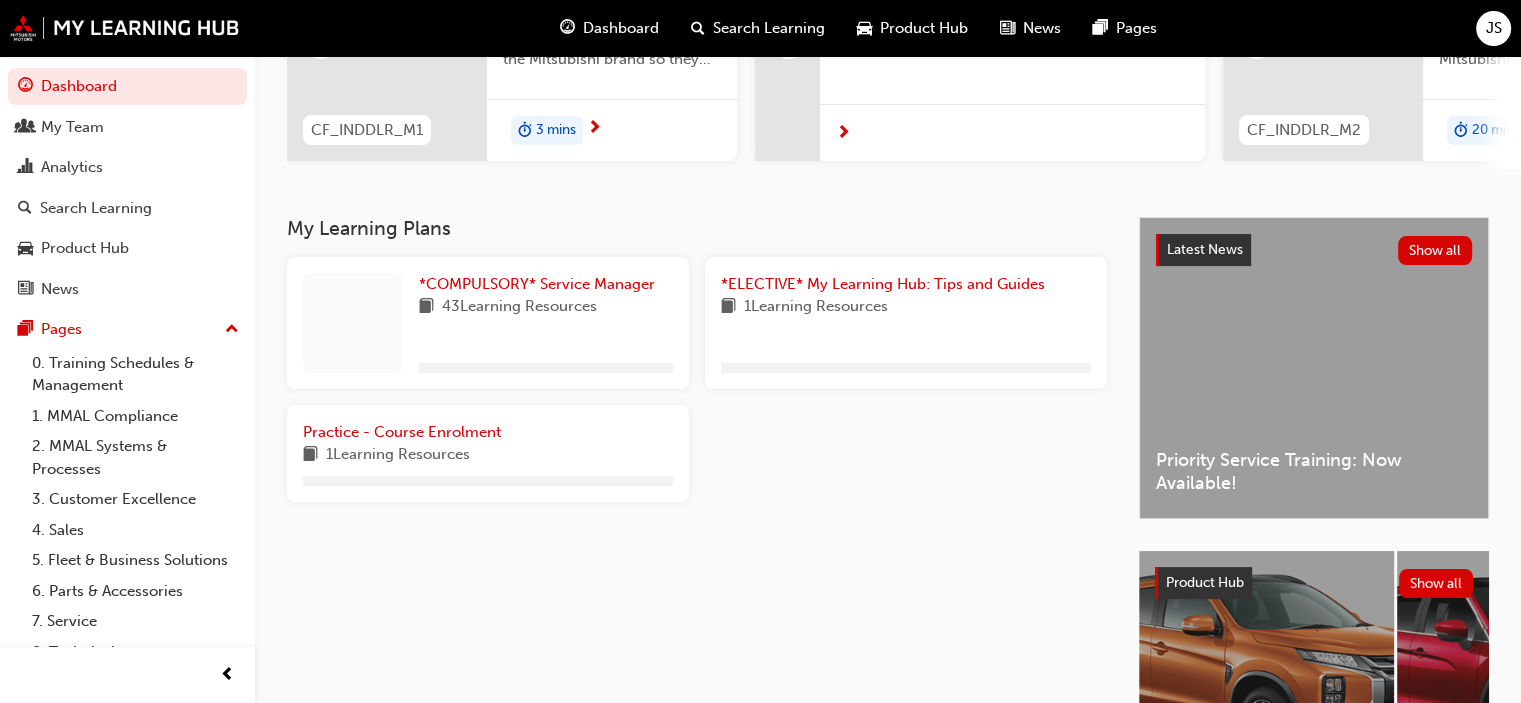 scroll, scrollTop: 300, scrollLeft: 0, axis: vertical 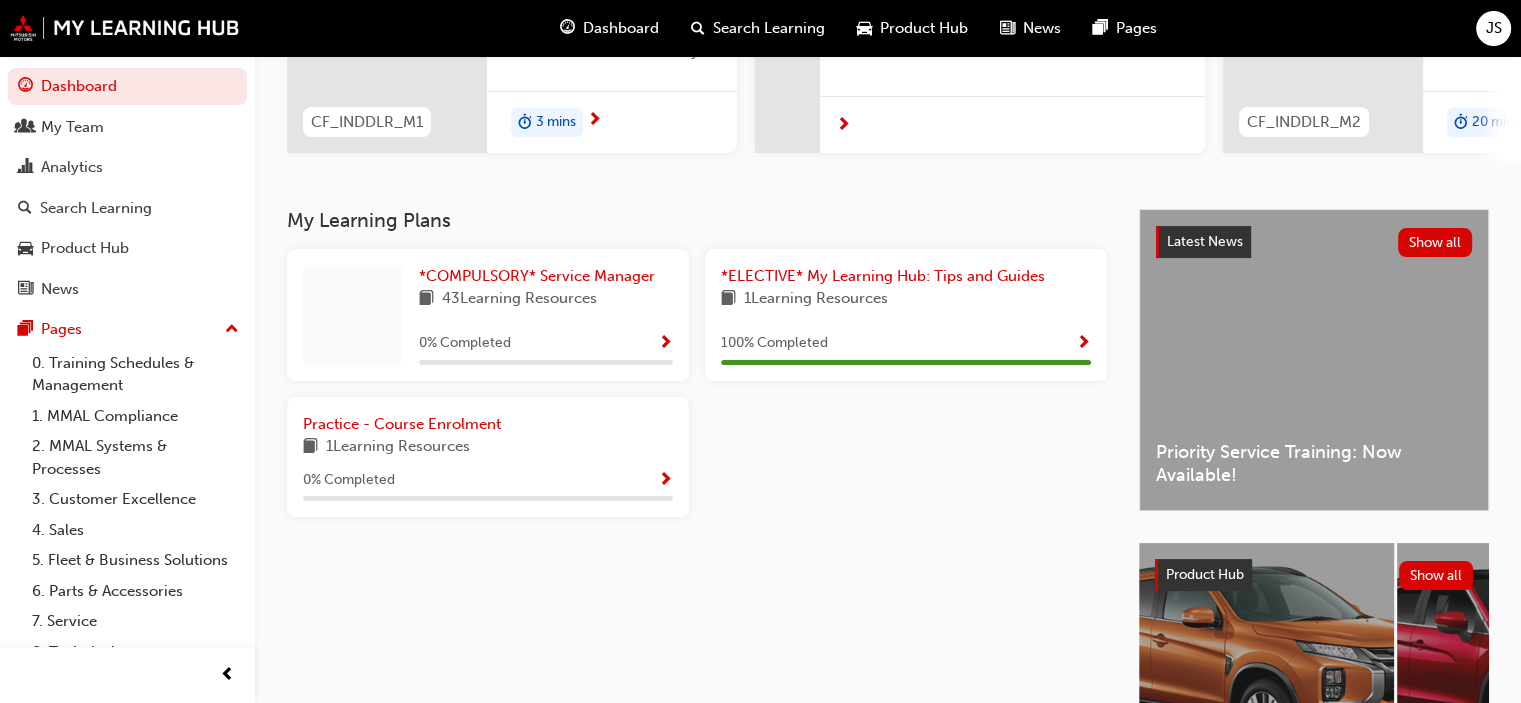 click at bounding box center [665, 481] 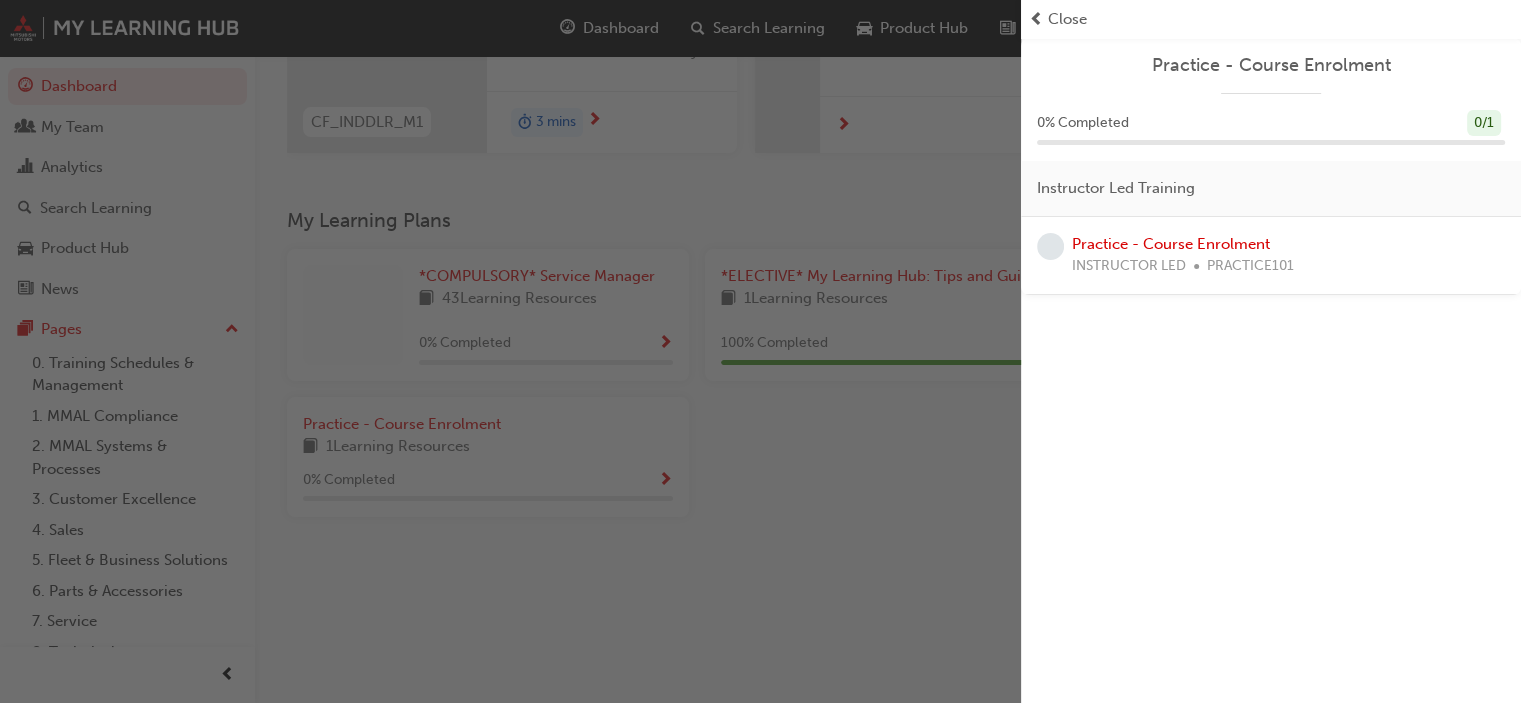 click at bounding box center (510, 351) 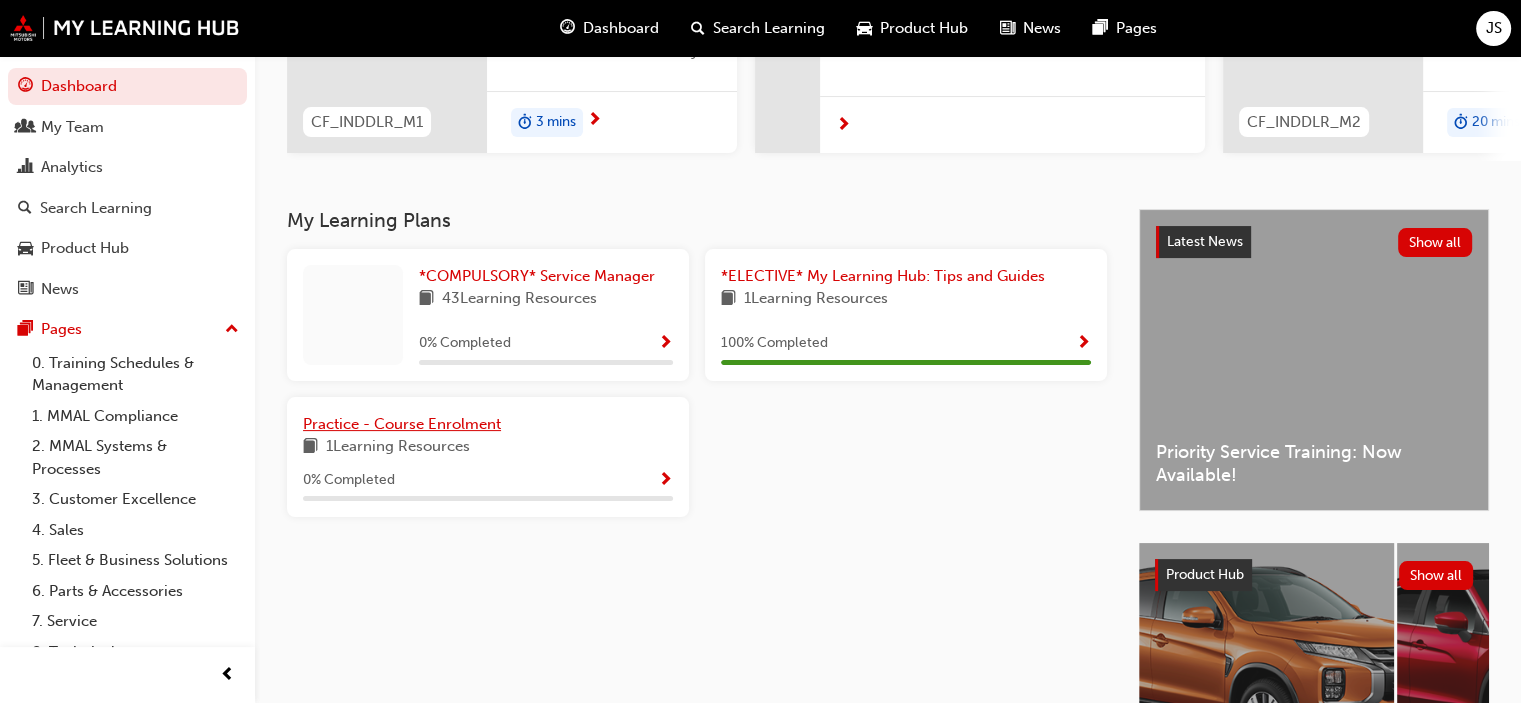click on "Practice - Course Enrolment" at bounding box center [402, 424] 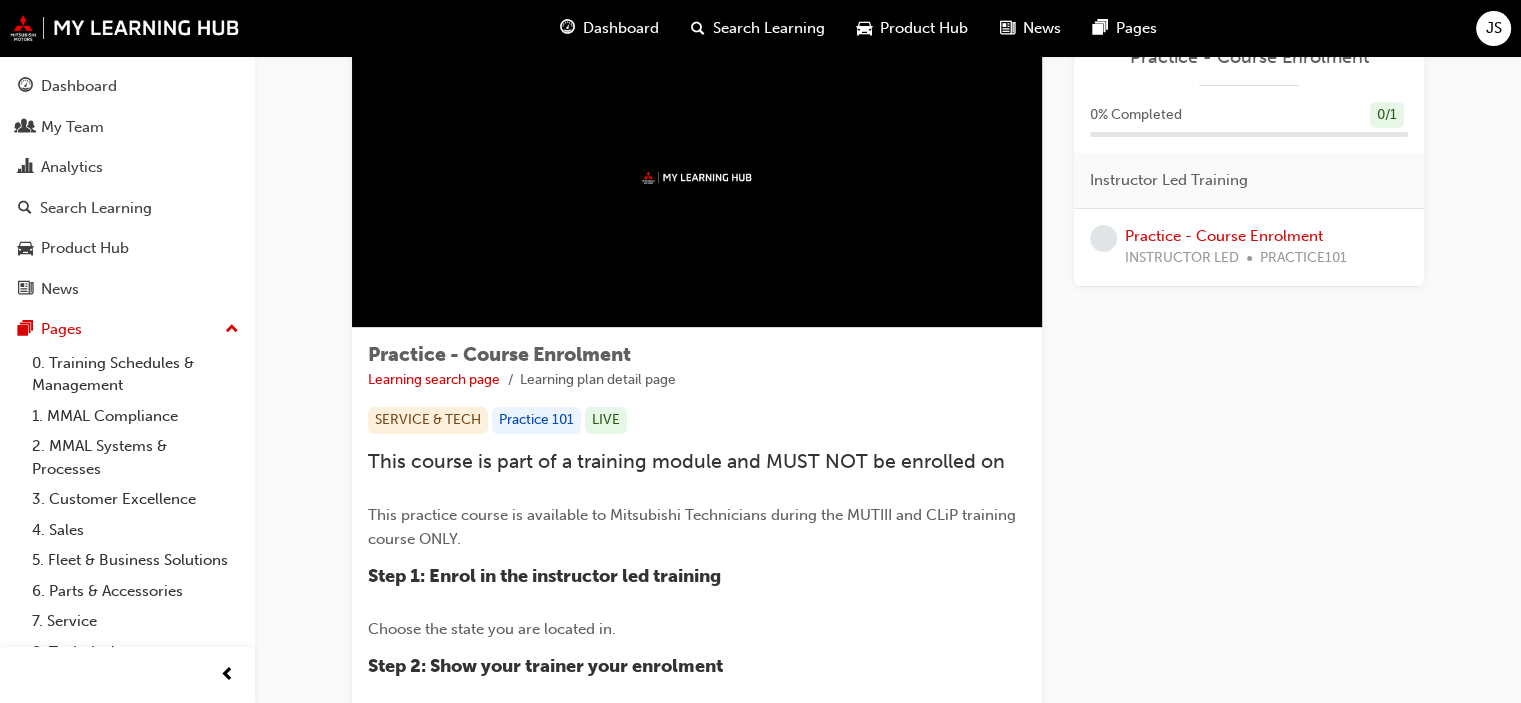 scroll, scrollTop: 0, scrollLeft: 0, axis: both 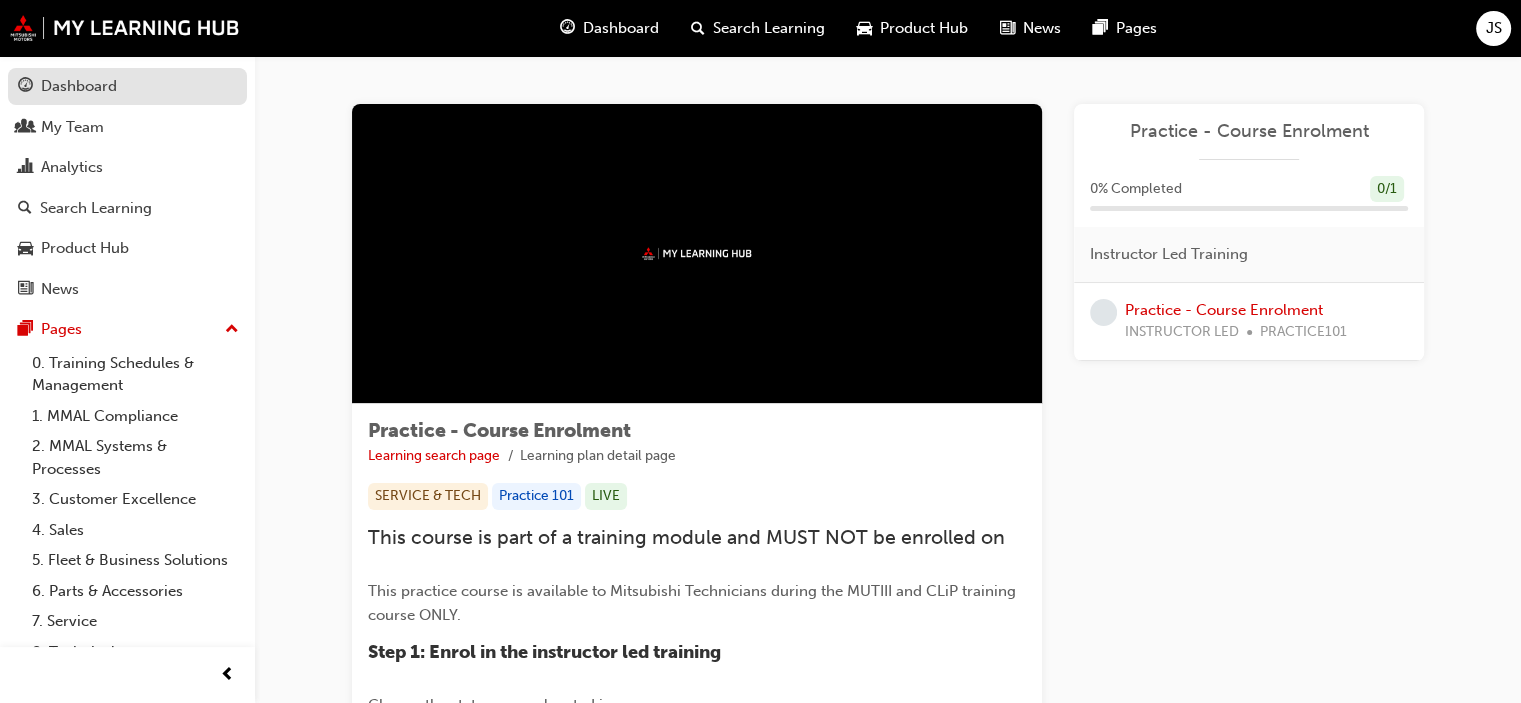 click on "Dashboard" at bounding box center [79, 86] 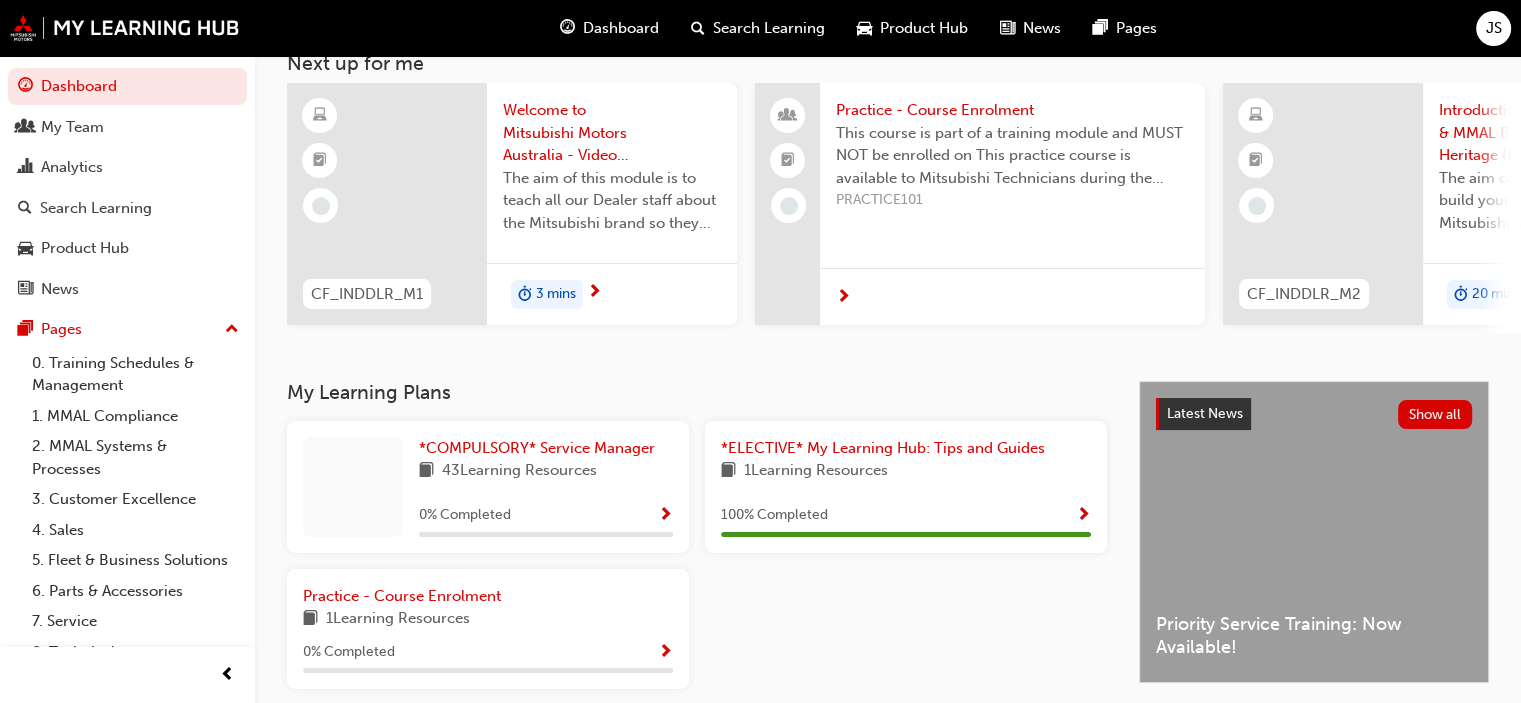 scroll, scrollTop: 156, scrollLeft: 0, axis: vertical 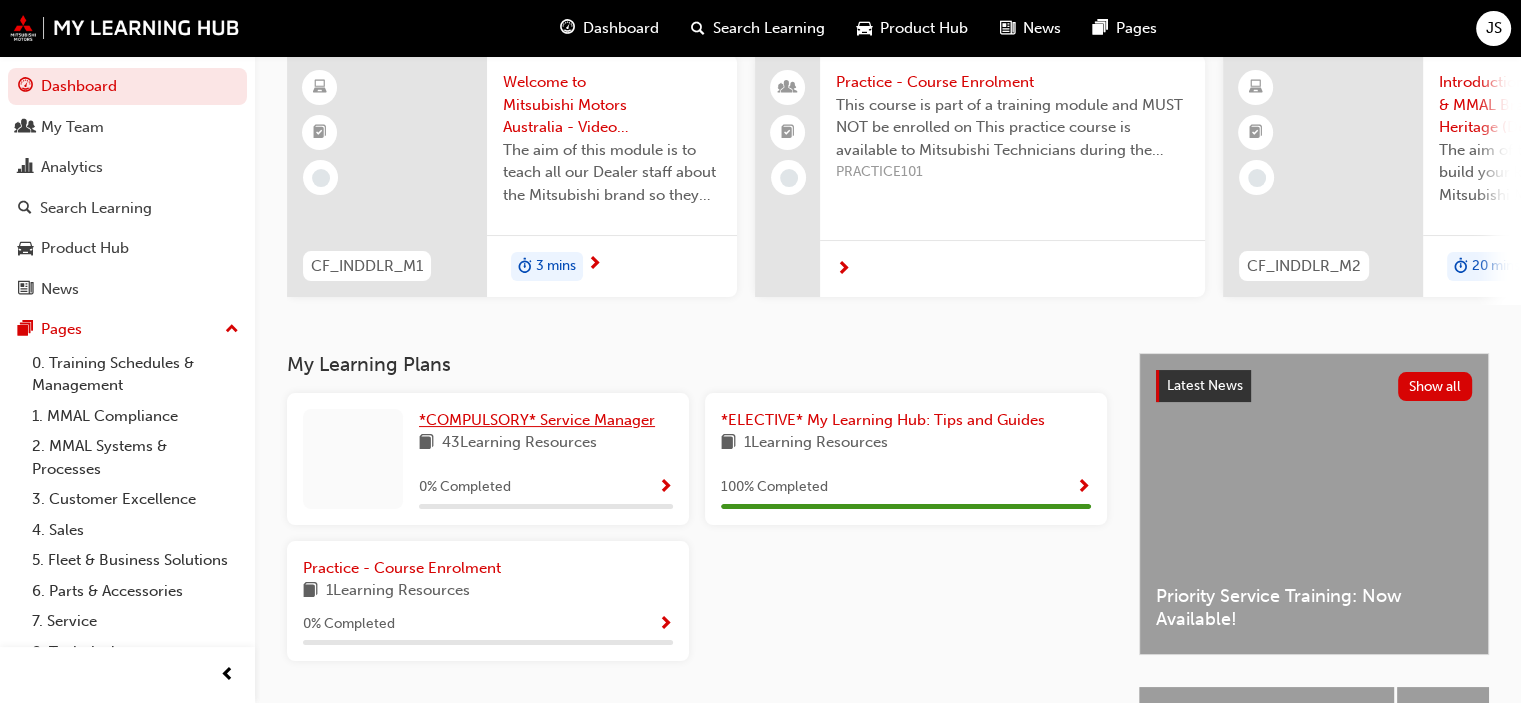 click on "*COMPULSORY* Service Manager" at bounding box center [537, 420] 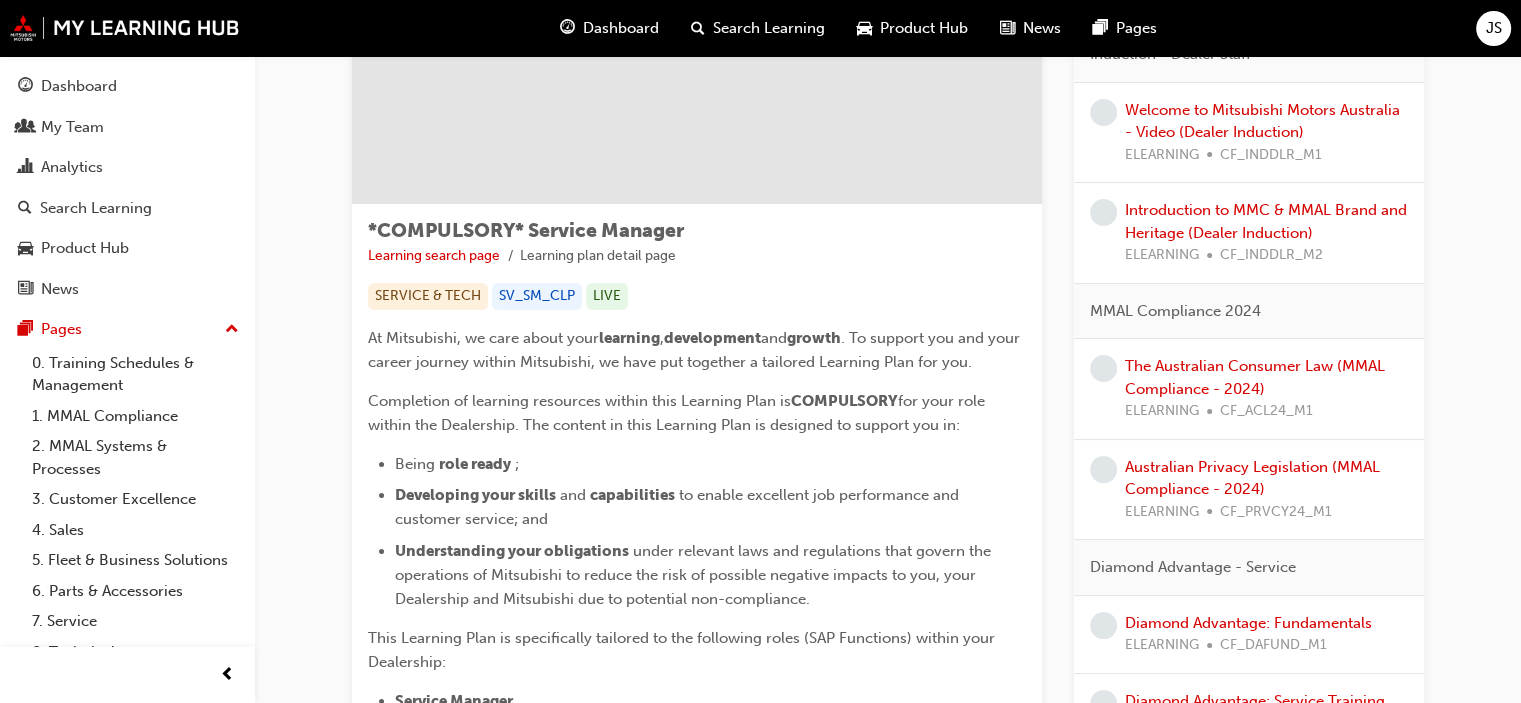 scroll, scrollTop: 0, scrollLeft: 0, axis: both 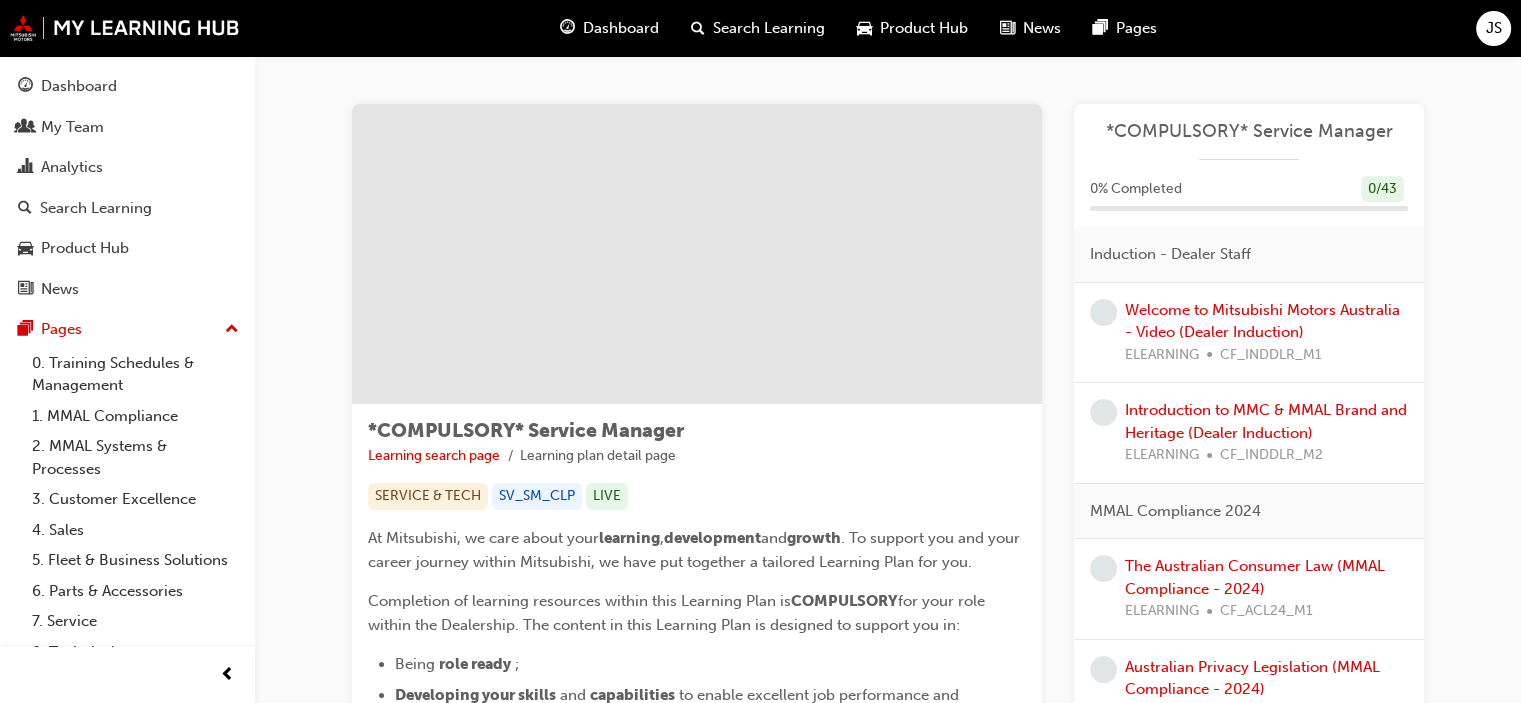 click on "*COMPULSORY* Service Manager   Learning search page Learning plan detail page *COMPULSORY* Service Manager   Learning search page Learning plan detail page SERVICE & TECH SV_SM_CLP LIVE At Mitsubishi, we care about your  learning ,  development  and  growth . To support you and your career journey within Mitsubishi, we have put together a tailored Learning Plan for you. Completion of learning resources within this Learning Plan is  COMPULSORY  for your role within the Dealership. The content in this Learning Plan is designed to support you in: Being  role ready ; Developing your skills  and  capabilities  to enable excellent job performance and customer service; and Understanding your obligations  under relevant laws and regulations that govern the operations of Mitsubishi to reduce the risk of possible negative impacts to you, your Dealership and Mitsubishi due to potential non-compliance. This Learning Plan is specifically tailored to the following roles (SAP Functions) within your Dealership: Learning Plan" at bounding box center (888, 2763) 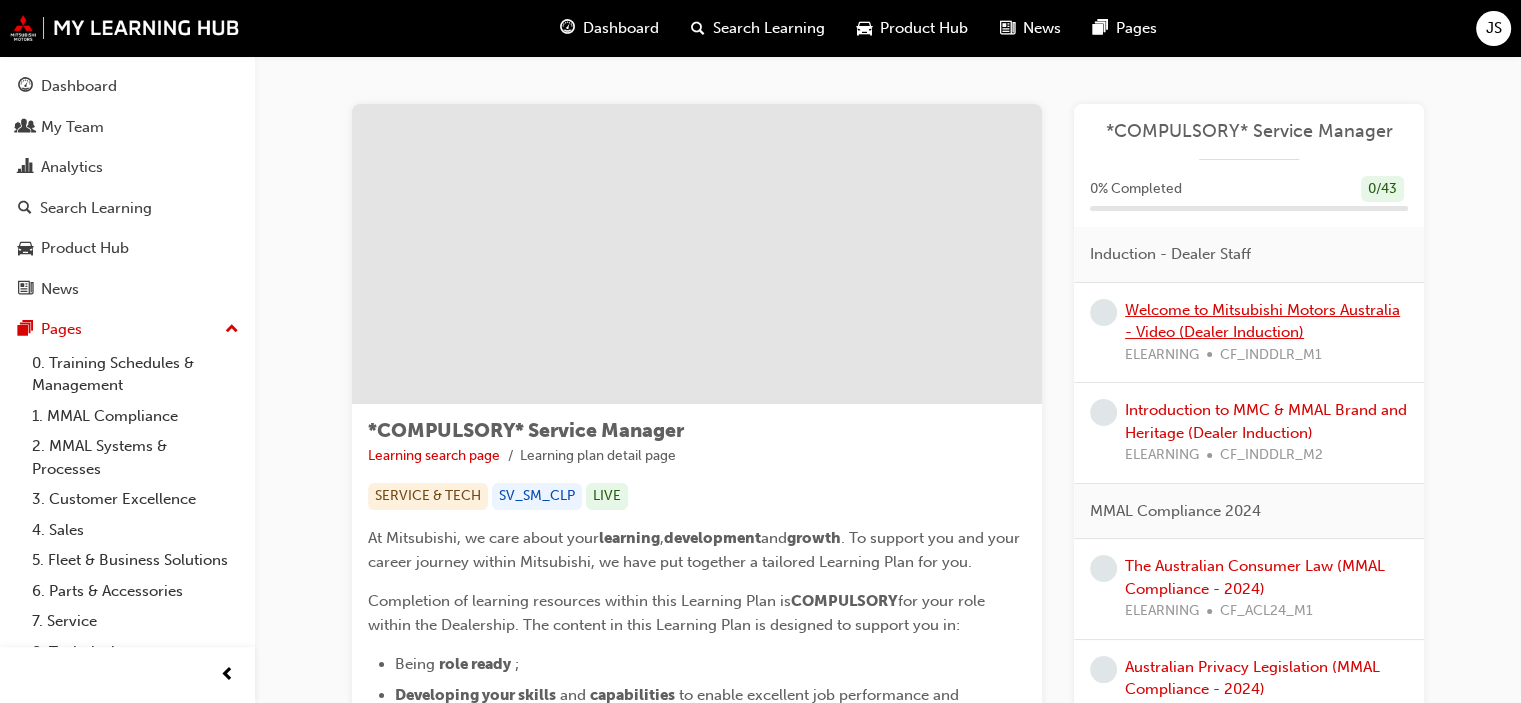 click on "Welcome to Mitsubishi Motors Australia - Video (Dealer Induction)" at bounding box center (1262, 321) 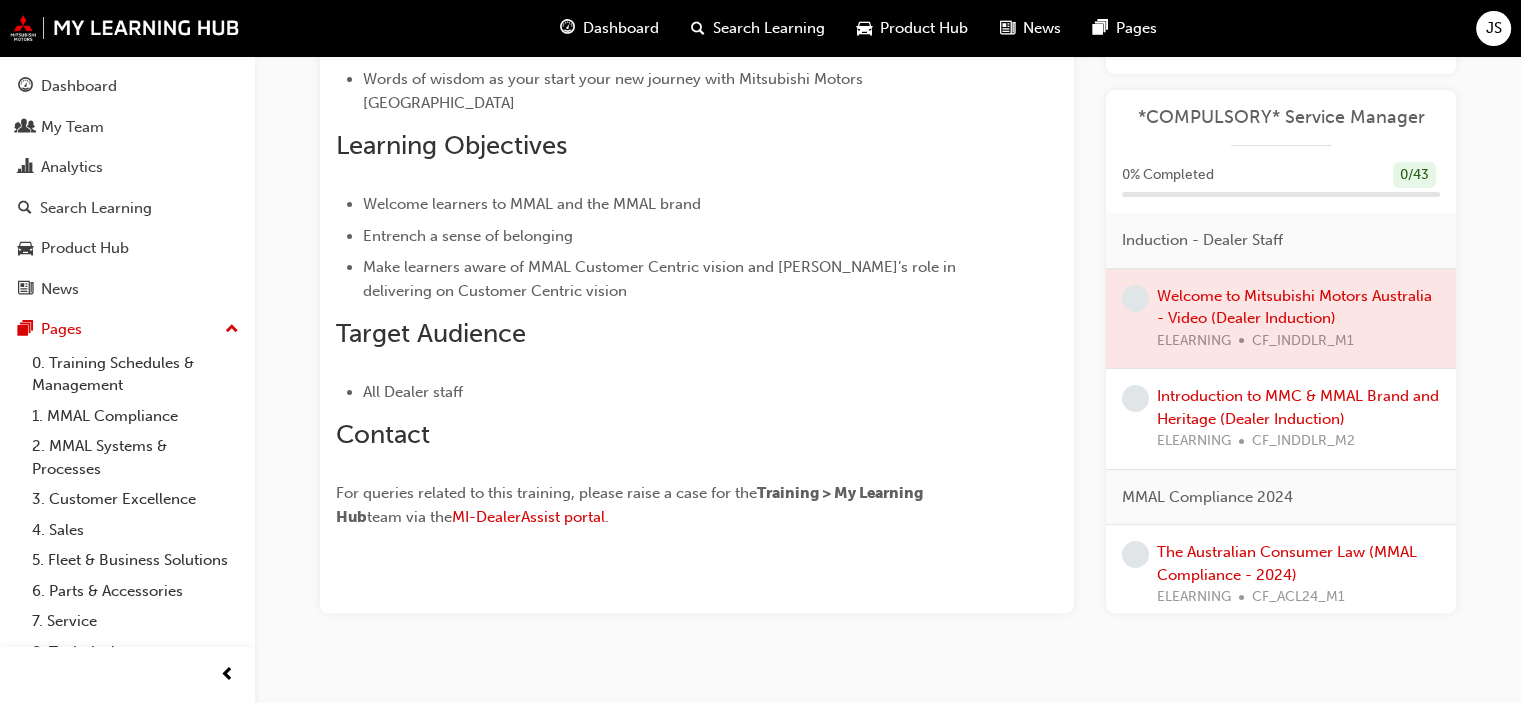 scroll, scrollTop: 0, scrollLeft: 0, axis: both 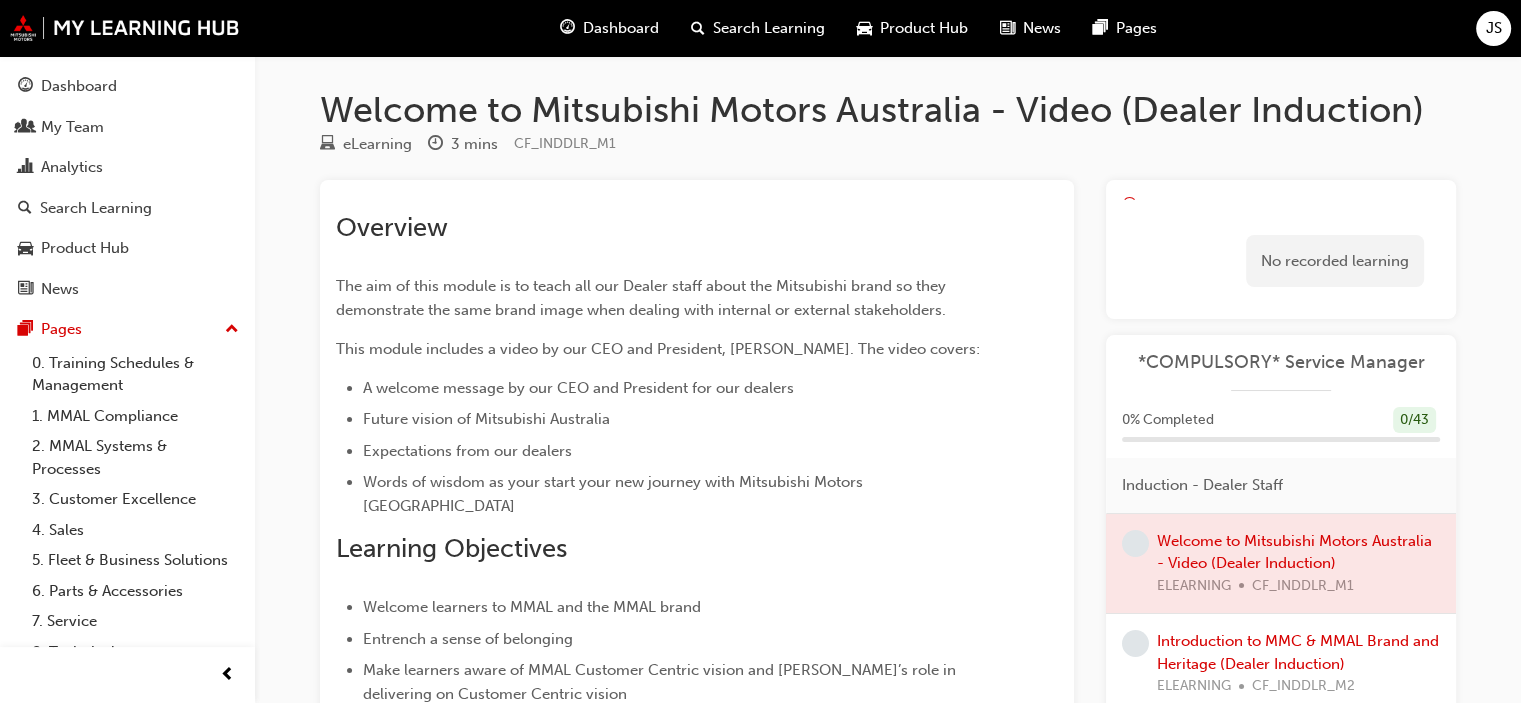 click on "This module includes a video by our CEO and President, Shaun Westcott. The video covers:" at bounding box center (661, 349) 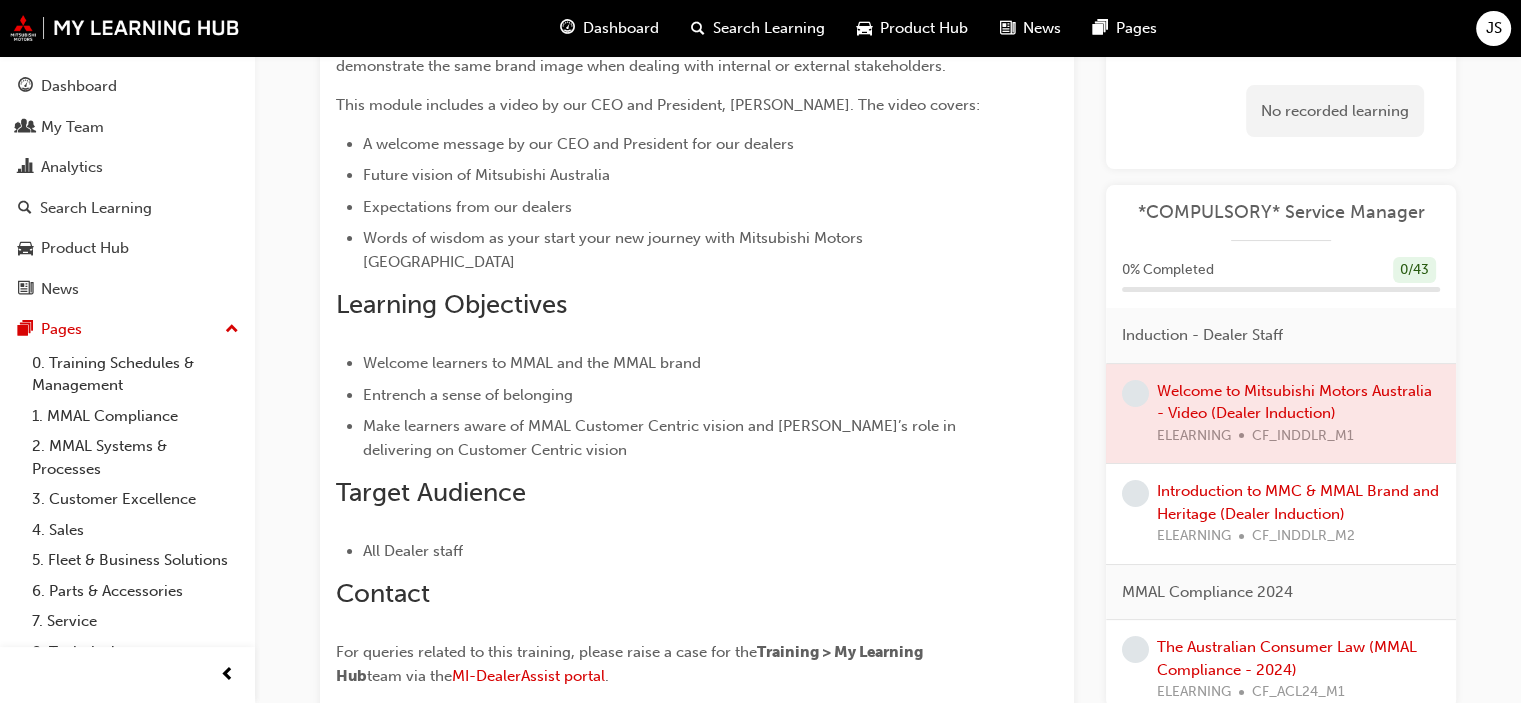 scroll, scrollTop: 403, scrollLeft: 0, axis: vertical 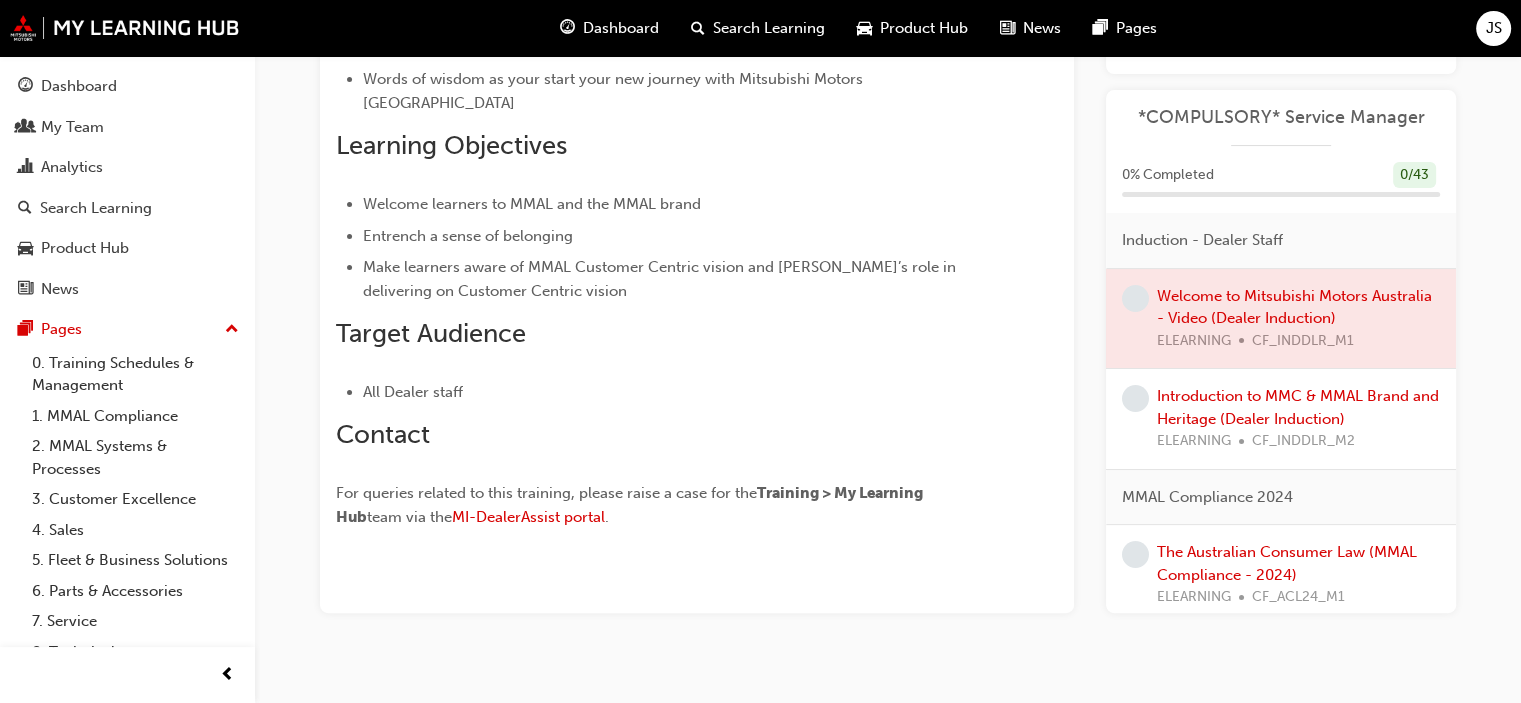 click on "All Dealer staff" at bounding box center [674, 392] 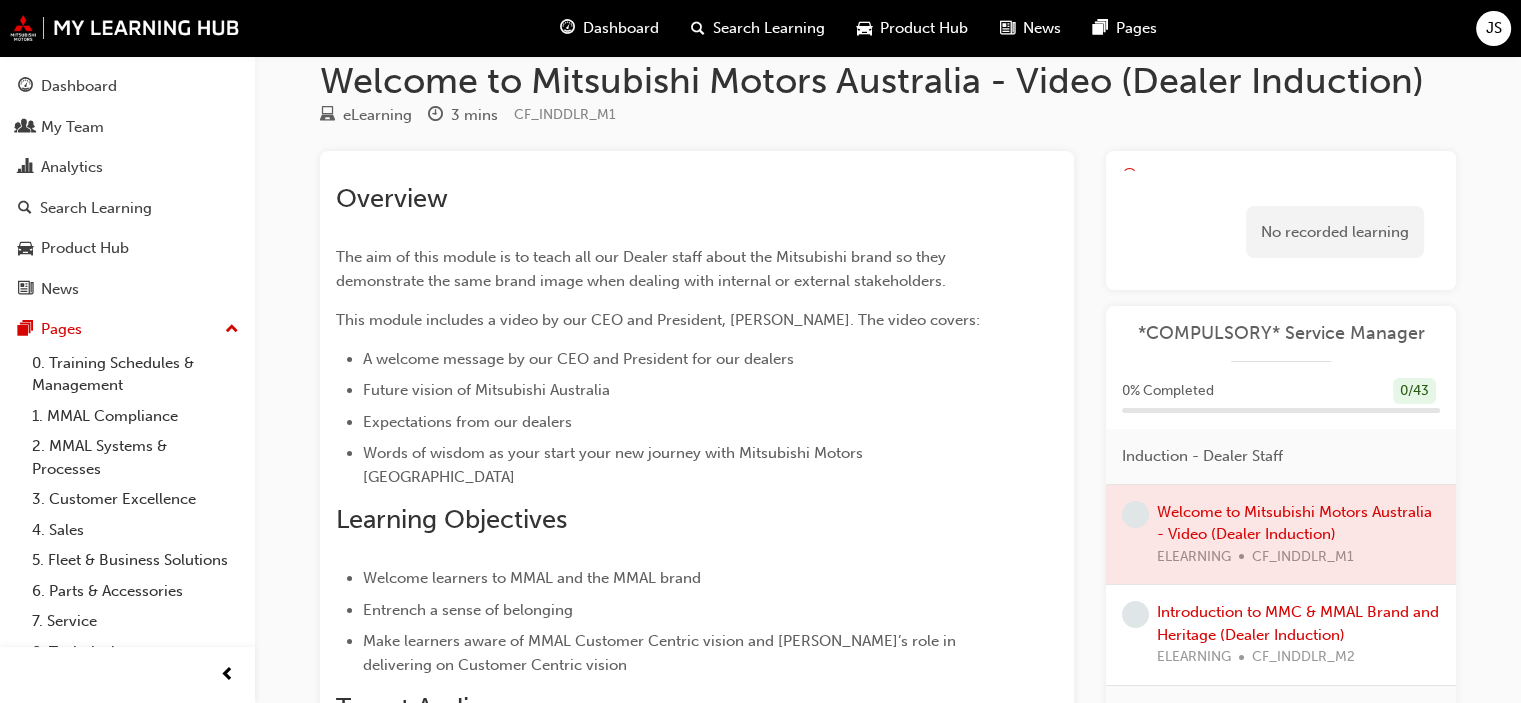 scroll, scrollTop: 30, scrollLeft: 0, axis: vertical 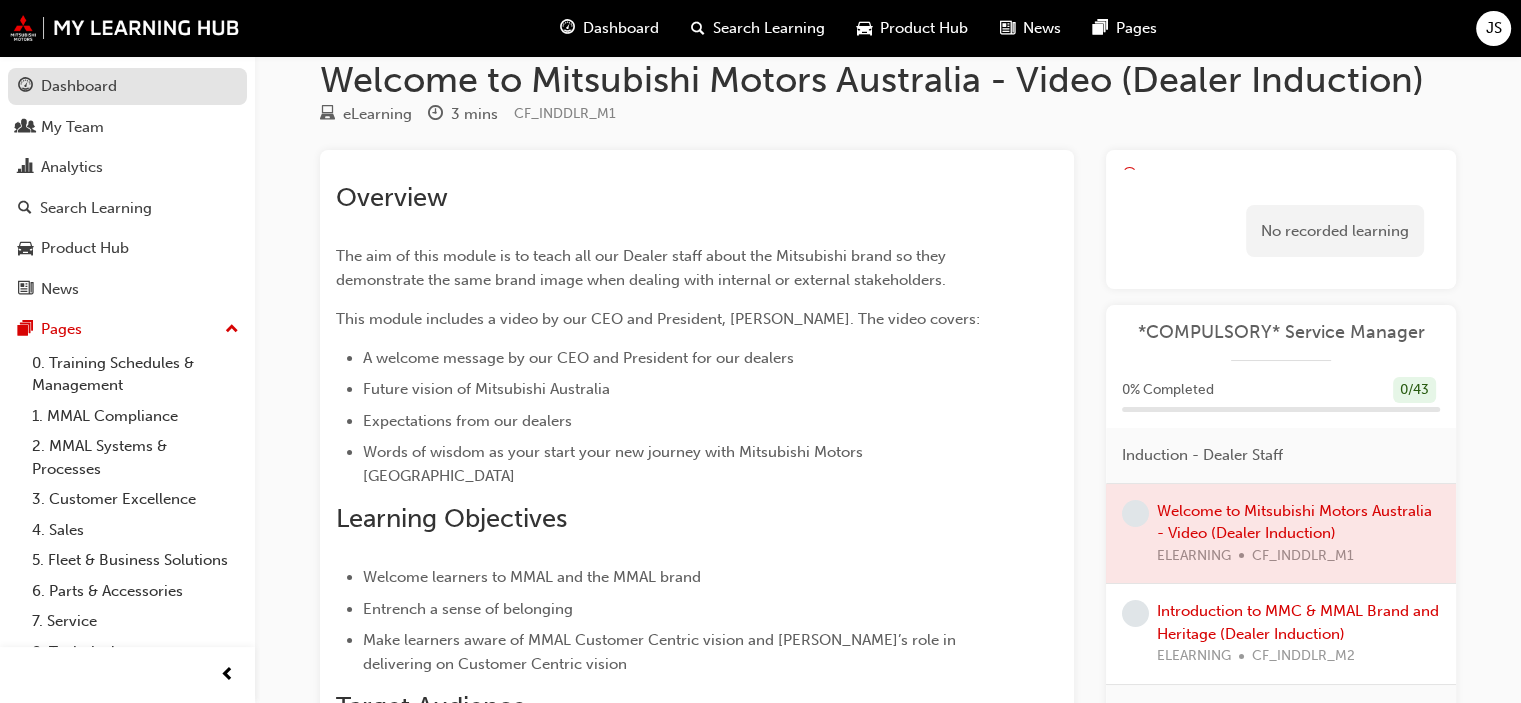 click on "Dashboard" at bounding box center (127, 86) 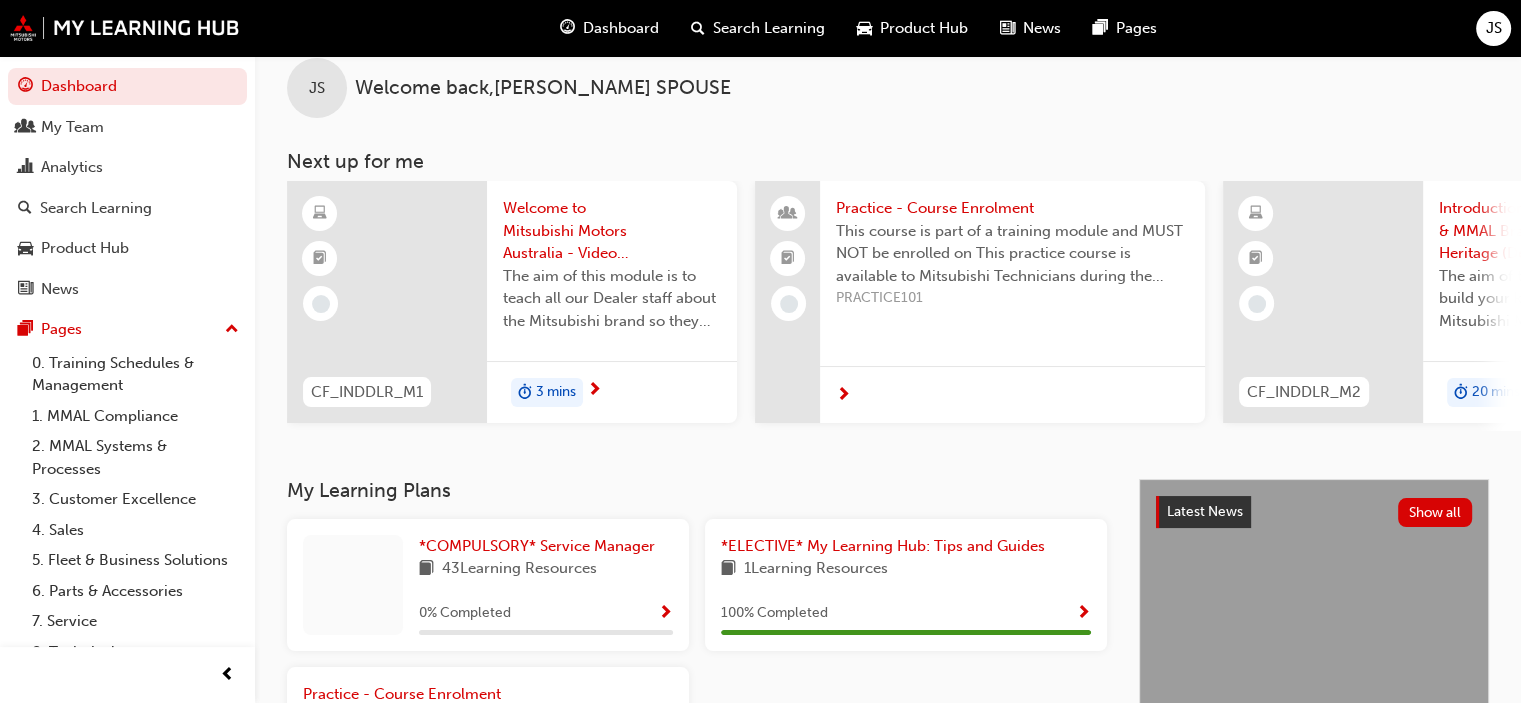 click on "Welcome to Mitsubishi Motors Australia - Video (Dealer Induction)" at bounding box center (612, 231) 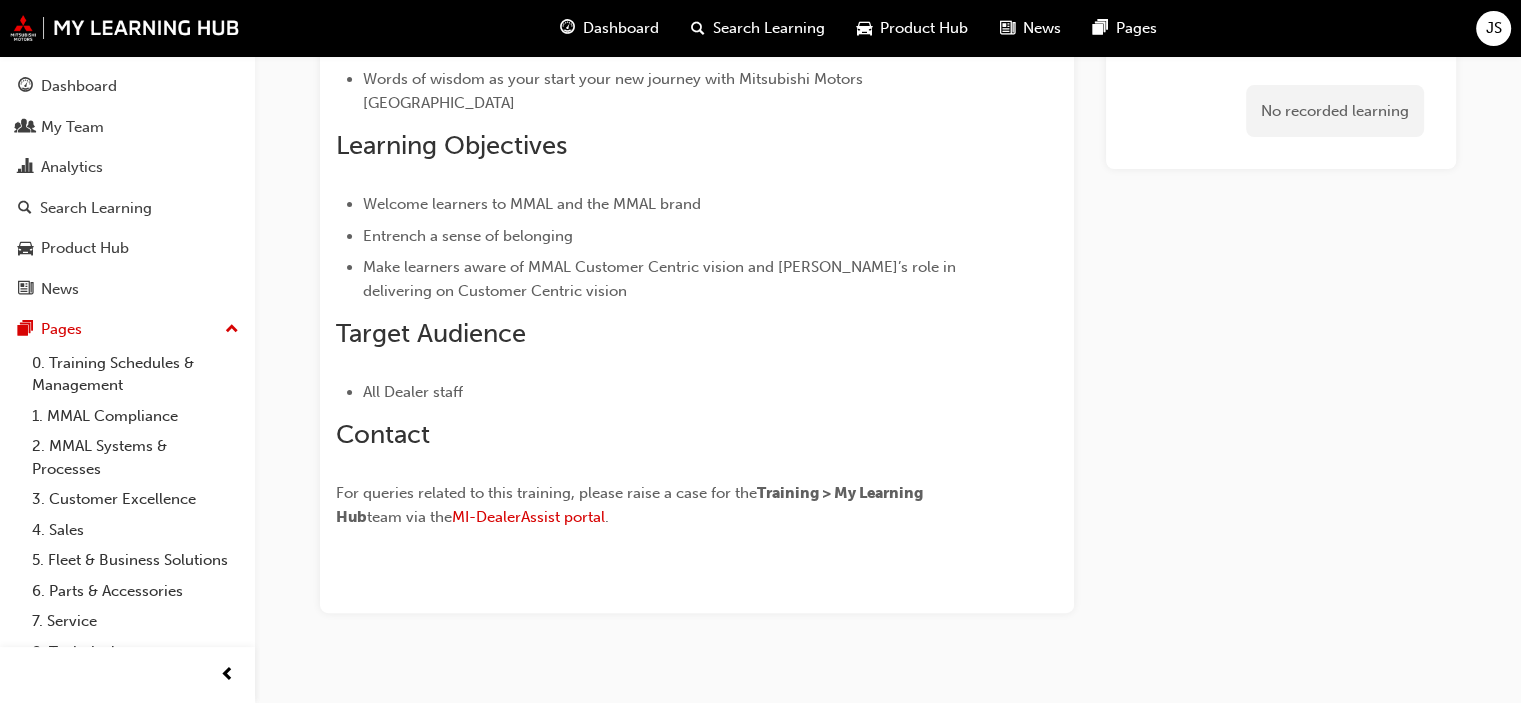 scroll, scrollTop: 0, scrollLeft: 0, axis: both 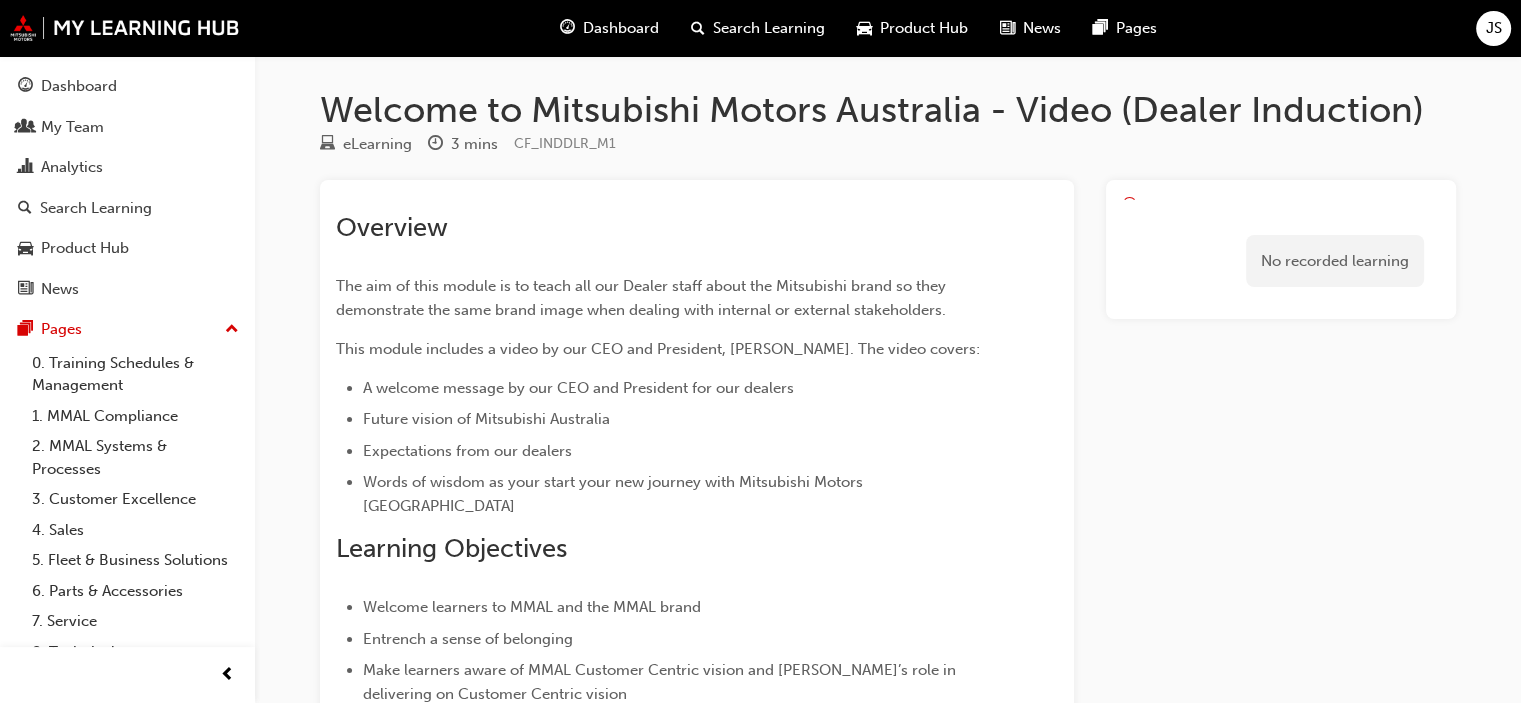 click at bounding box center (1130, 205) 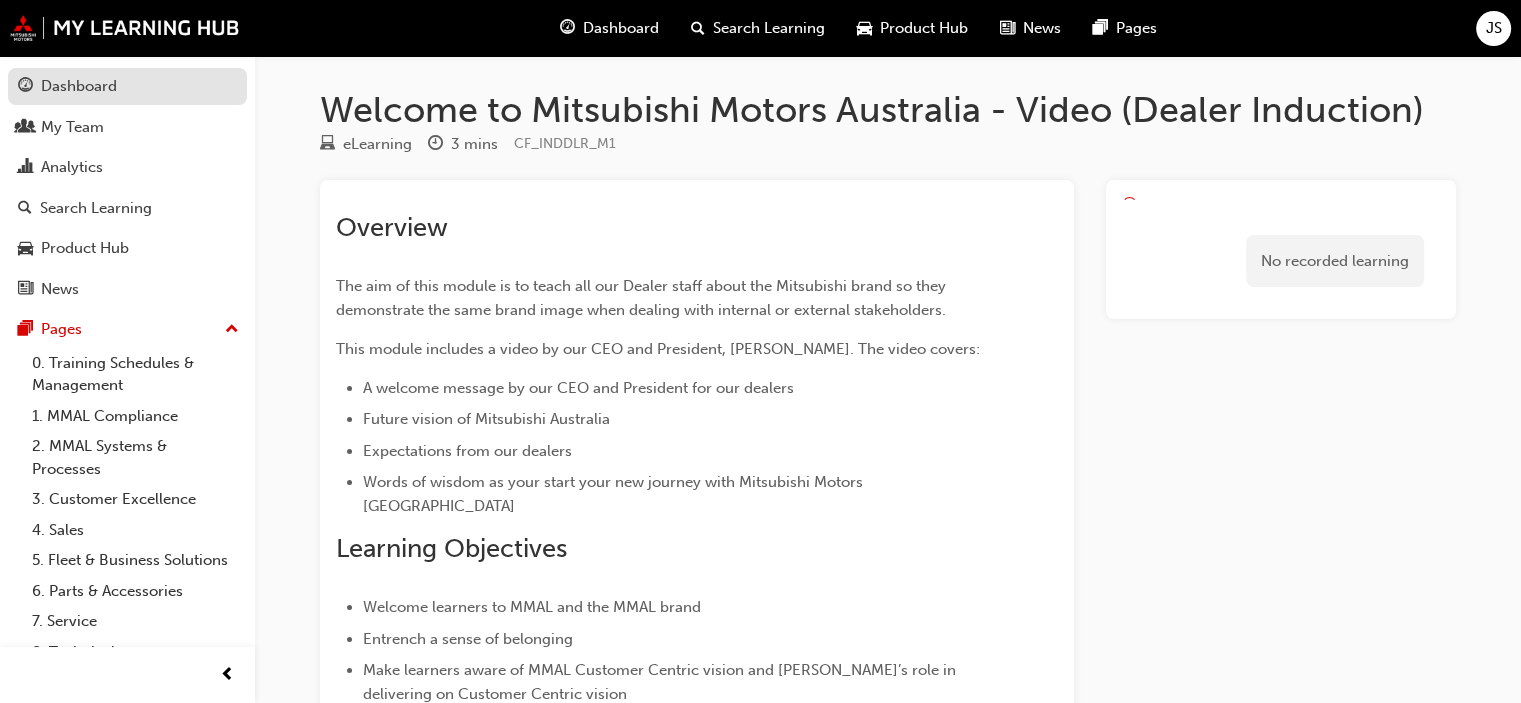 click on "Dashboard" at bounding box center (79, 86) 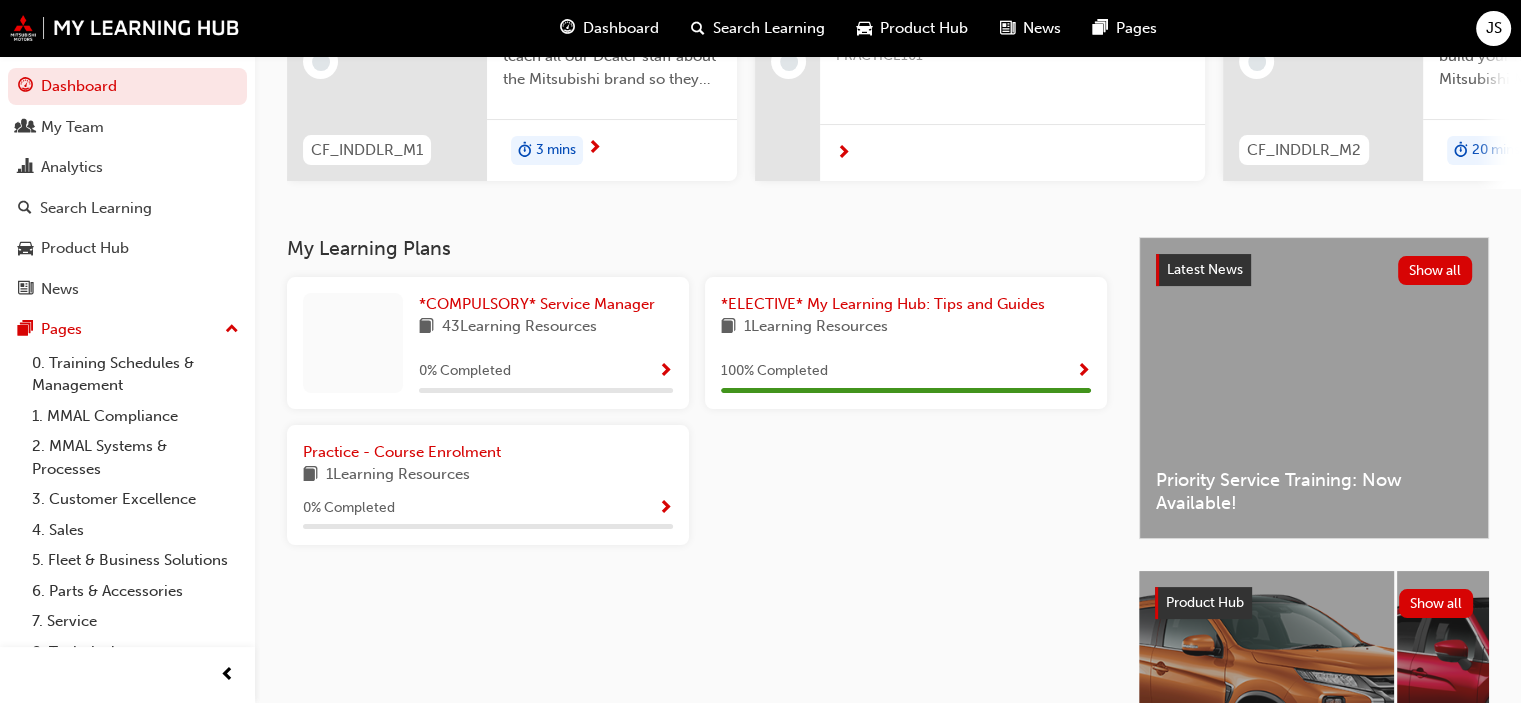 scroll, scrollTop: 274, scrollLeft: 0, axis: vertical 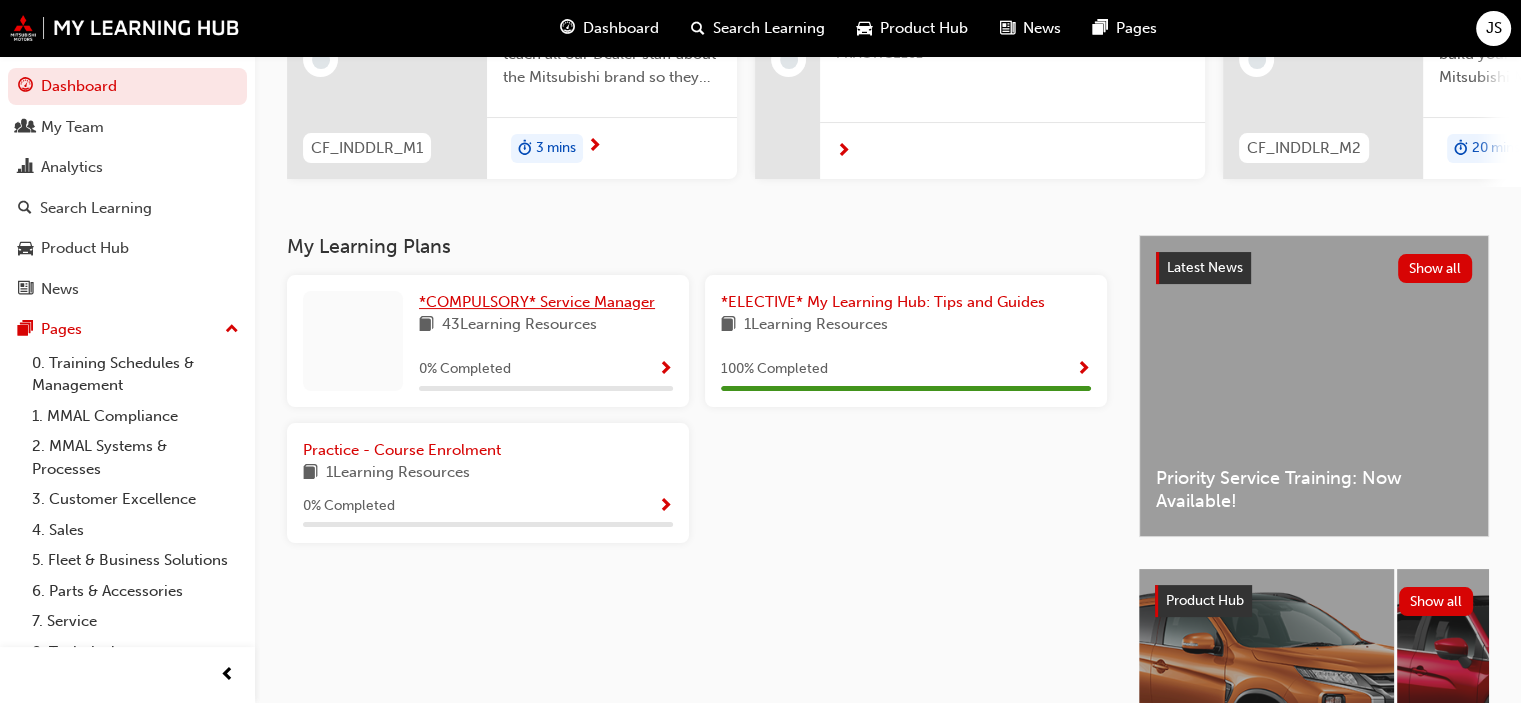 click on "*COMPULSORY* Service Manager" at bounding box center [537, 302] 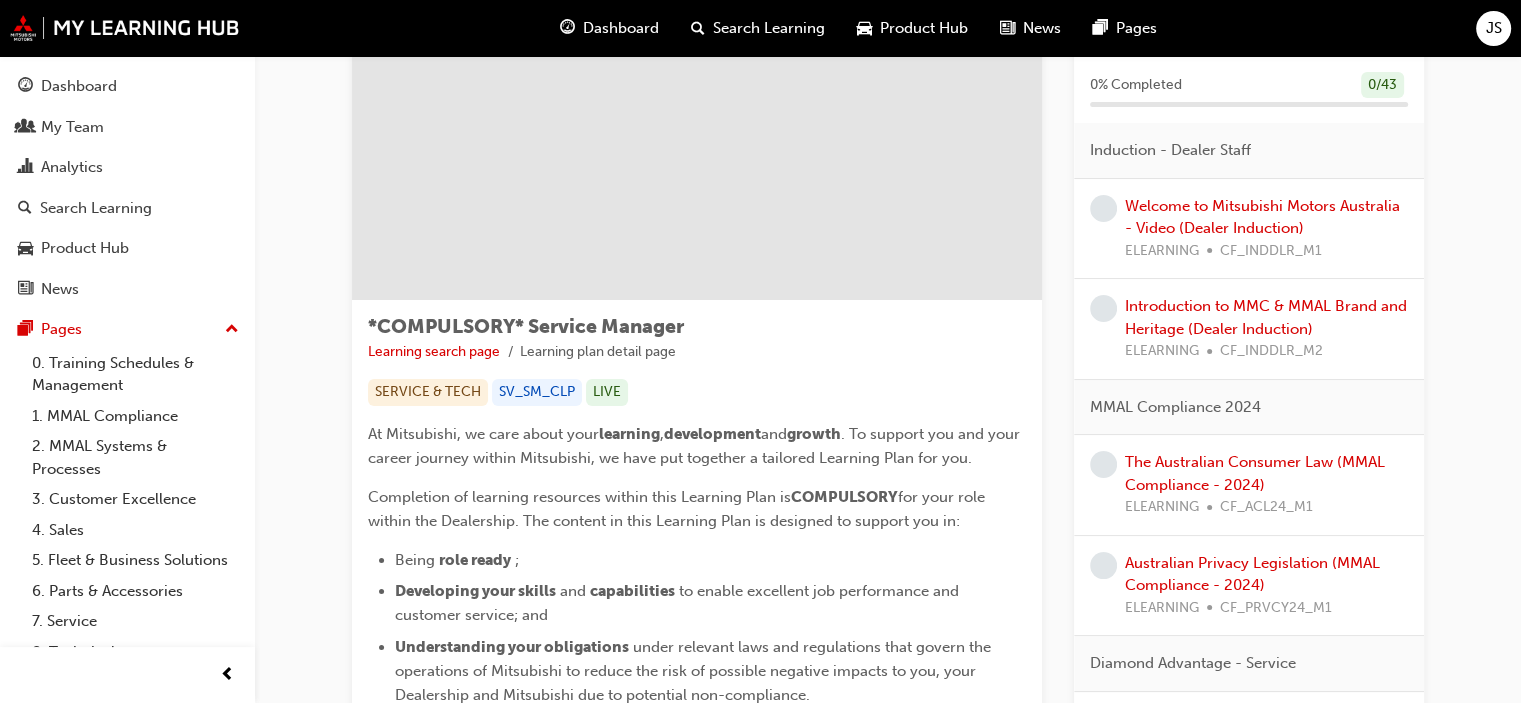 scroll, scrollTop: 0, scrollLeft: 0, axis: both 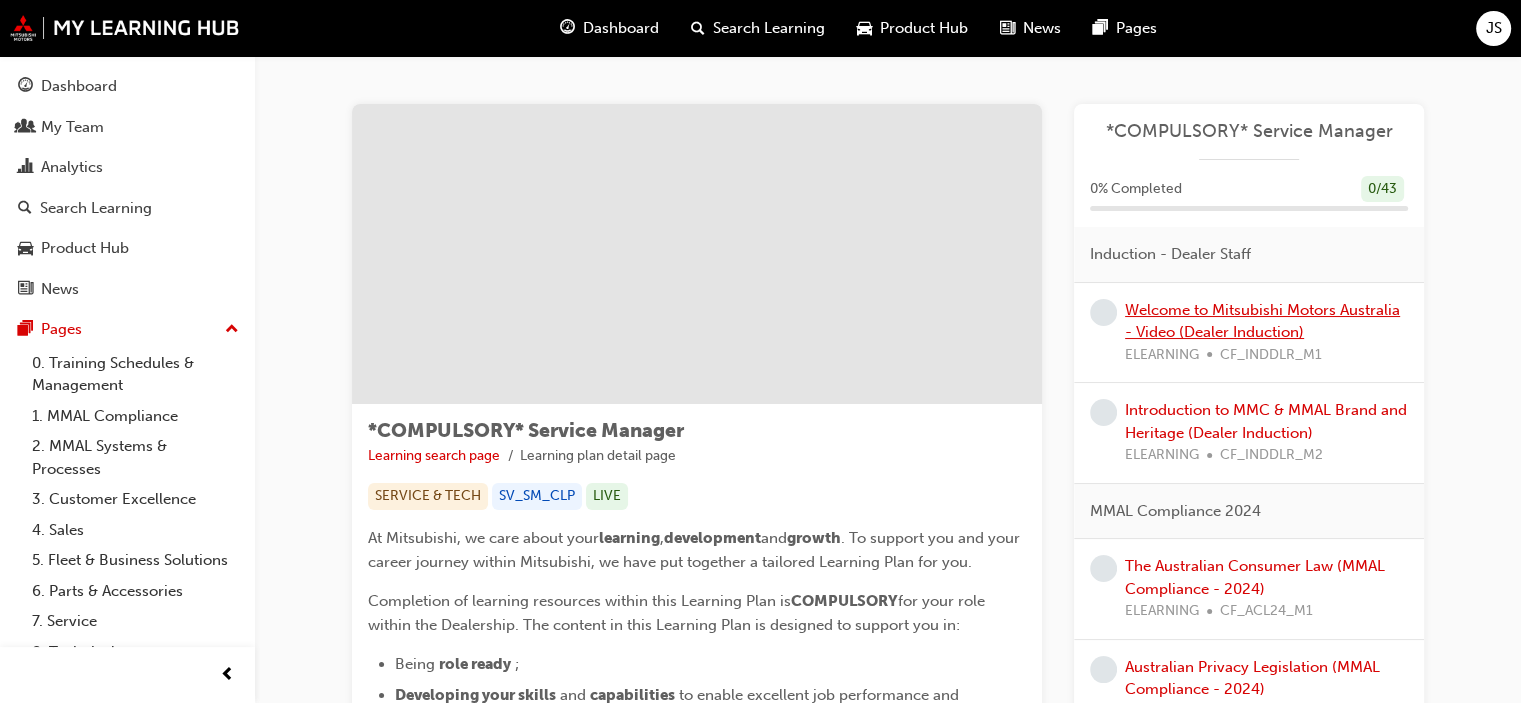 click on "Welcome to Mitsubishi Motors Australia - Video (Dealer Induction)" at bounding box center [1262, 321] 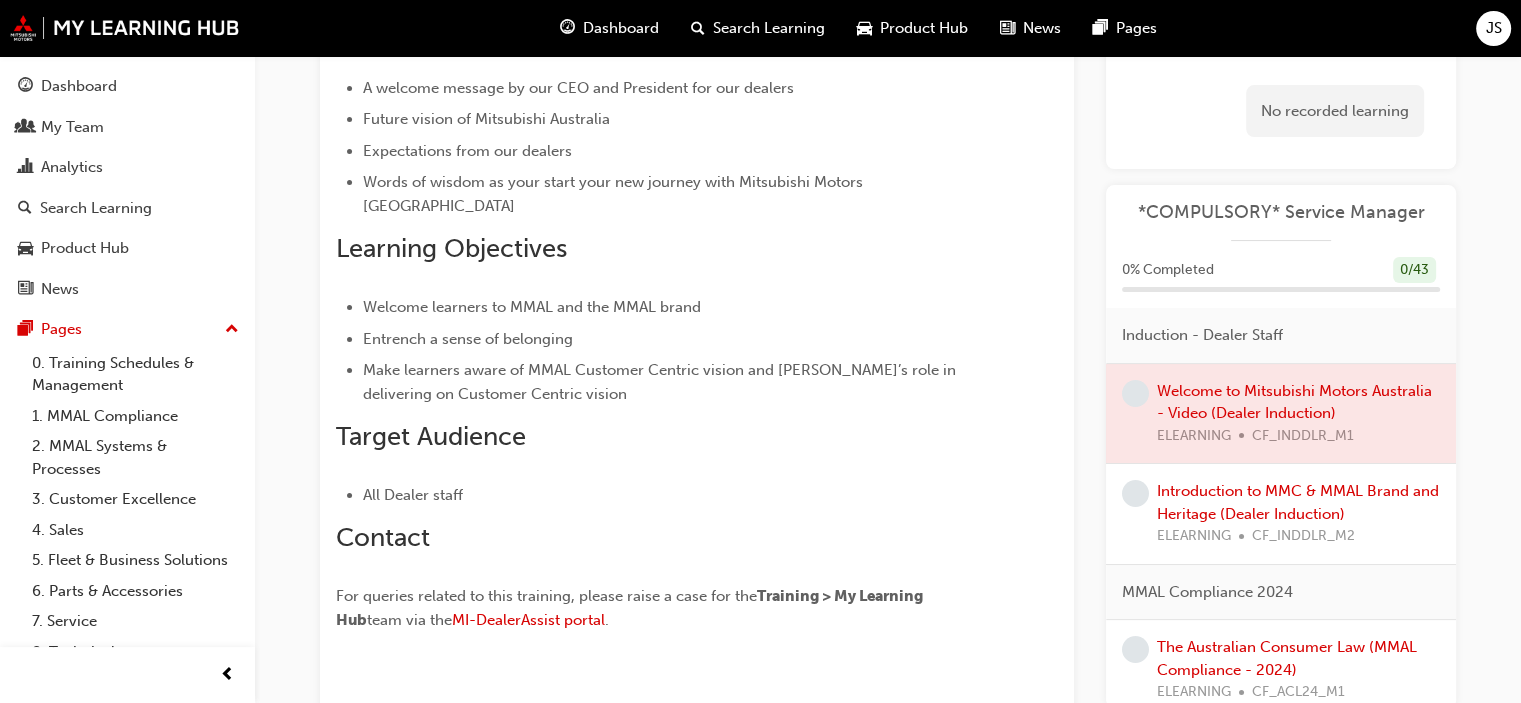 scroll, scrollTop: 302, scrollLeft: 0, axis: vertical 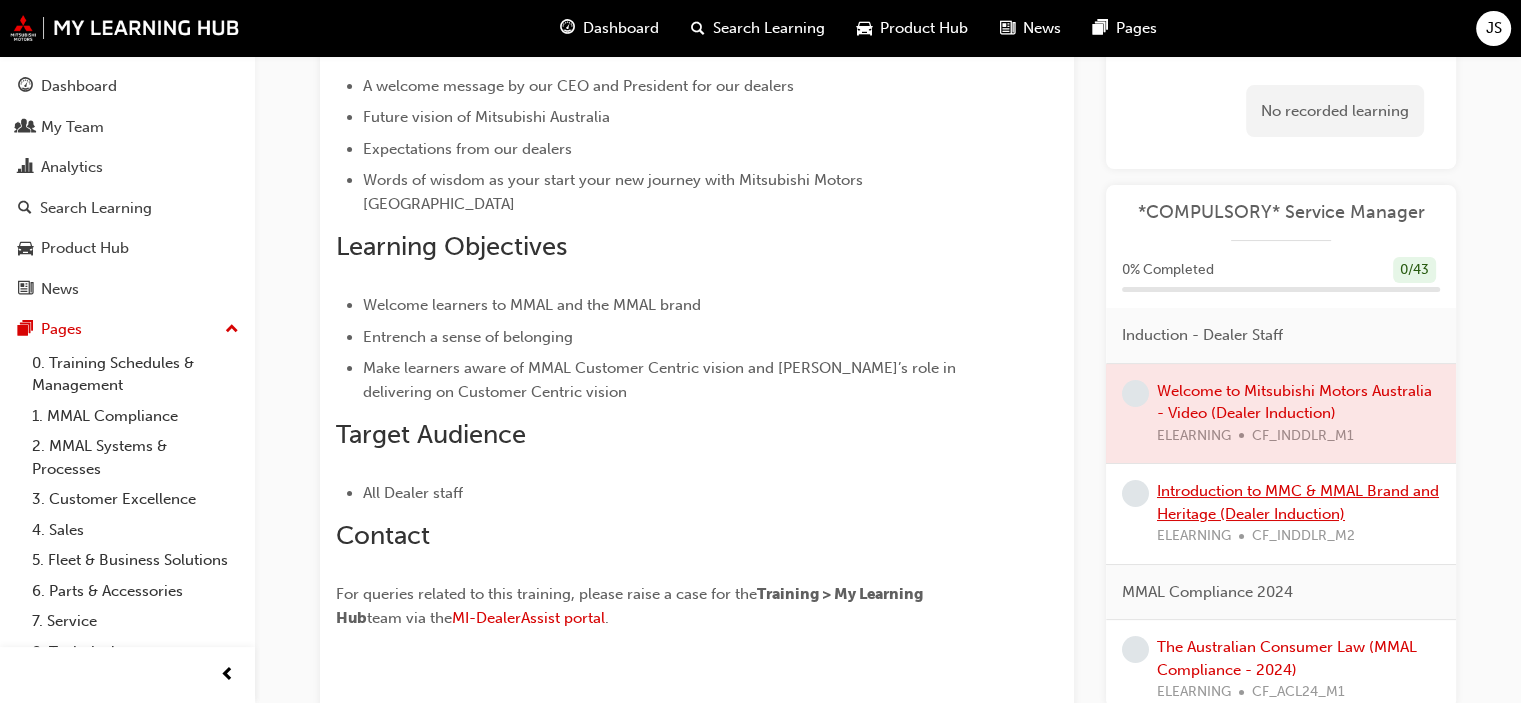 click on "Introduction to MMC & MMAL Brand and Heritage (Dealer Induction)" at bounding box center [1298, 502] 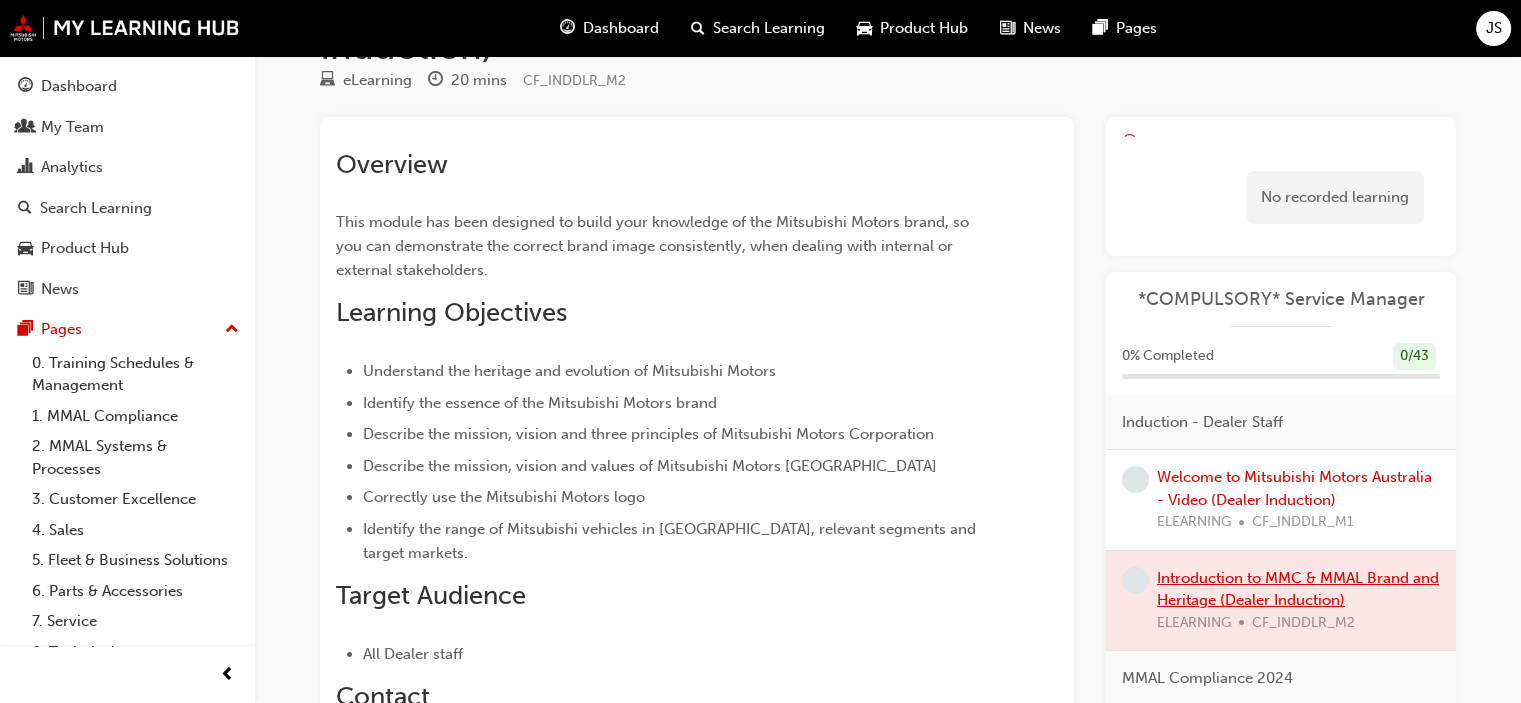 scroll, scrollTop: 112, scrollLeft: 0, axis: vertical 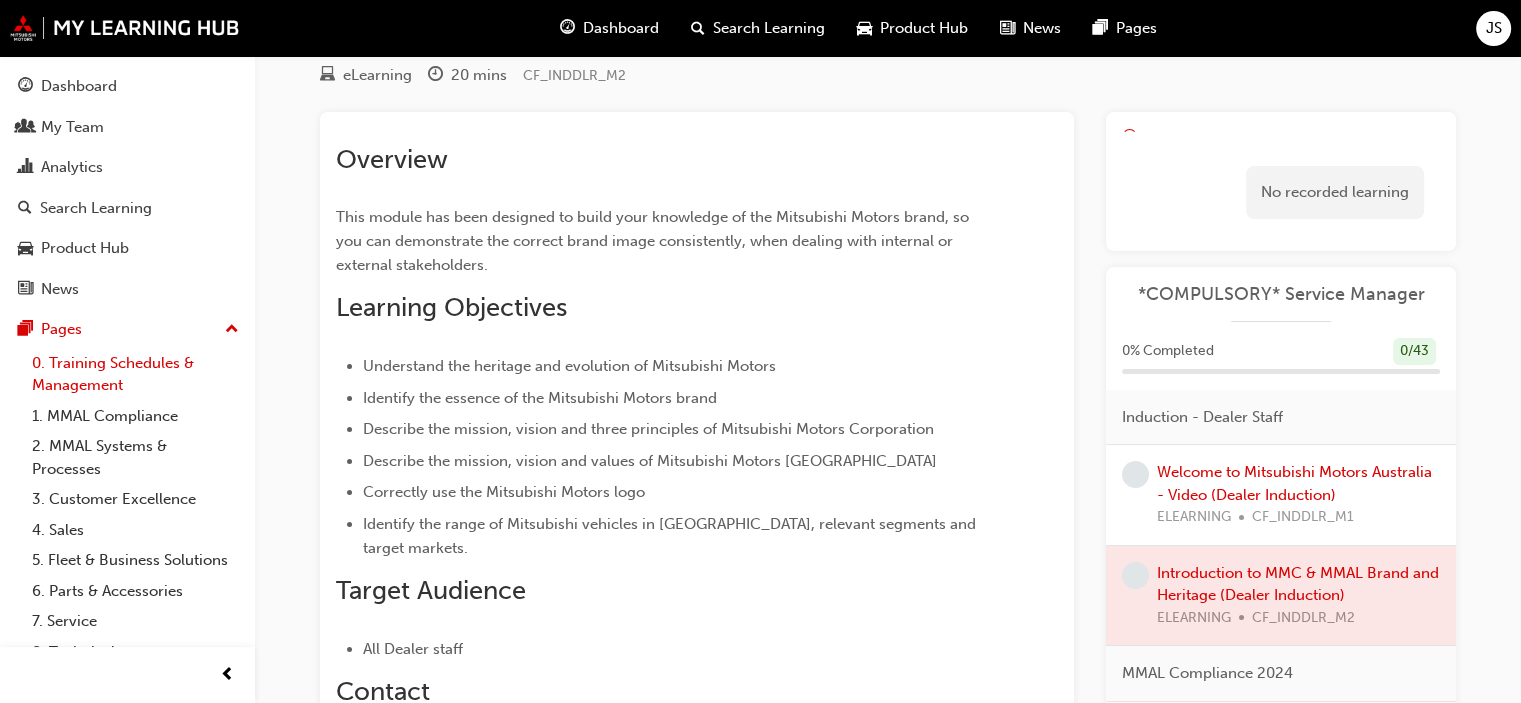 click on "0. Training Schedules & Management" at bounding box center (135, 374) 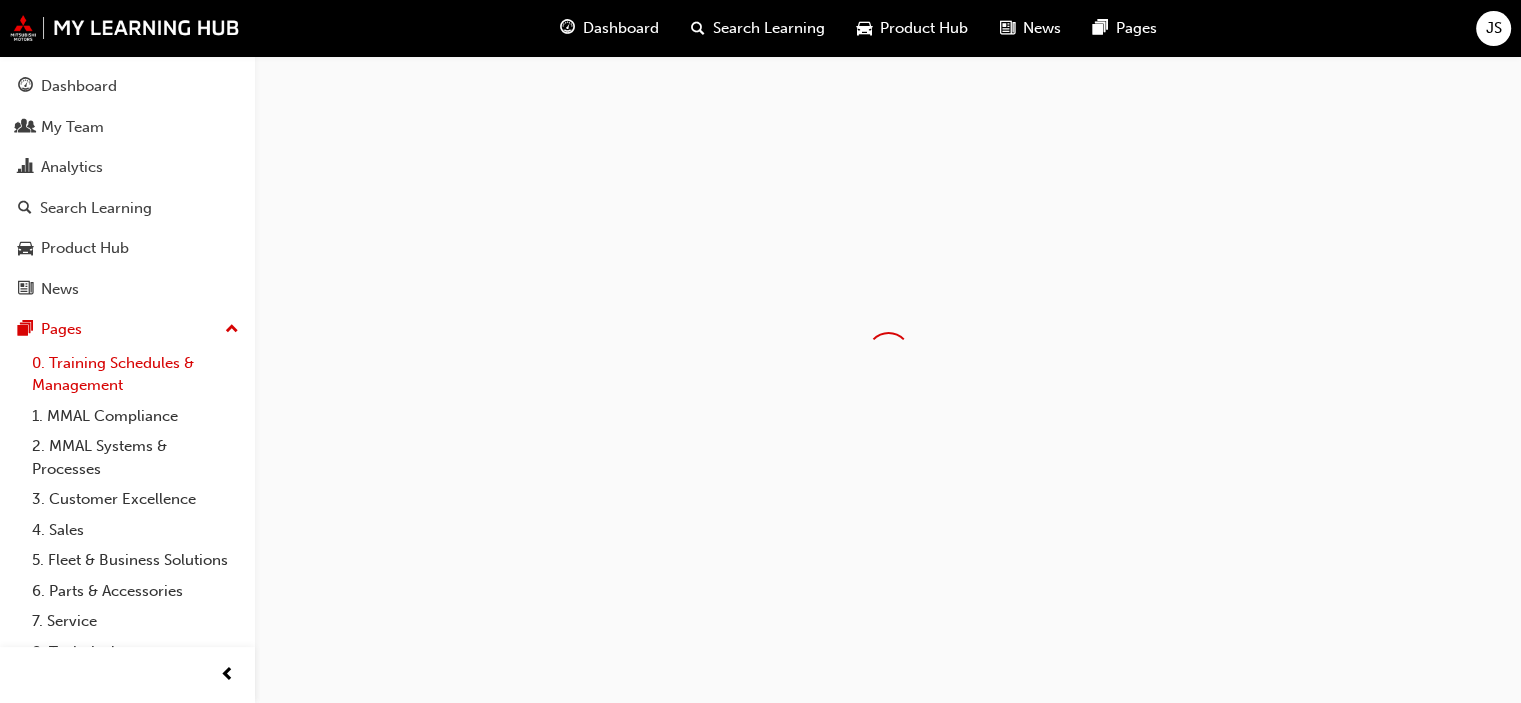 scroll, scrollTop: 0, scrollLeft: 0, axis: both 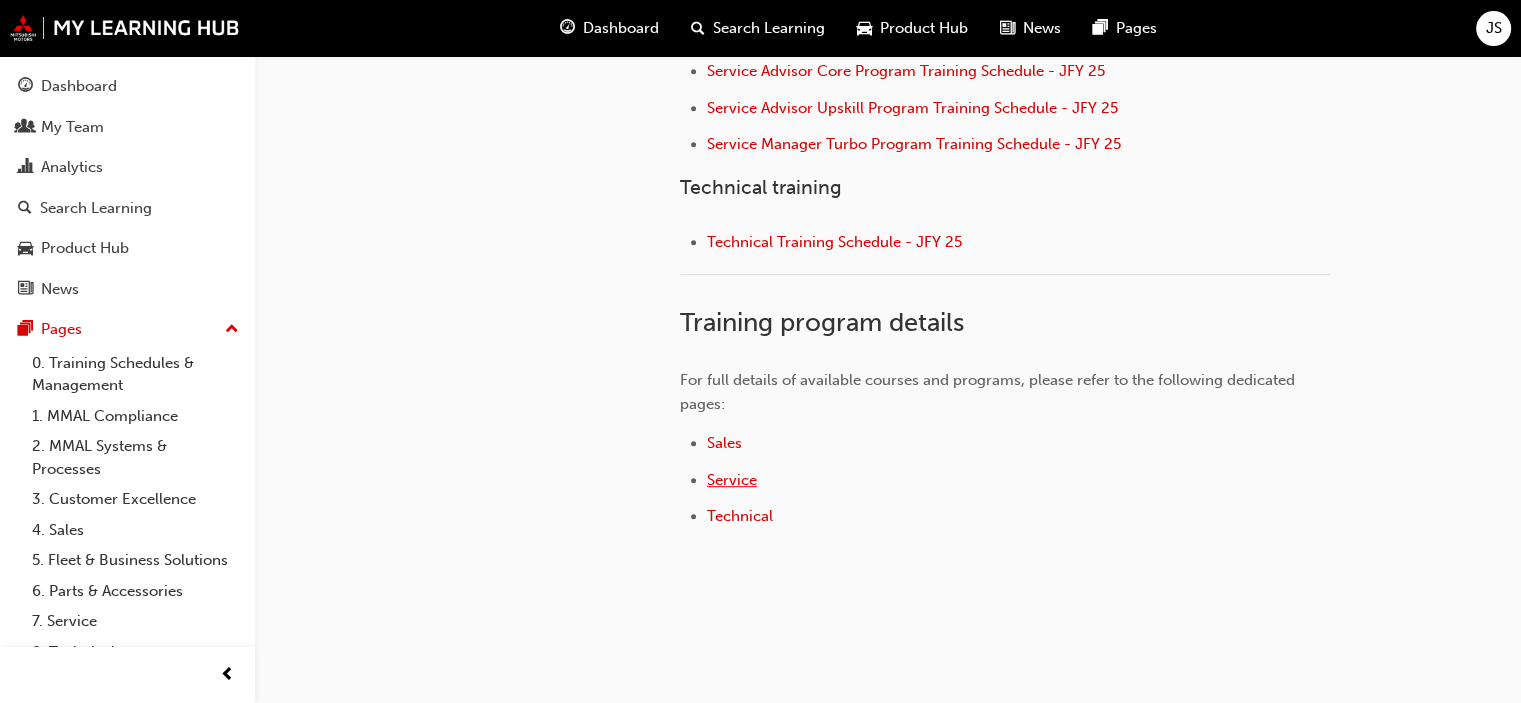 click on "Service" at bounding box center [732, 480] 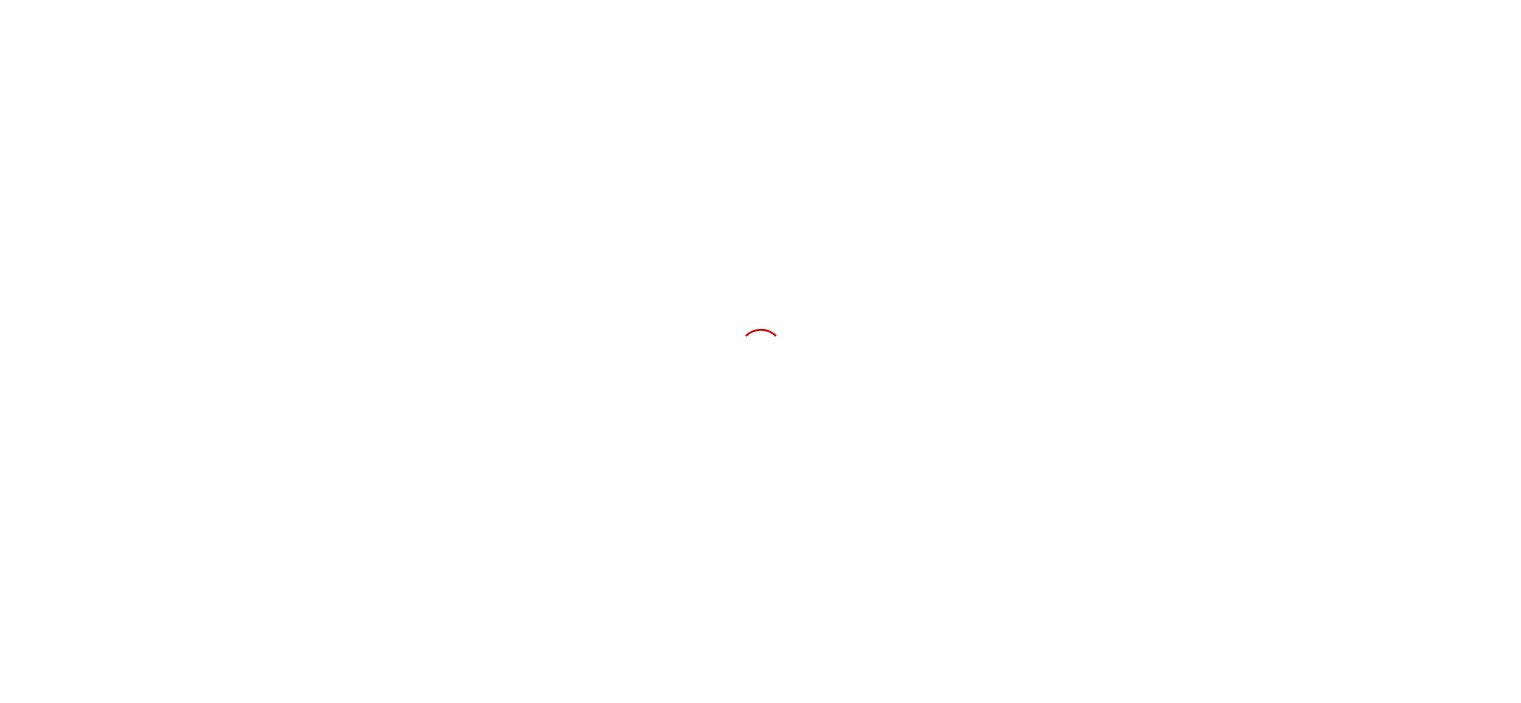 scroll, scrollTop: 0, scrollLeft: 0, axis: both 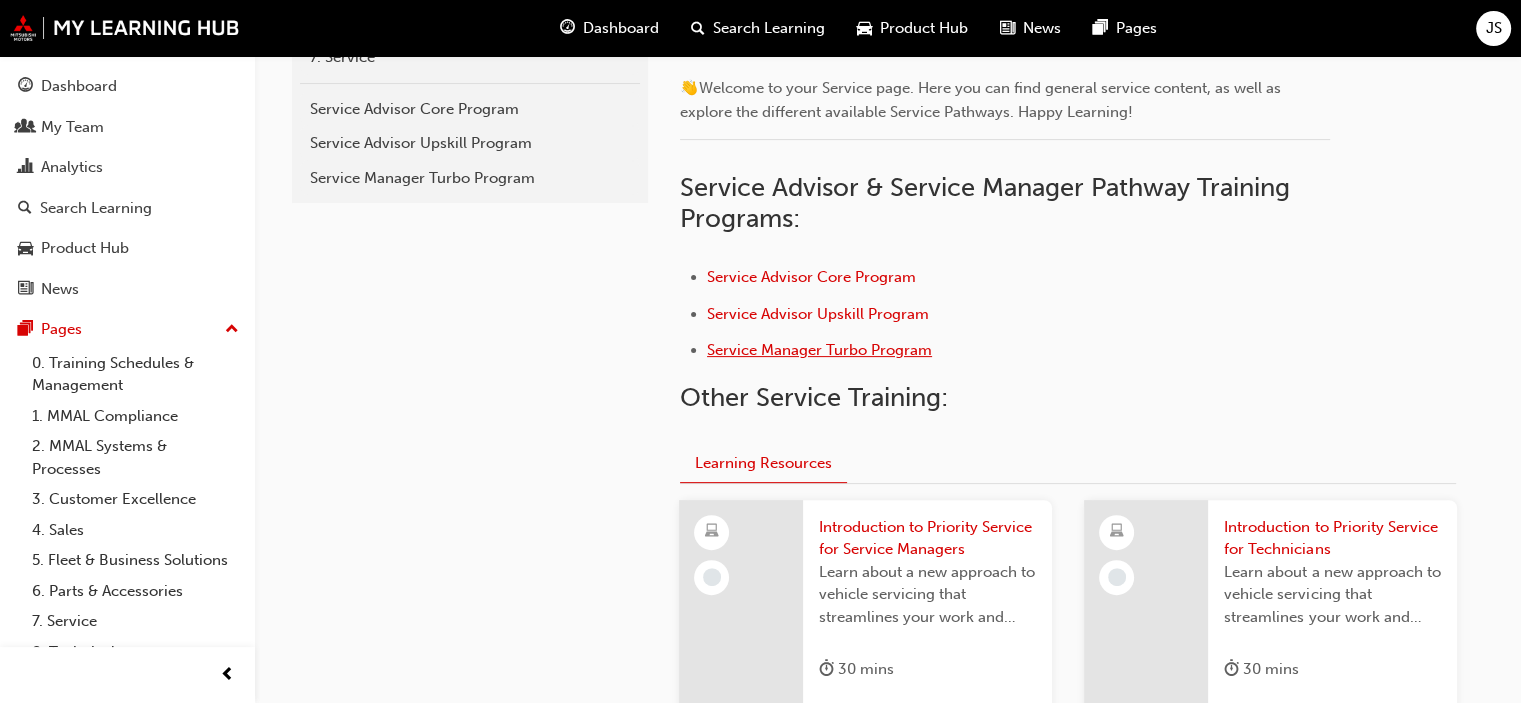 click on "Service Manager Turbo Program" at bounding box center [819, 350] 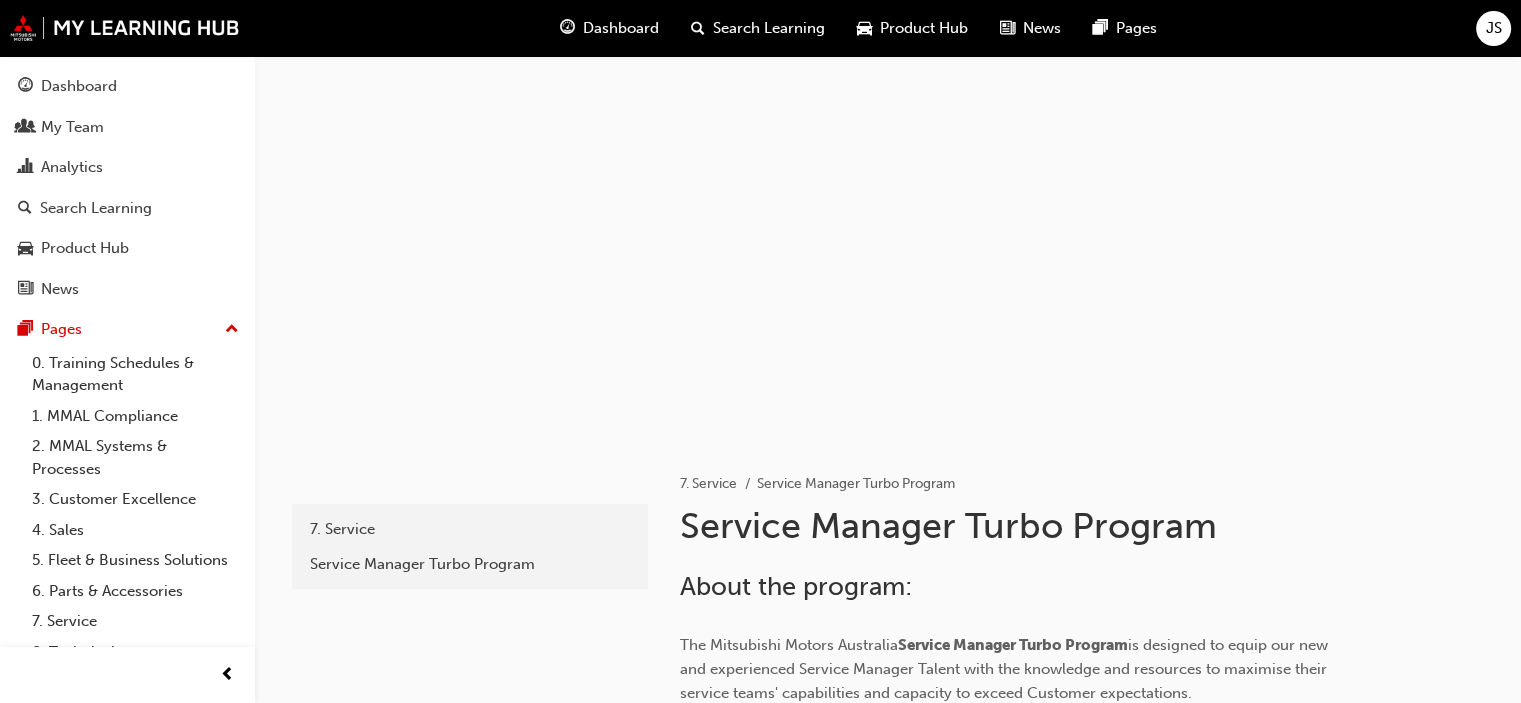 scroll, scrollTop: 0, scrollLeft: 0, axis: both 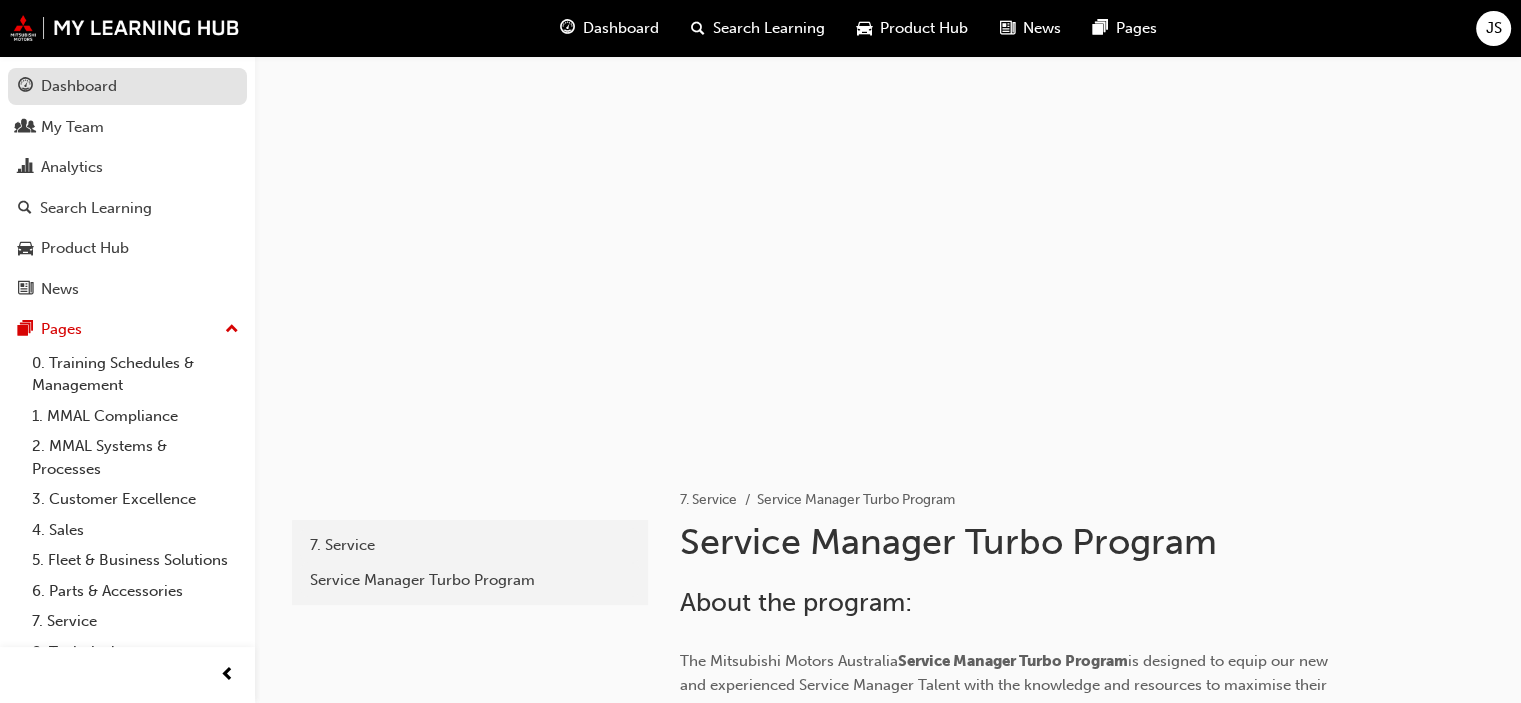 click on "Dashboard" at bounding box center (79, 86) 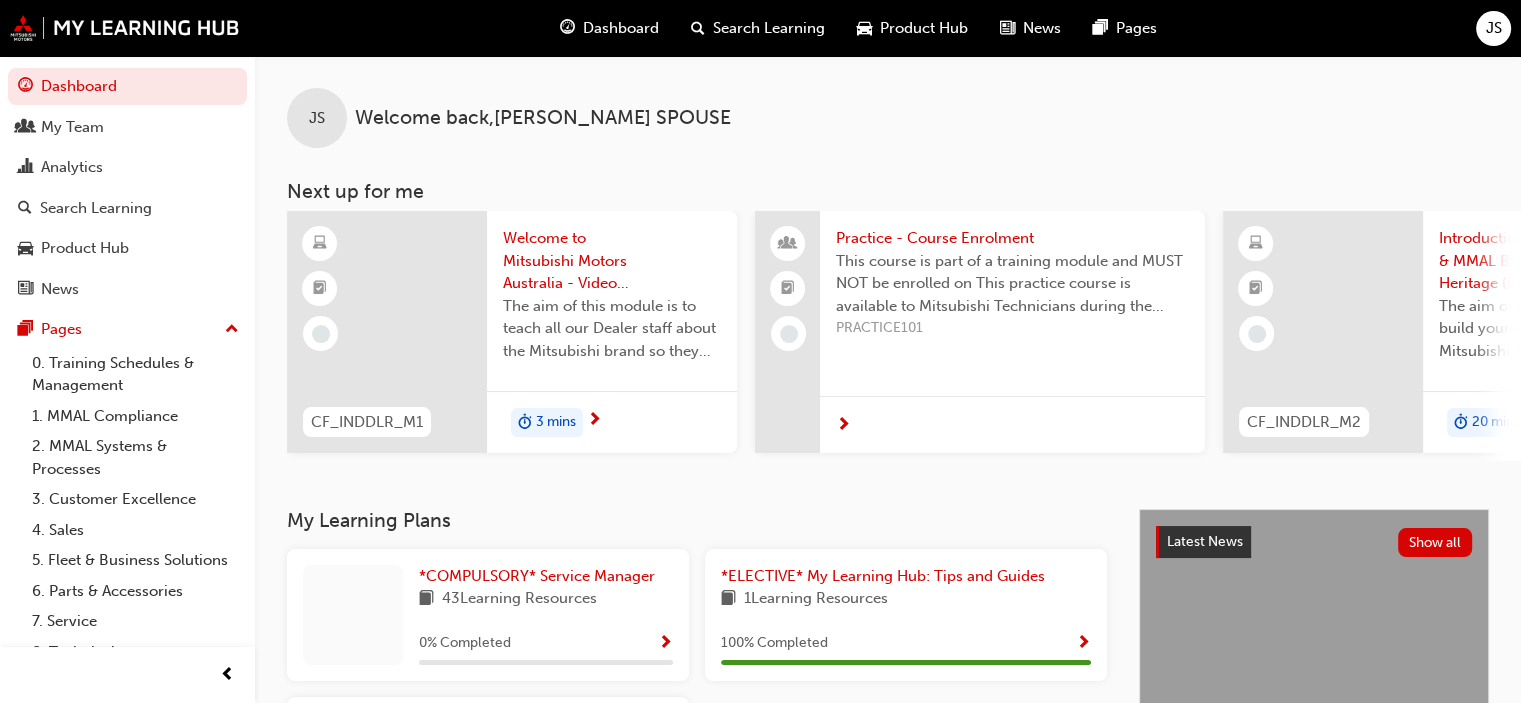 scroll, scrollTop: 0, scrollLeft: 0, axis: both 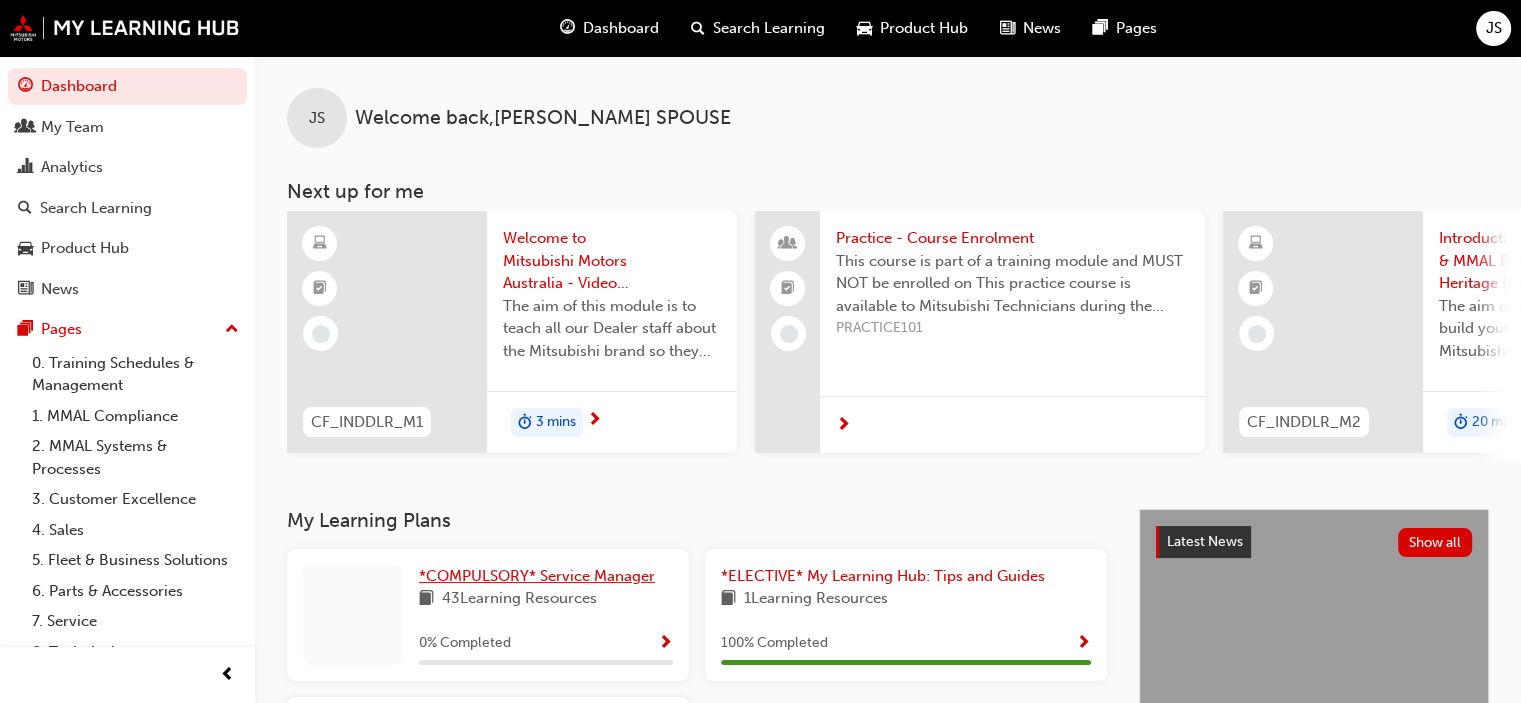 click on "*COMPULSORY* Service Manager" at bounding box center (537, 576) 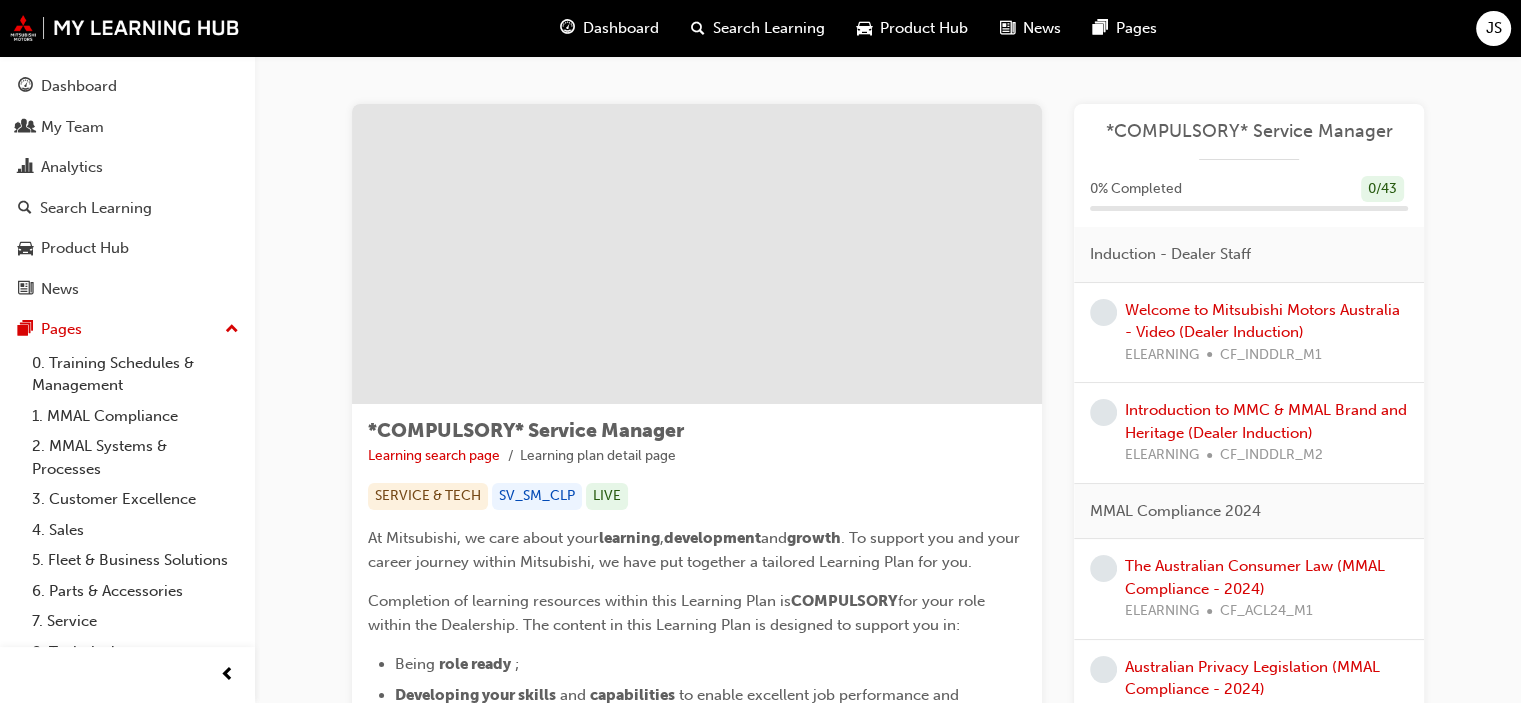 click at bounding box center (697, 254) 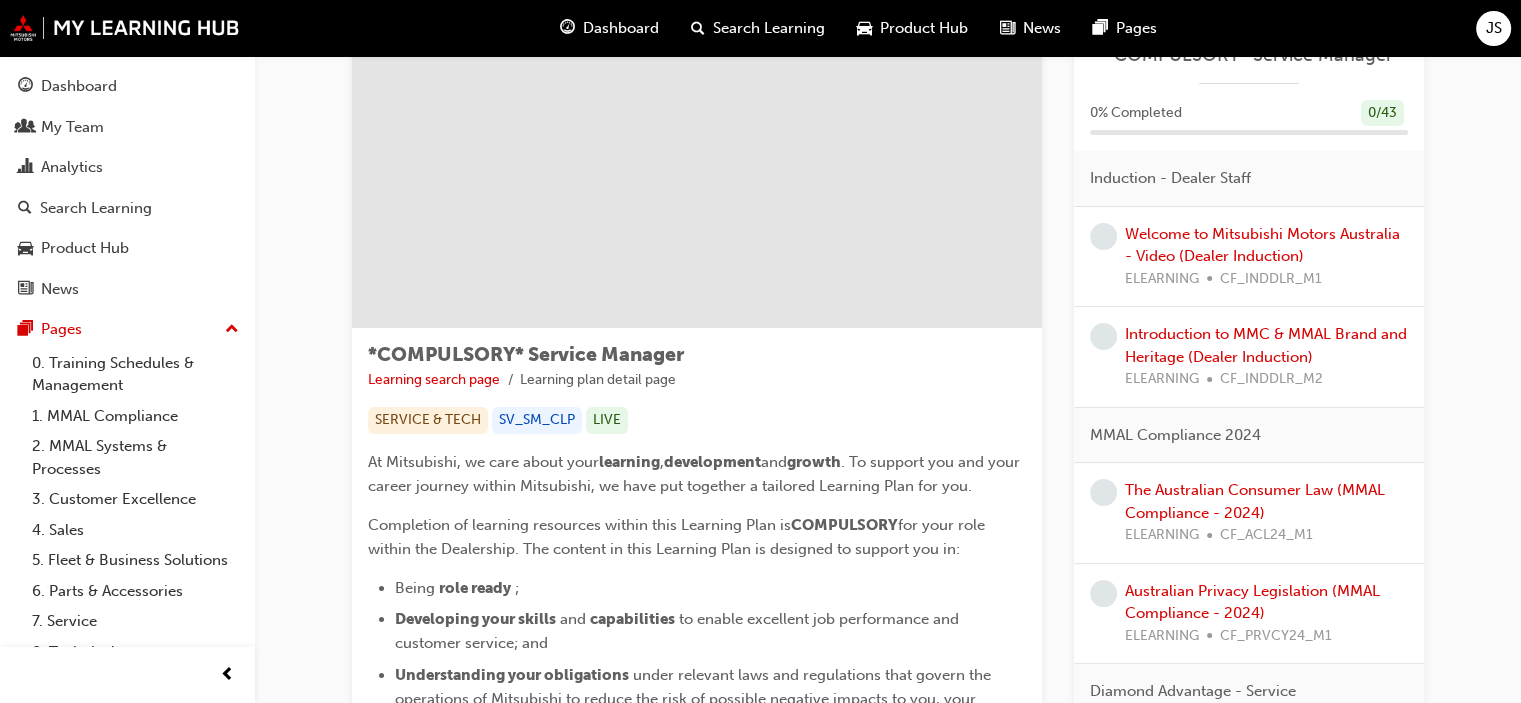 scroll, scrollTop: 72, scrollLeft: 0, axis: vertical 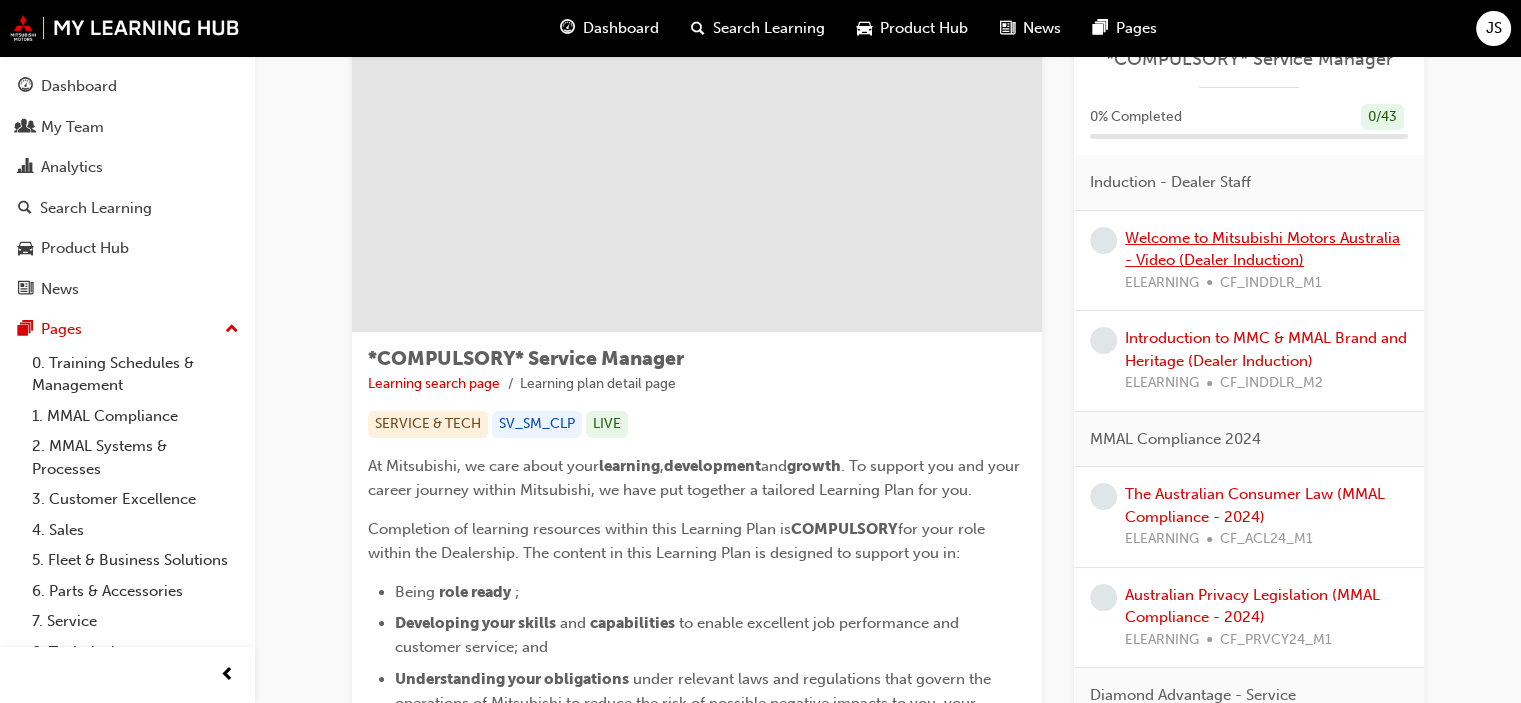 click on "Welcome to Mitsubishi Motors Australia - Video (Dealer Induction)" at bounding box center [1262, 249] 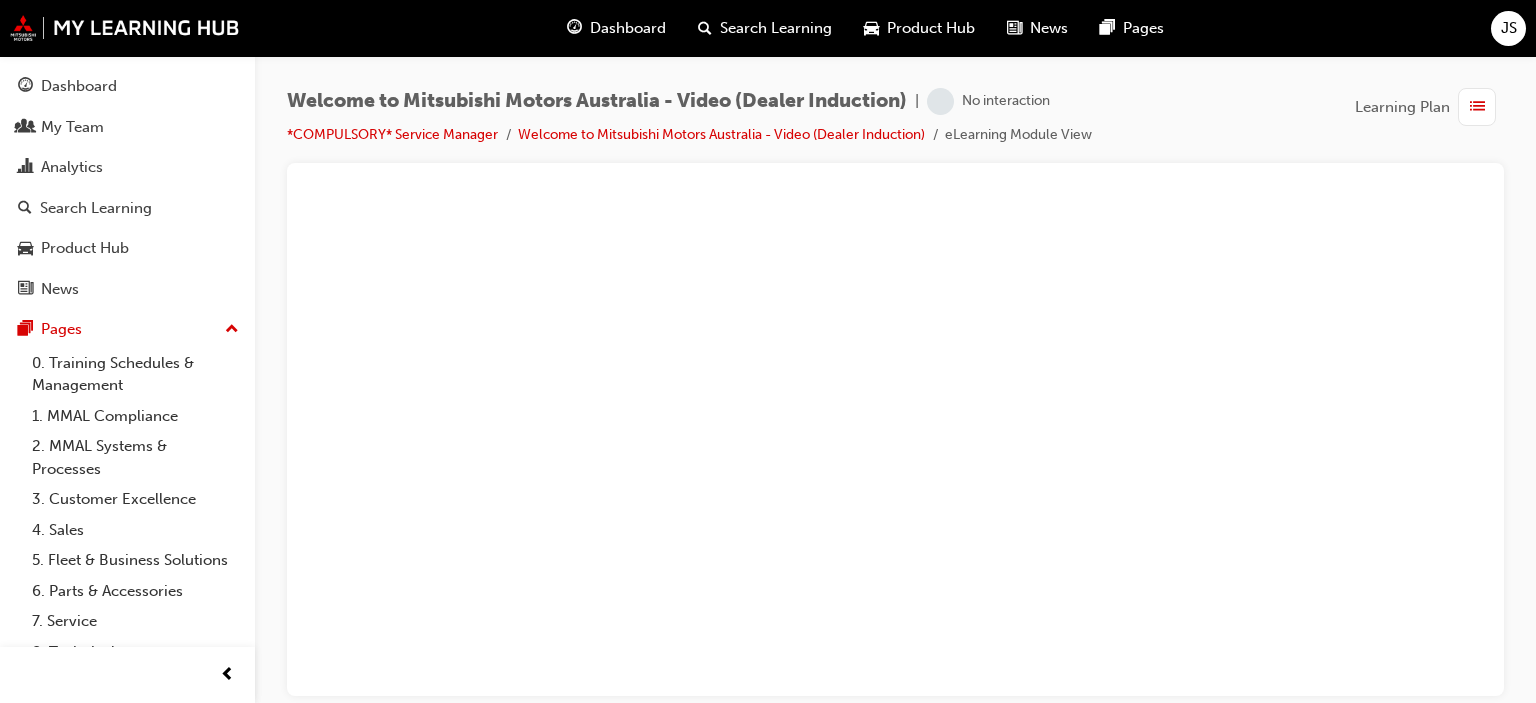scroll, scrollTop: 0, scrollLeft: 0, axis: both 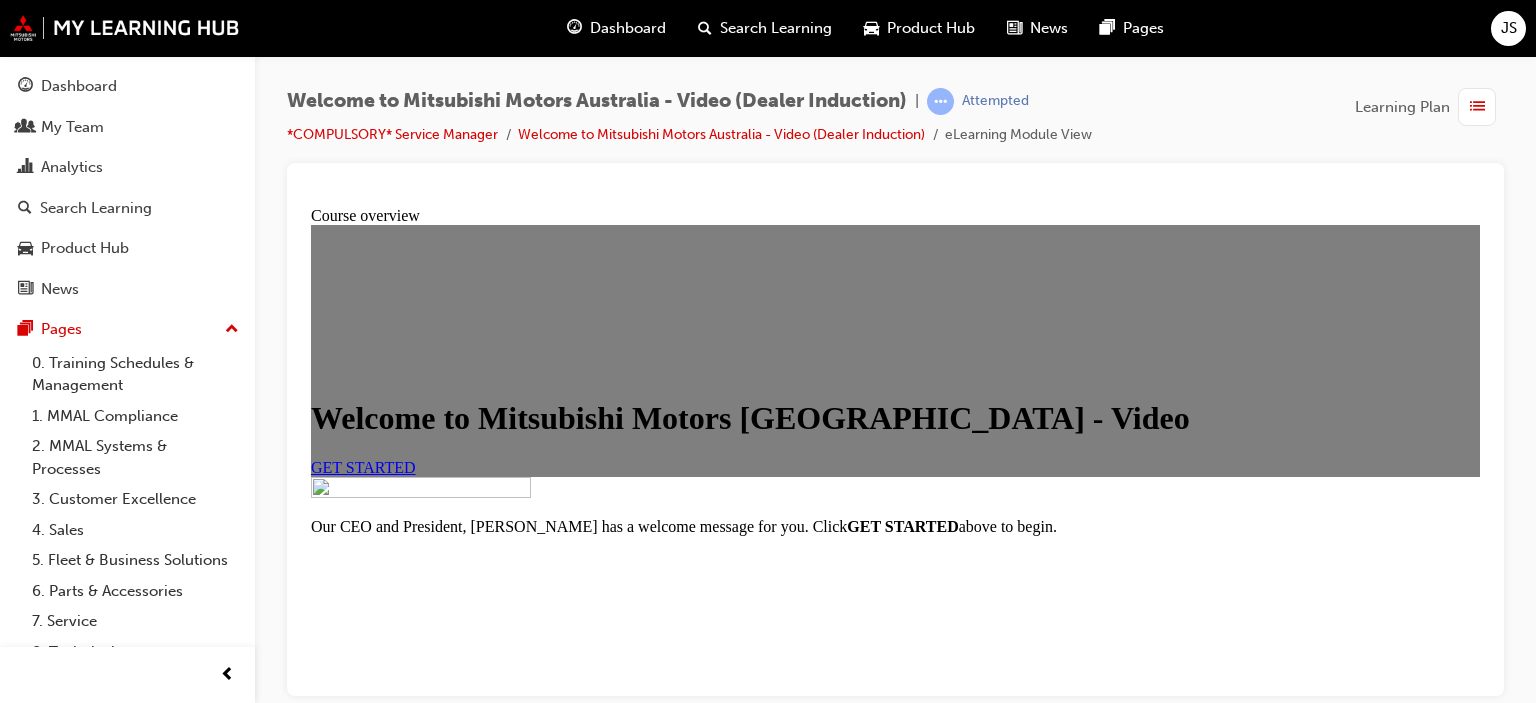 click on "GET STARTED" at bounding box center [363, 466] 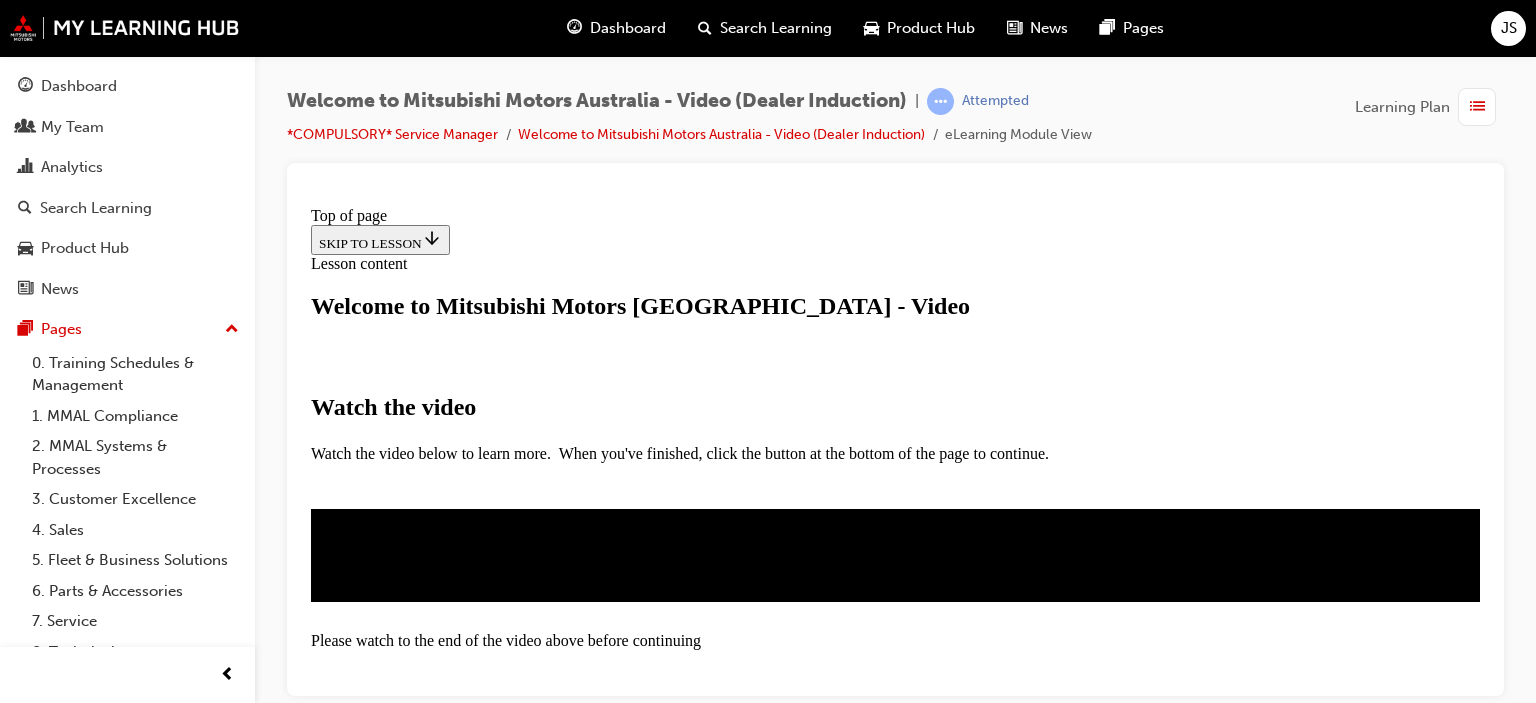 scroll, scrollTop: 264, scrollLeft: 0, axis: vertical 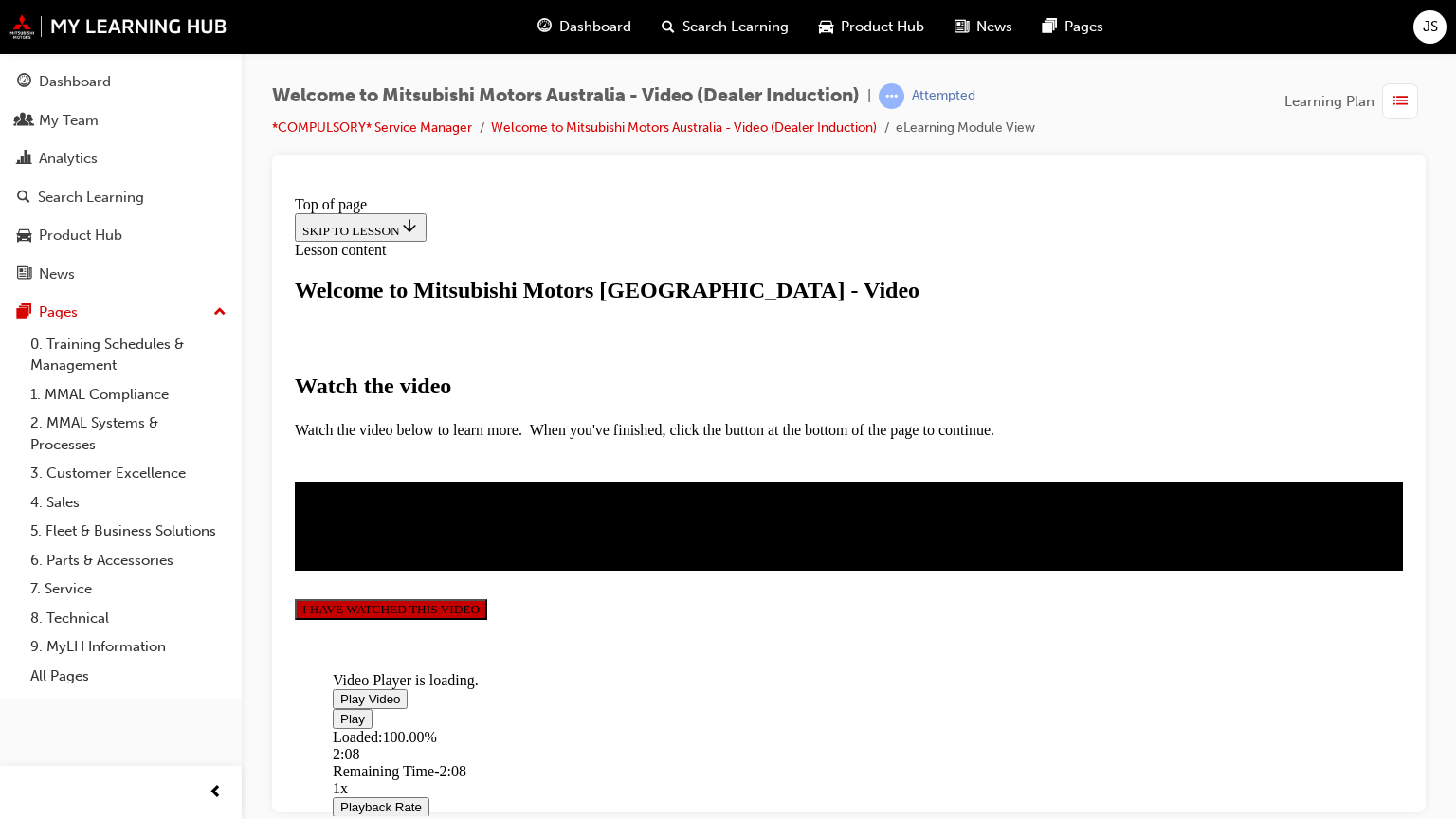 click at bounding box center (452, 1077) 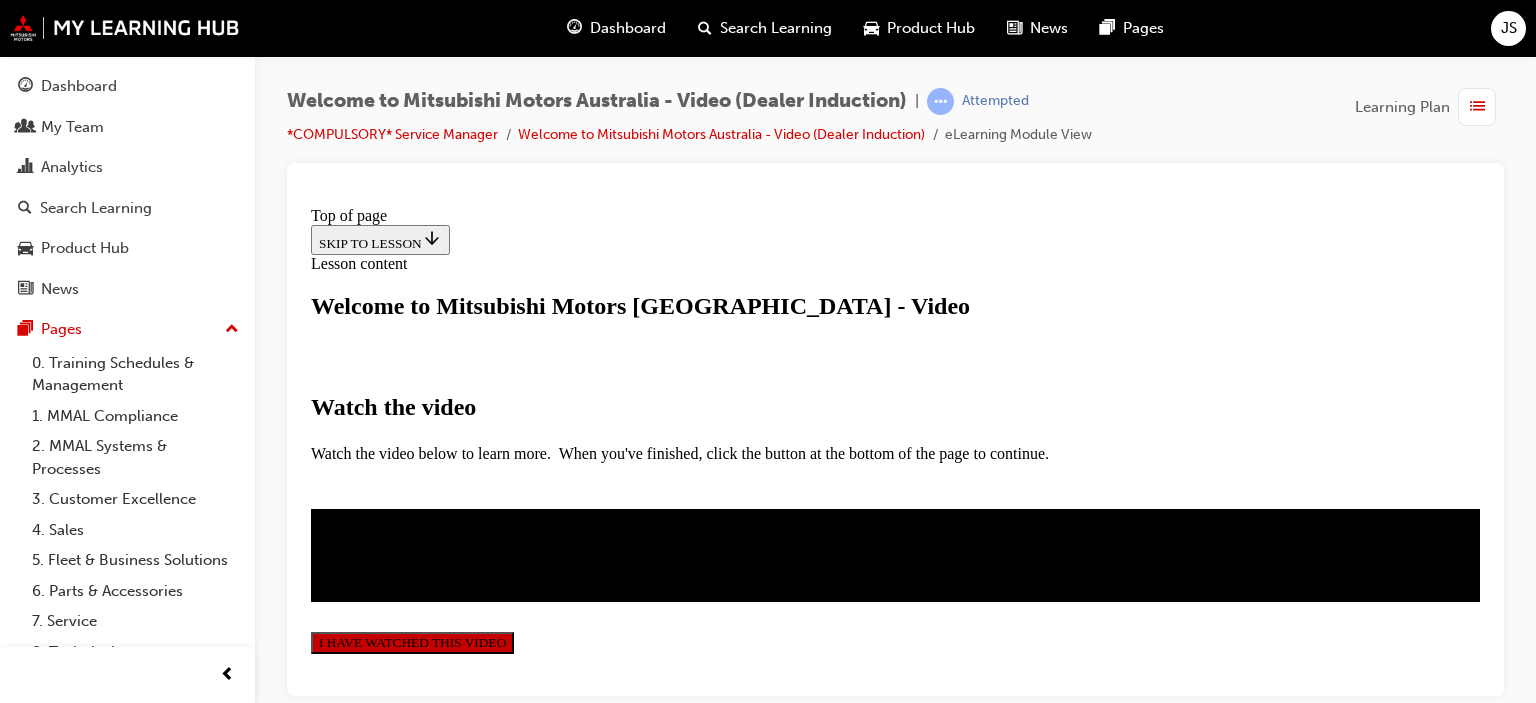 scroll, scrollTop: 676, scrollLeft: 0, axis: vertical 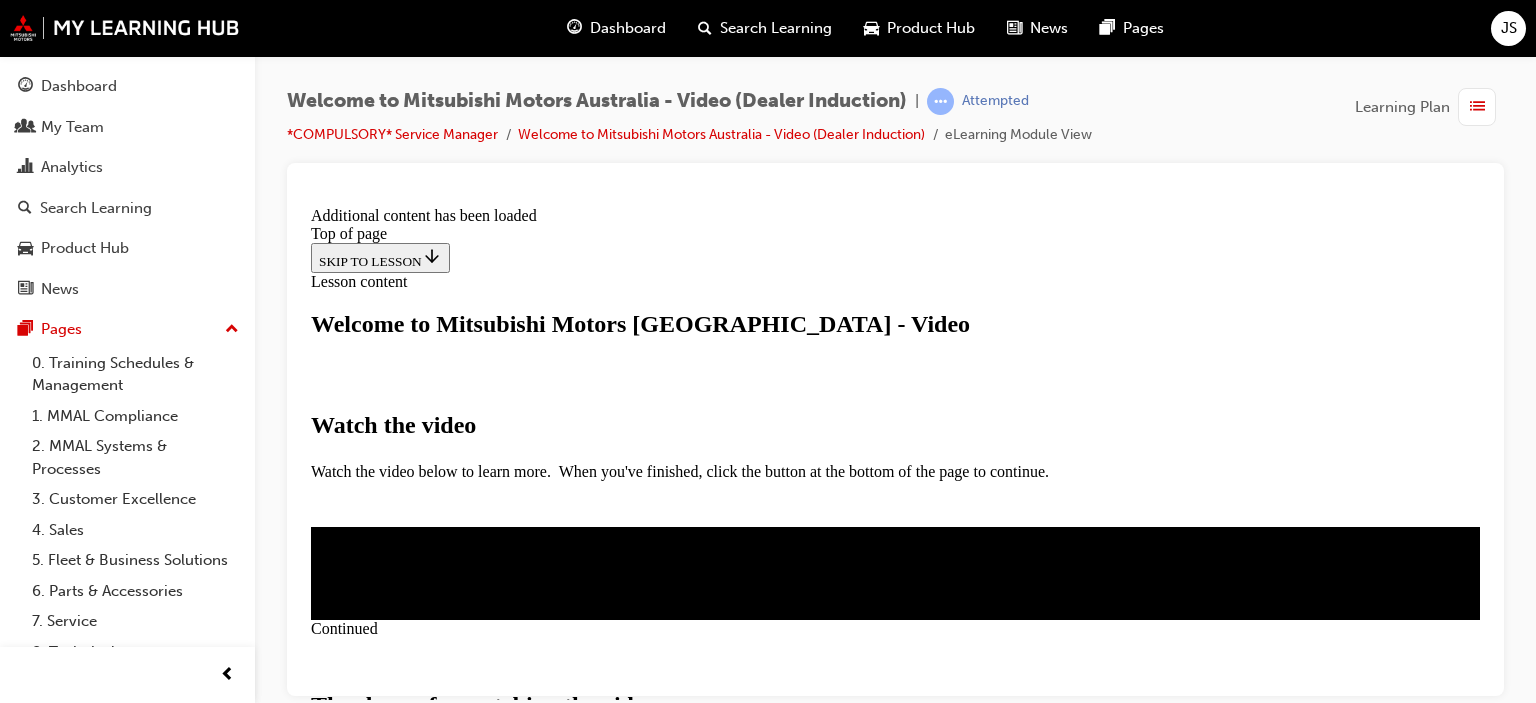 click on "CLOSE MODULE" at bounding box center [372, 844] 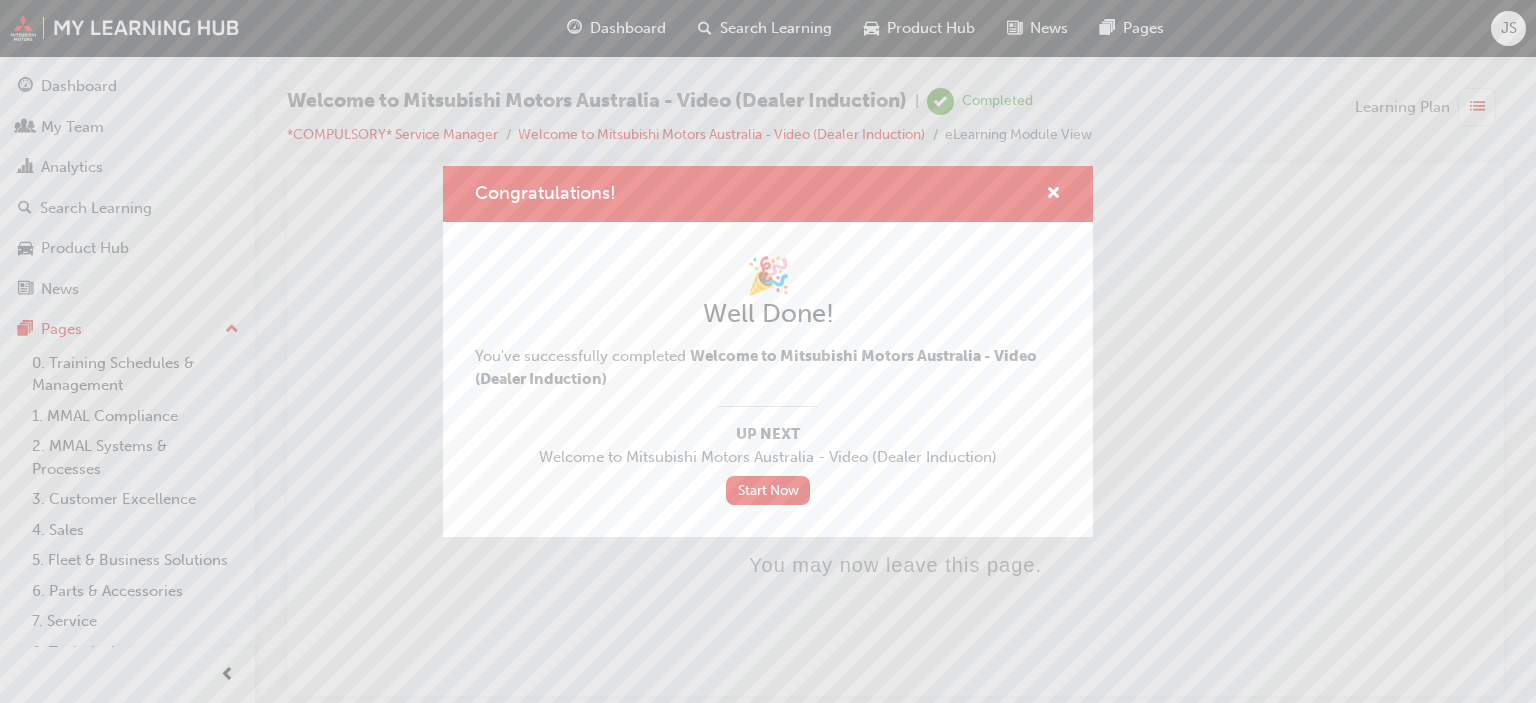 scroll, scrollTop: 0, scrollLeft: 0, axis: both 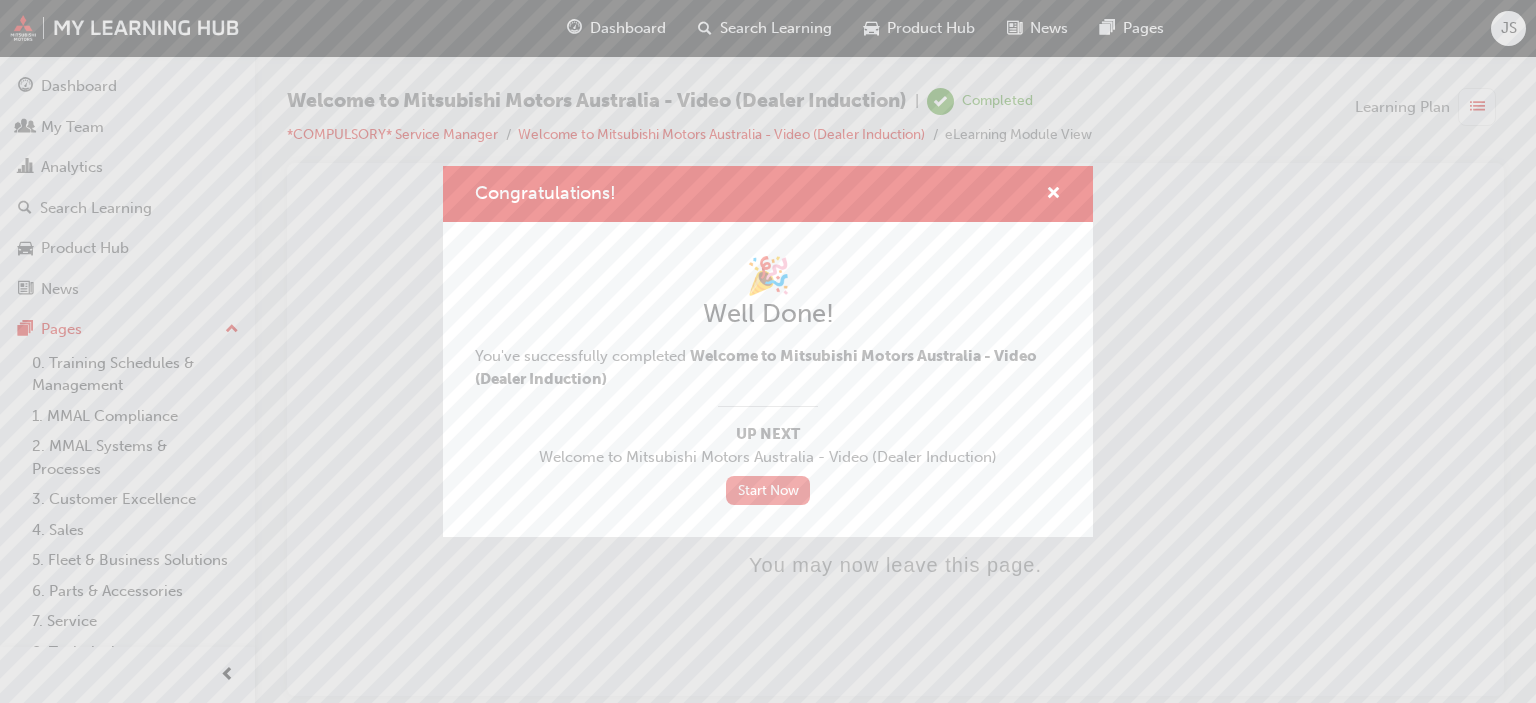 click on "Start Now" at bounding box center (768, 490) 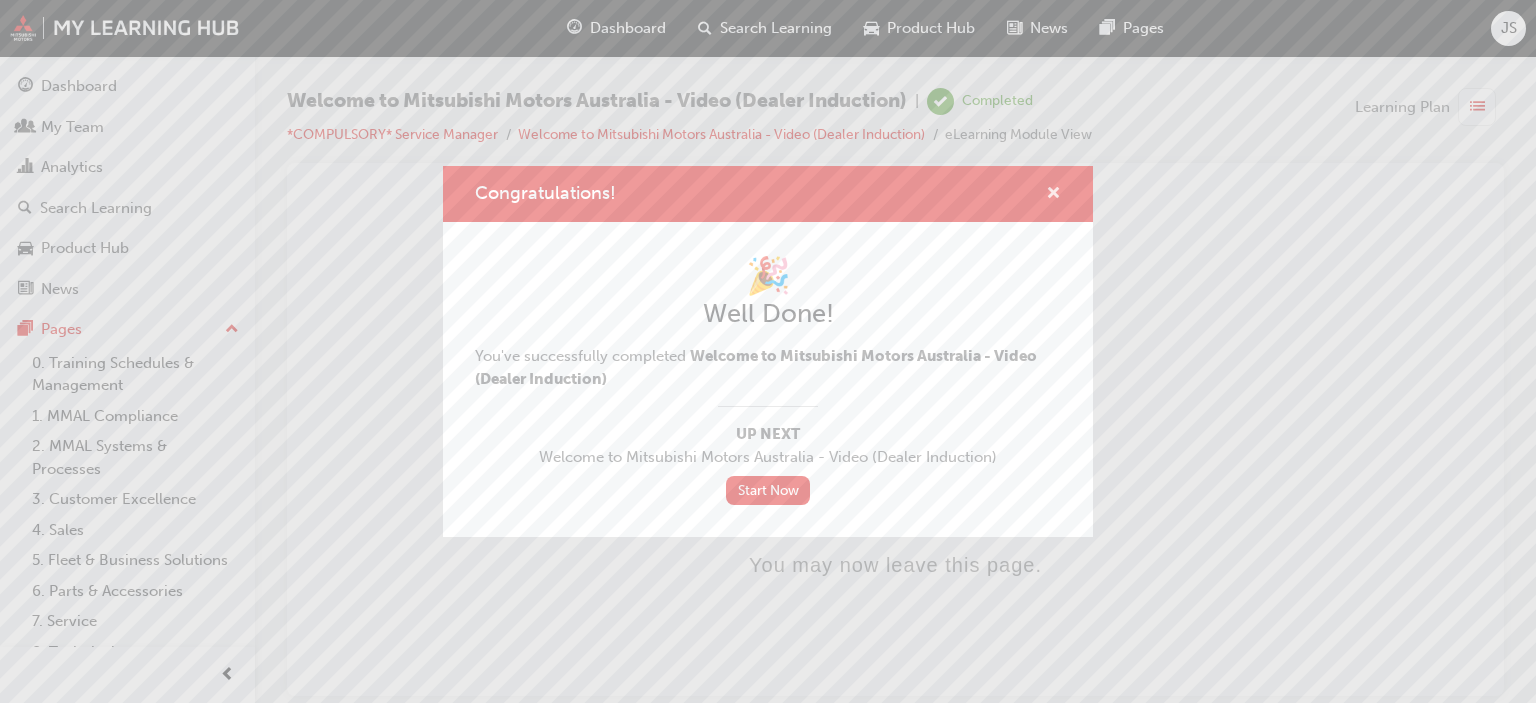 click at bounding box center [1053, 195] 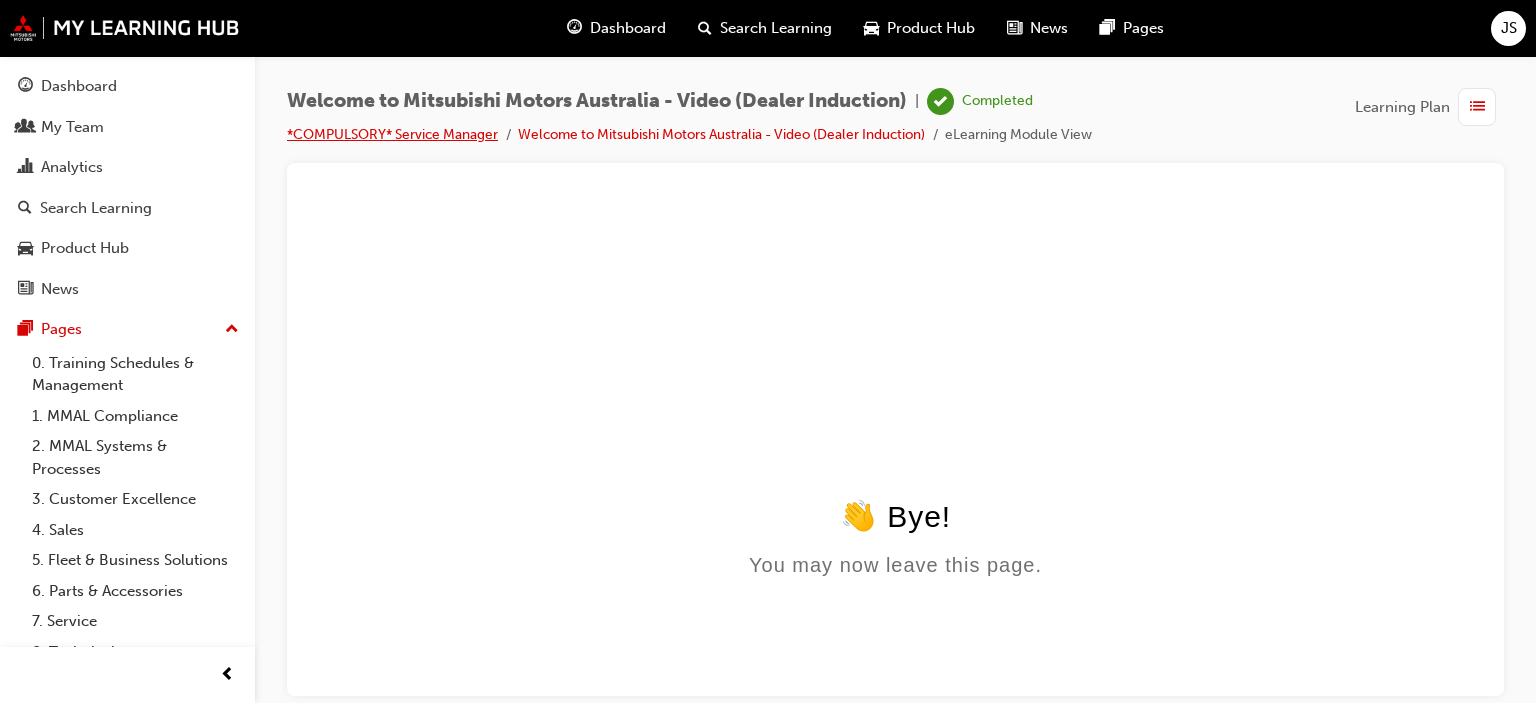 click on "*COMPULSORY* Service Manager" at bounding box center [392, 134] 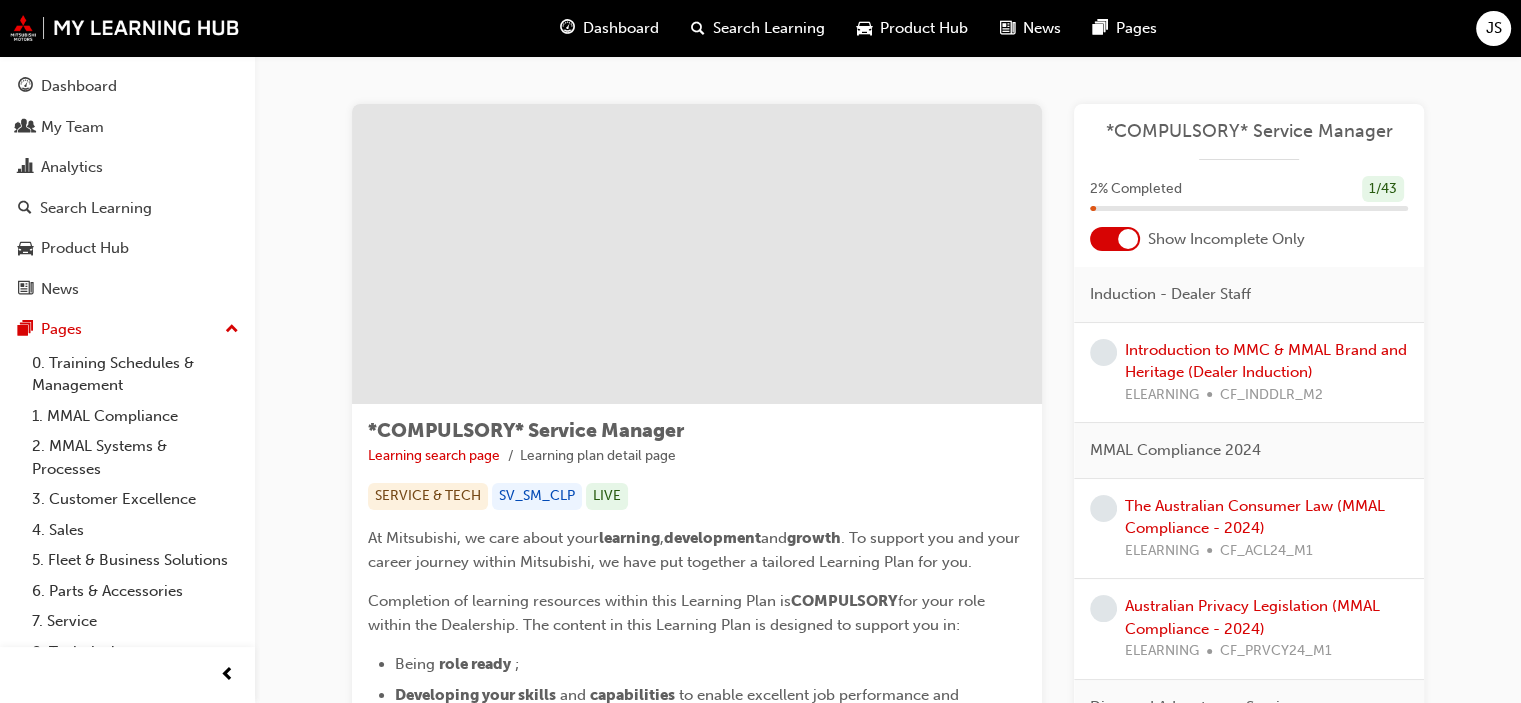 click at bounding box center [1128, 239] 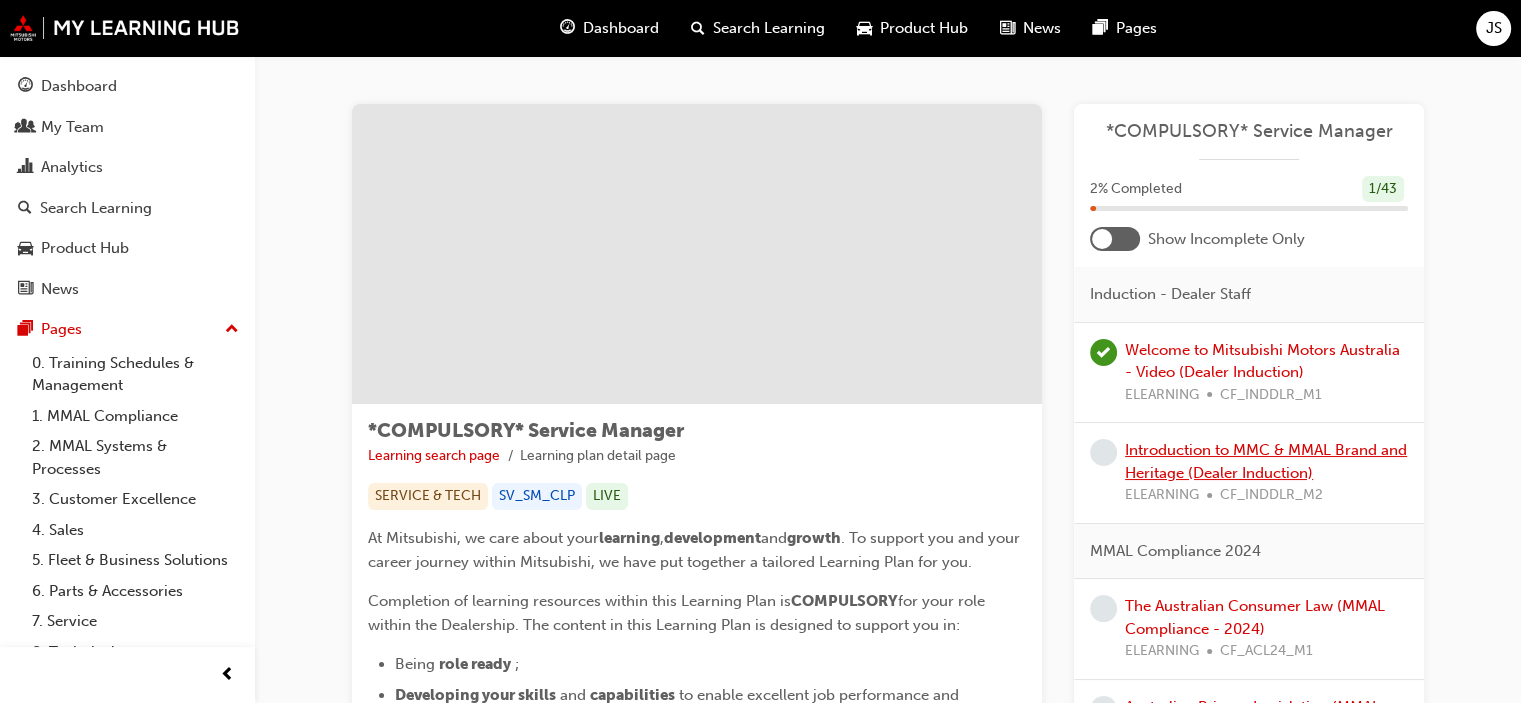 click on "Introduction to MMC & MMAL Brand and Heritage (Dealer Induction)" at bounding box center [1266, 461] 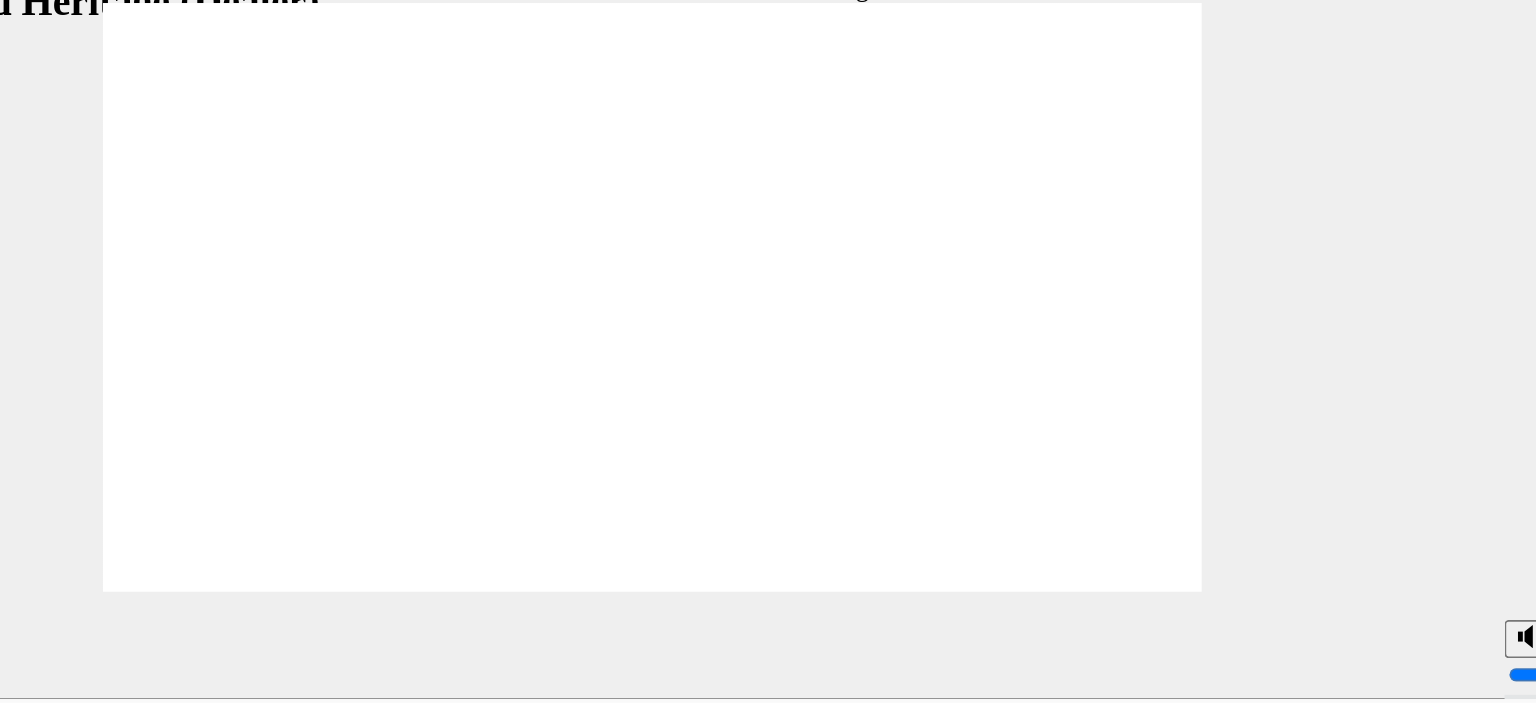 scroll, scrollTop: 0, scrollLeft: 0, axis: both 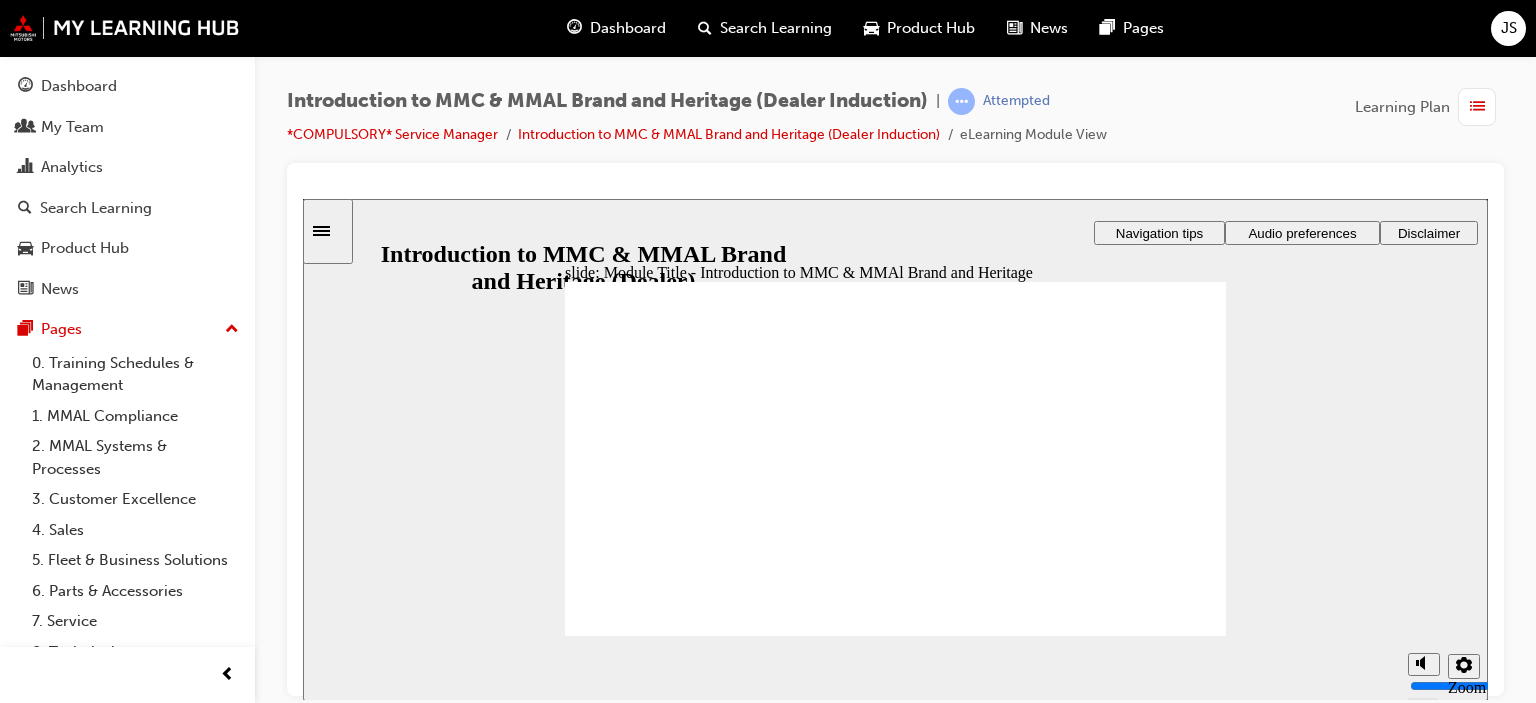 click 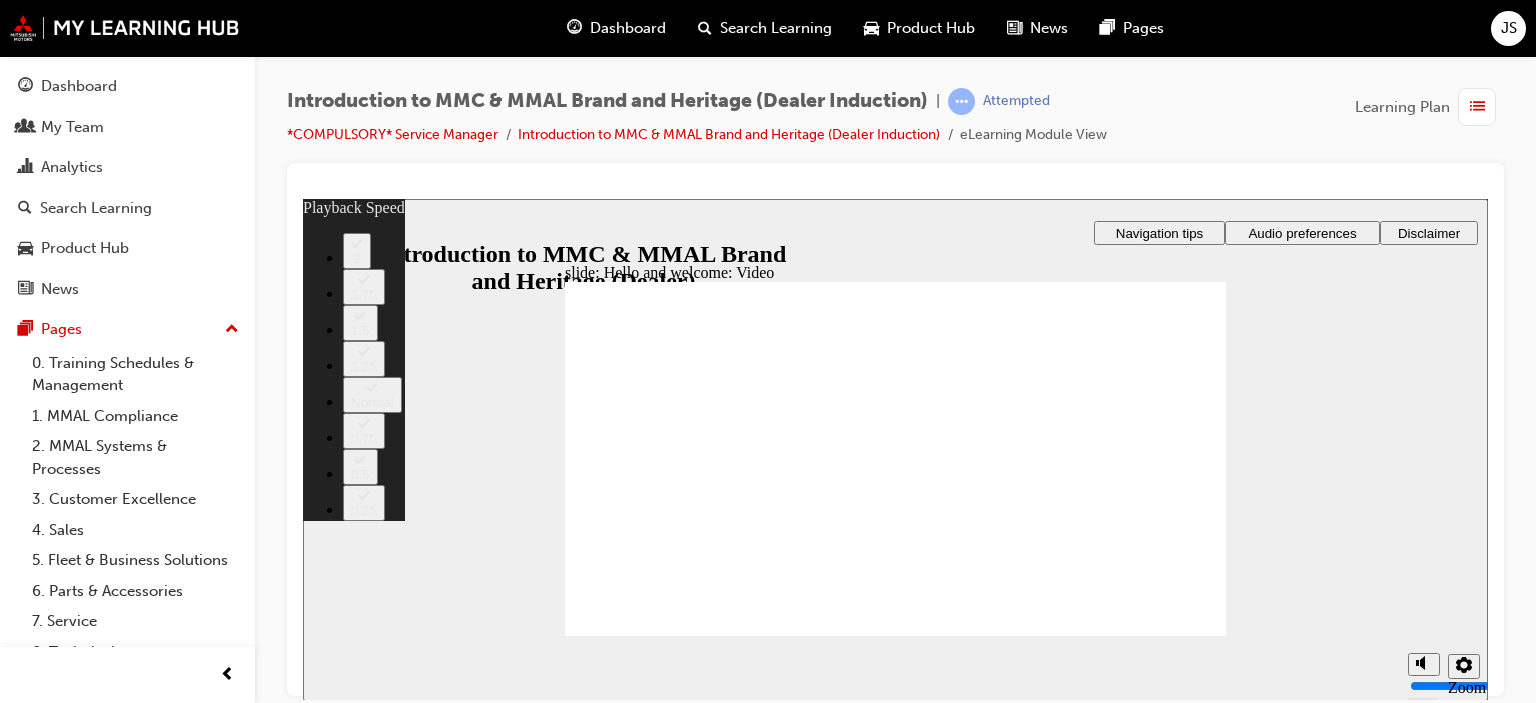 type on "0" 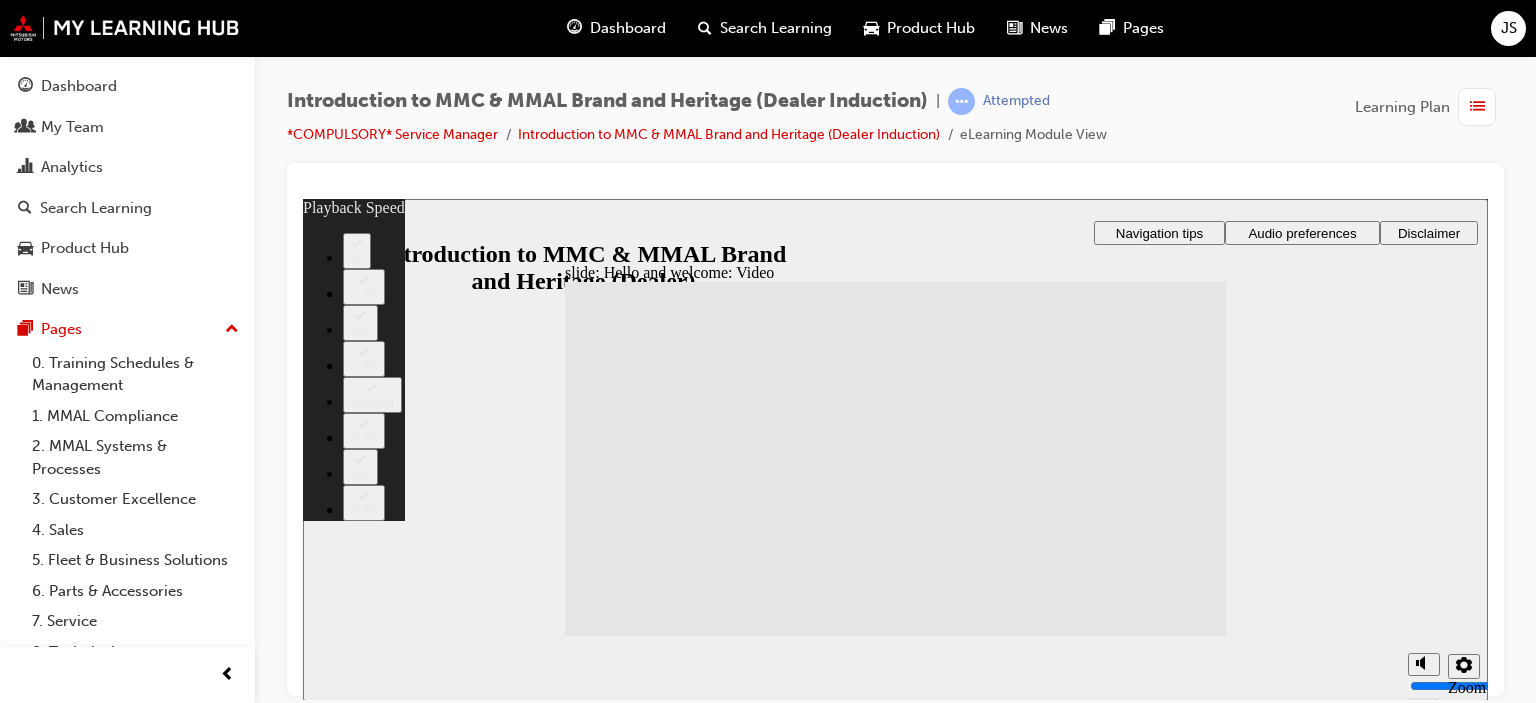 click at bounding box center [1004, 2262] 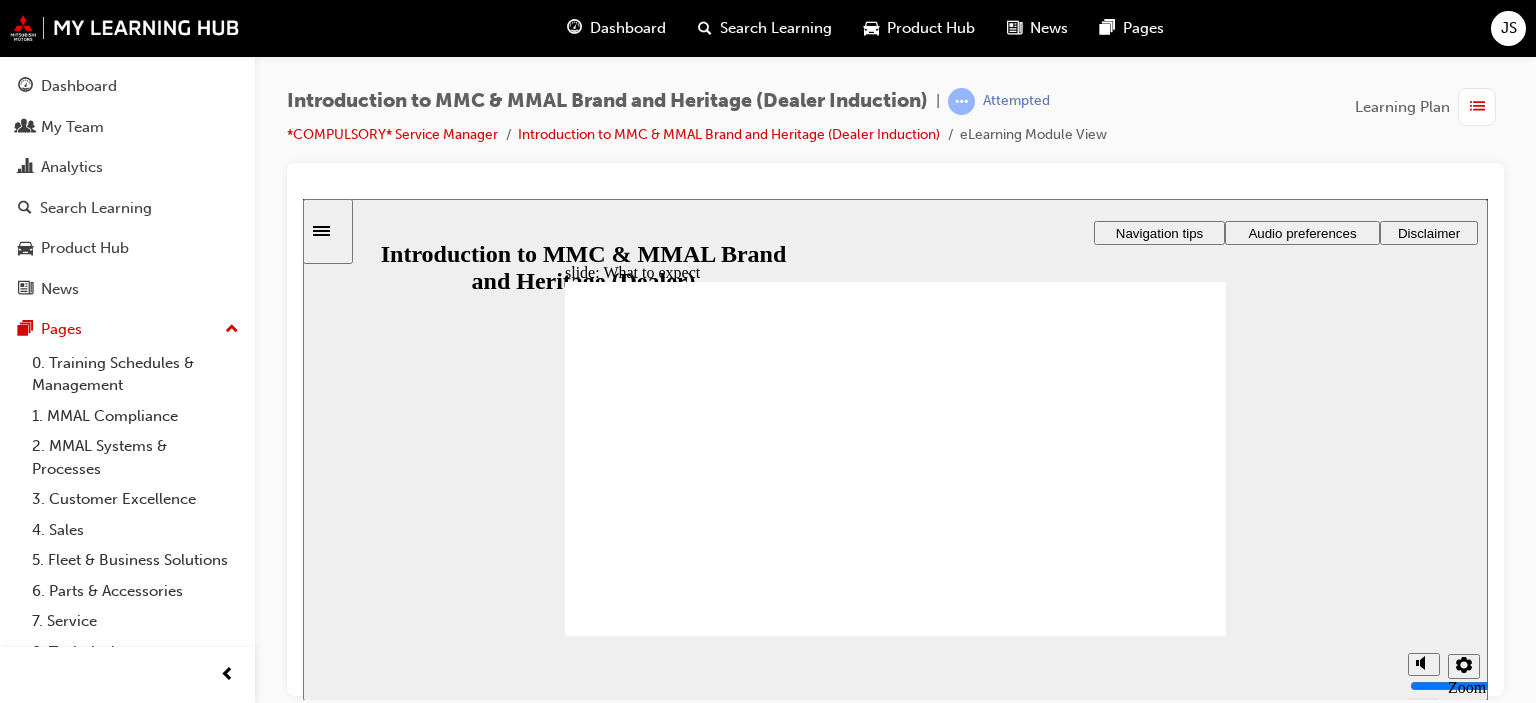 click on "Next" at bounding box center (1178, 2221) 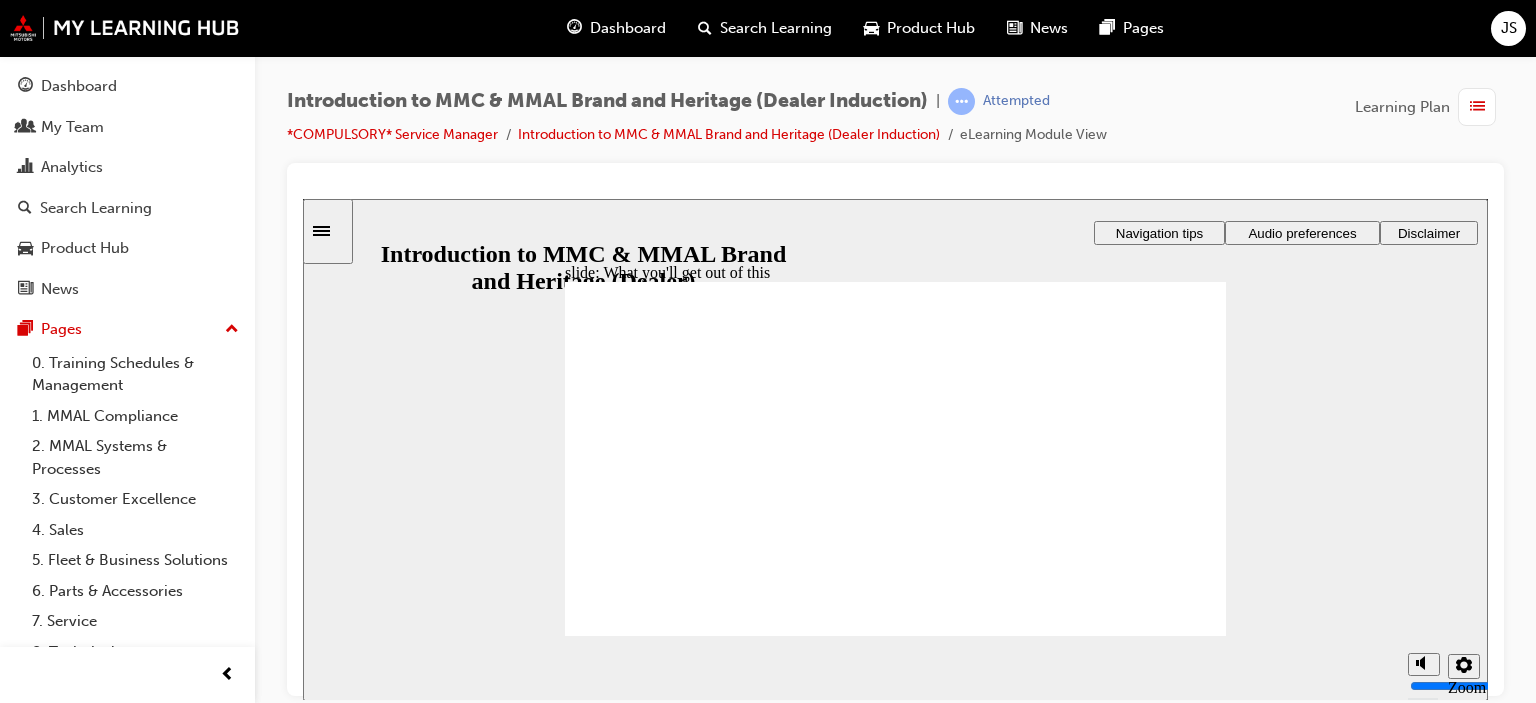 click 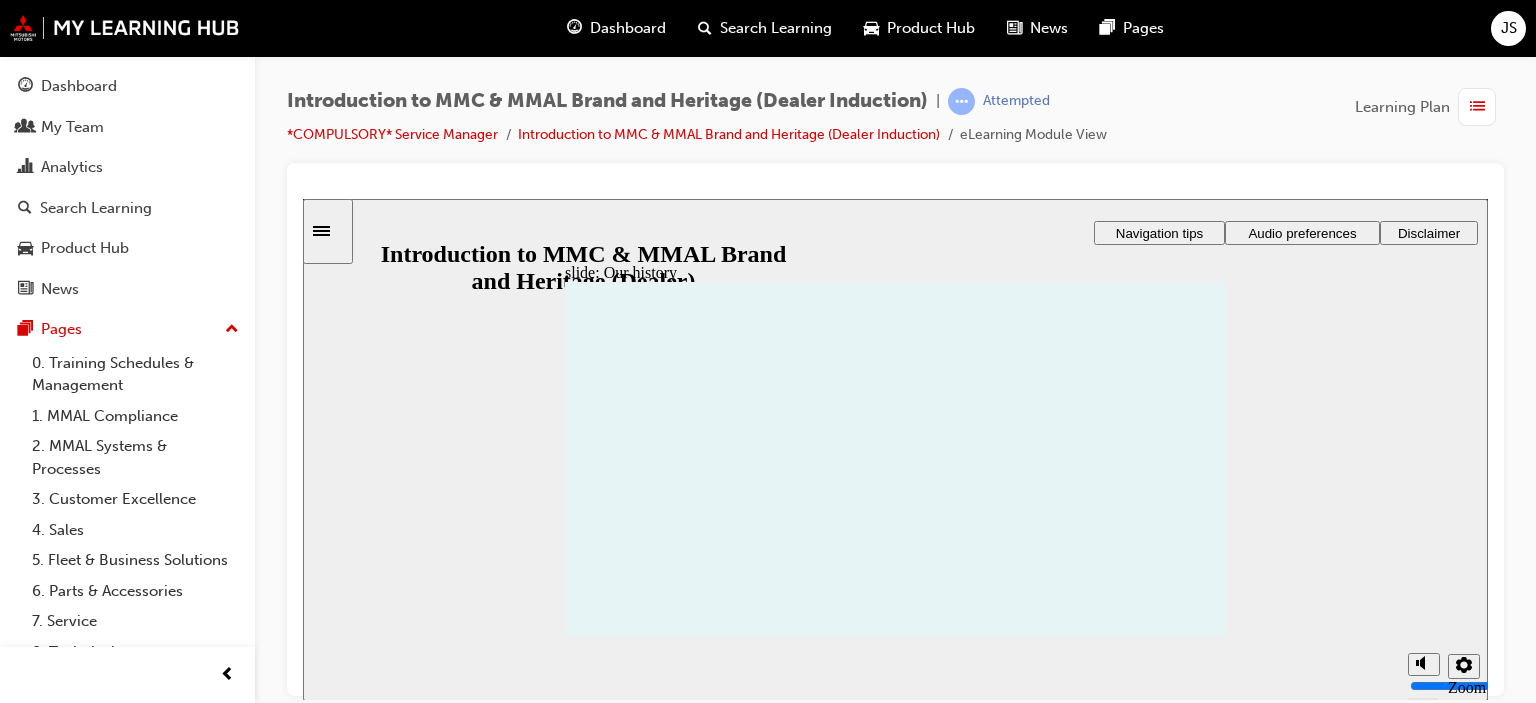 click 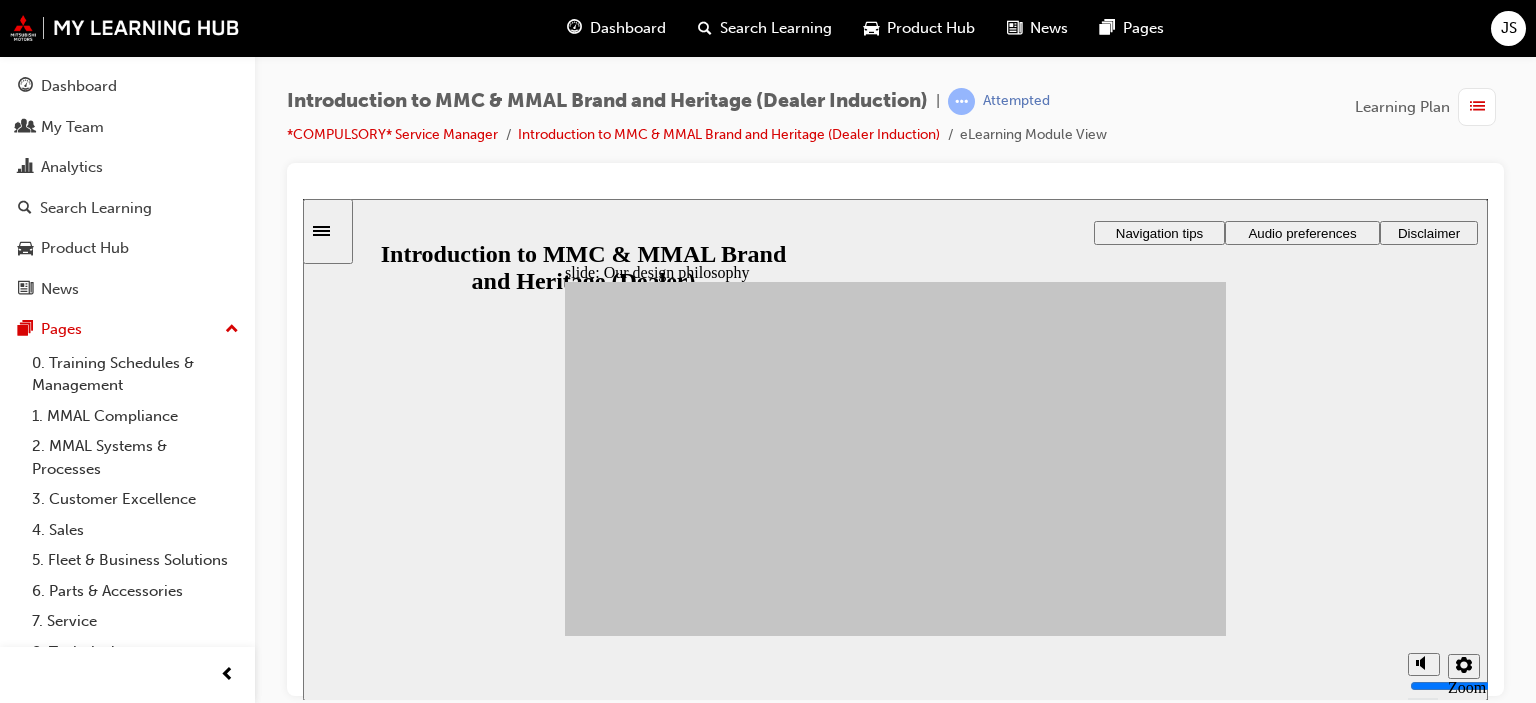 click 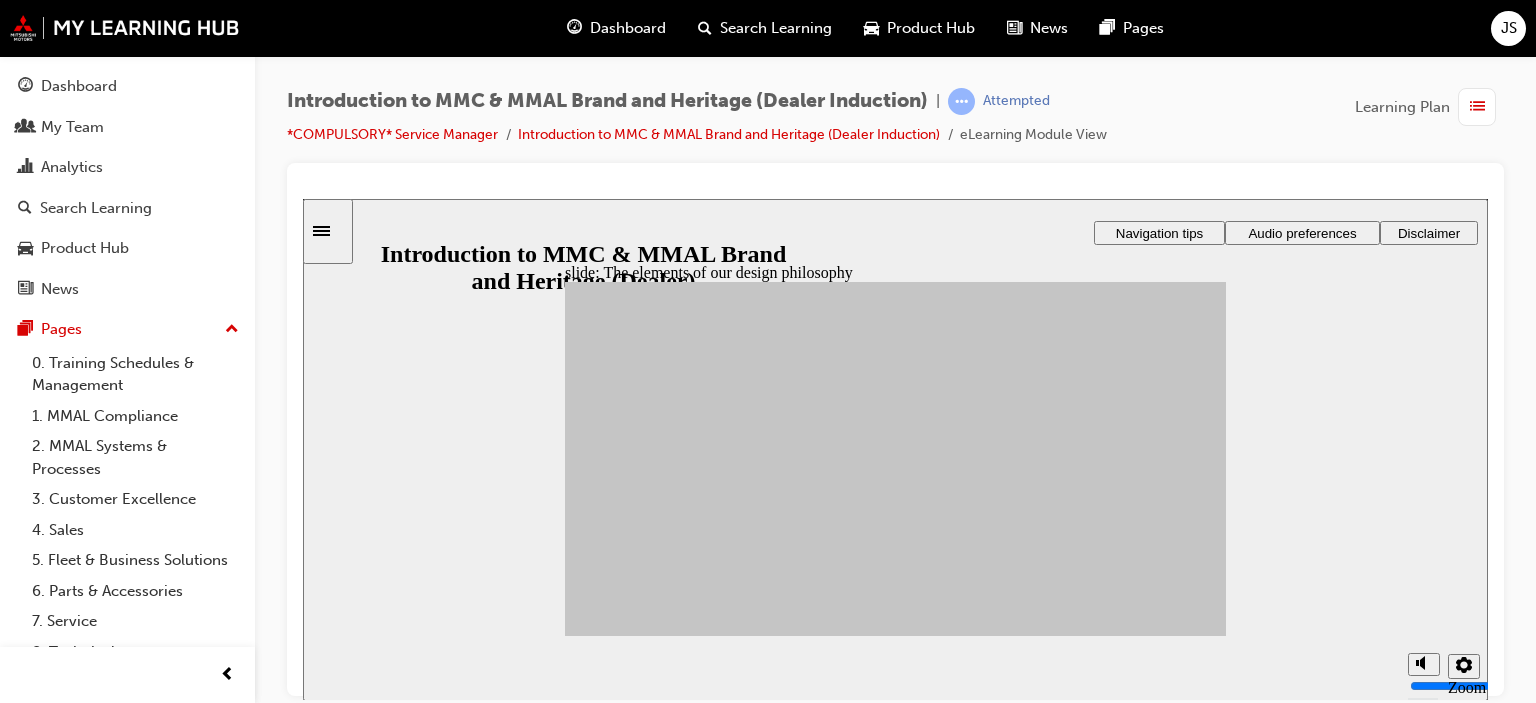 drag, startPoint x: 678, startPoint y: 457, endPoint x: 1085, endPoint y: 422, distance: 408.50214 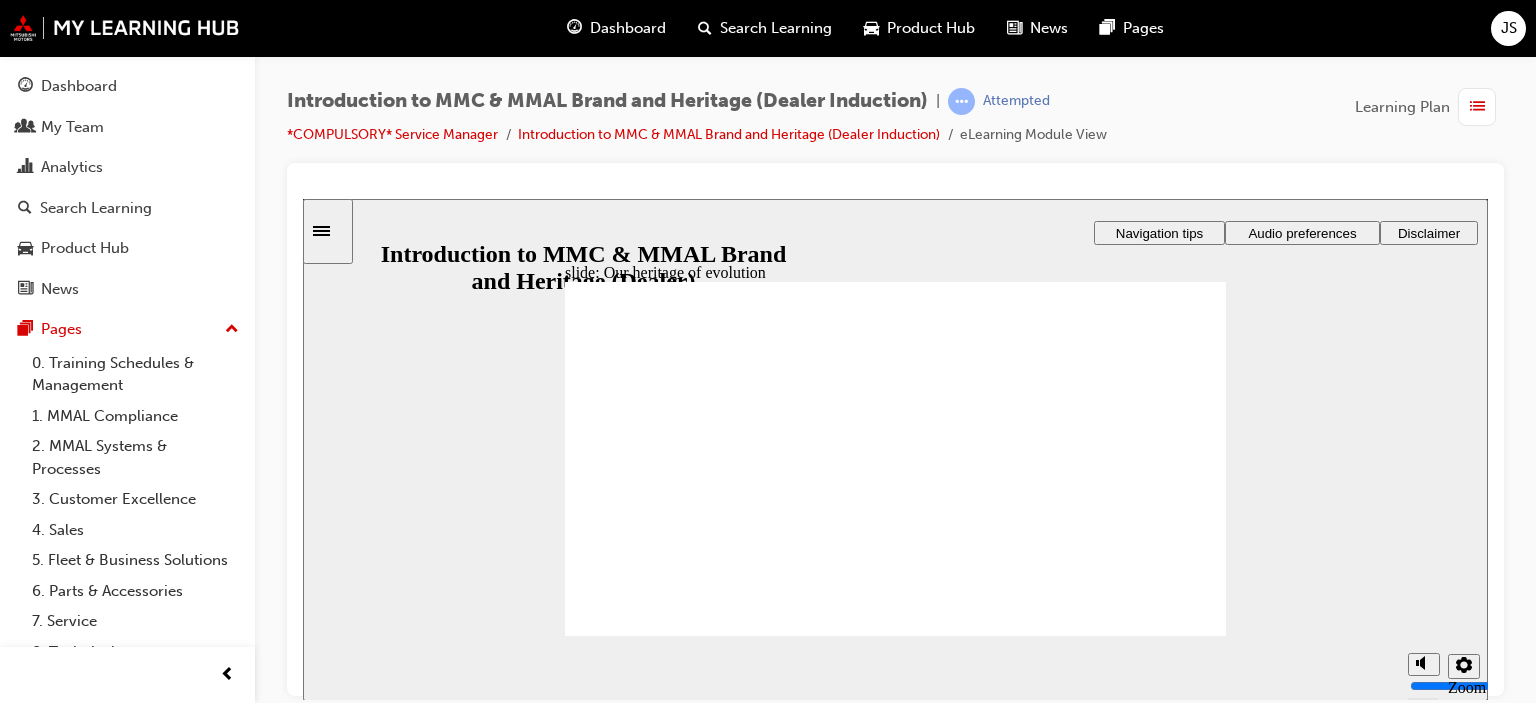 click 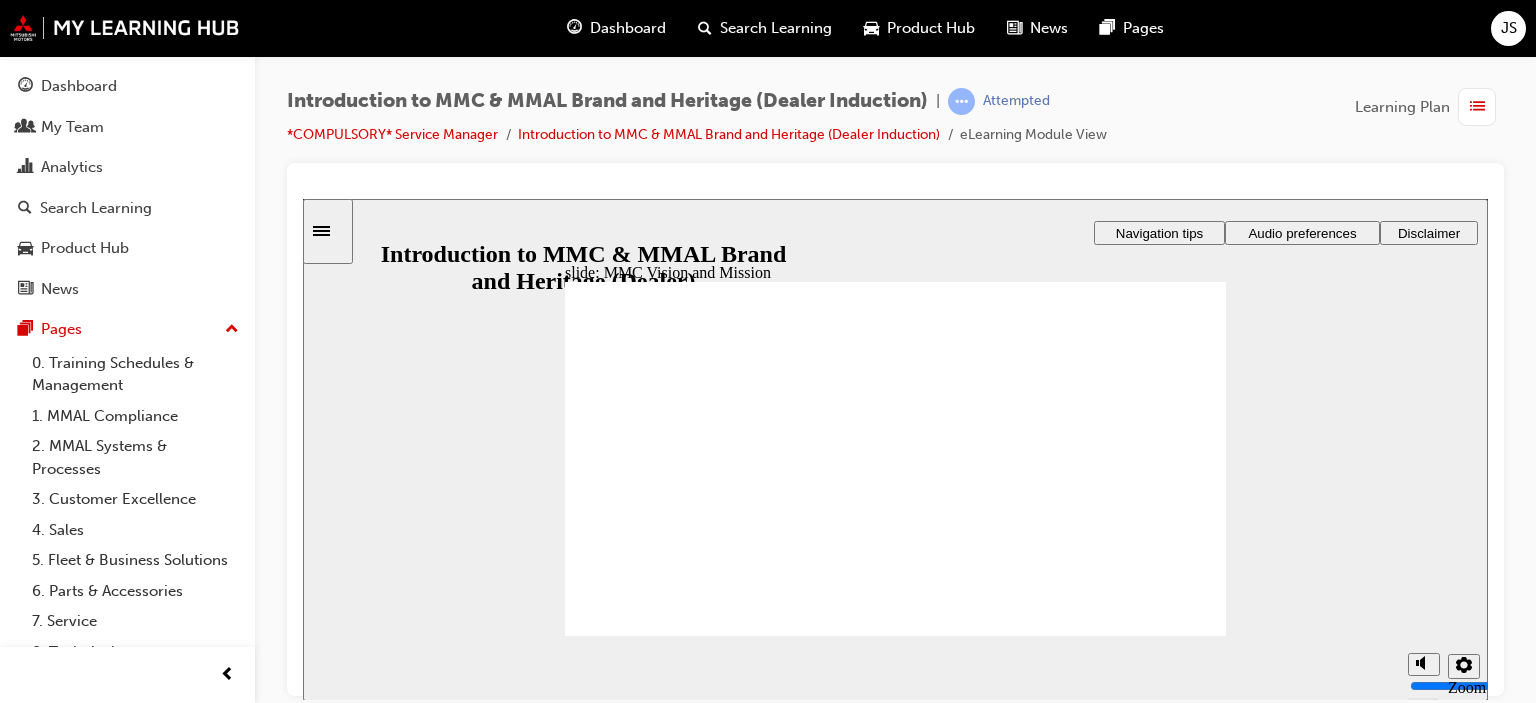 click 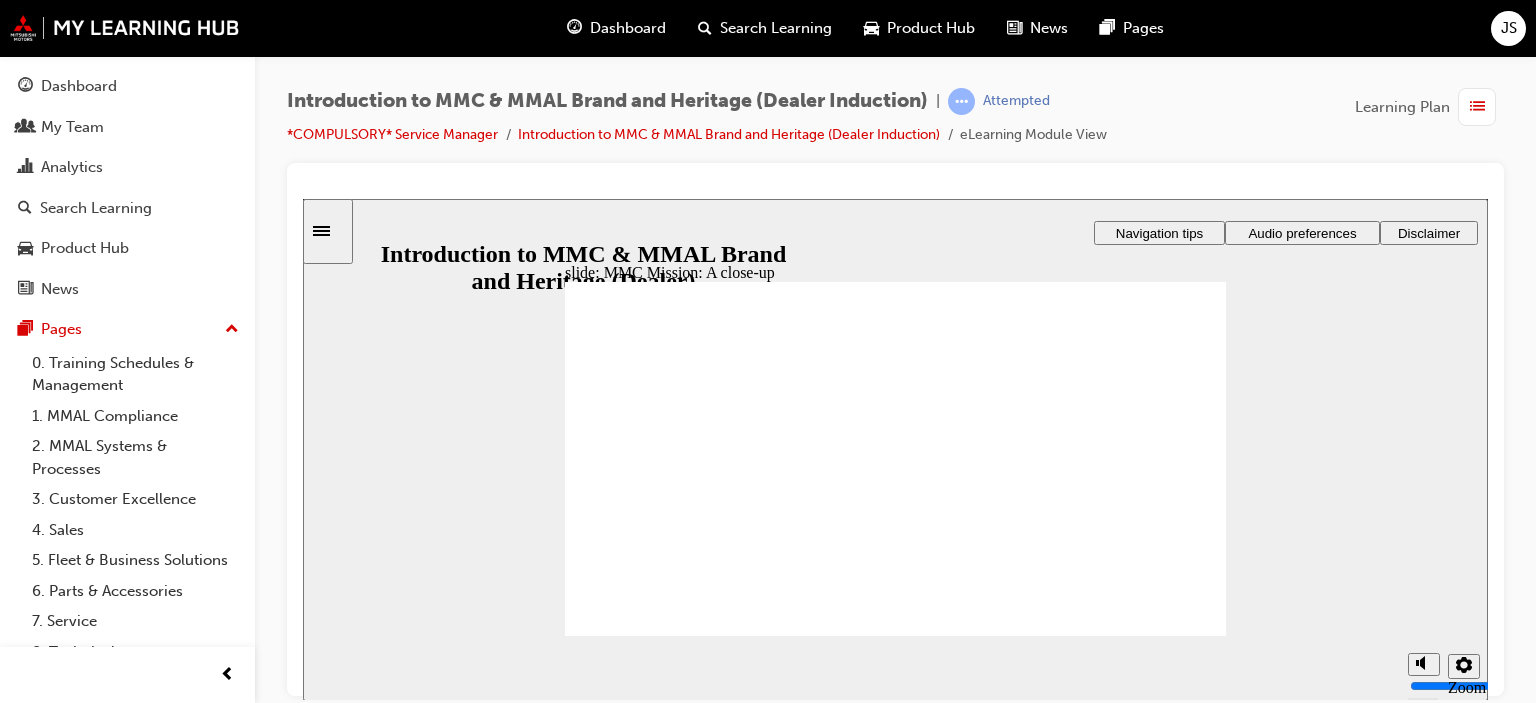 click 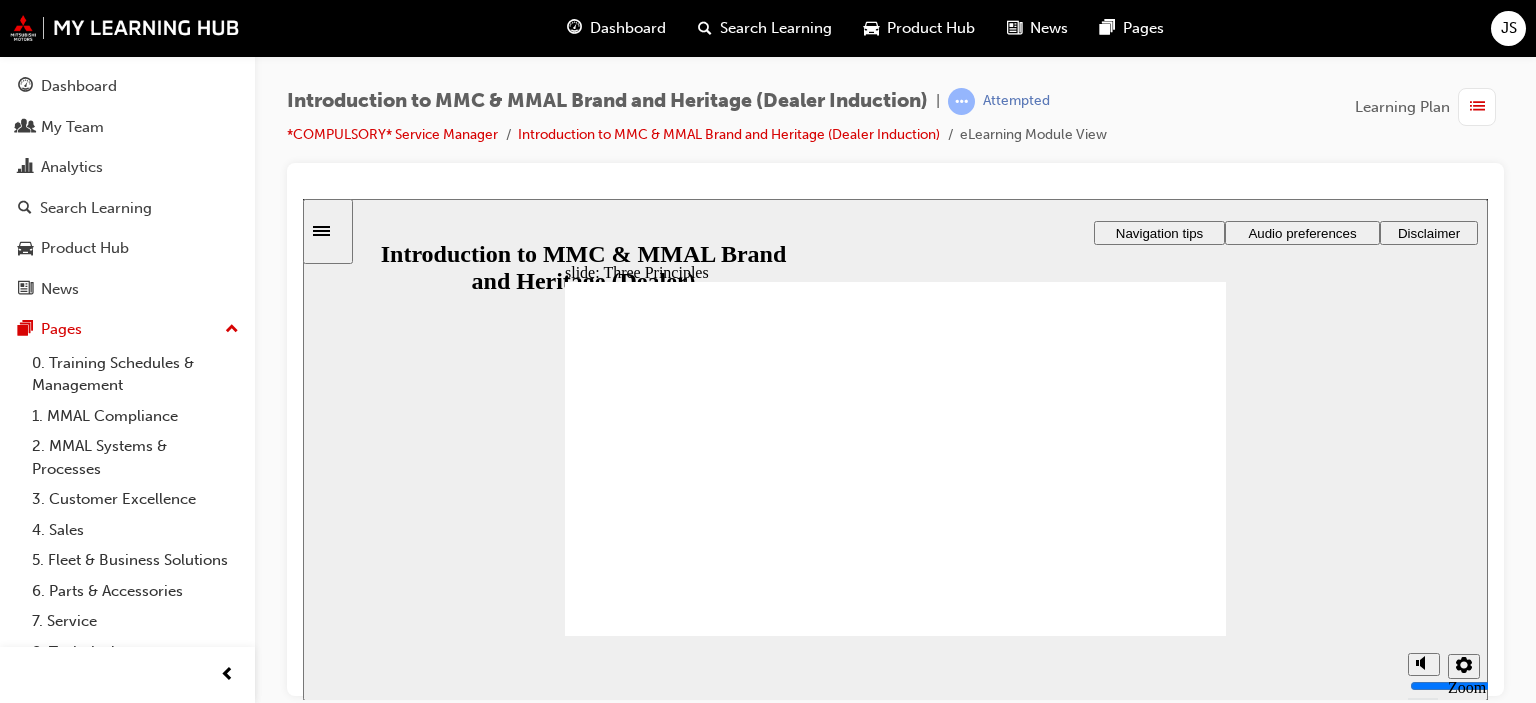 click 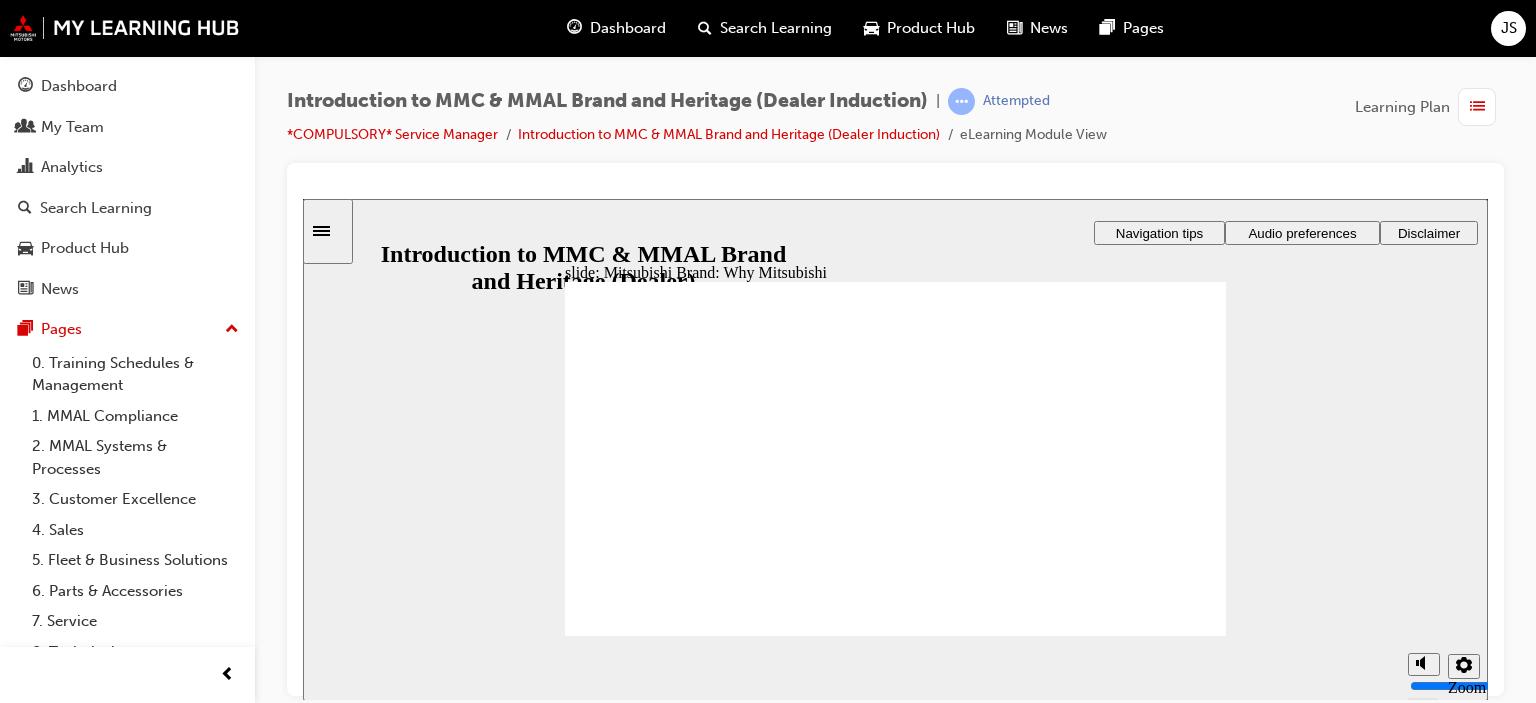 click 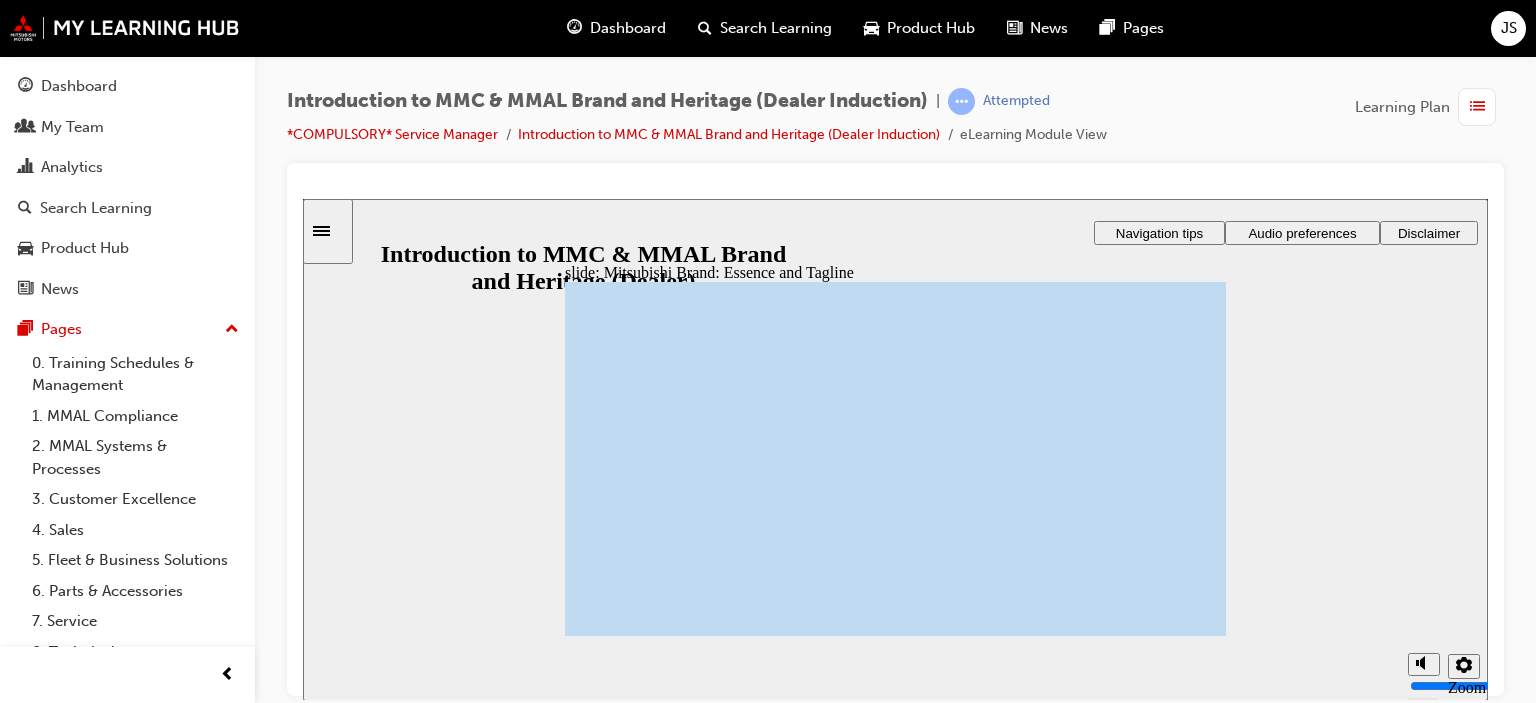 click 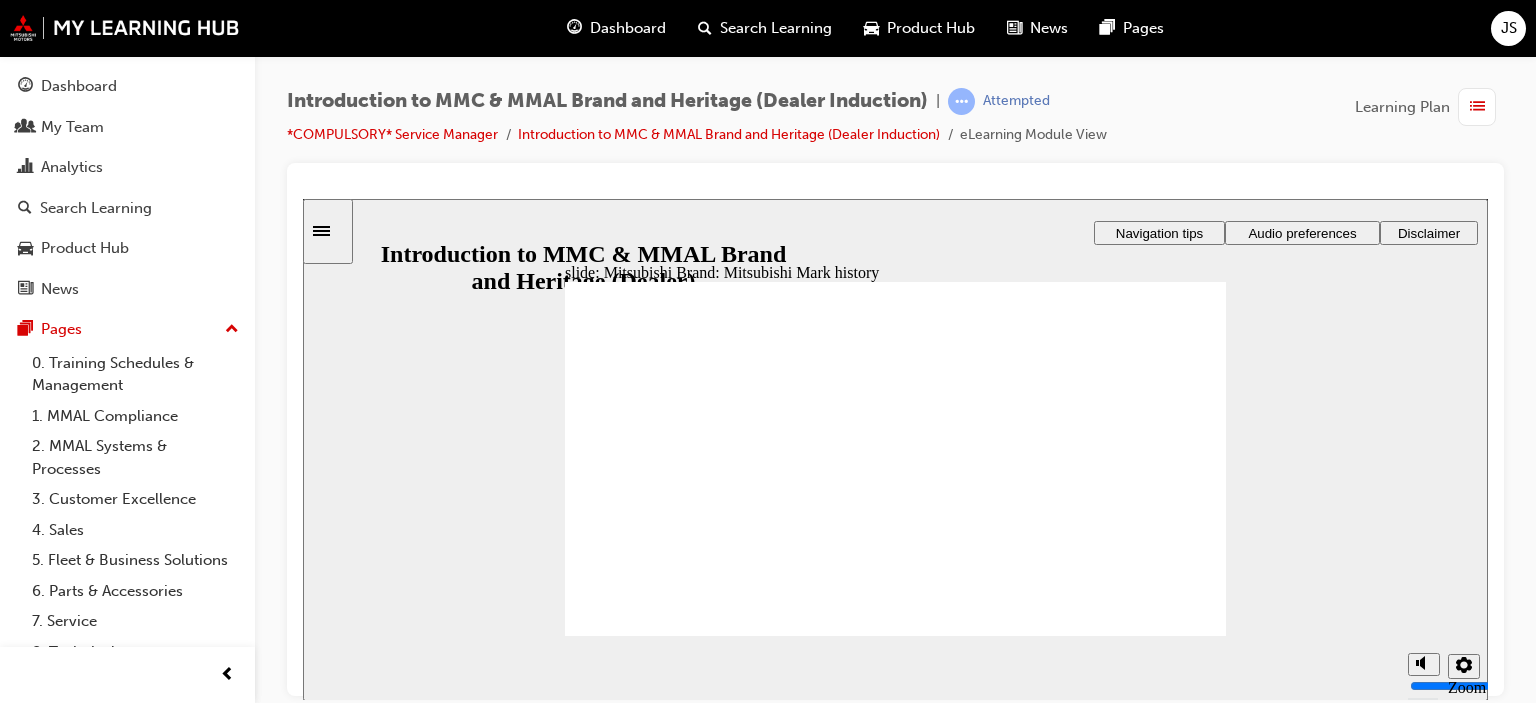click 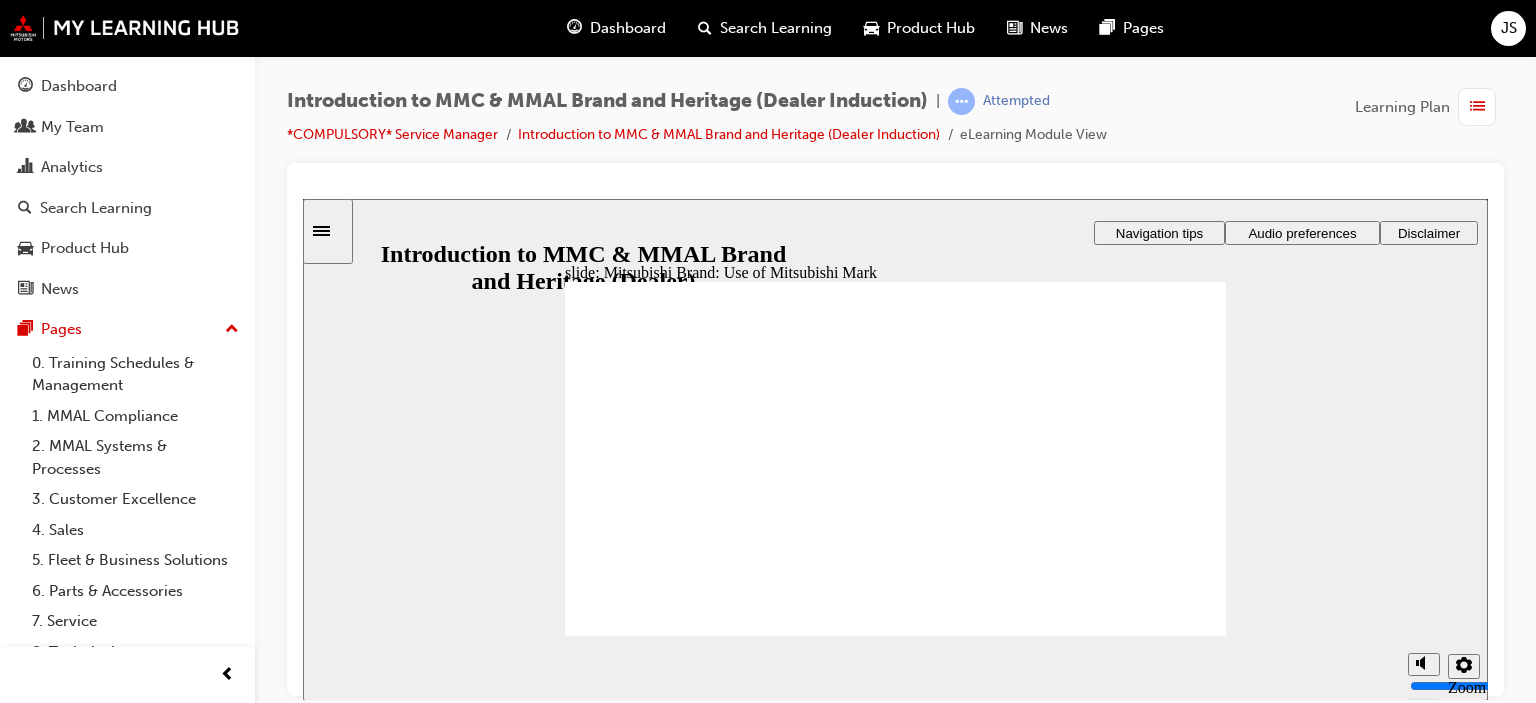 click 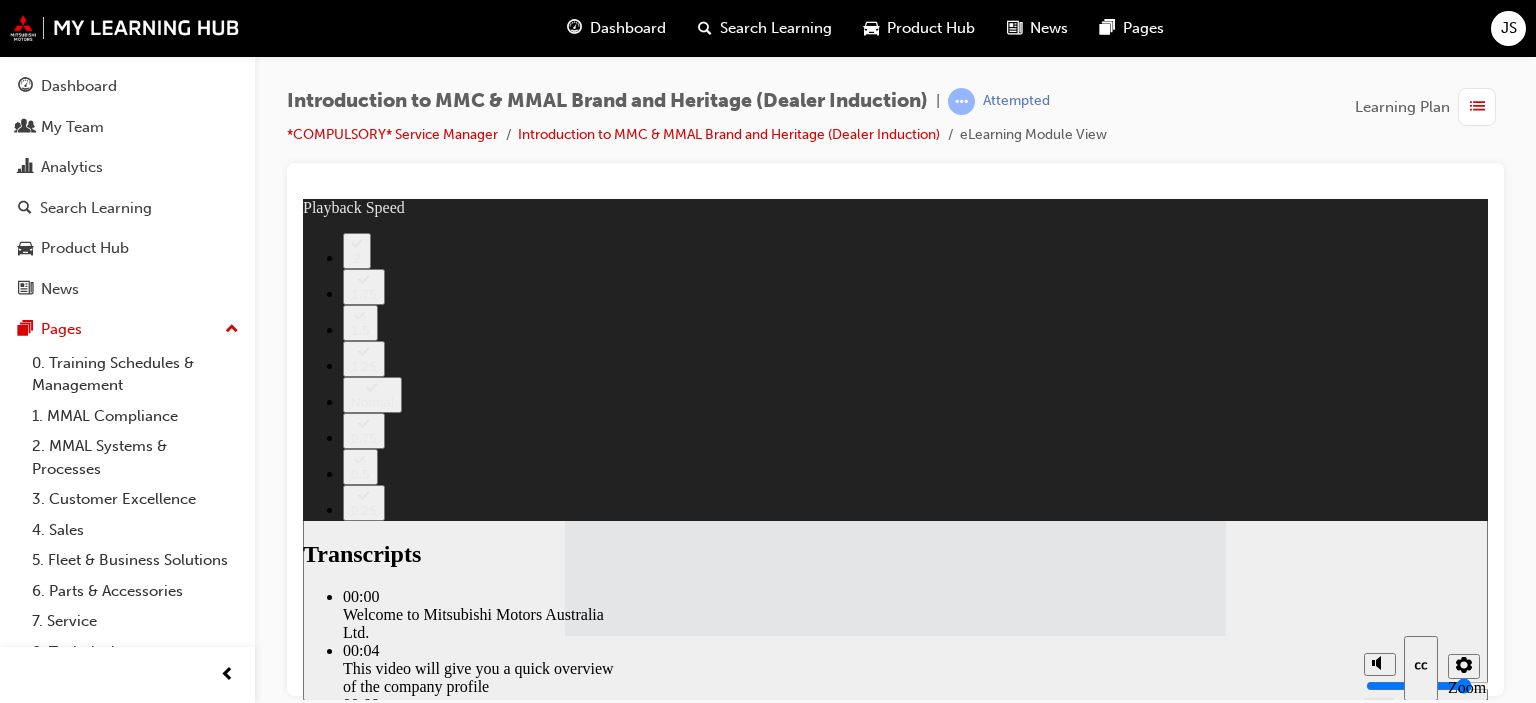 click at bounding box center [1004, 2303] 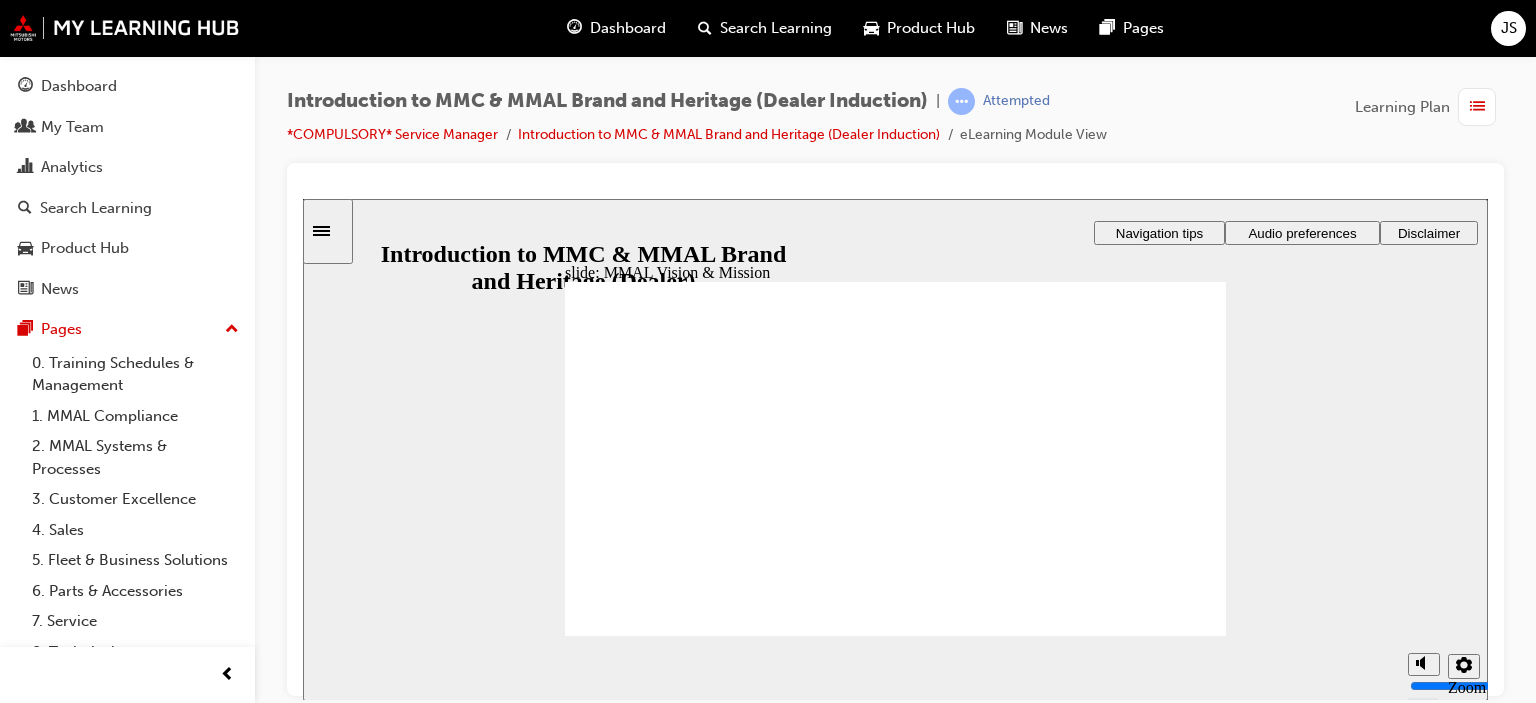 click 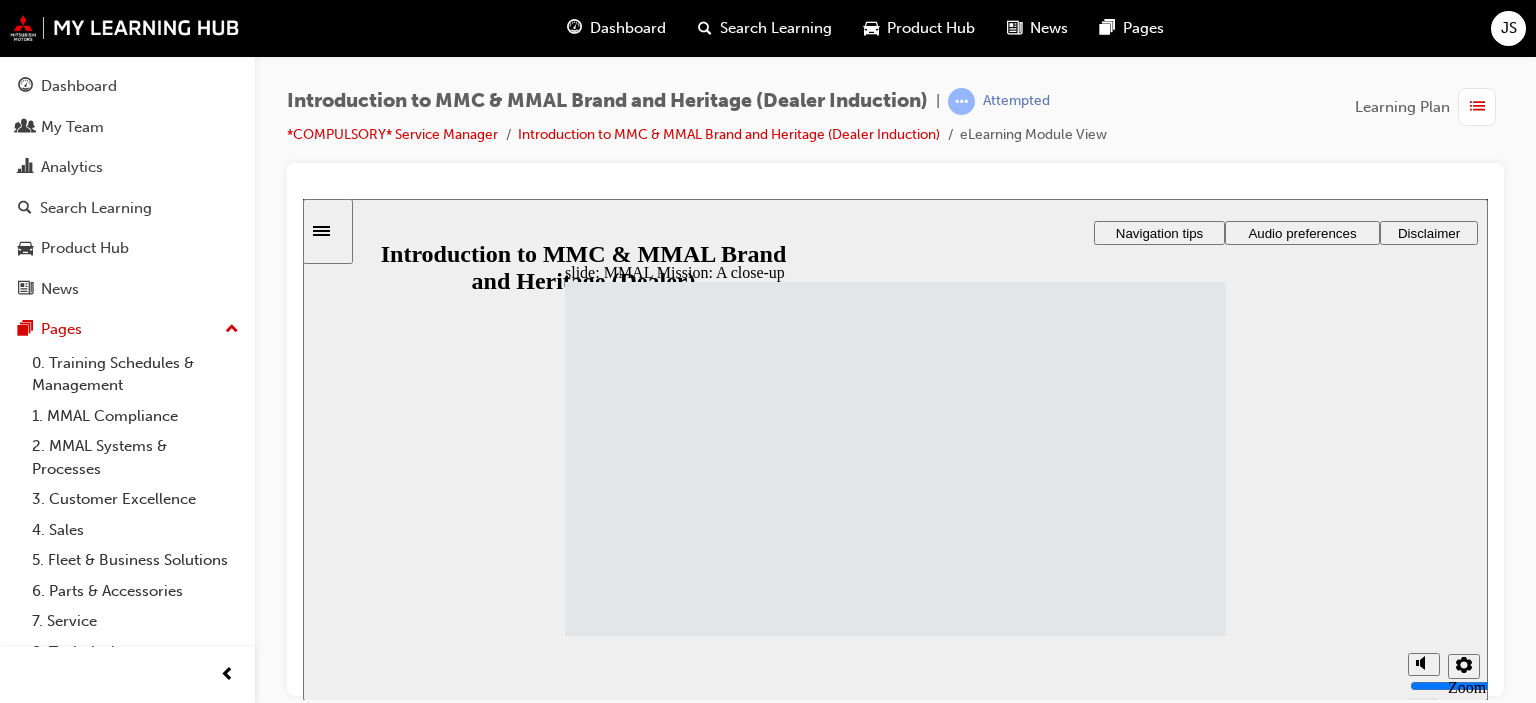 click 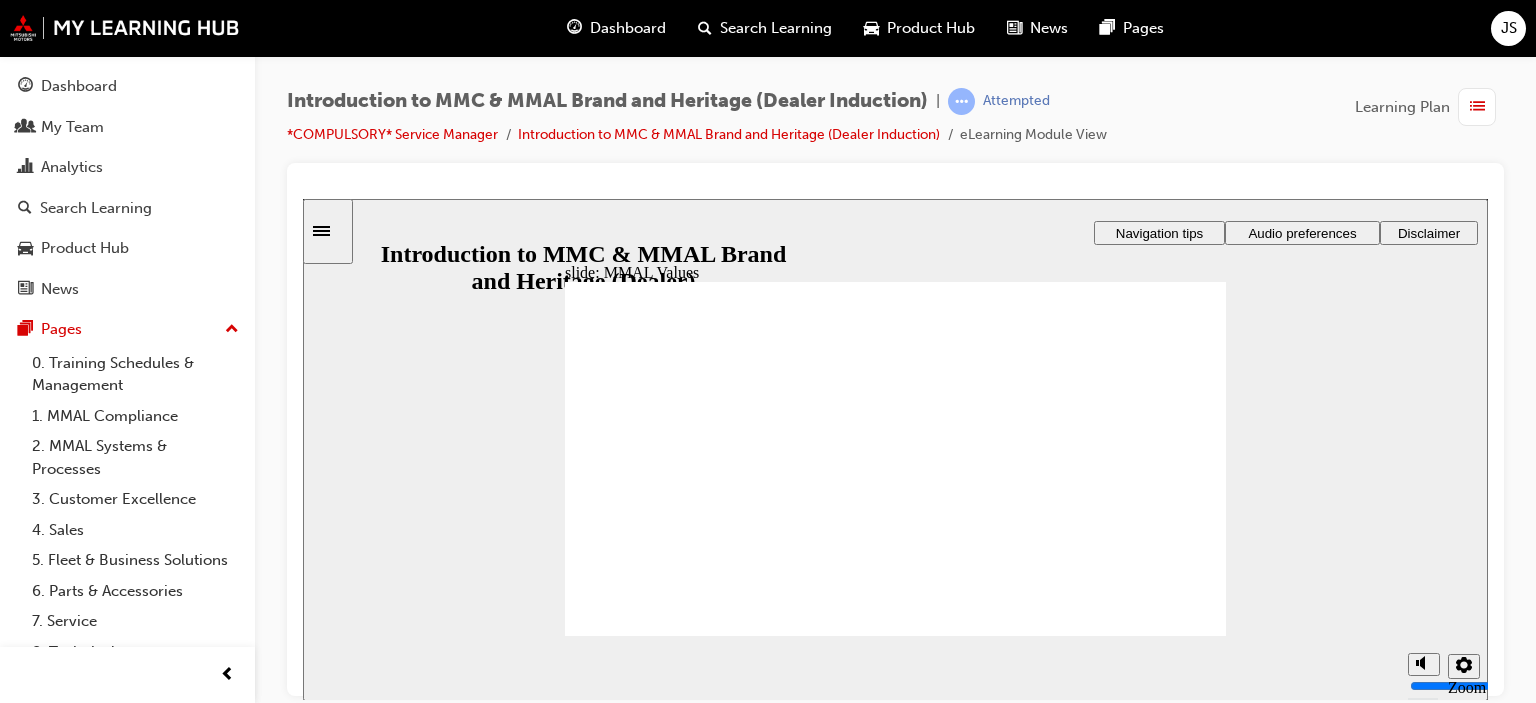 click 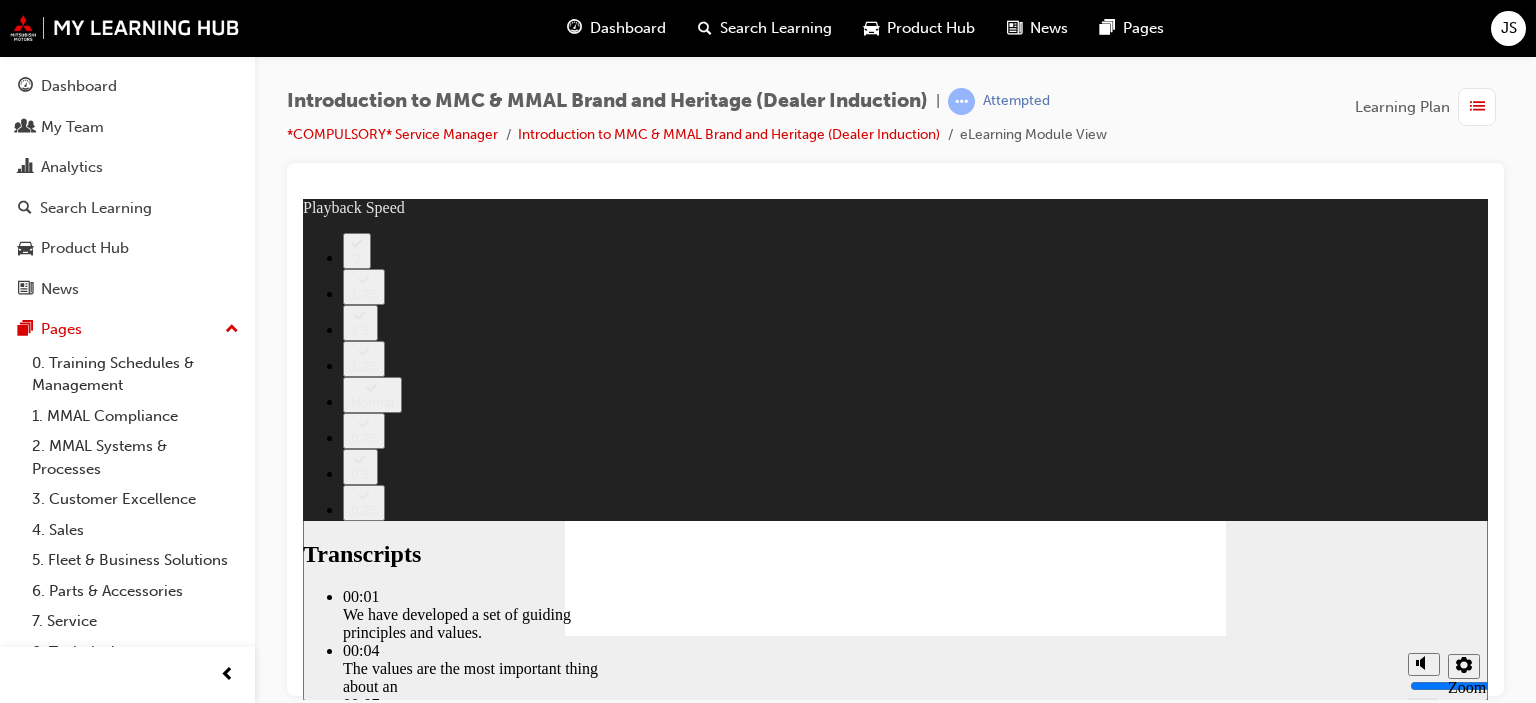 type on "0" 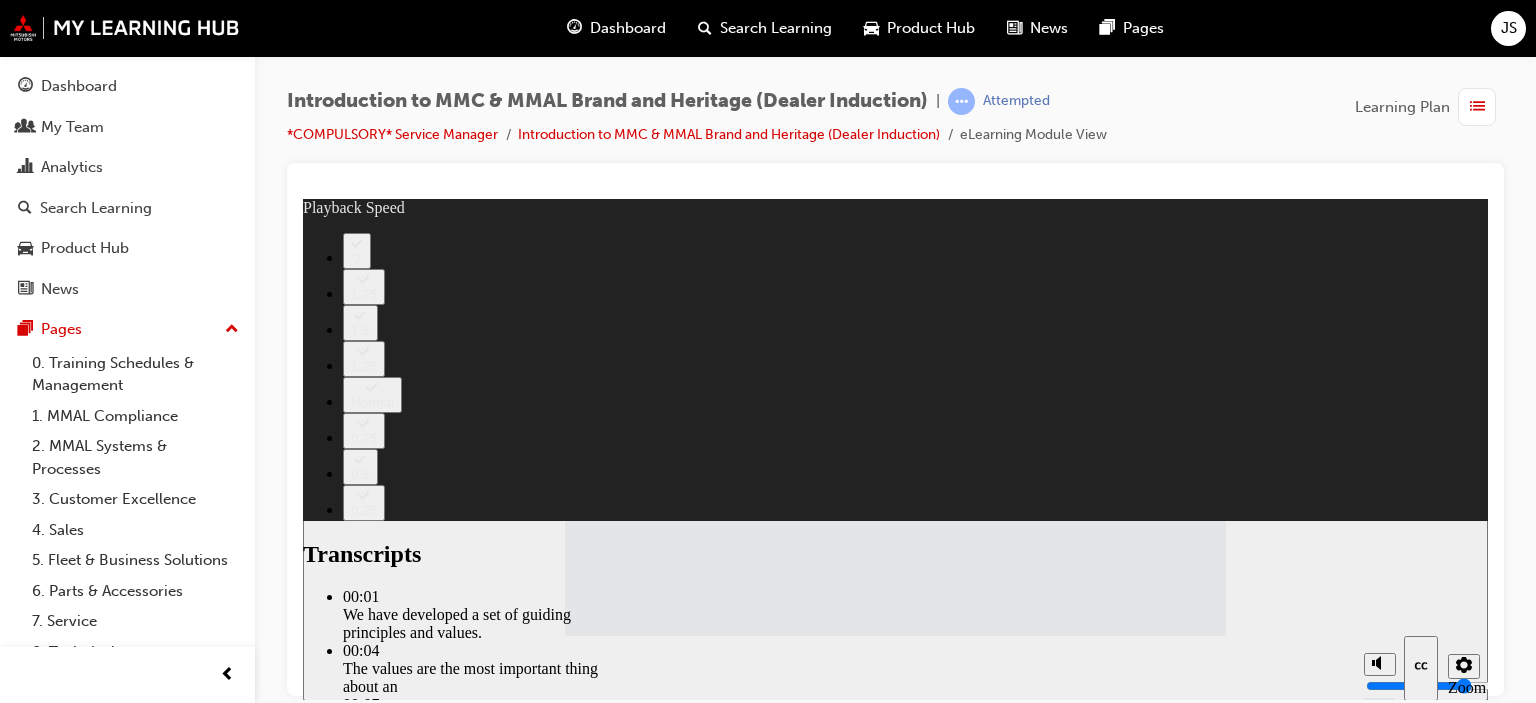 click at bounding box center (1003, 2245) 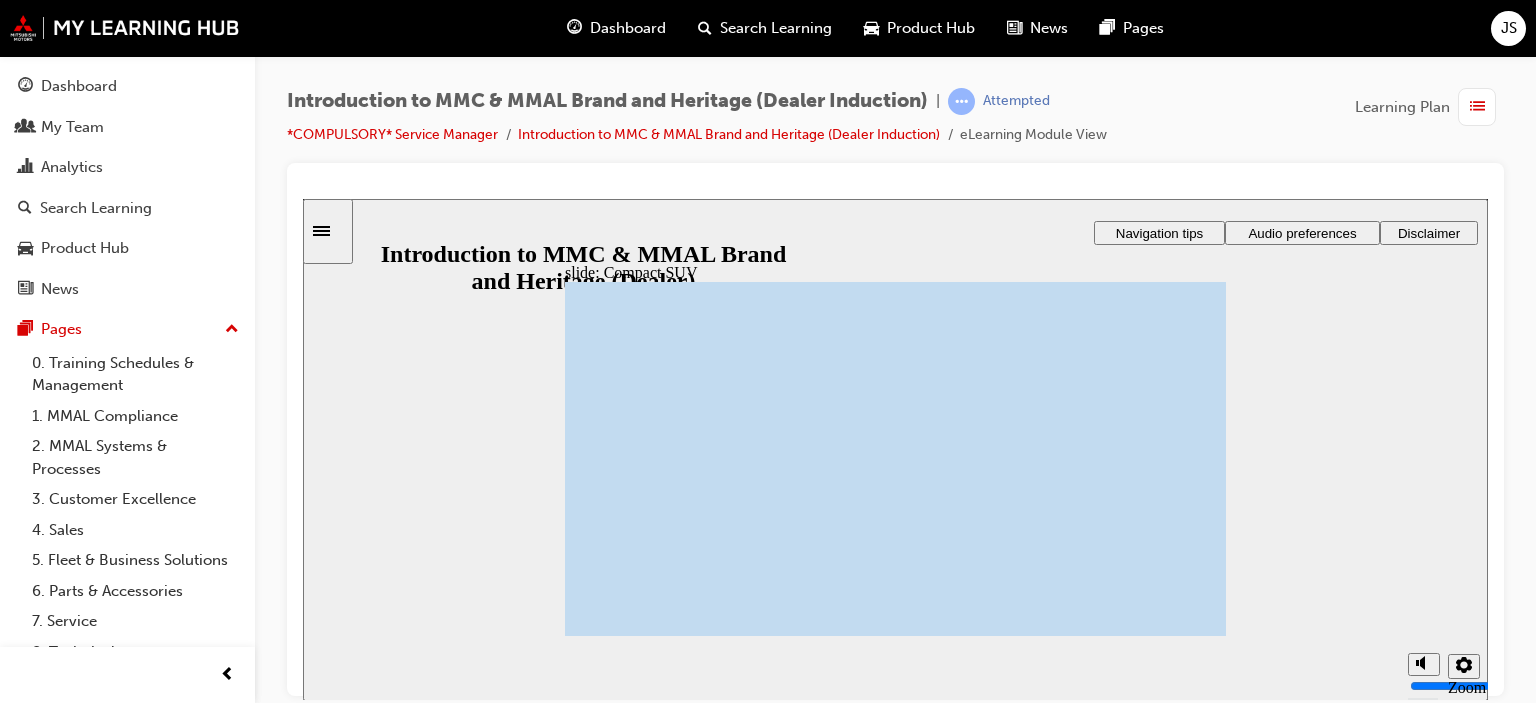 click 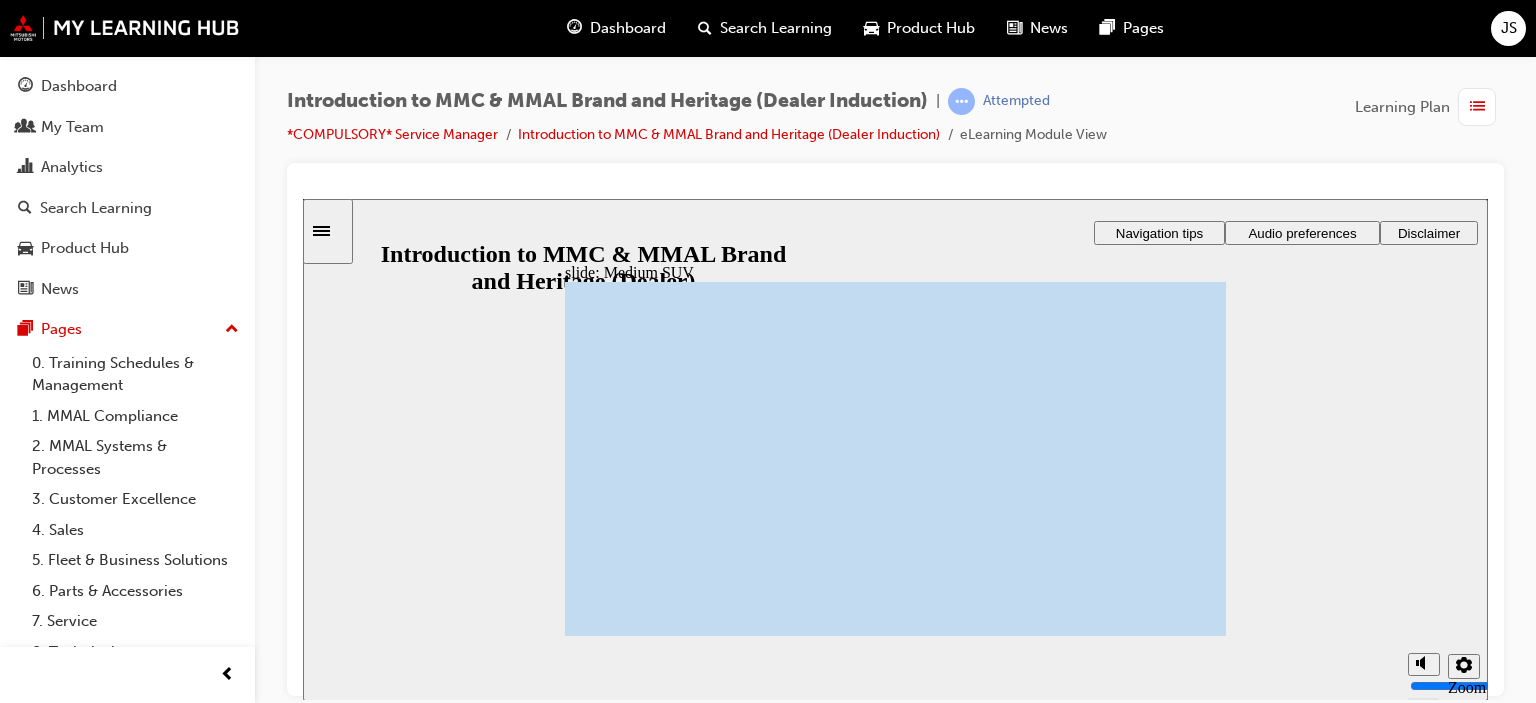 click 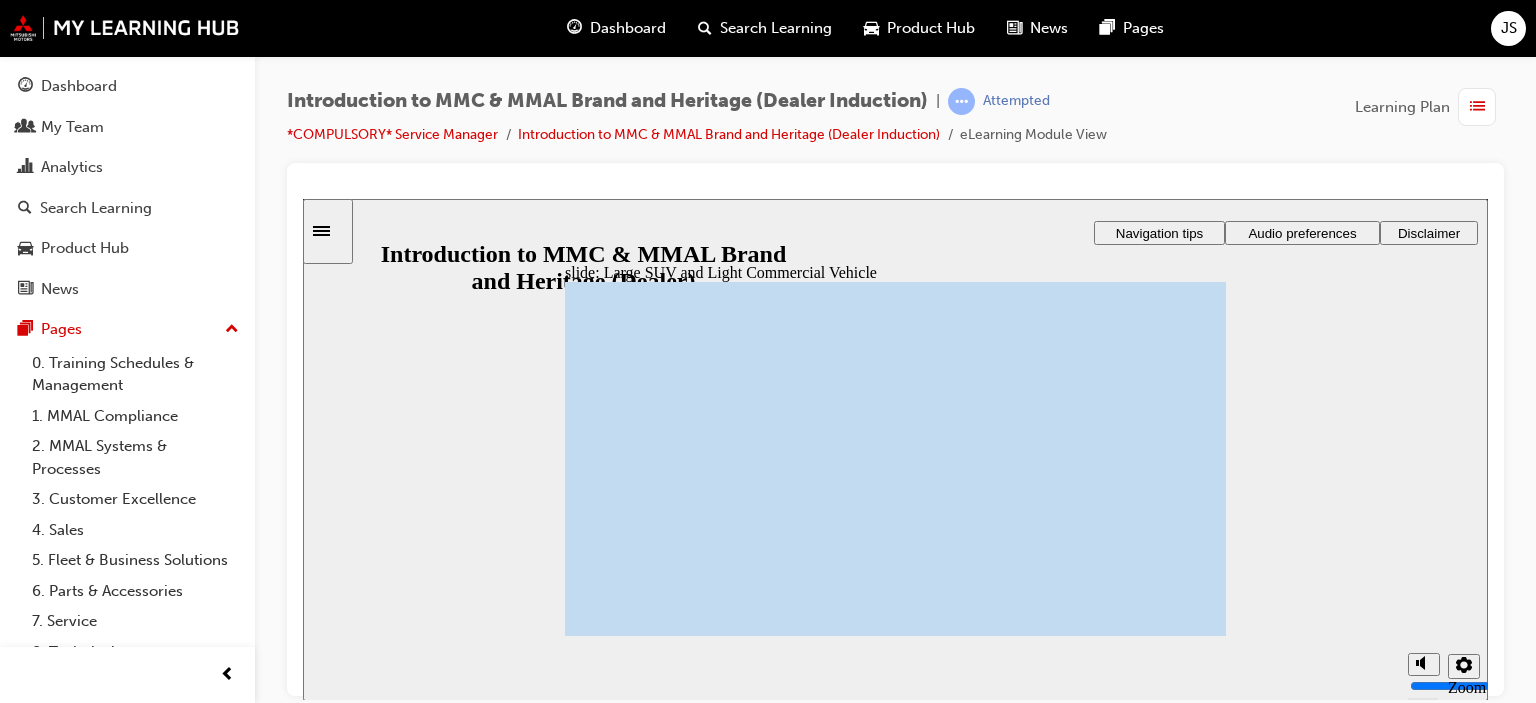 click 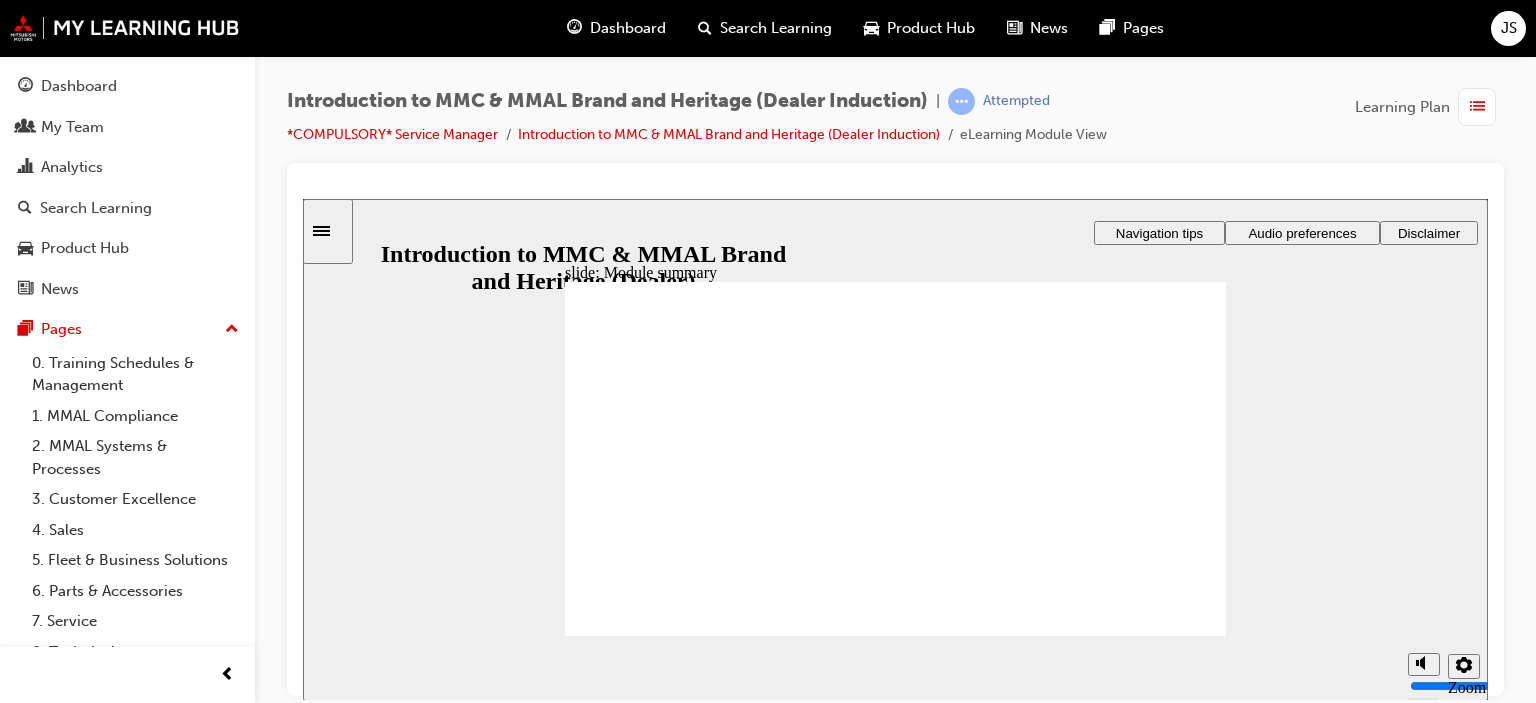 click 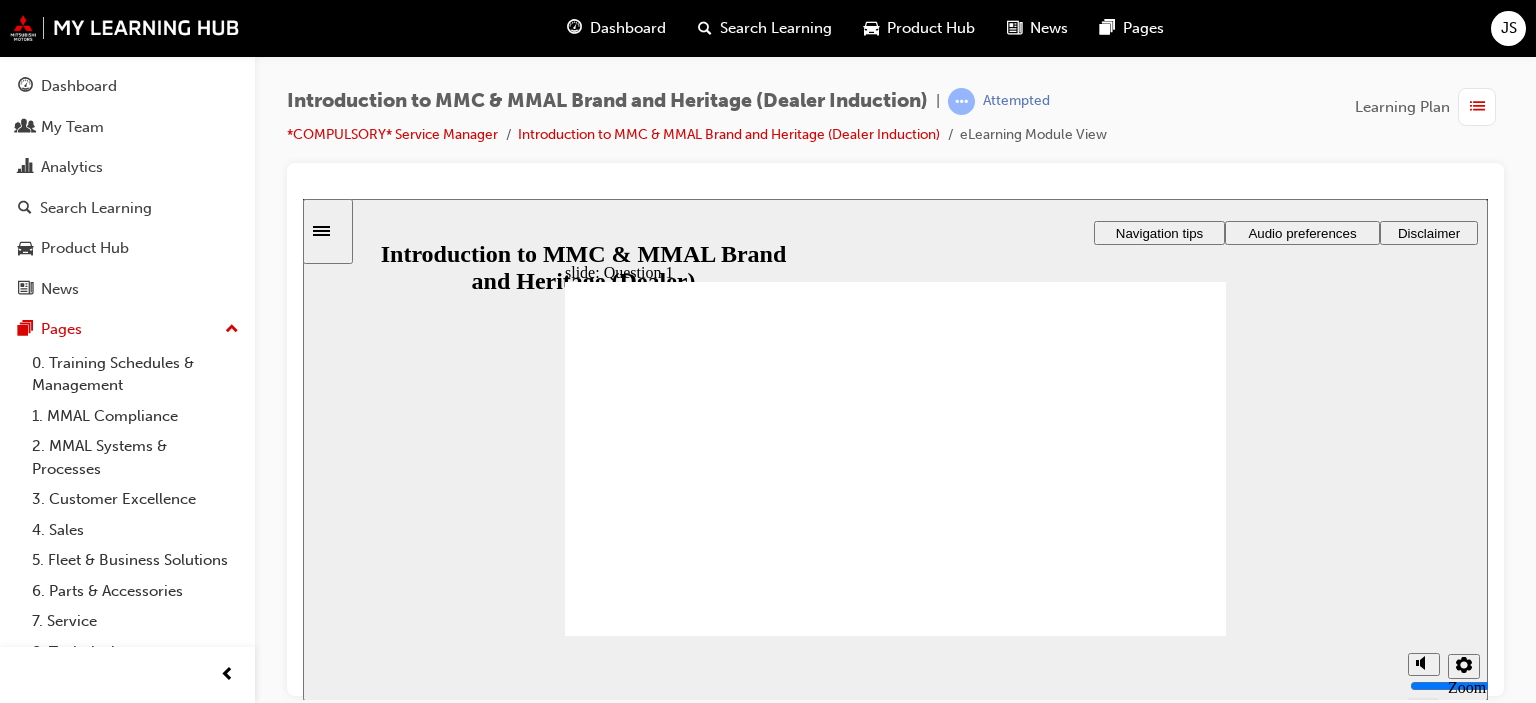 radio on "true" 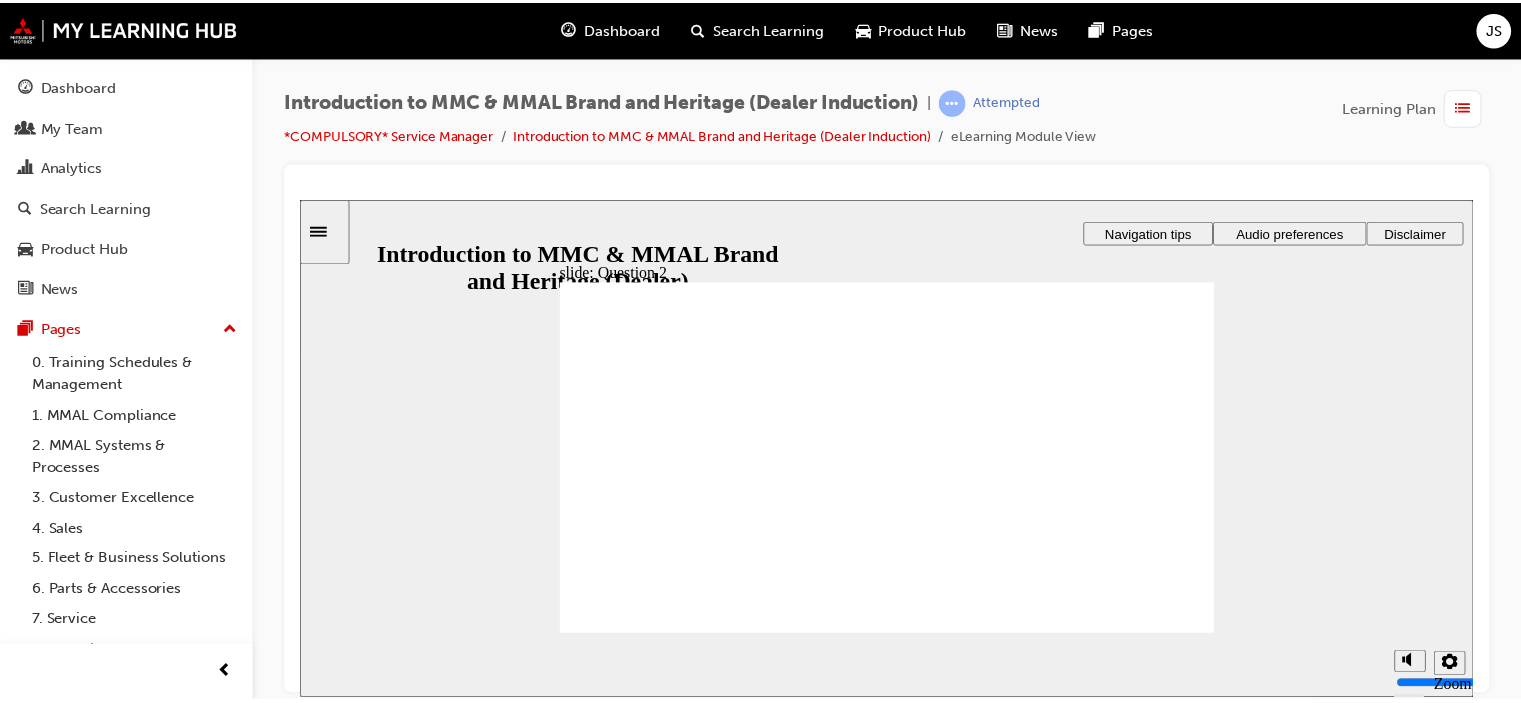 scroll, scrollTop: 0, scrollLeft: 0, axis: both 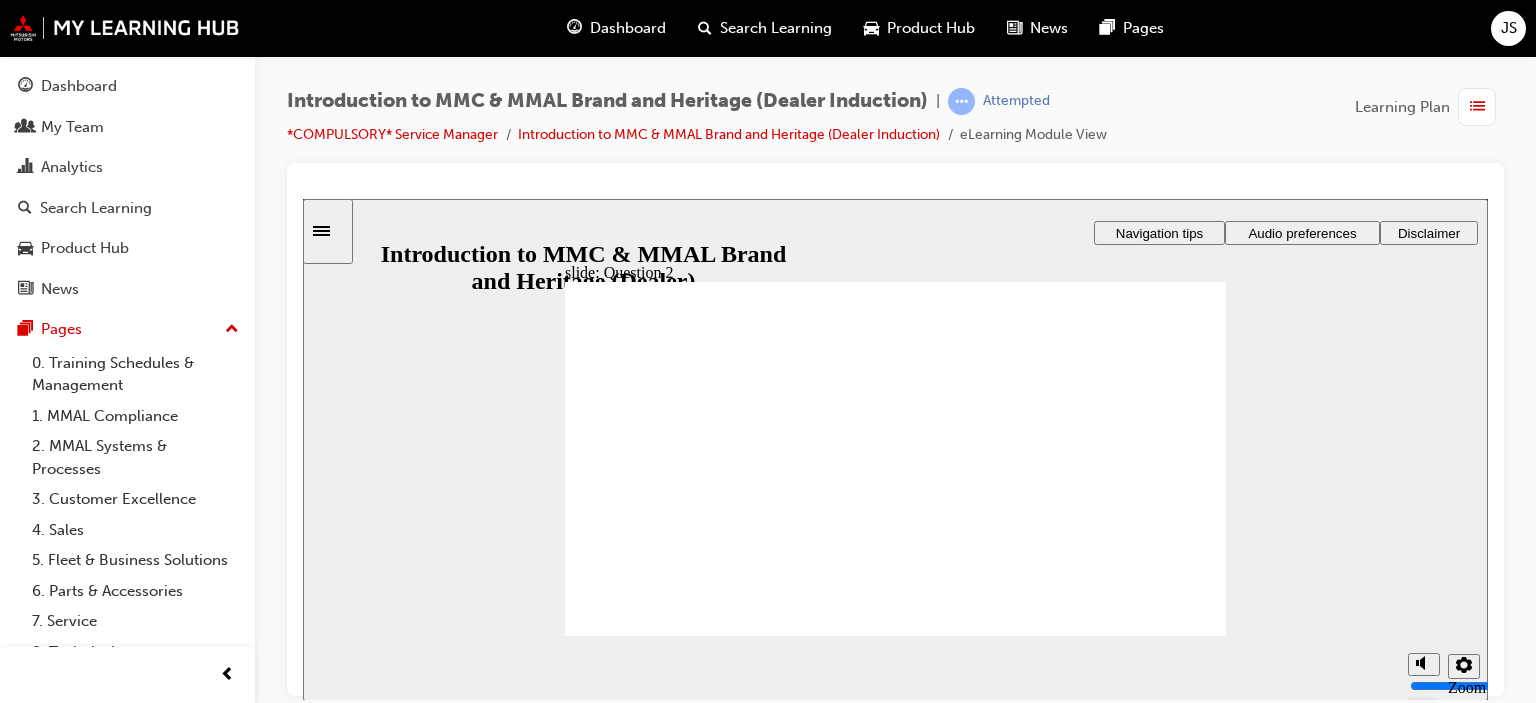 radio on "true" 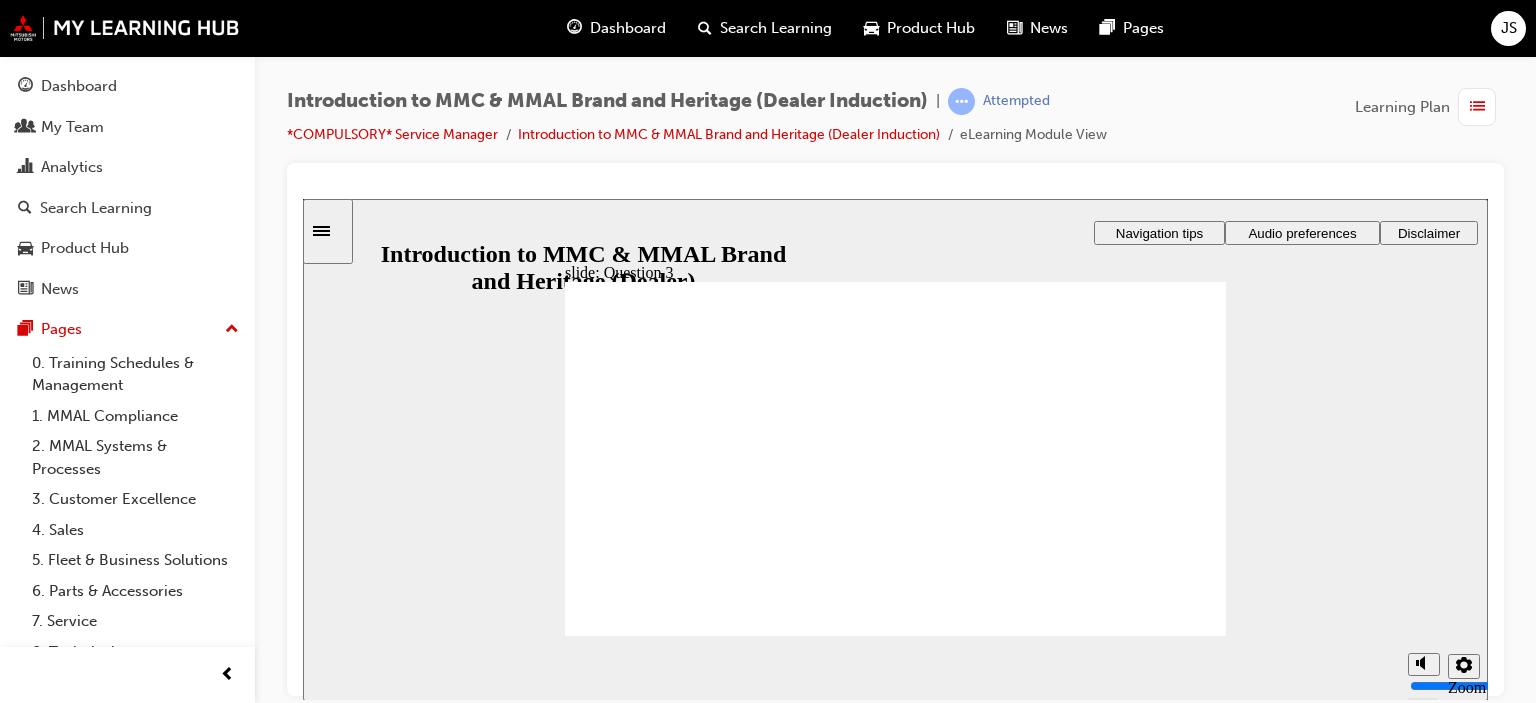 radio on "true" 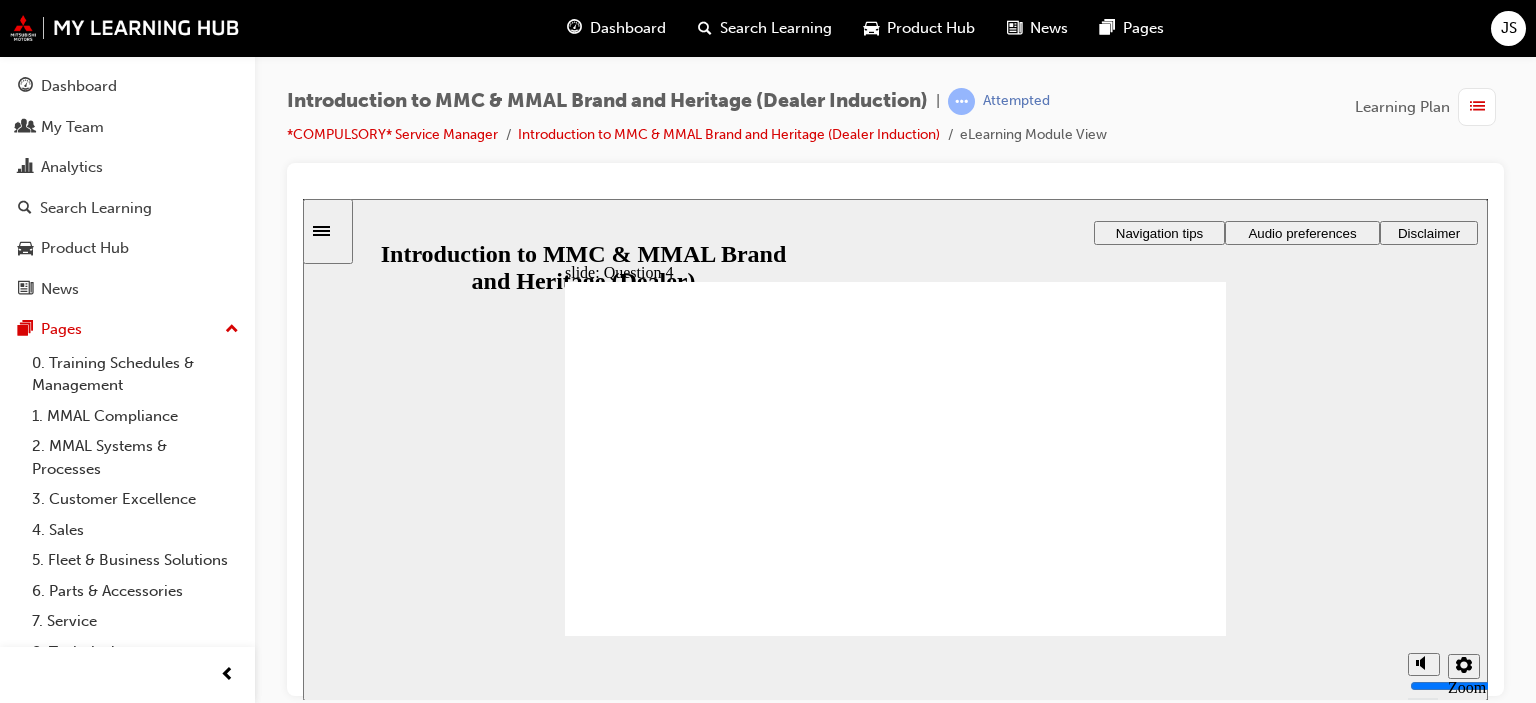 radio on "true" 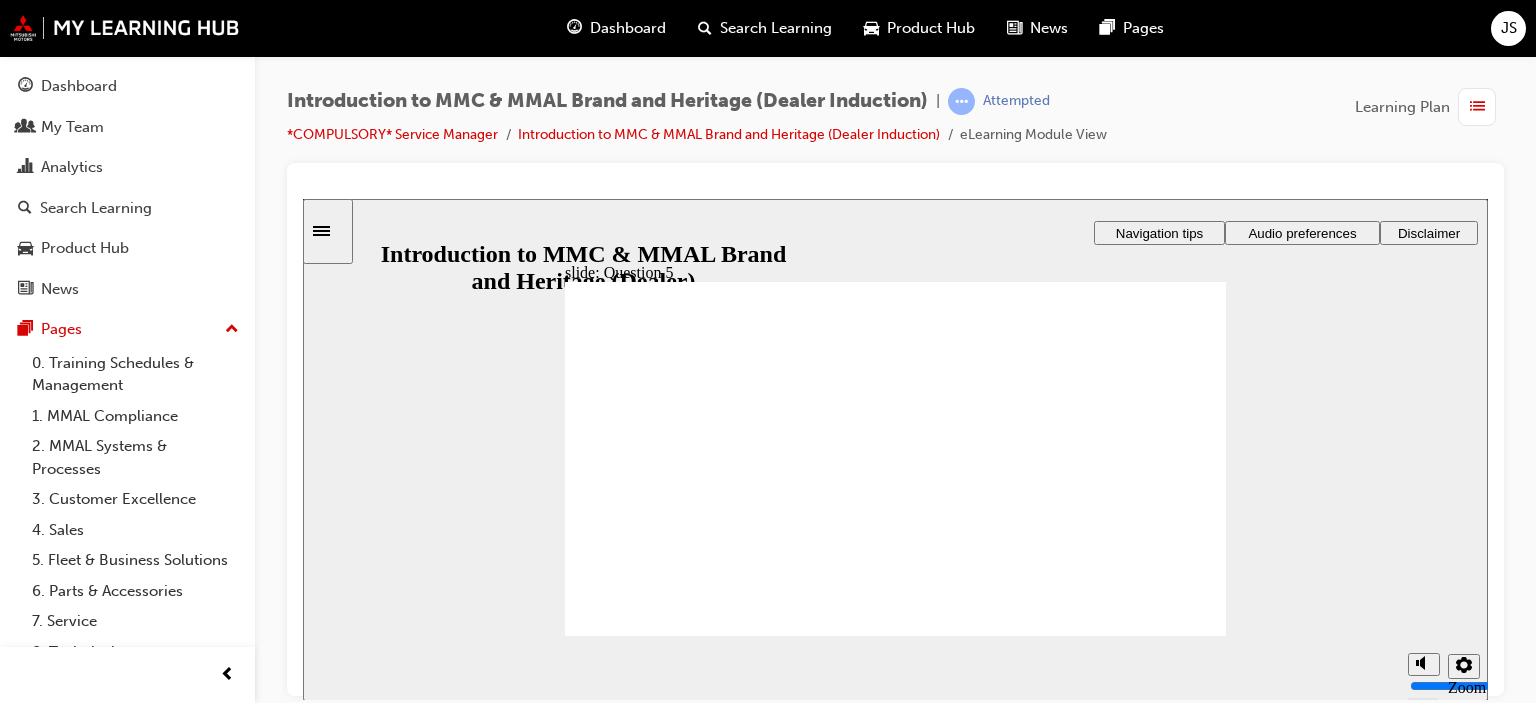 checkbox on "true" 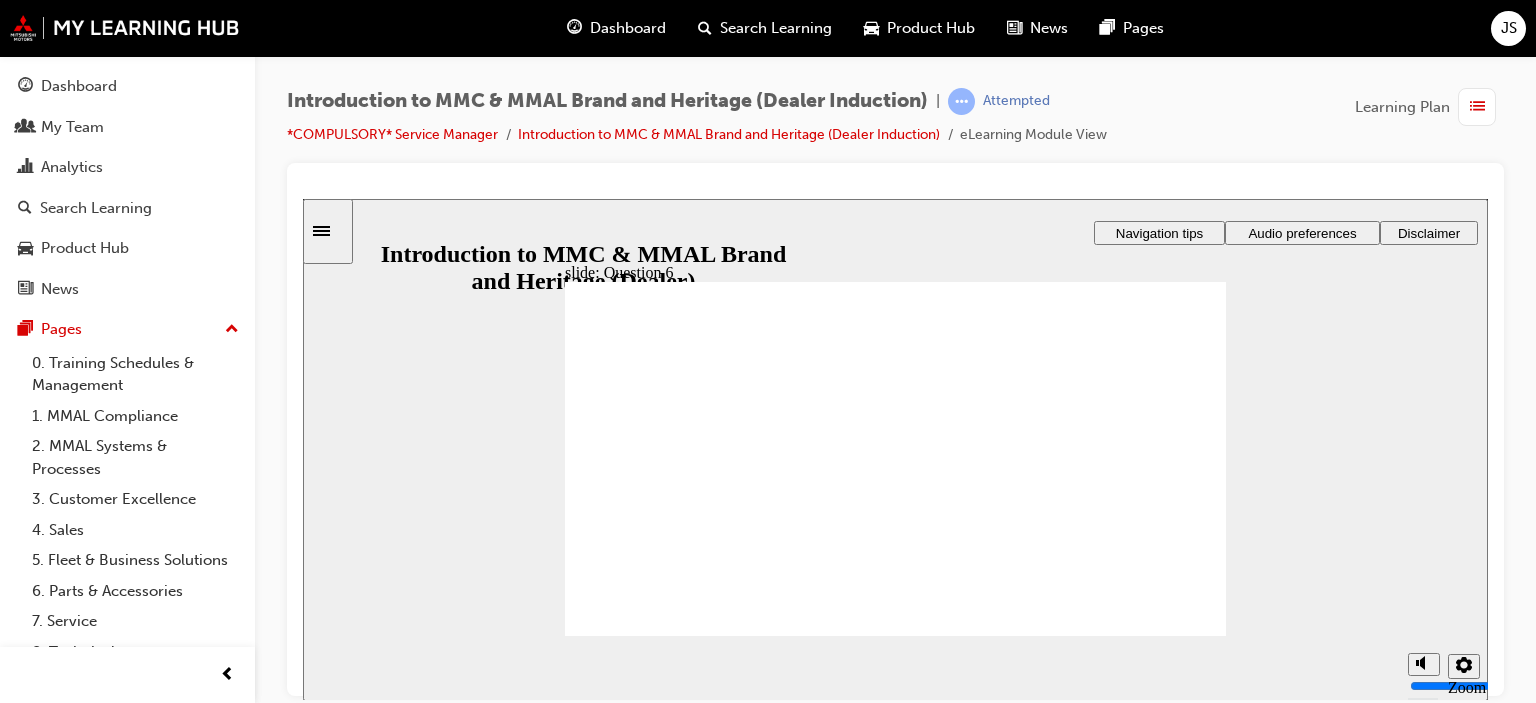 radio on "true" 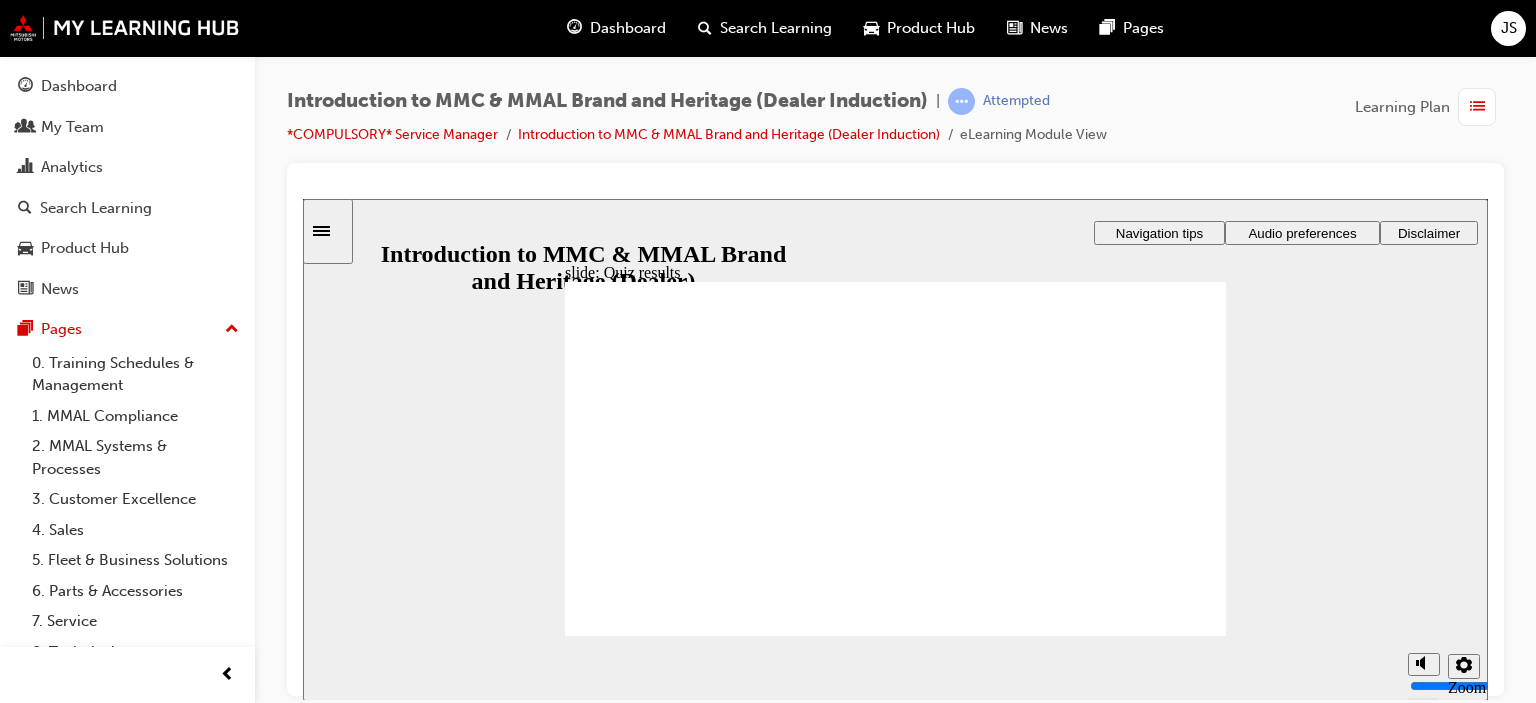 click 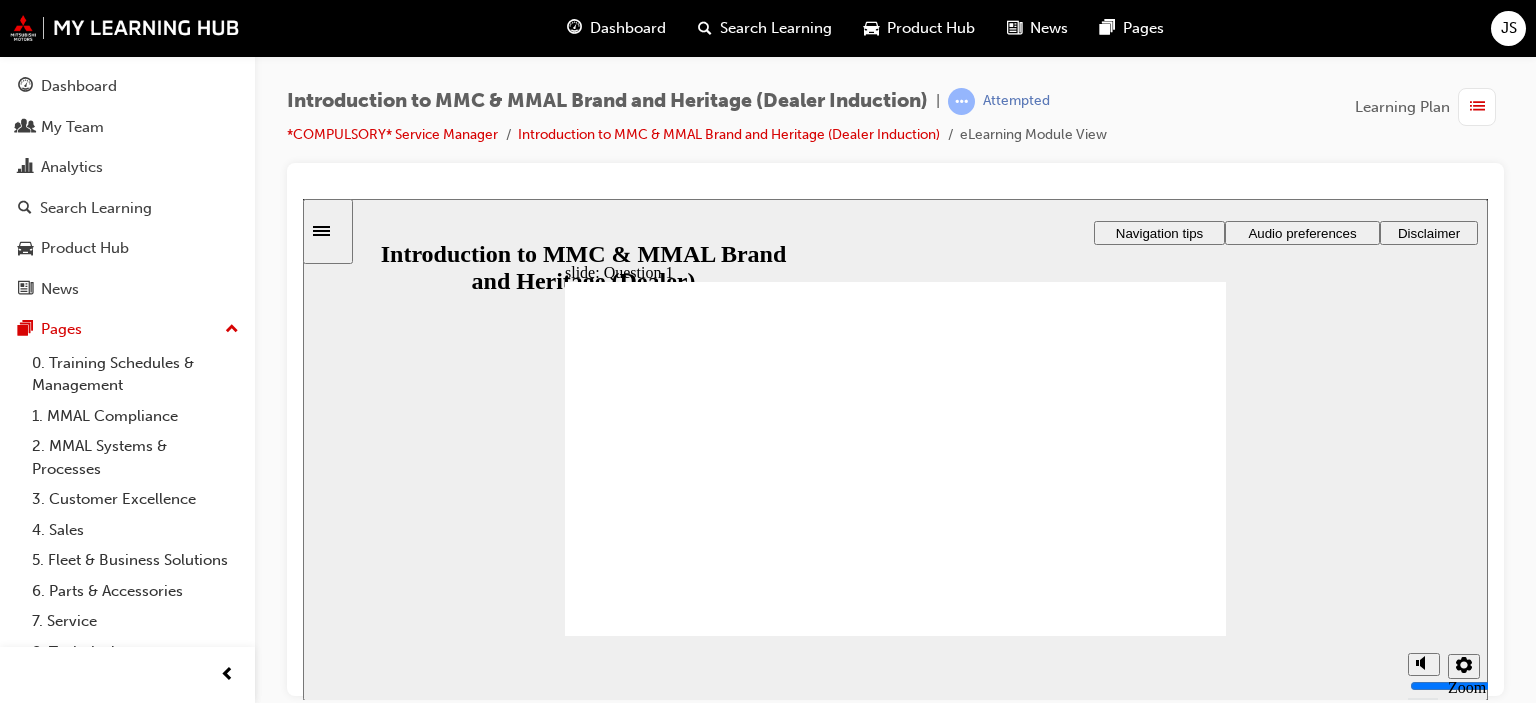 radio on "true" 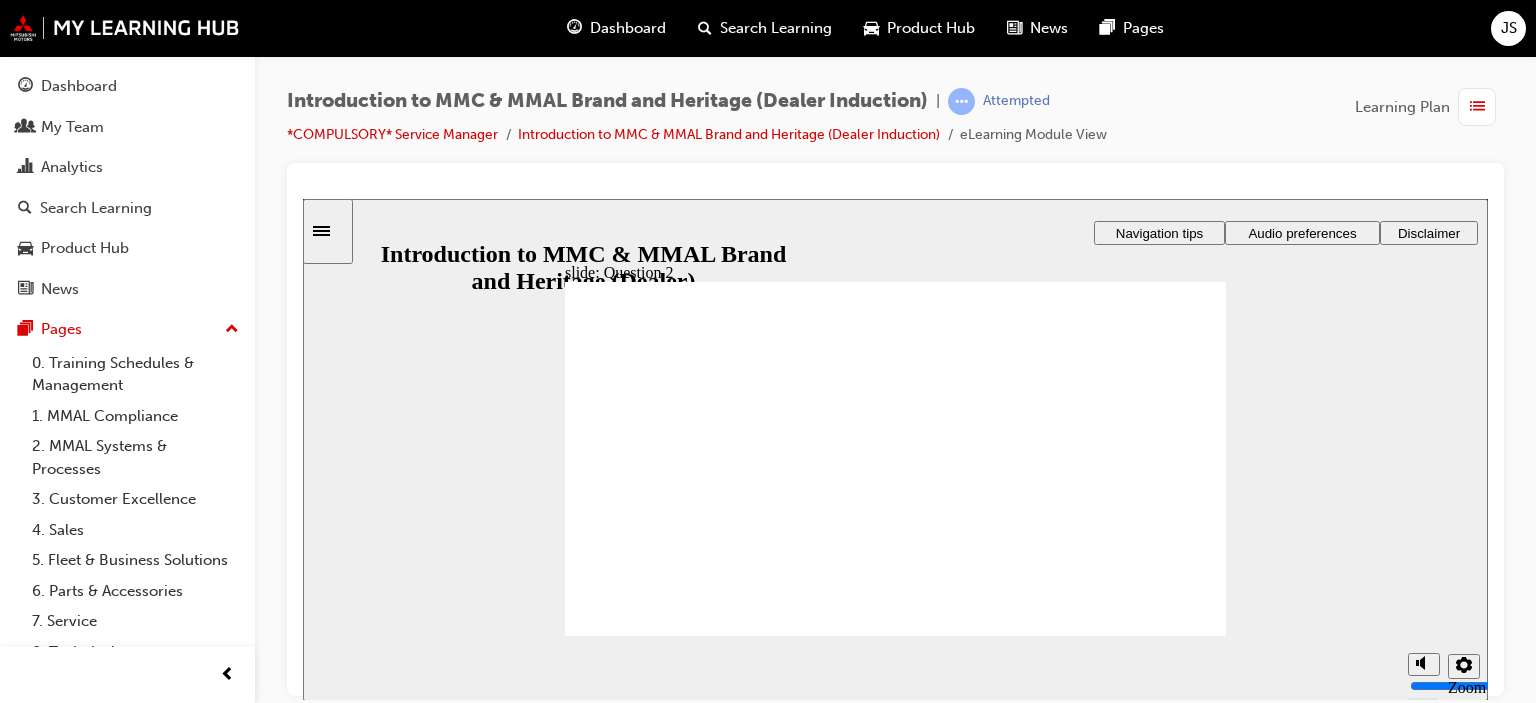 radio on "true" 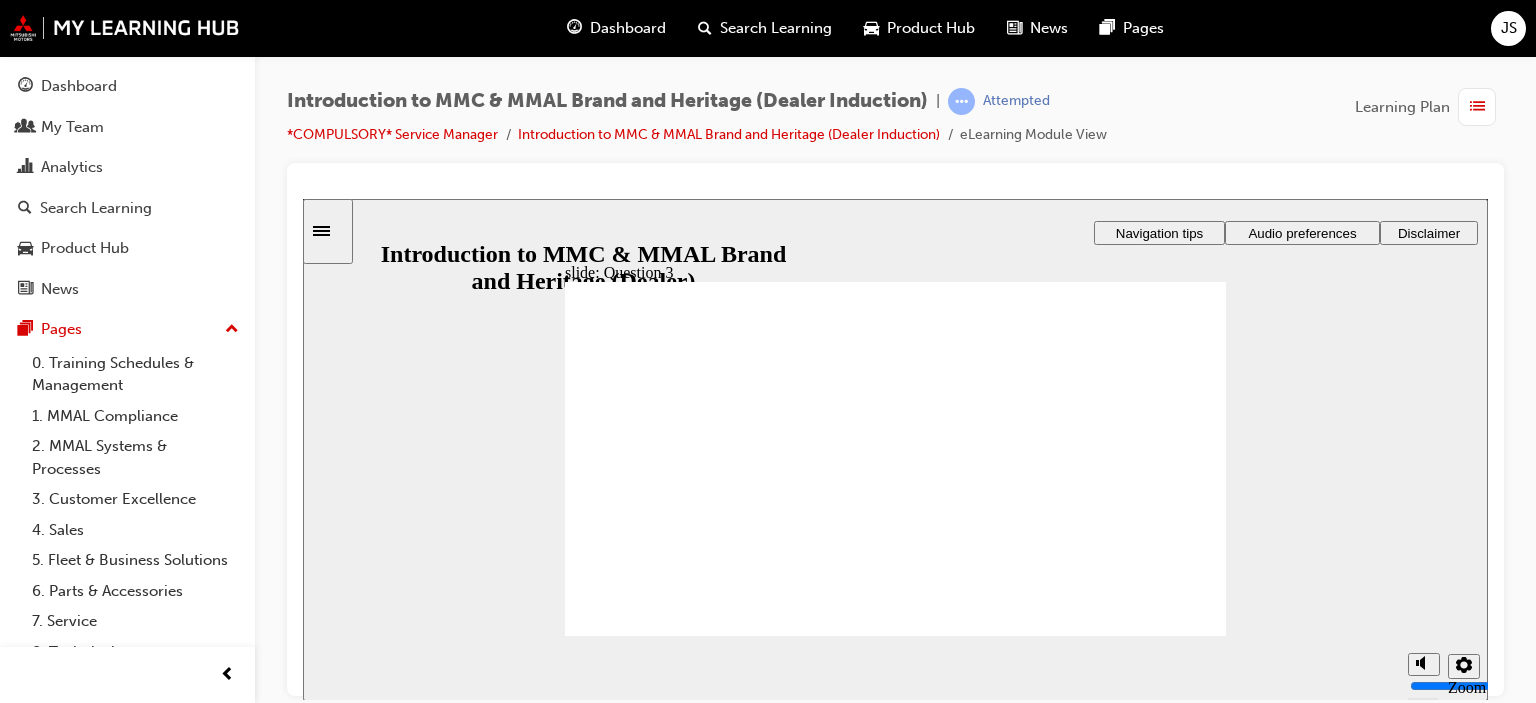 radio on "true" 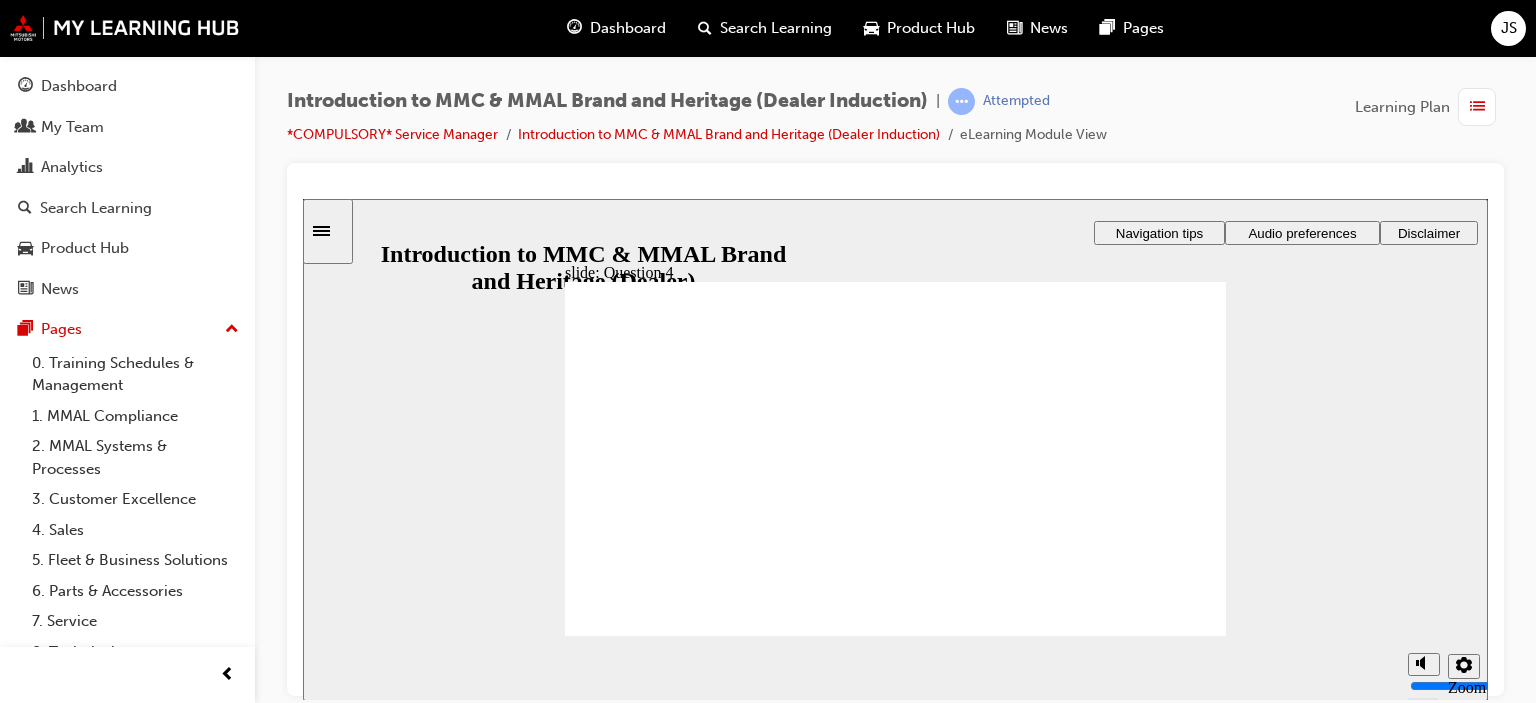 radio on "true" 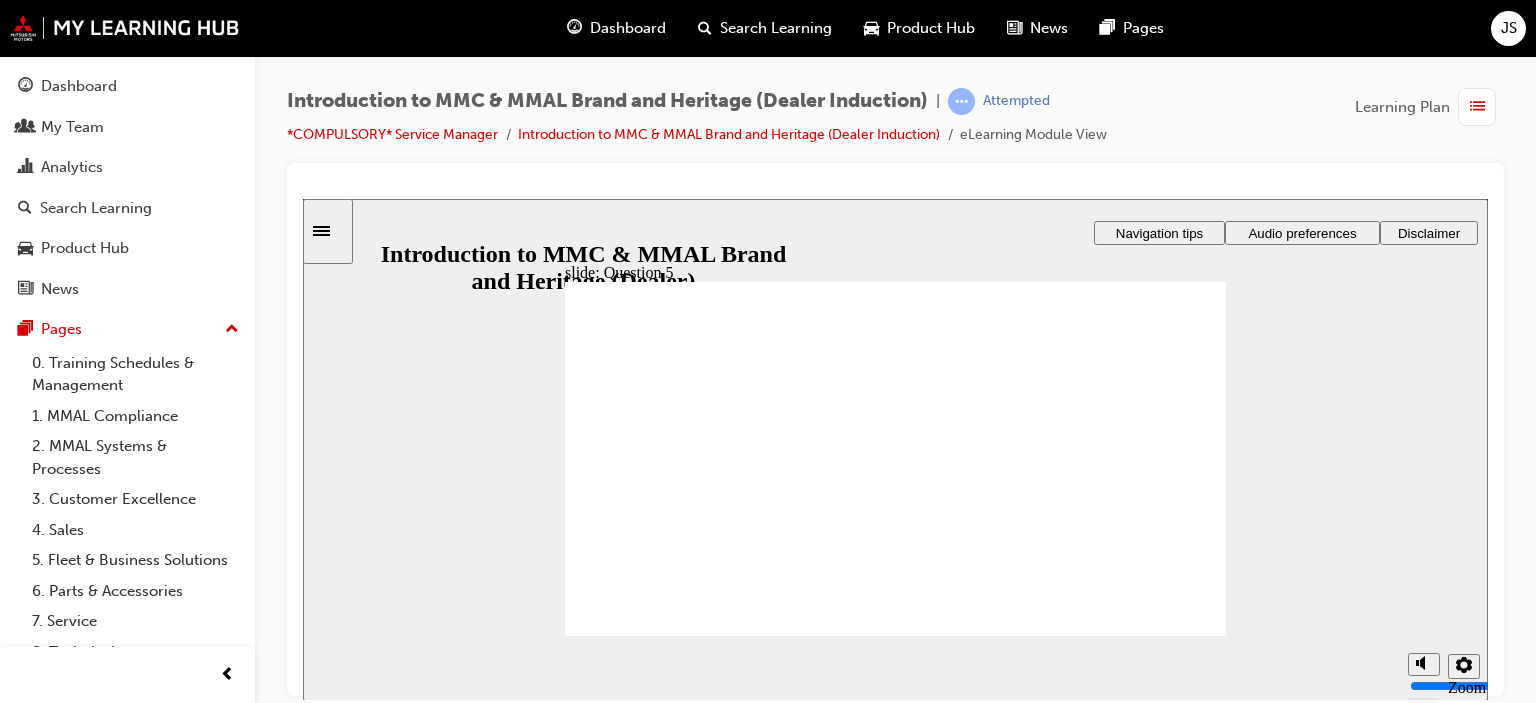 checkbox on "true" 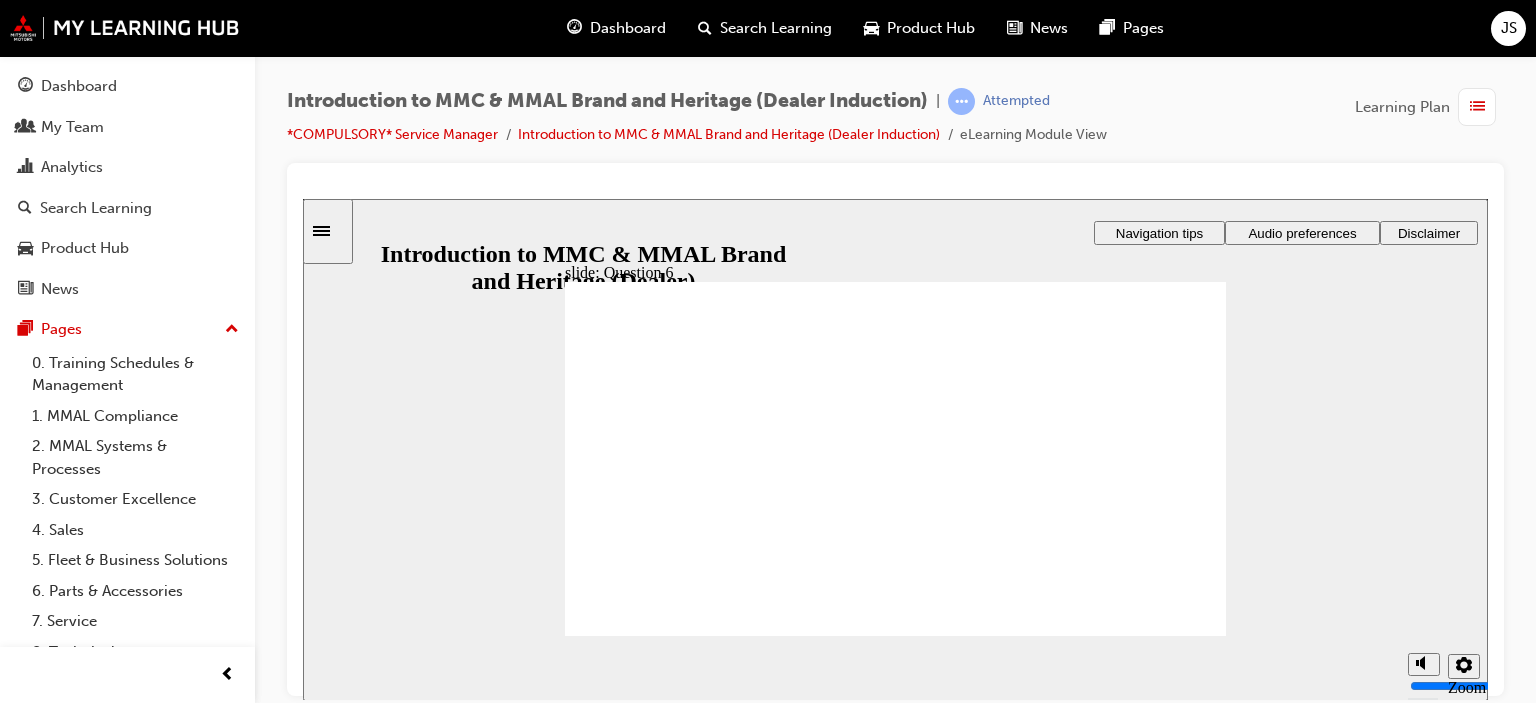 radio on "true" 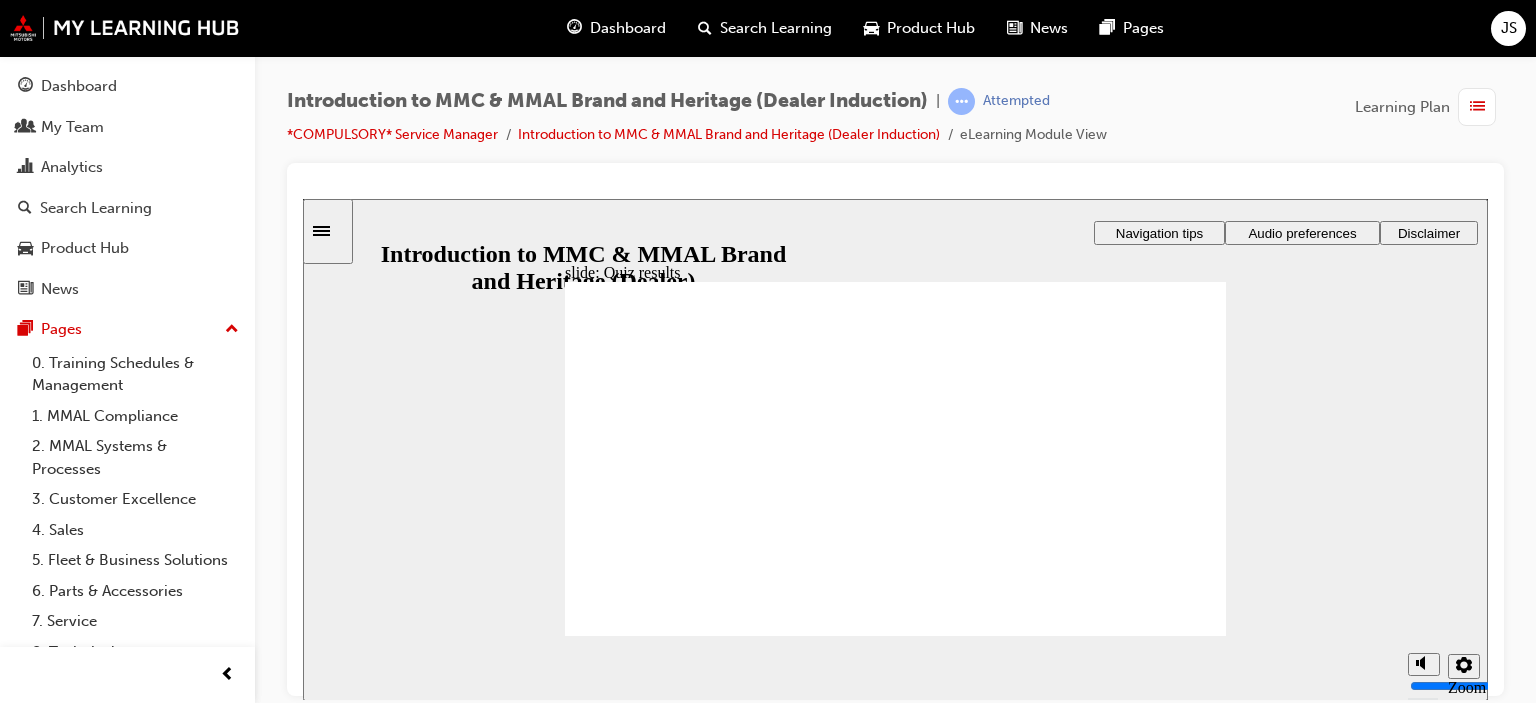 click 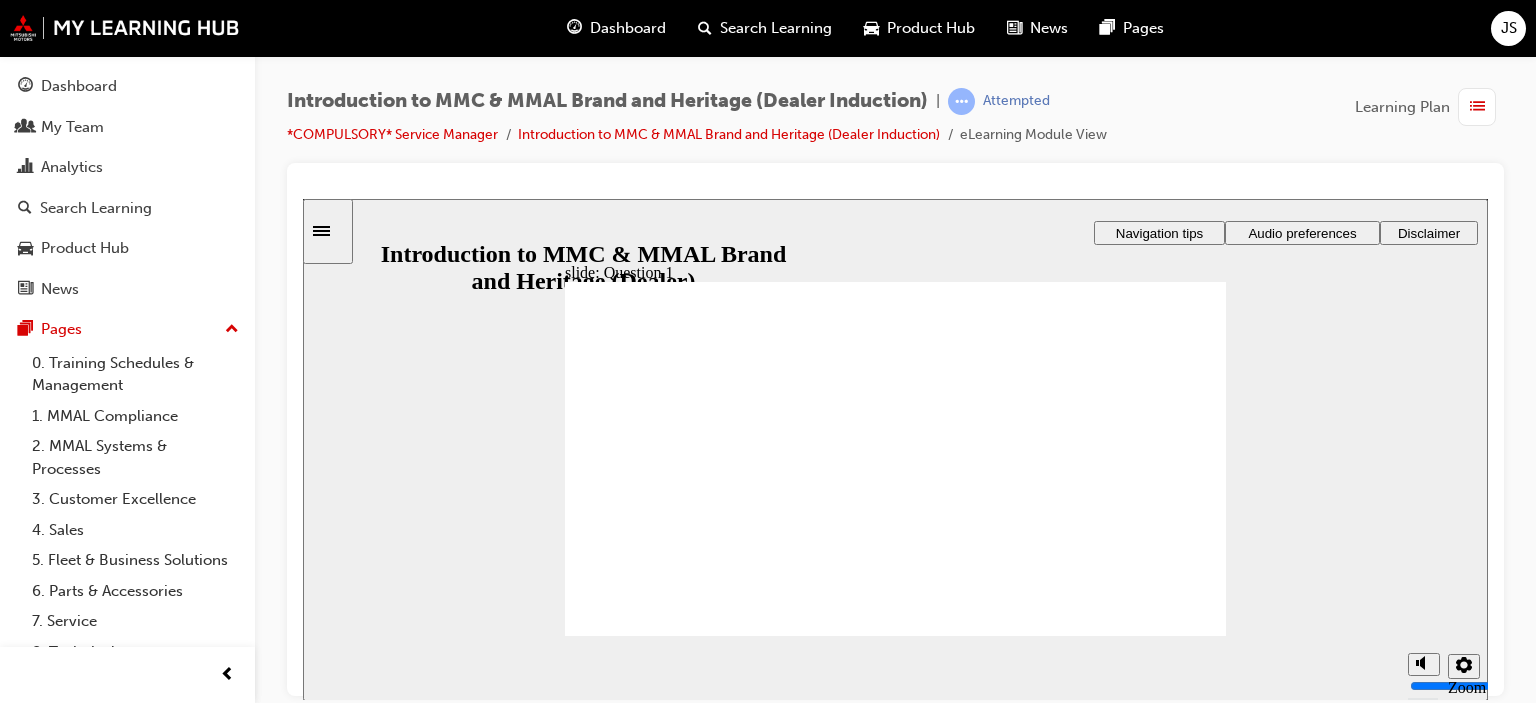 radio on "true" 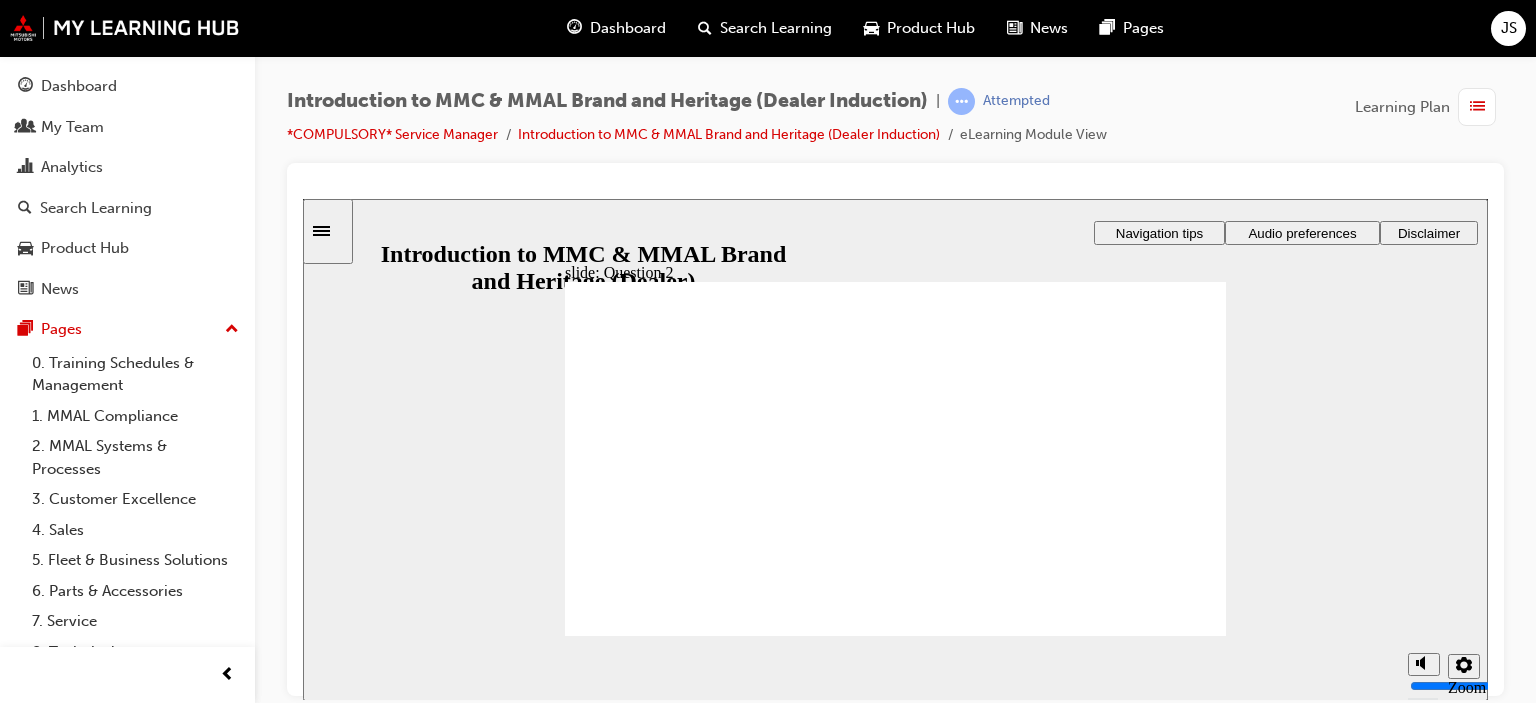 radio on "true" 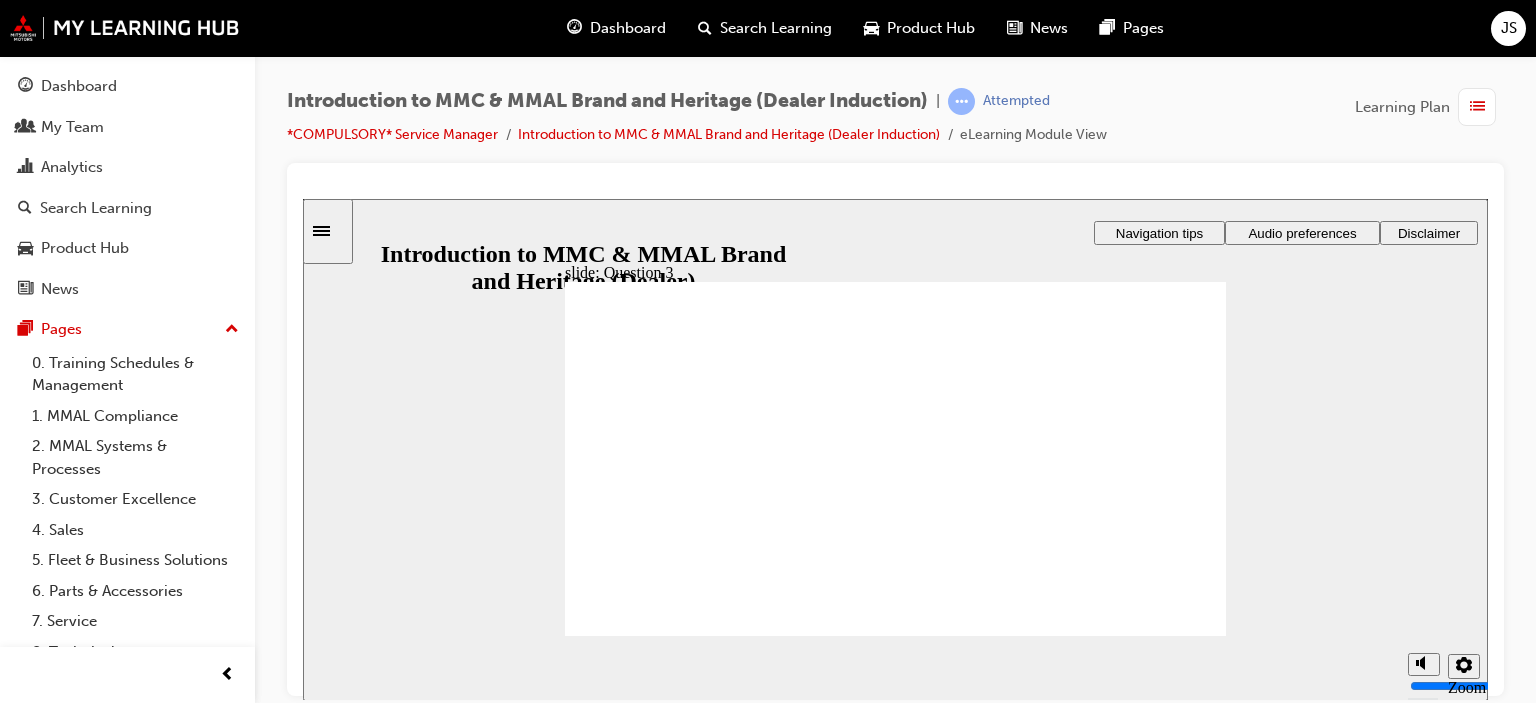 radio on "true" 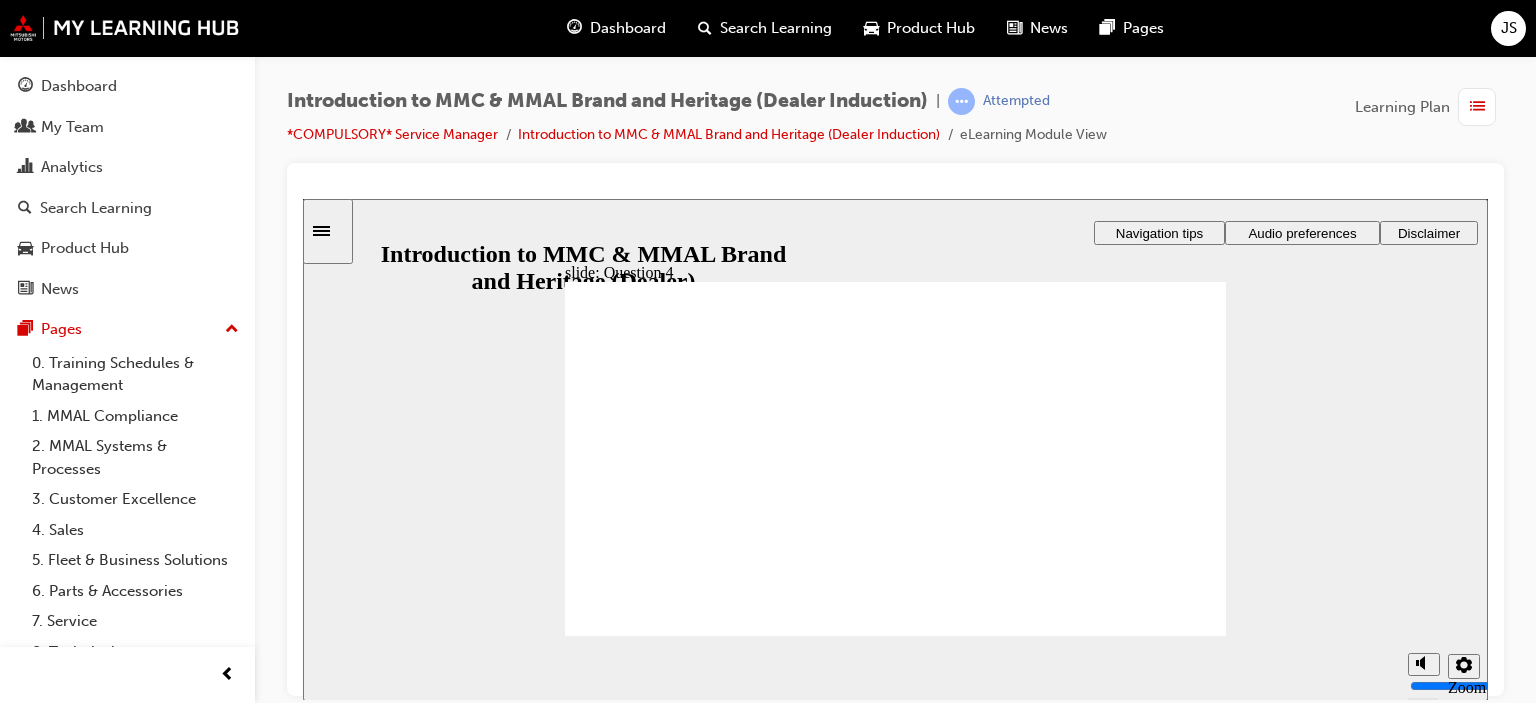 radio on "true" 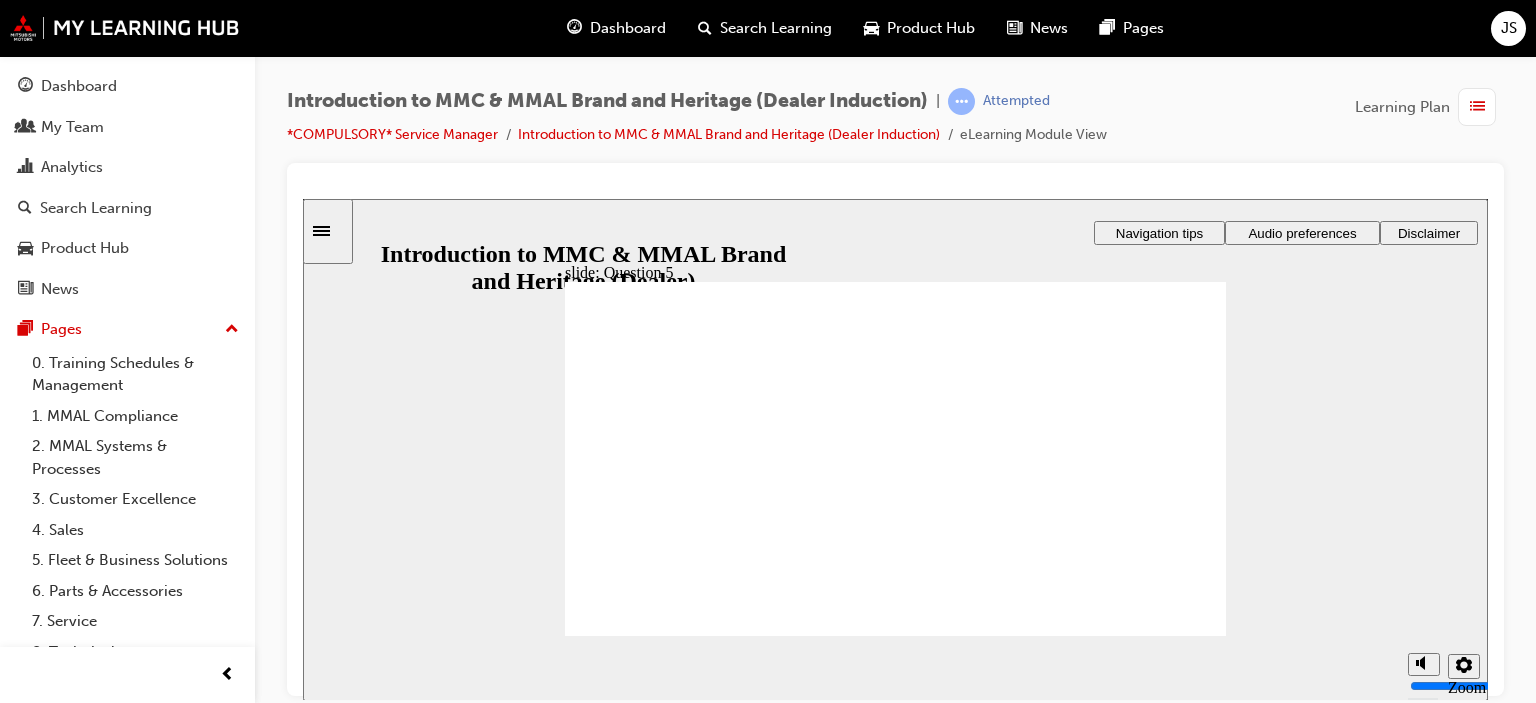checkbox on "true" 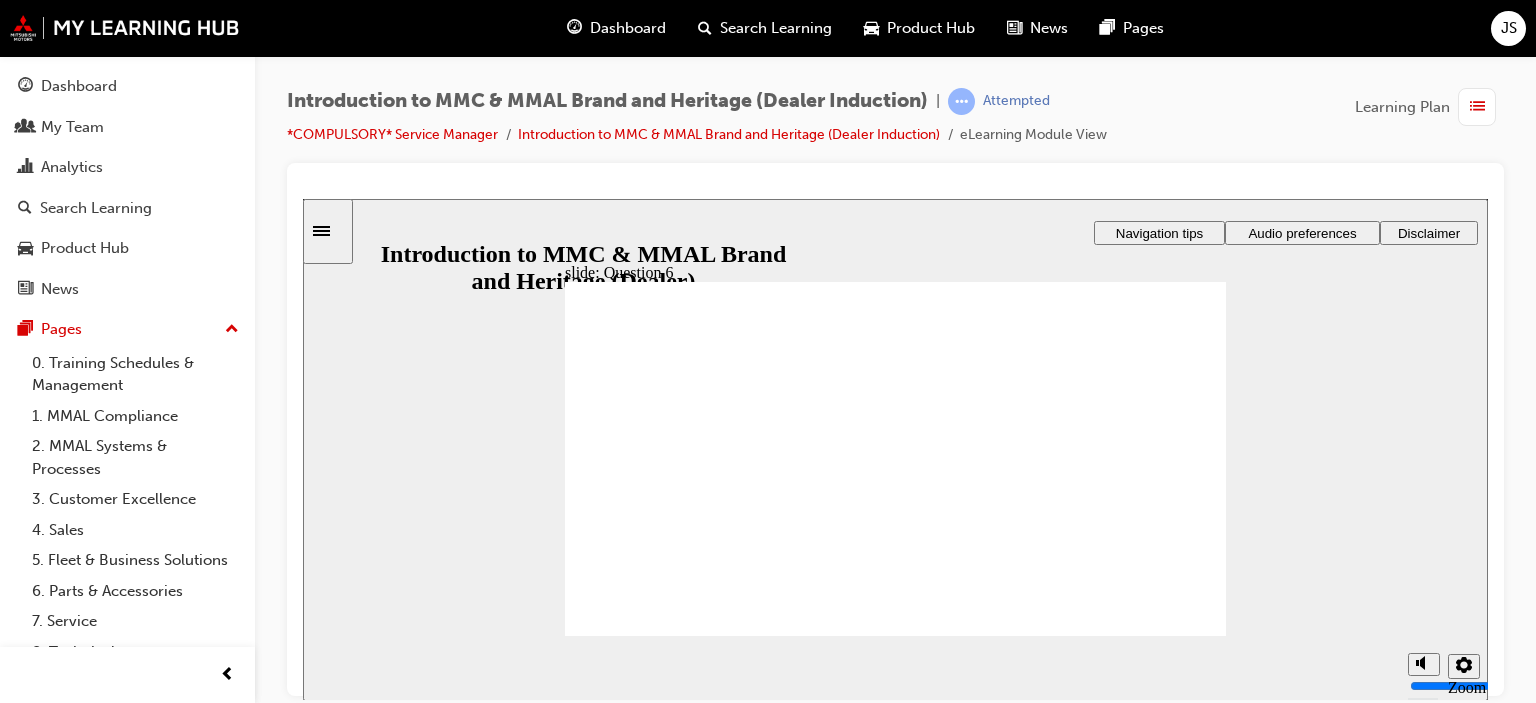 radio on "true" 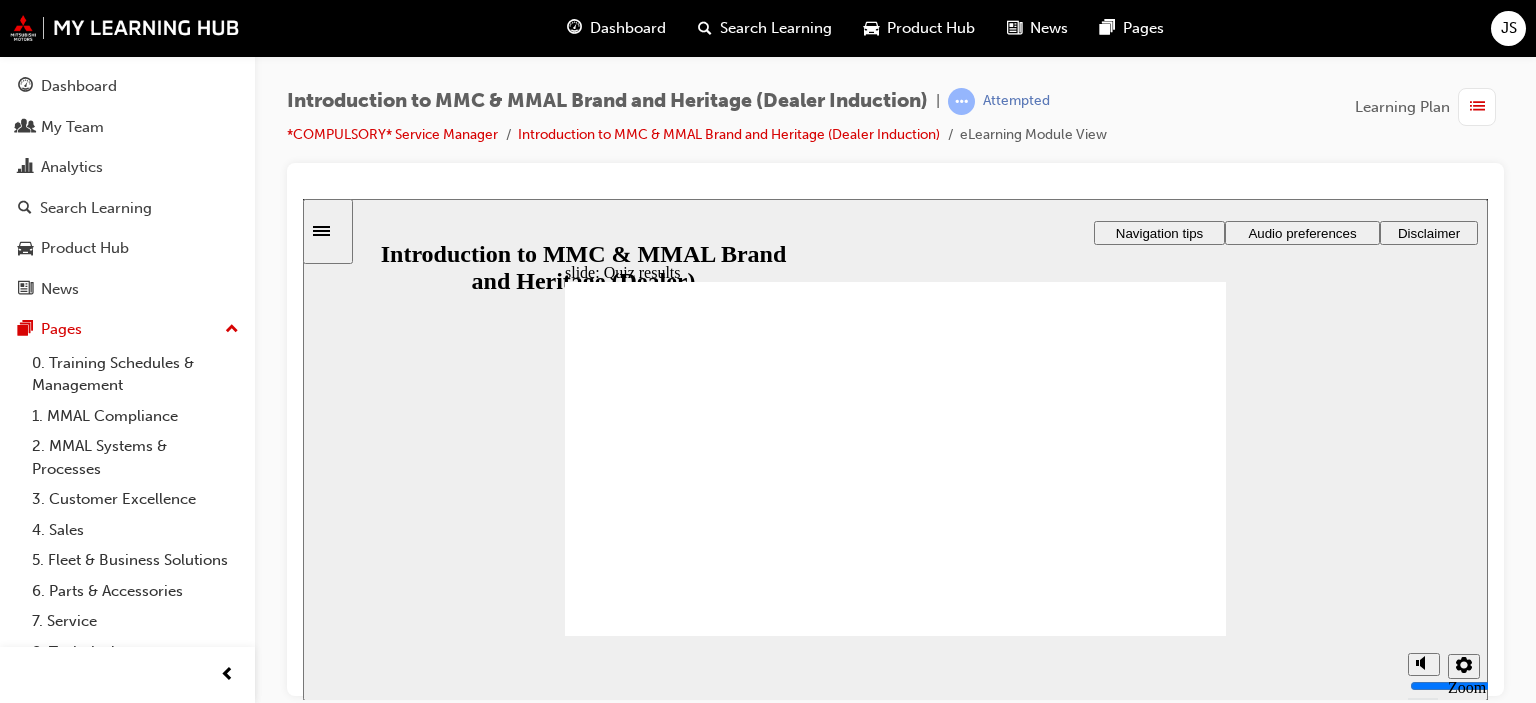 click 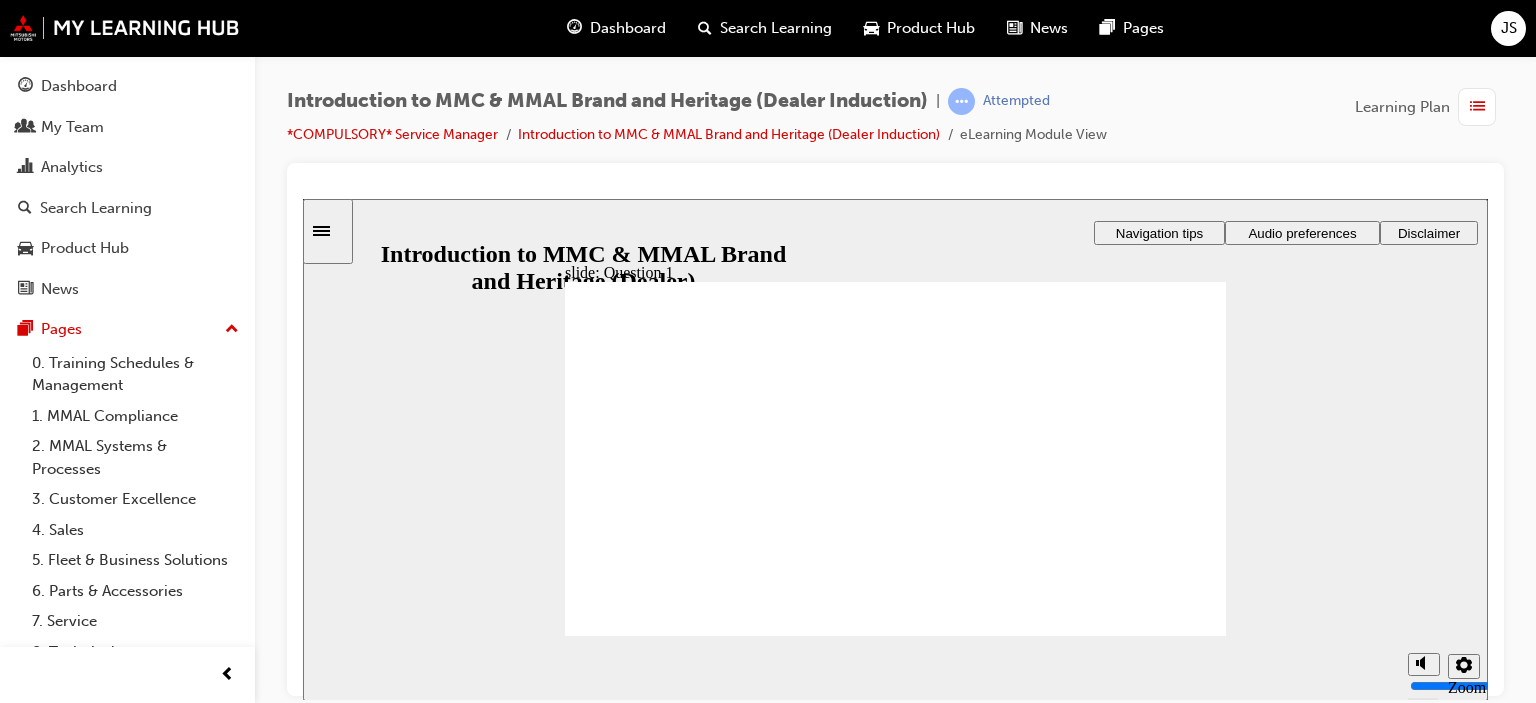 radio on "true" 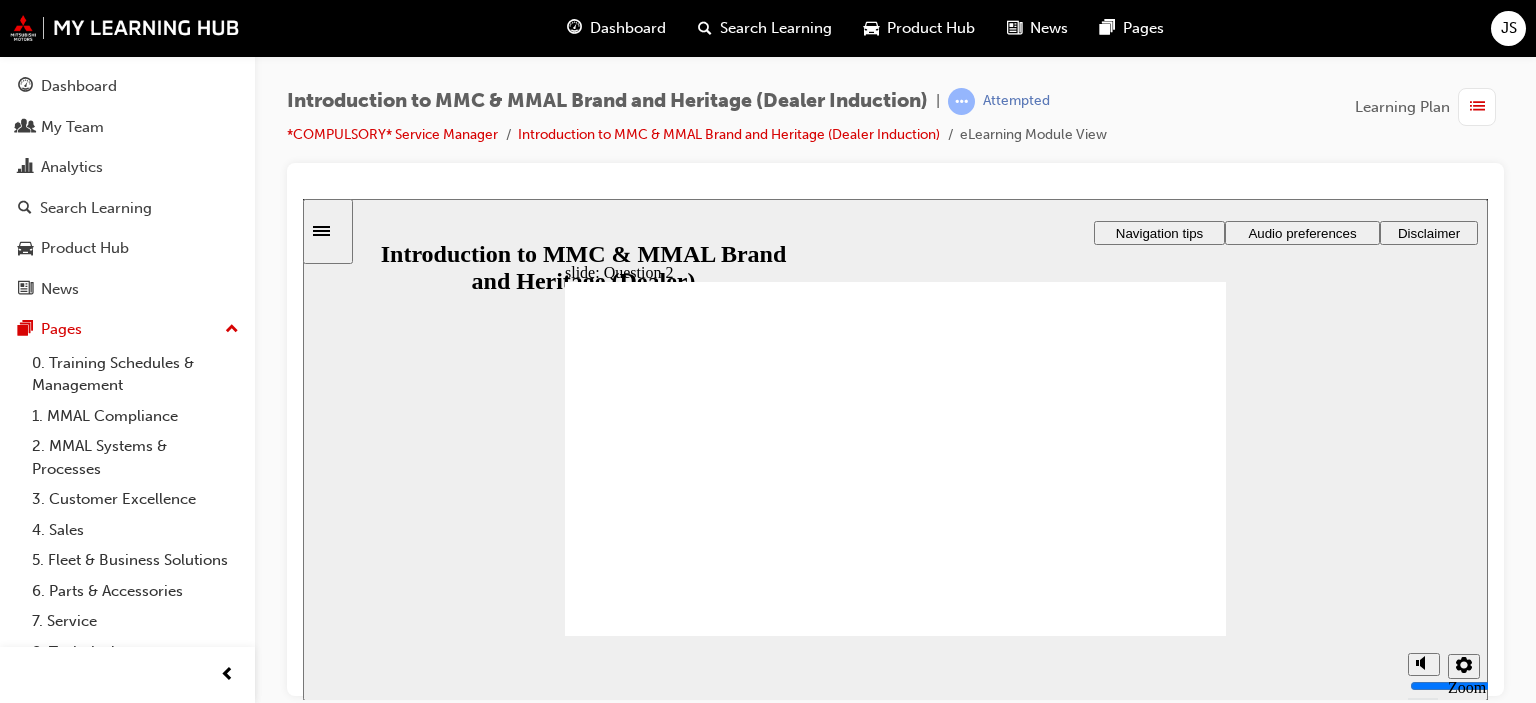 radio on "true" 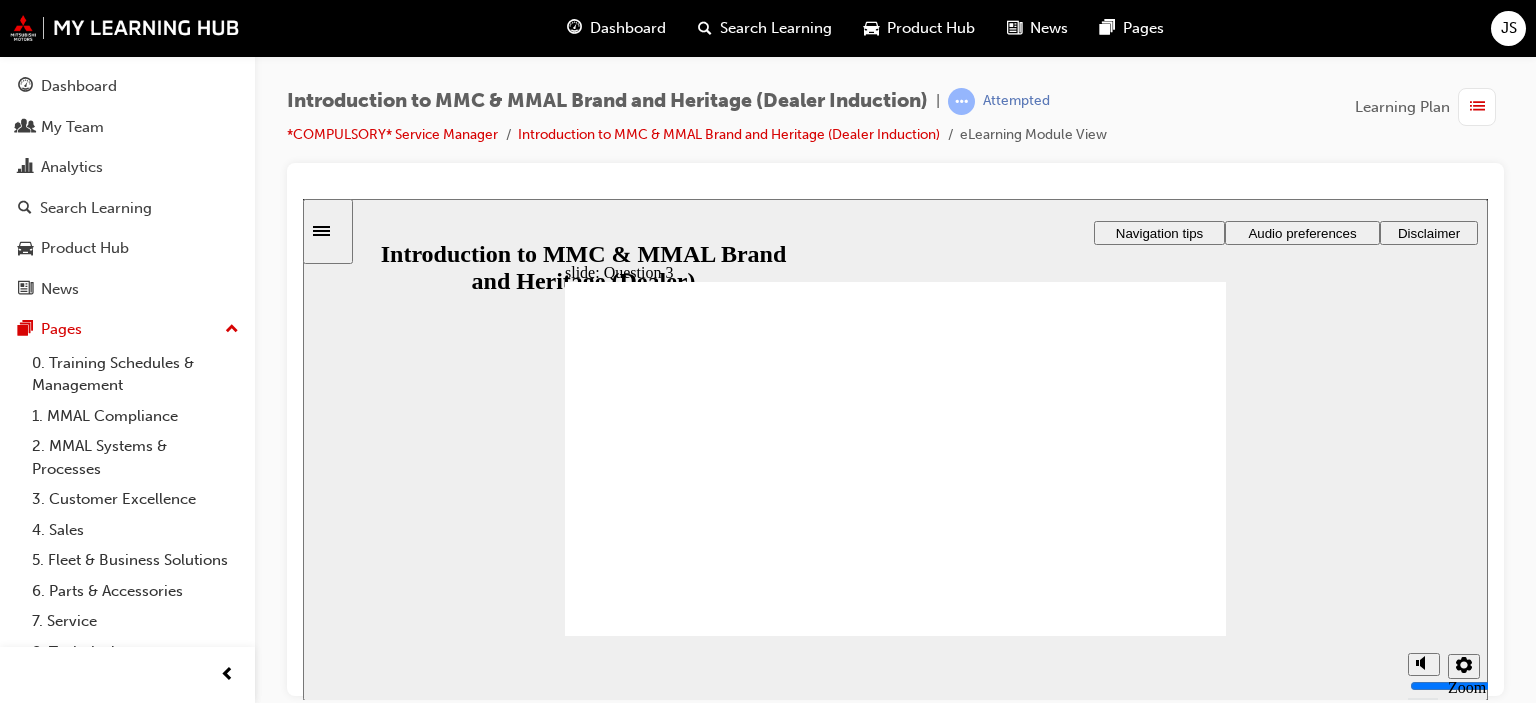 radio on "true" 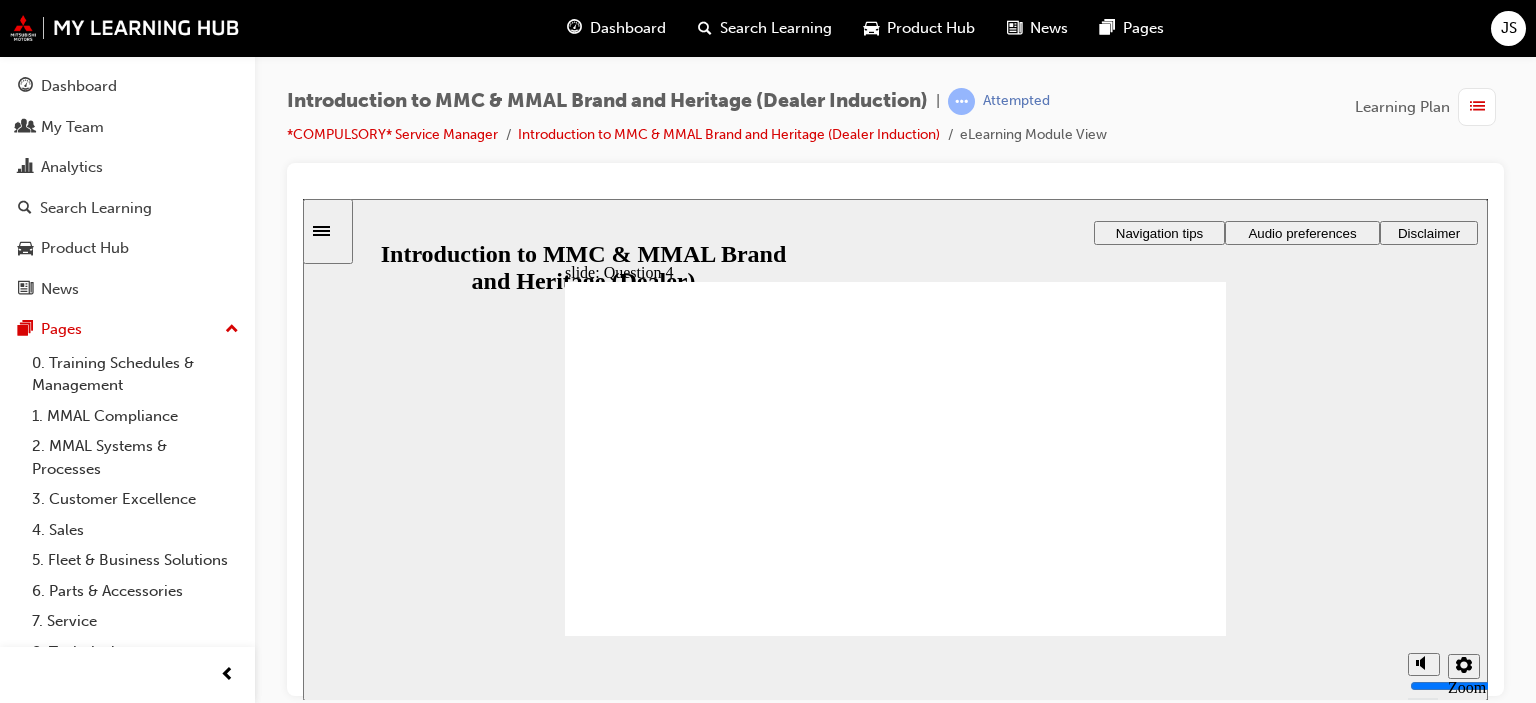radio on "true" 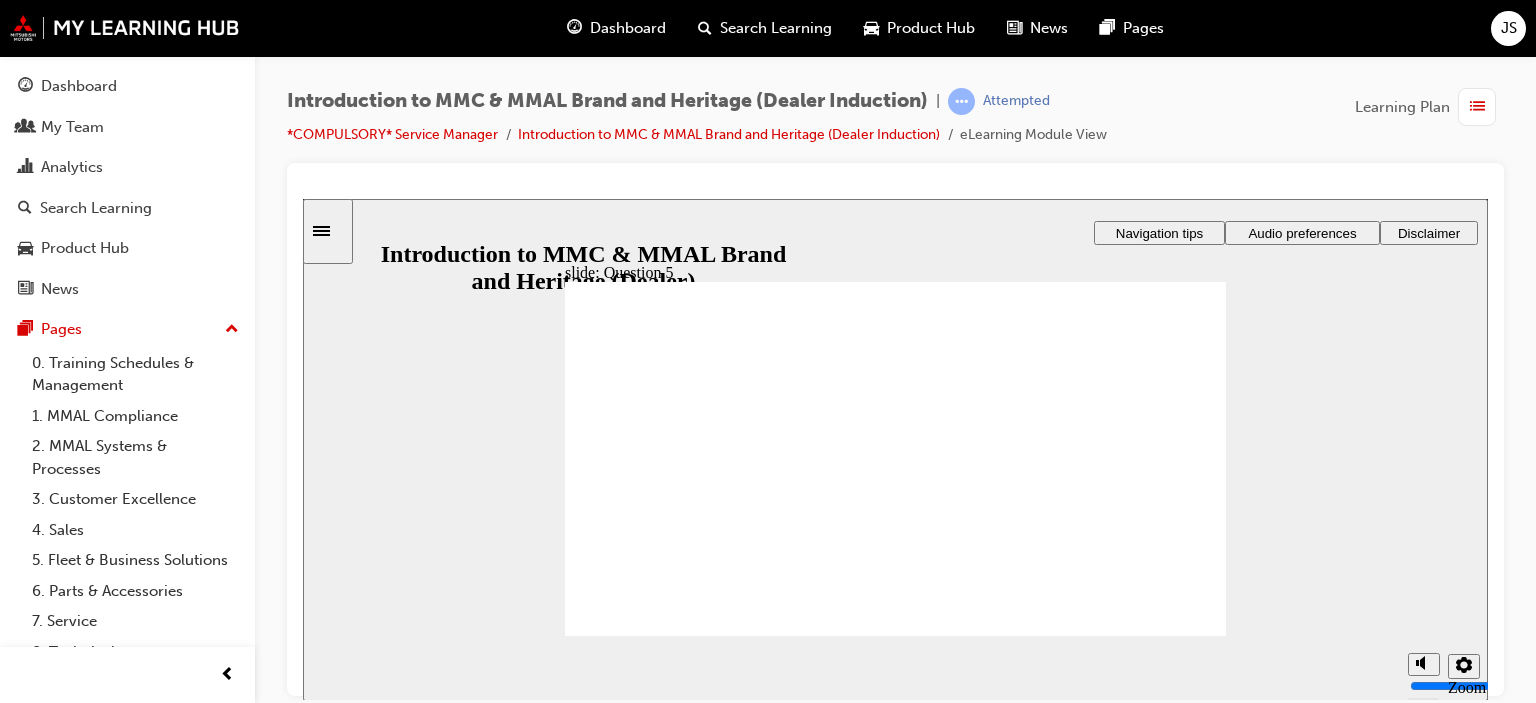 checkbox on "true" 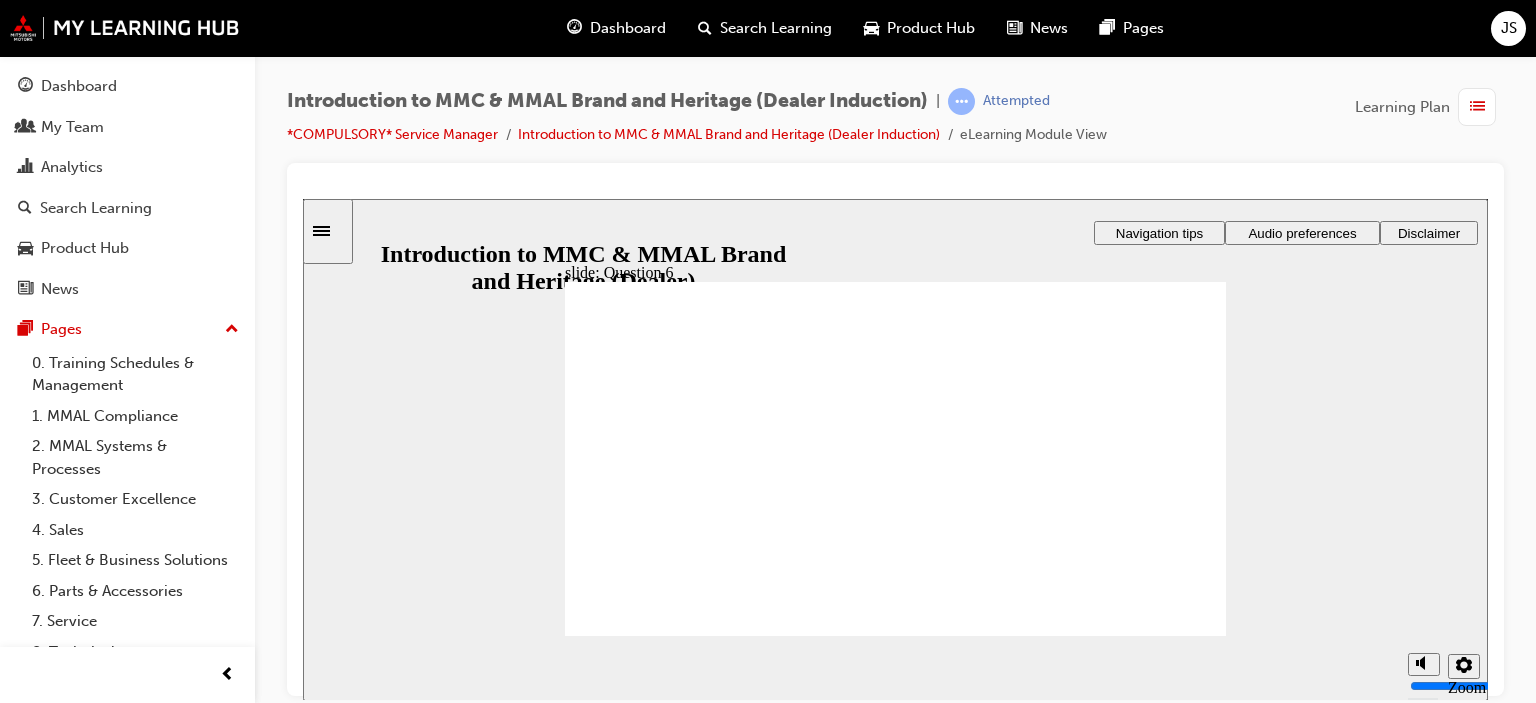 drag, startPoint x: 1176, startPoint y: 626, endPoint x: 926, endPoint y: 559, distance: 258.82233 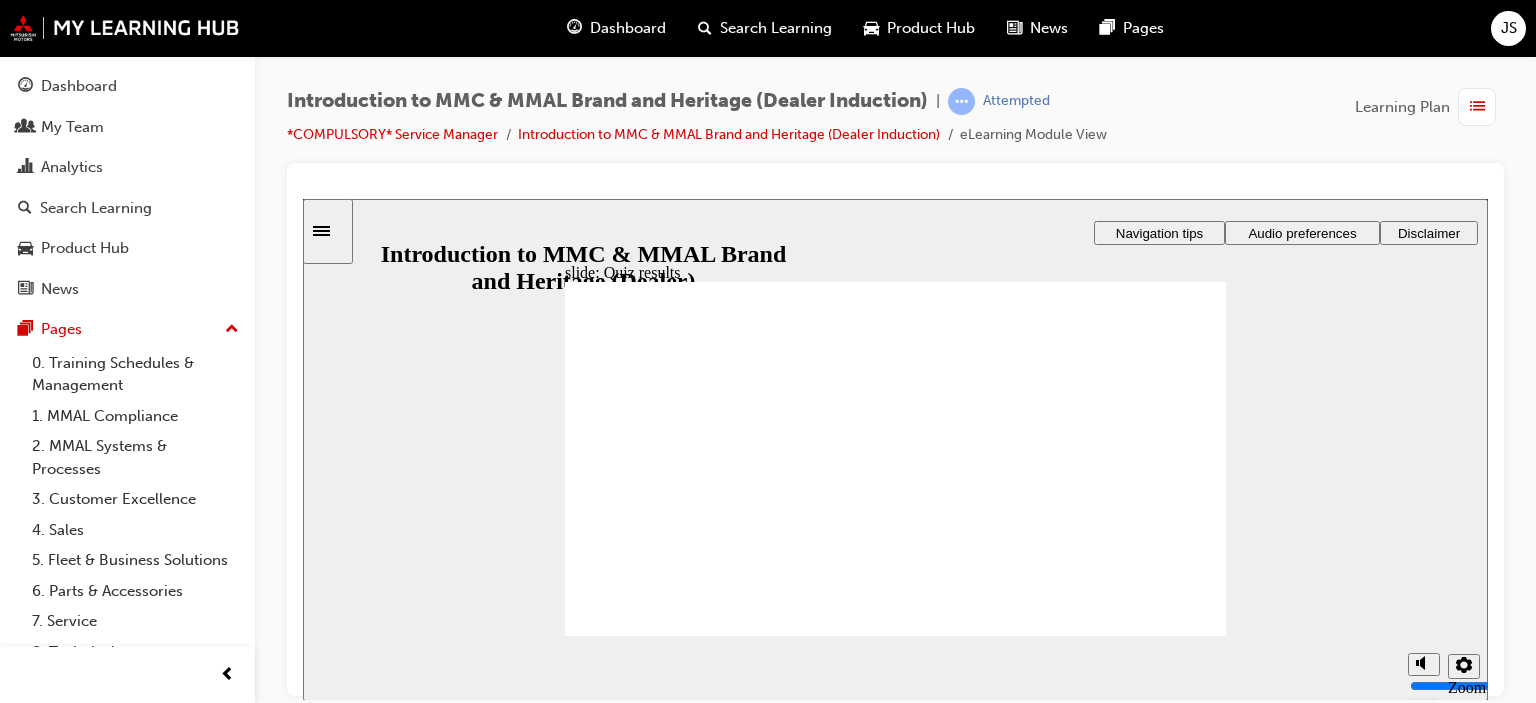 click 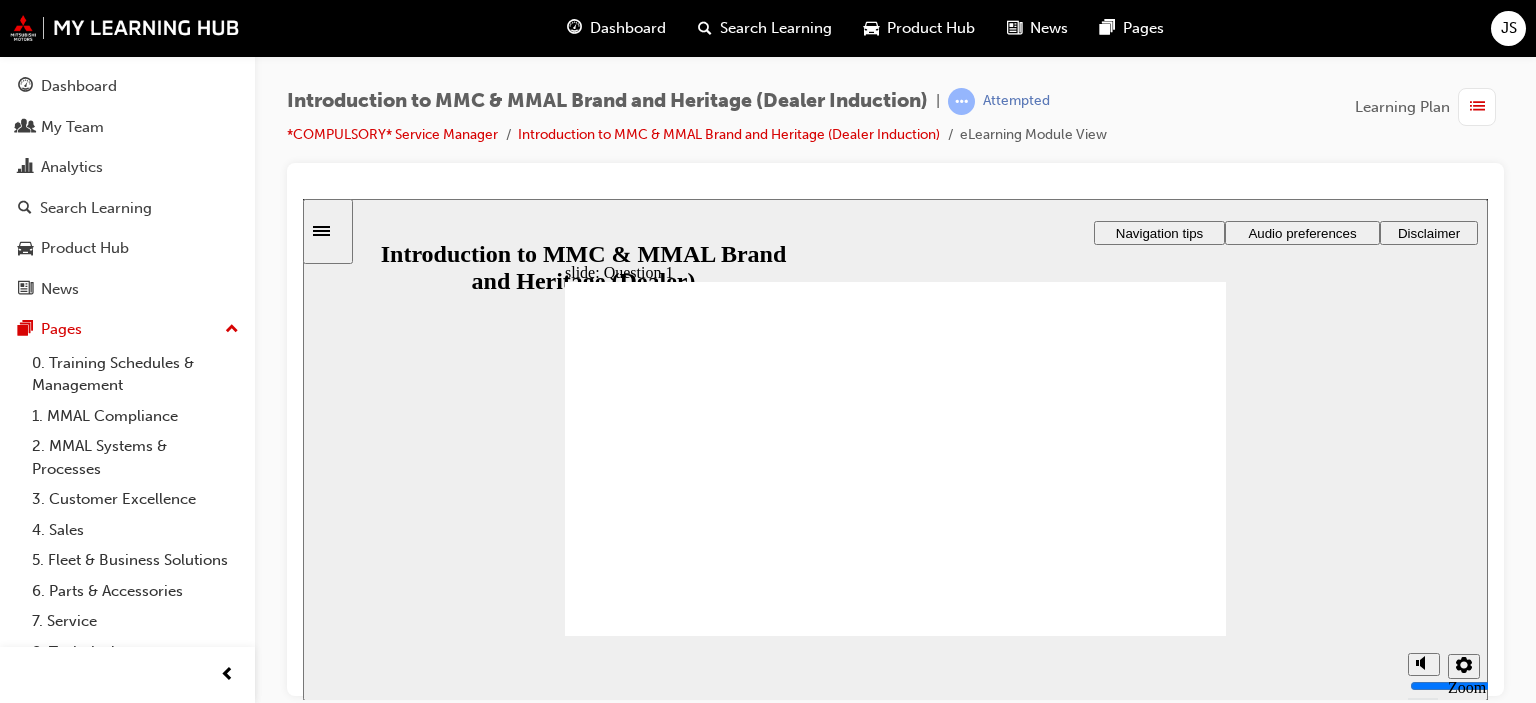 radio on "true" 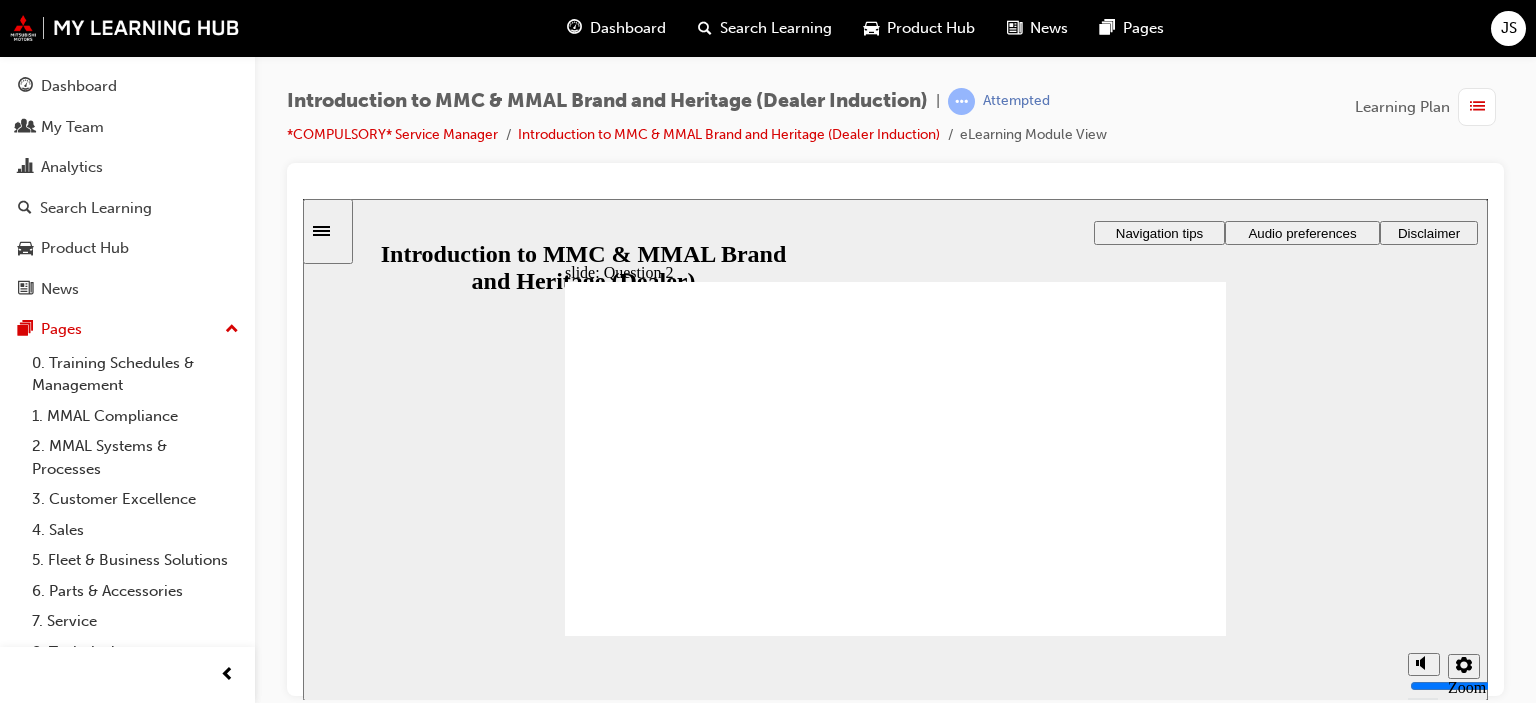 radio on "true" 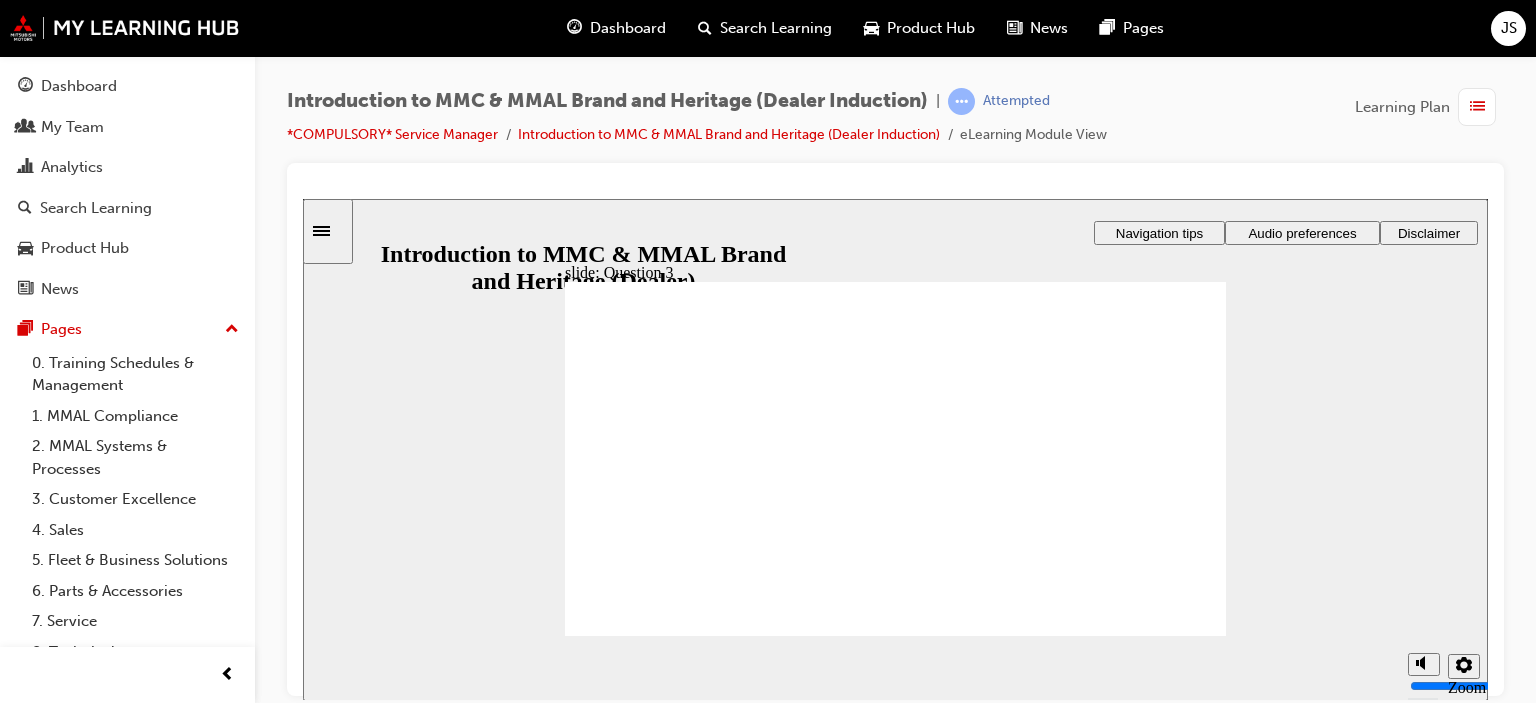 radio on "true" 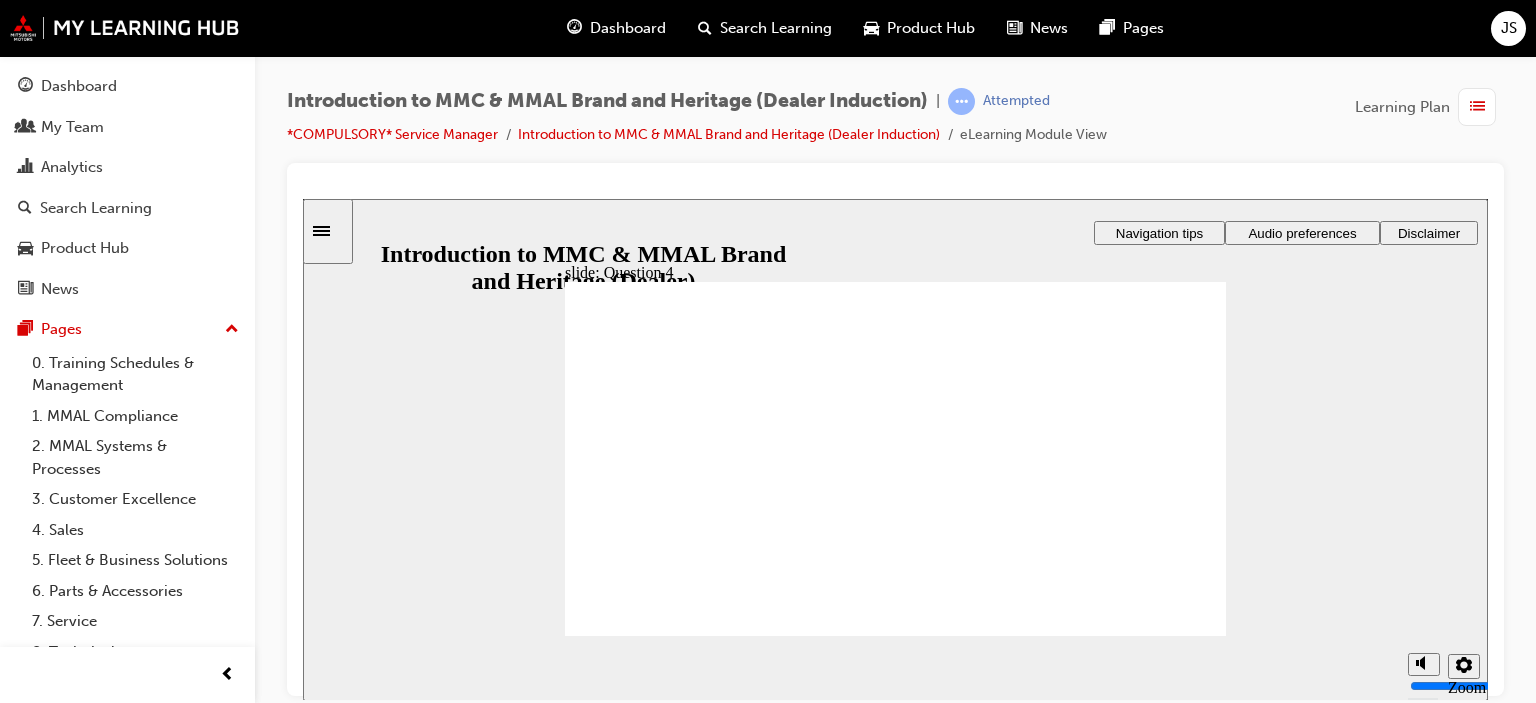 radio on "true" 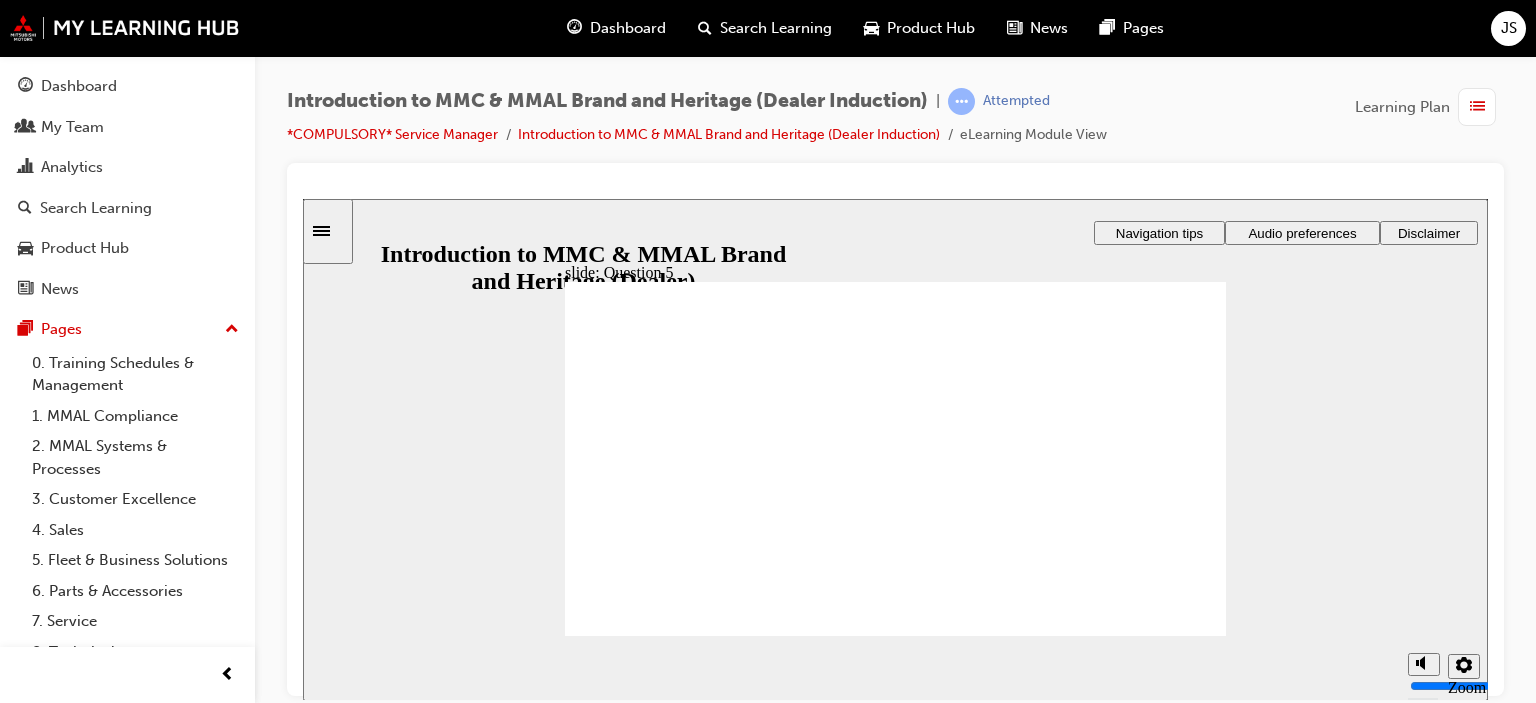 checkbox on "true" 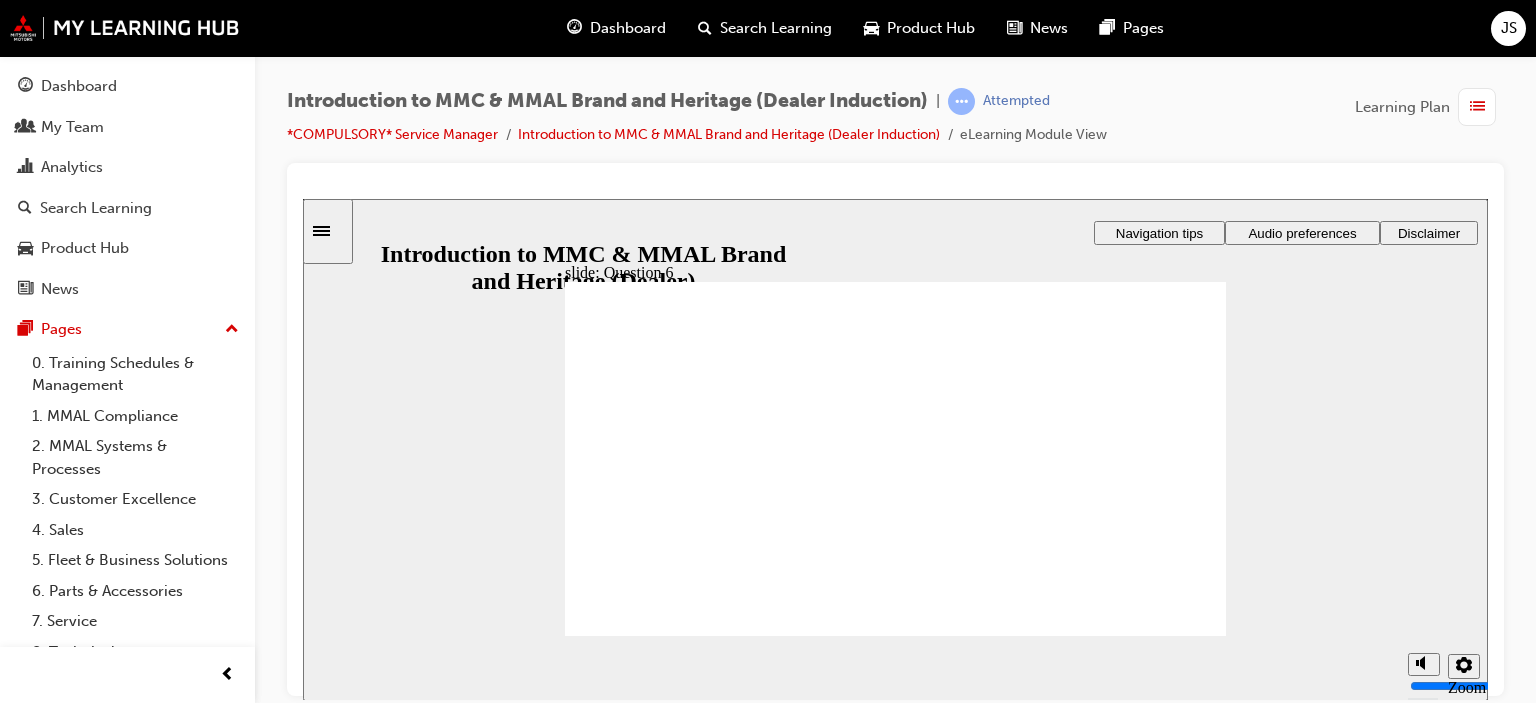 radio on "true" 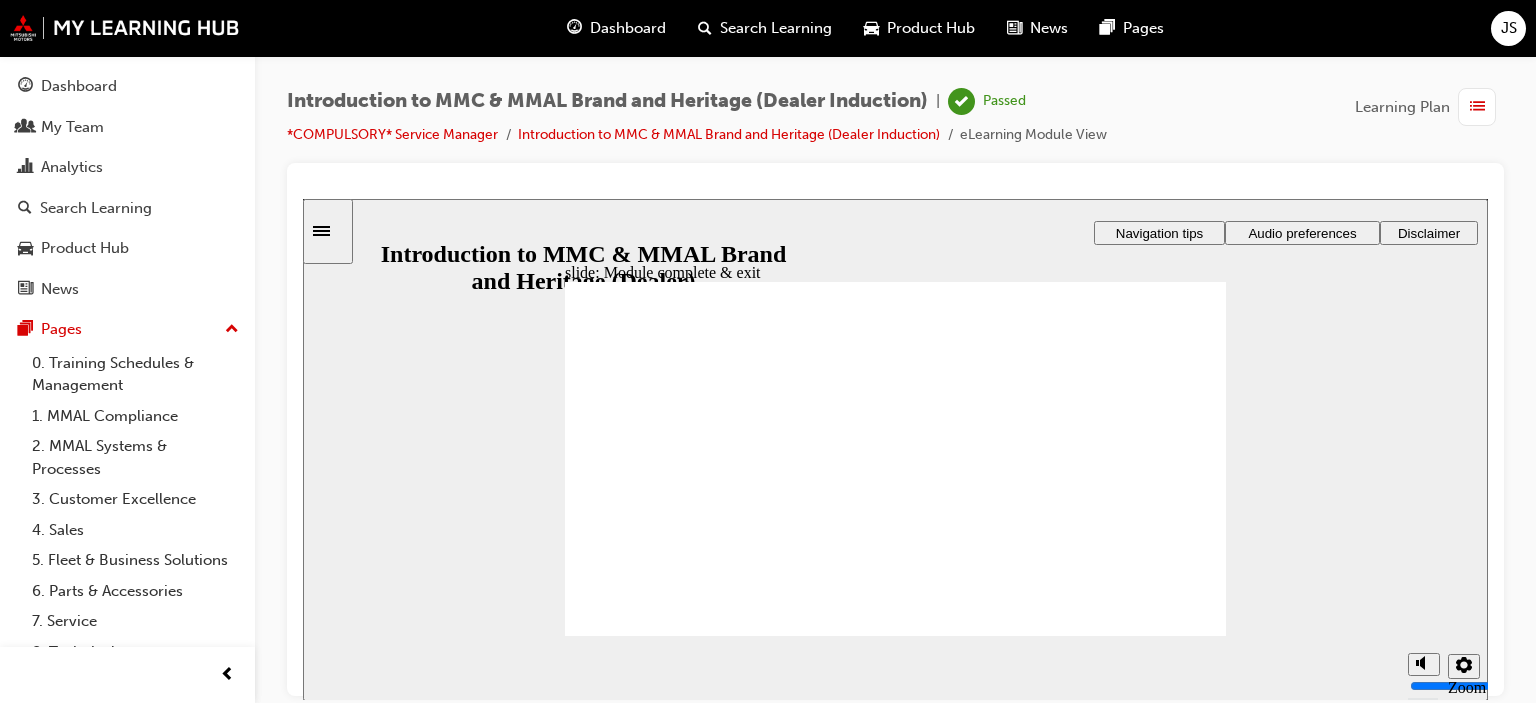 click 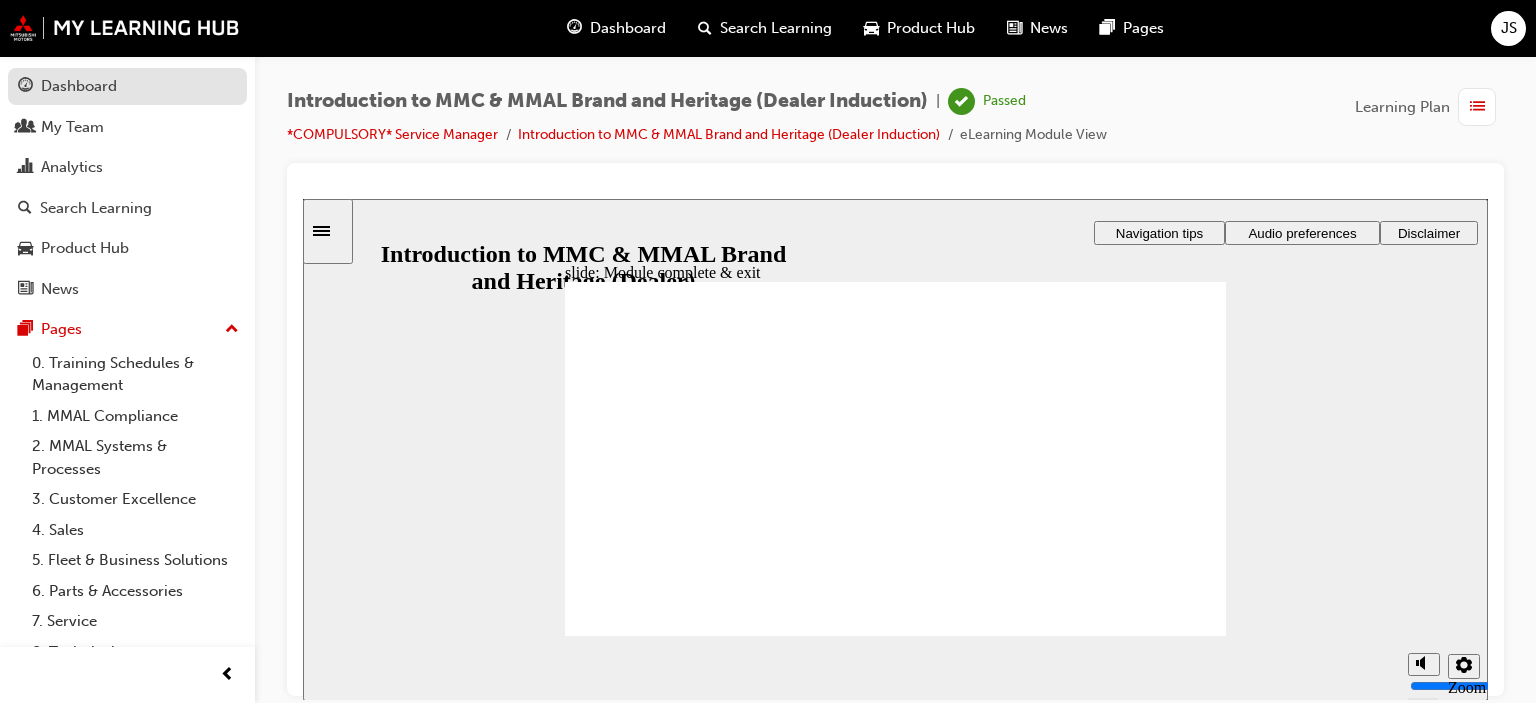 click on "Dashboard" at bounding box center (79, 86) 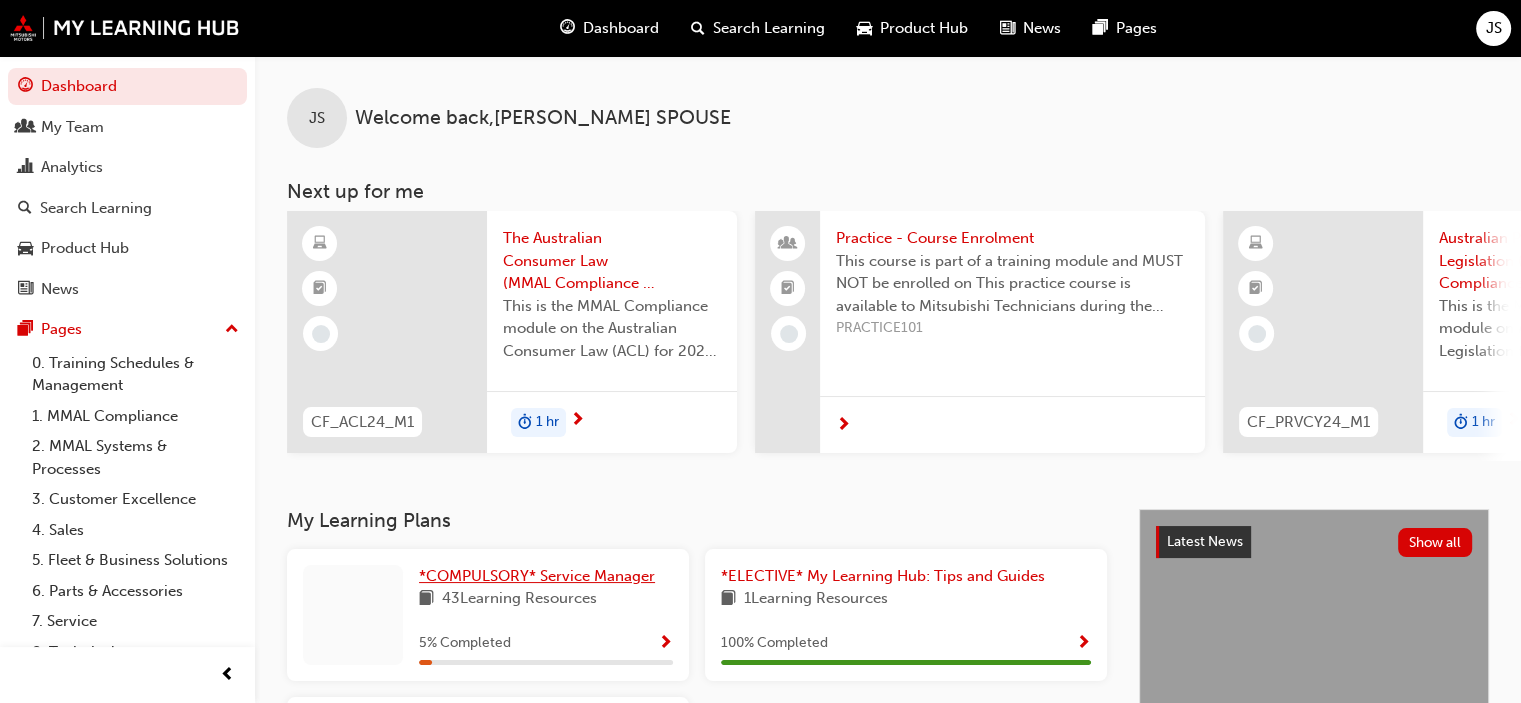 click on "*COMPULSORY* Service Manager" at bounding box center [537, 576] 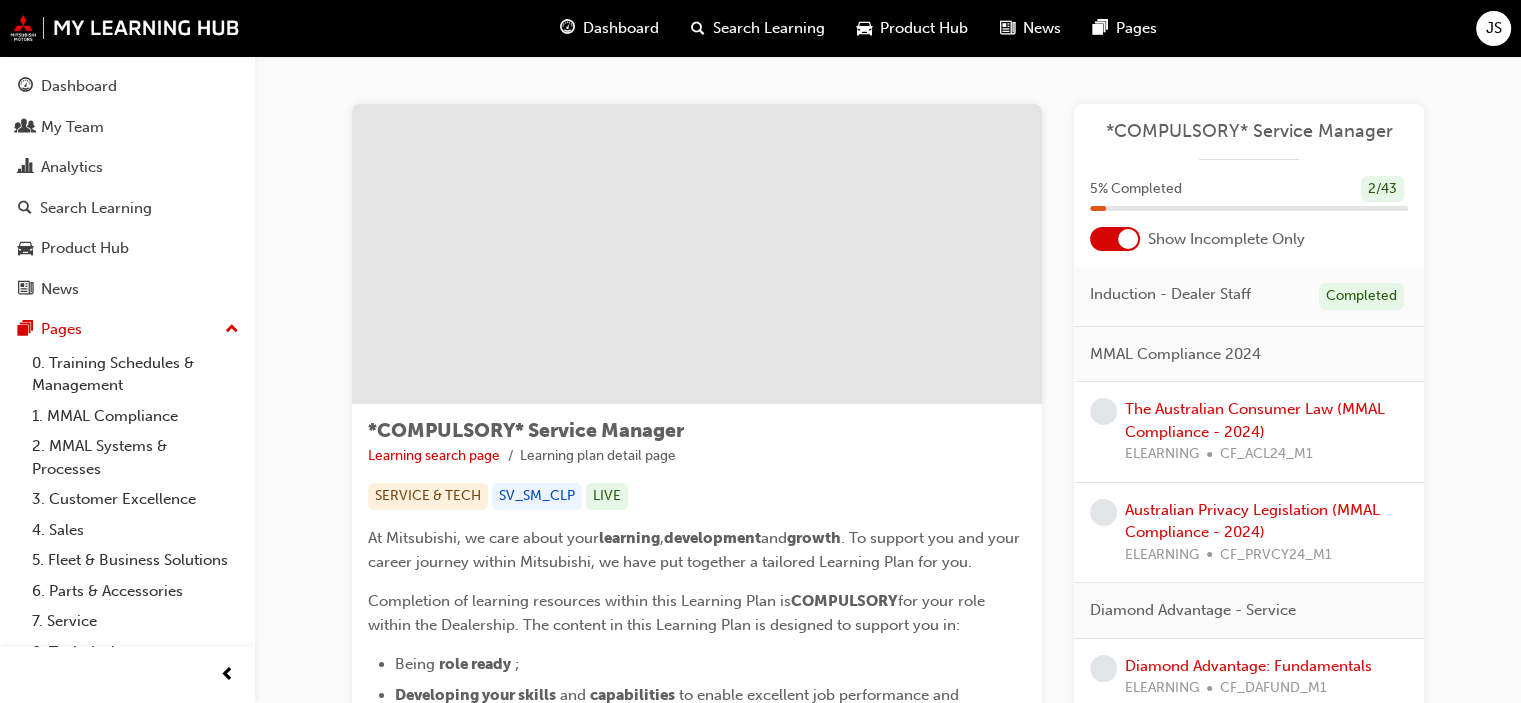 click at bounding box center (1128, 239) 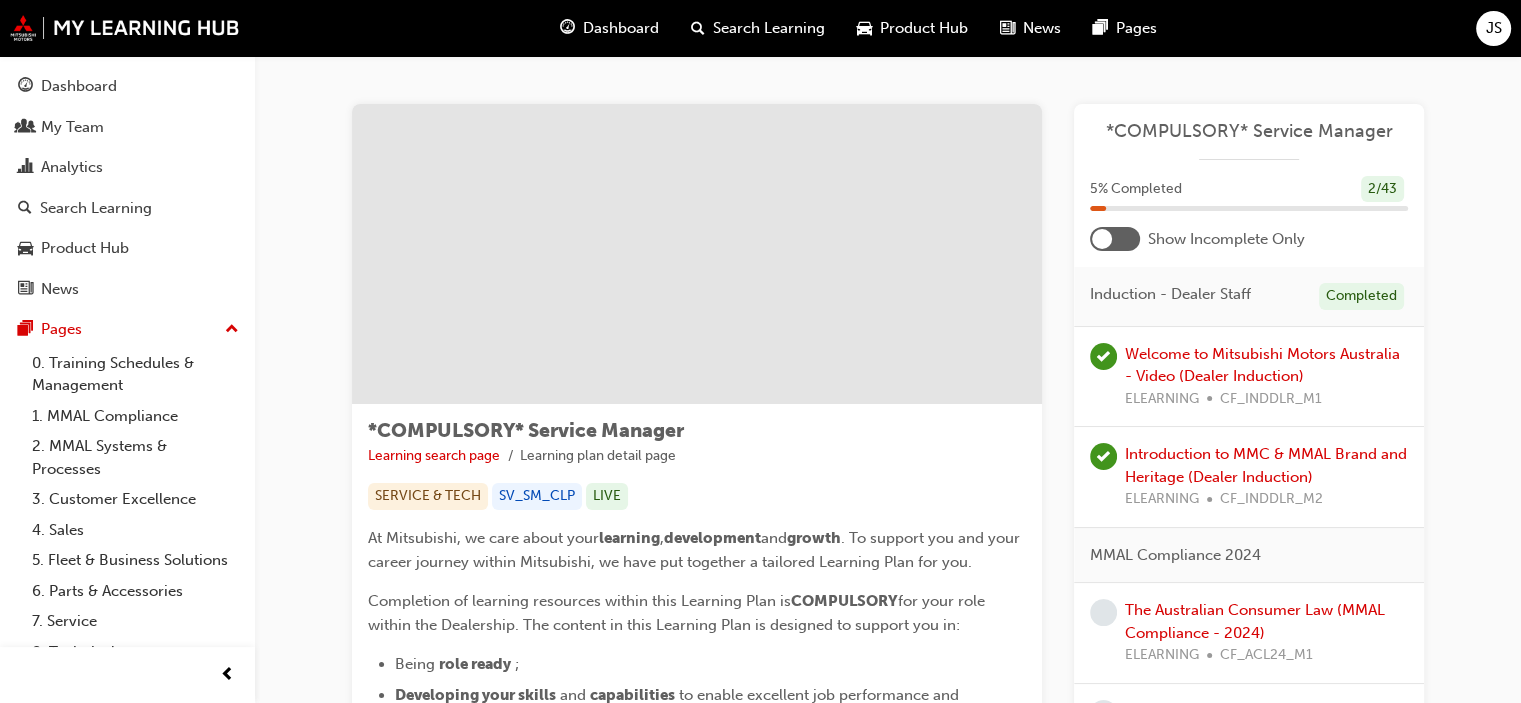 drag, startPoint x: 1128, startPoint y: 243, endPoint x: 1494, endPoint y: 181, distance: 371.21423 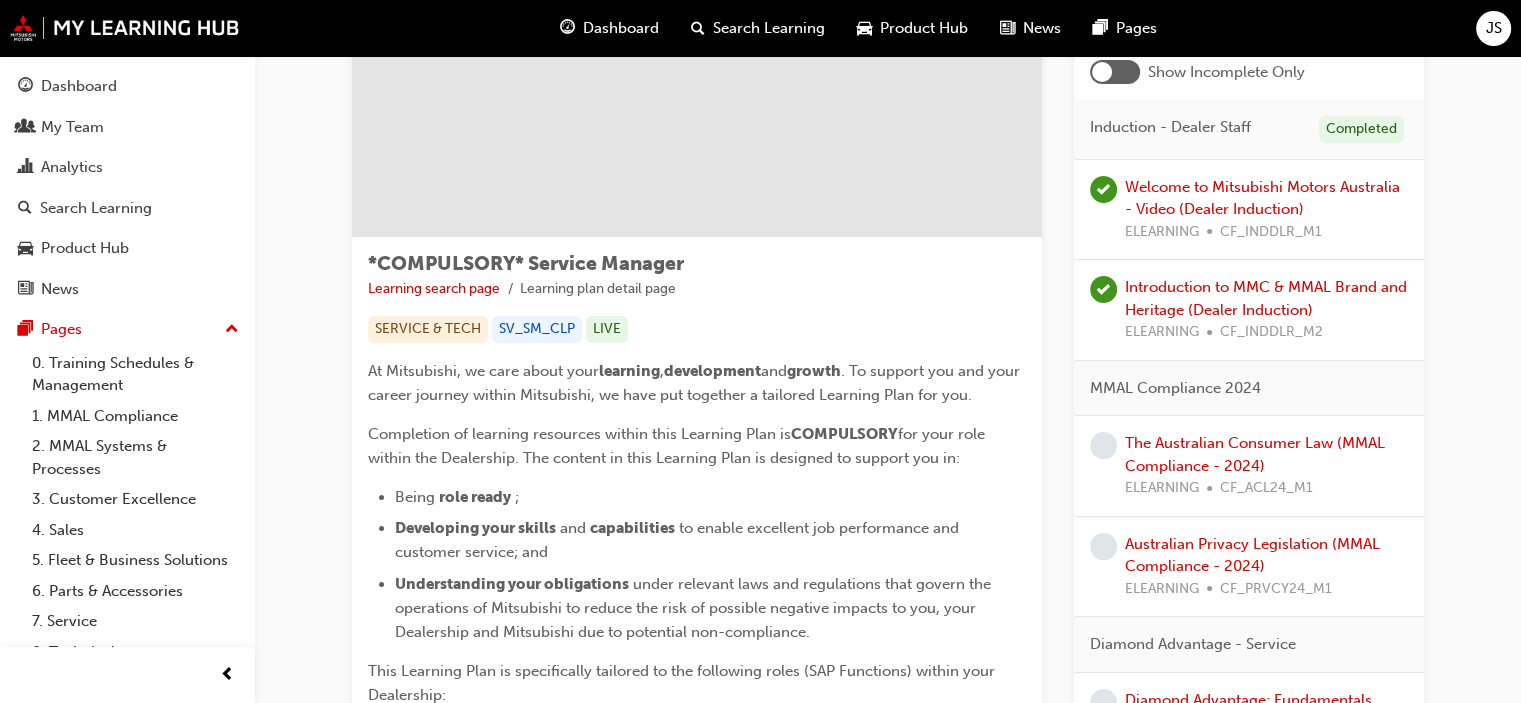 scroll, scrollTop: 171, scrollLeft: 0, axis: vertical 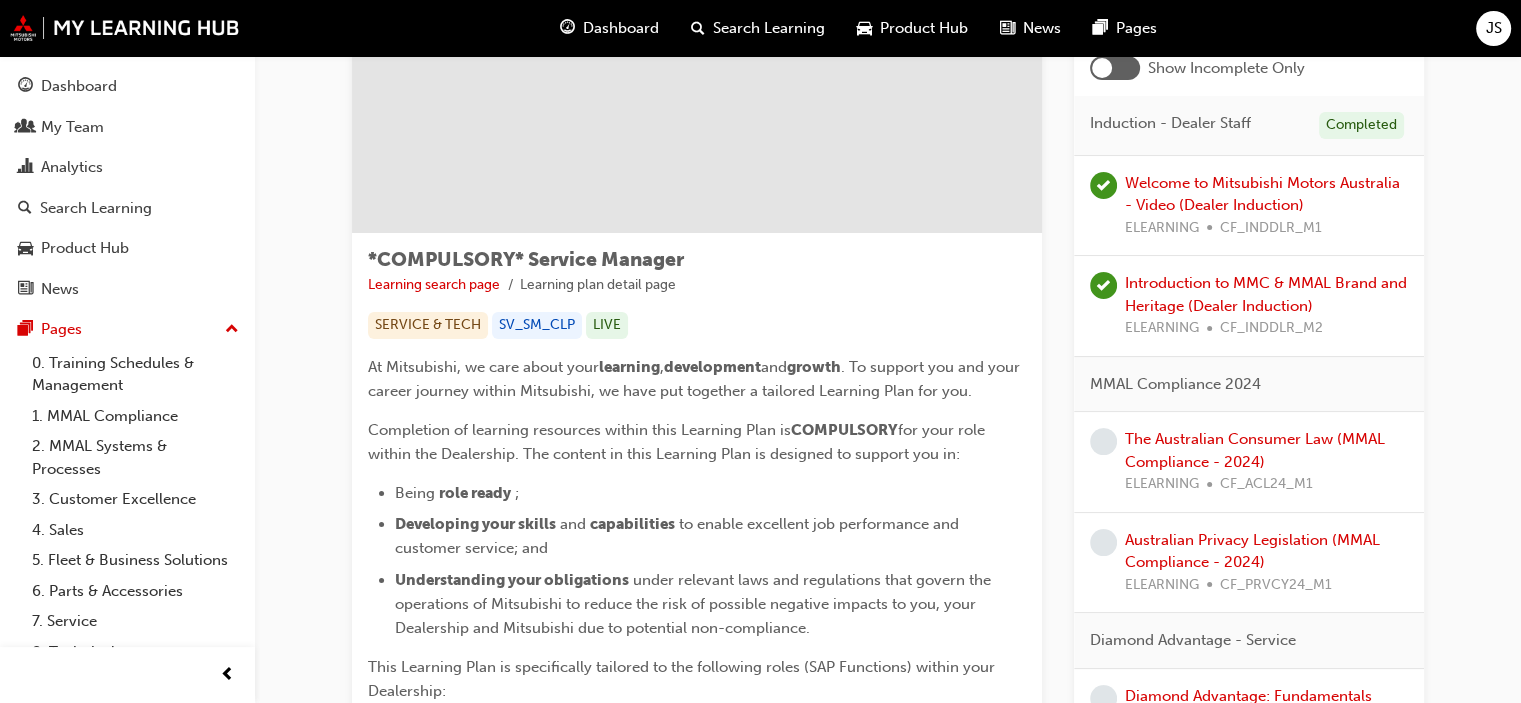 click on "The Australian Consumer Law (MMAL Compliance - 2024) ELEARNING CF_ACL24_M1" at bounding box center (1266, 462) 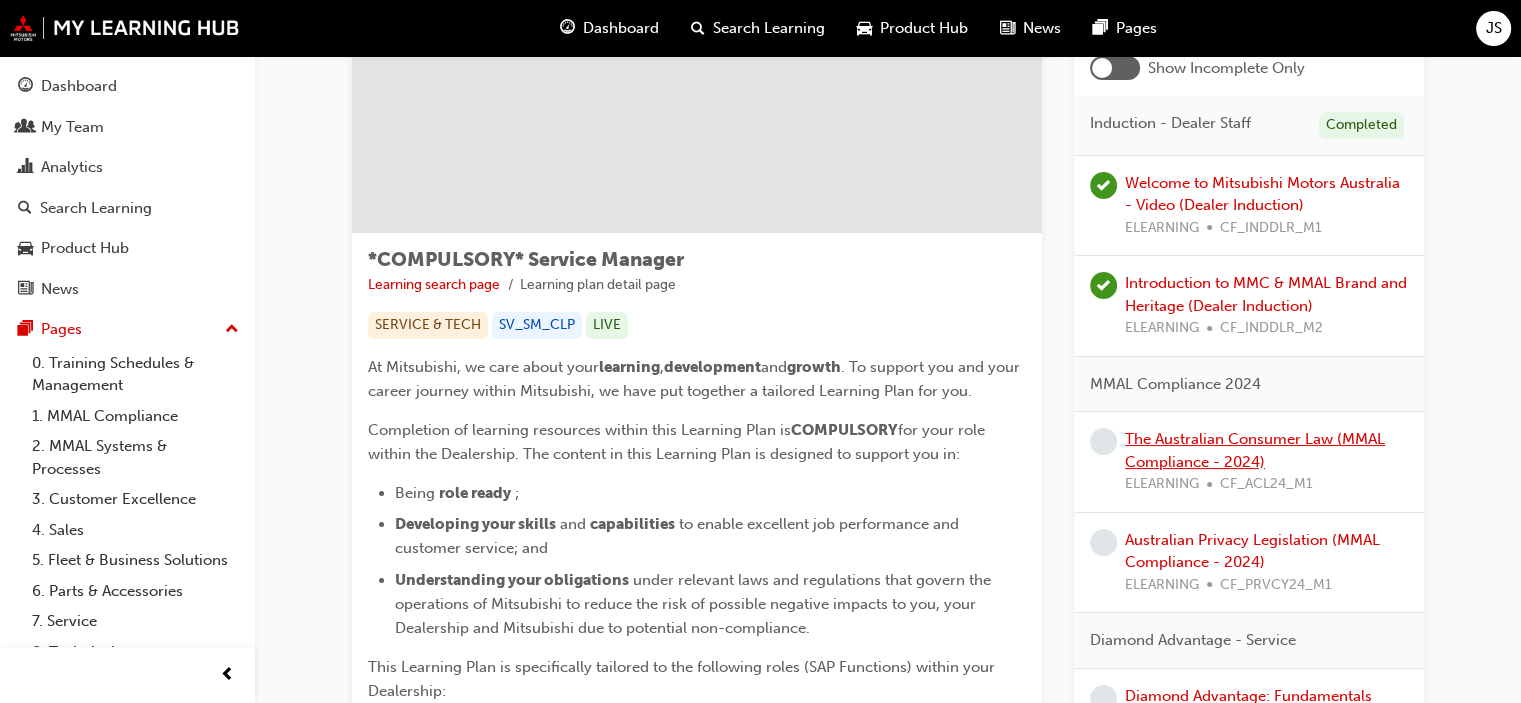 click on "The Australian Consumer Law (MMAL Compliance - 2024)" at bounding box center [1255, 450] 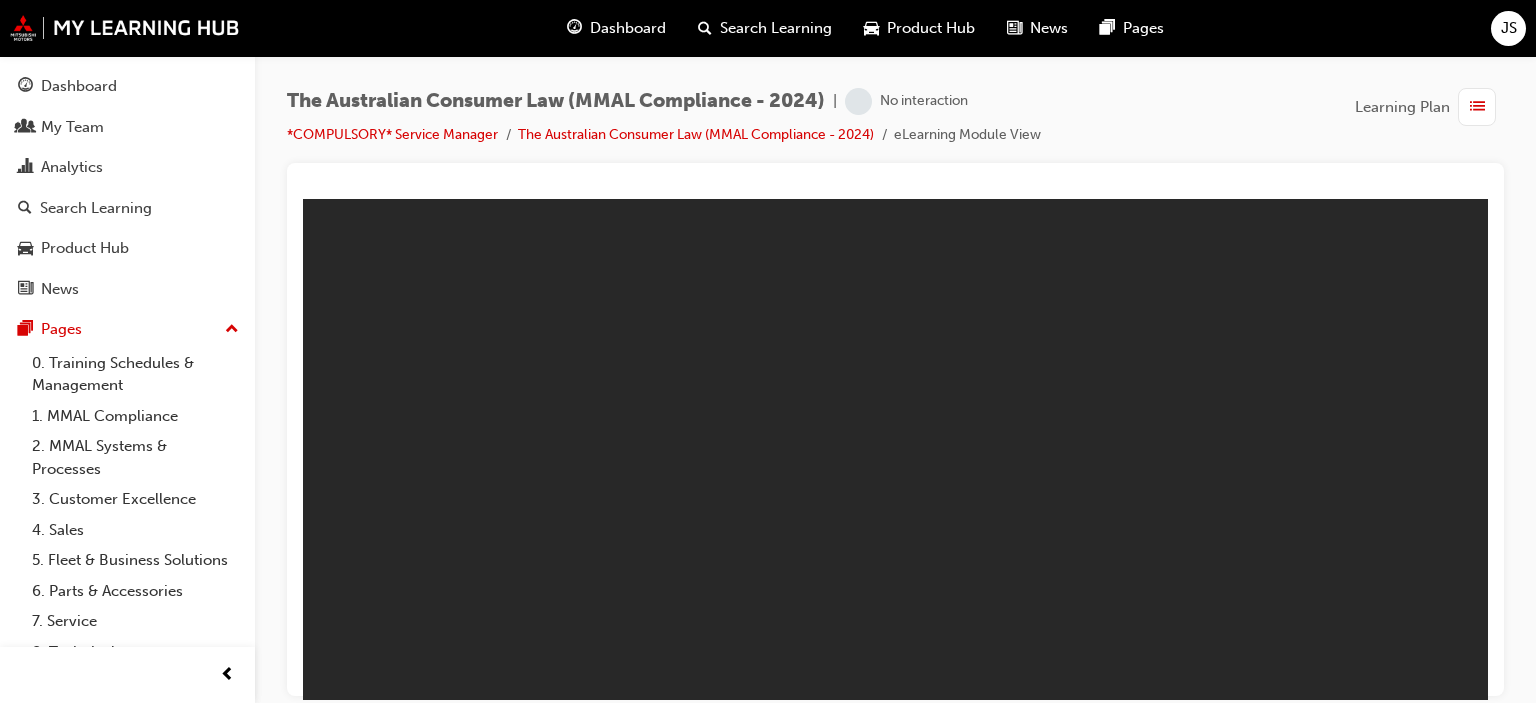 scroll, scrollTop: 0, scrollLeft: 0, axis: both 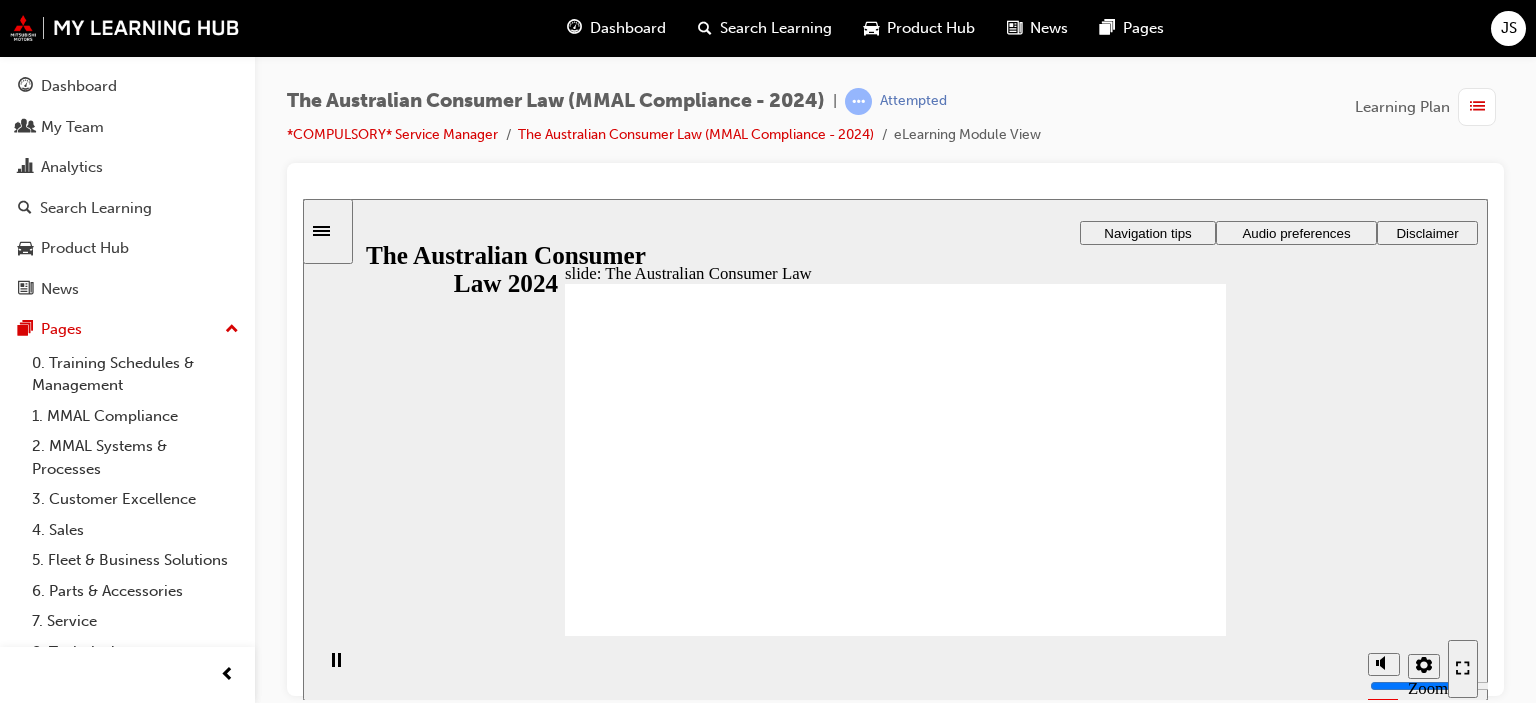 click on "Start Start Start" at bounding box center [1121, 3082] 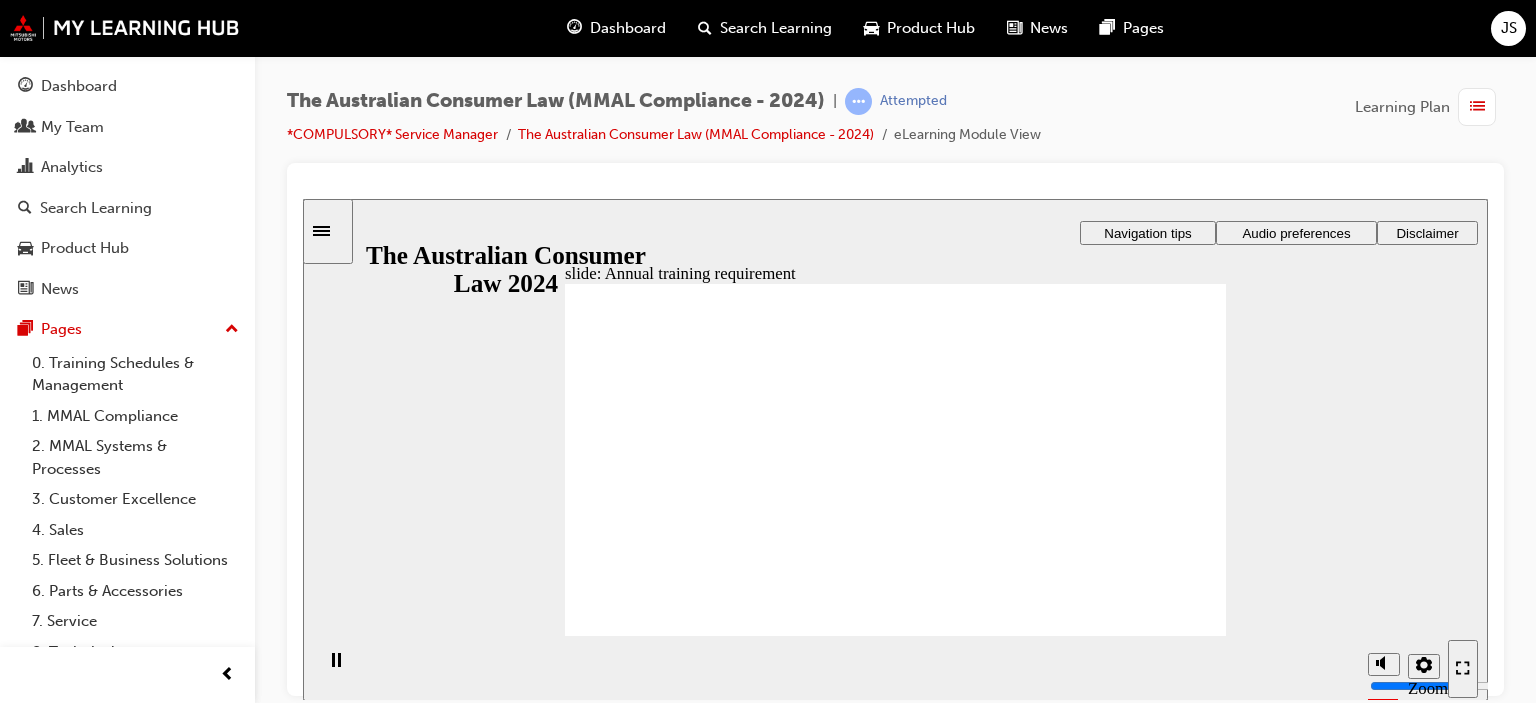click 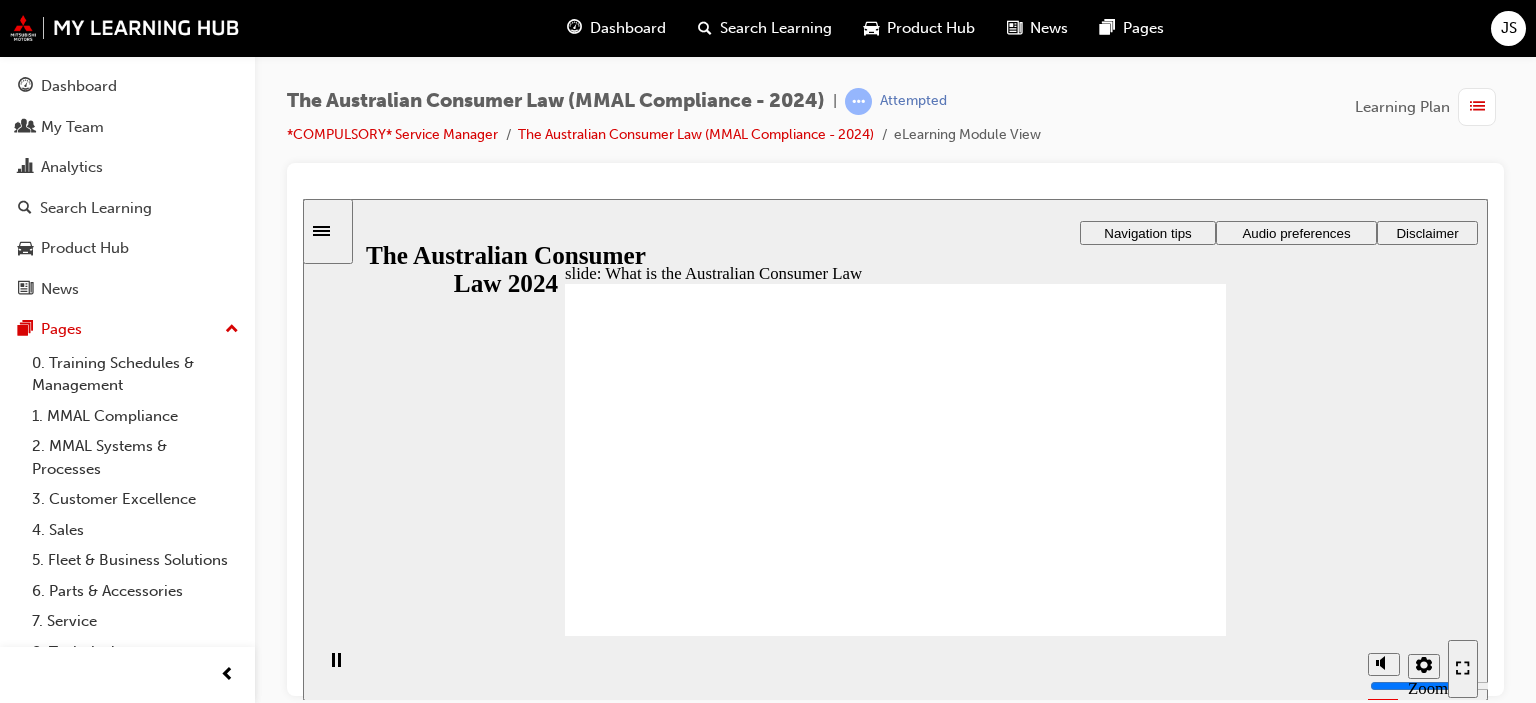 click 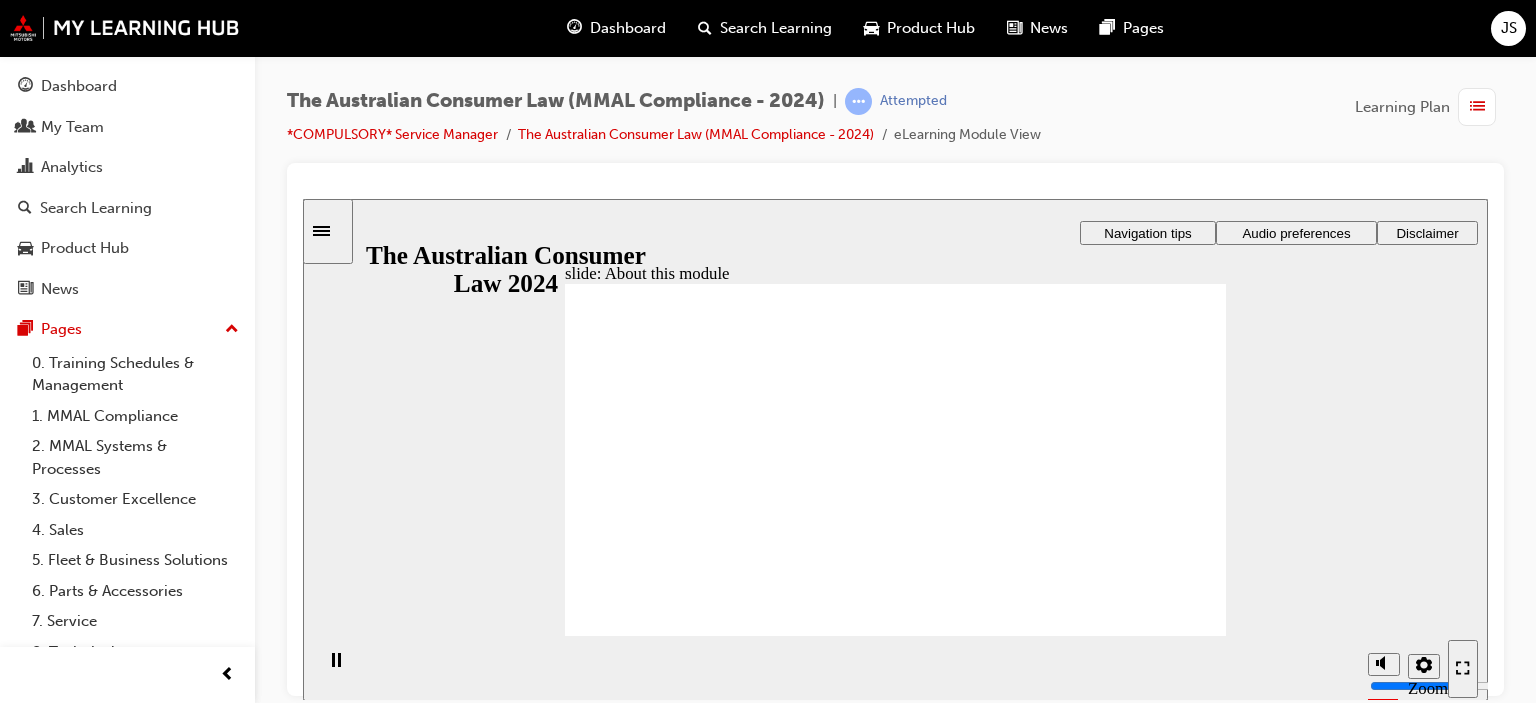 click 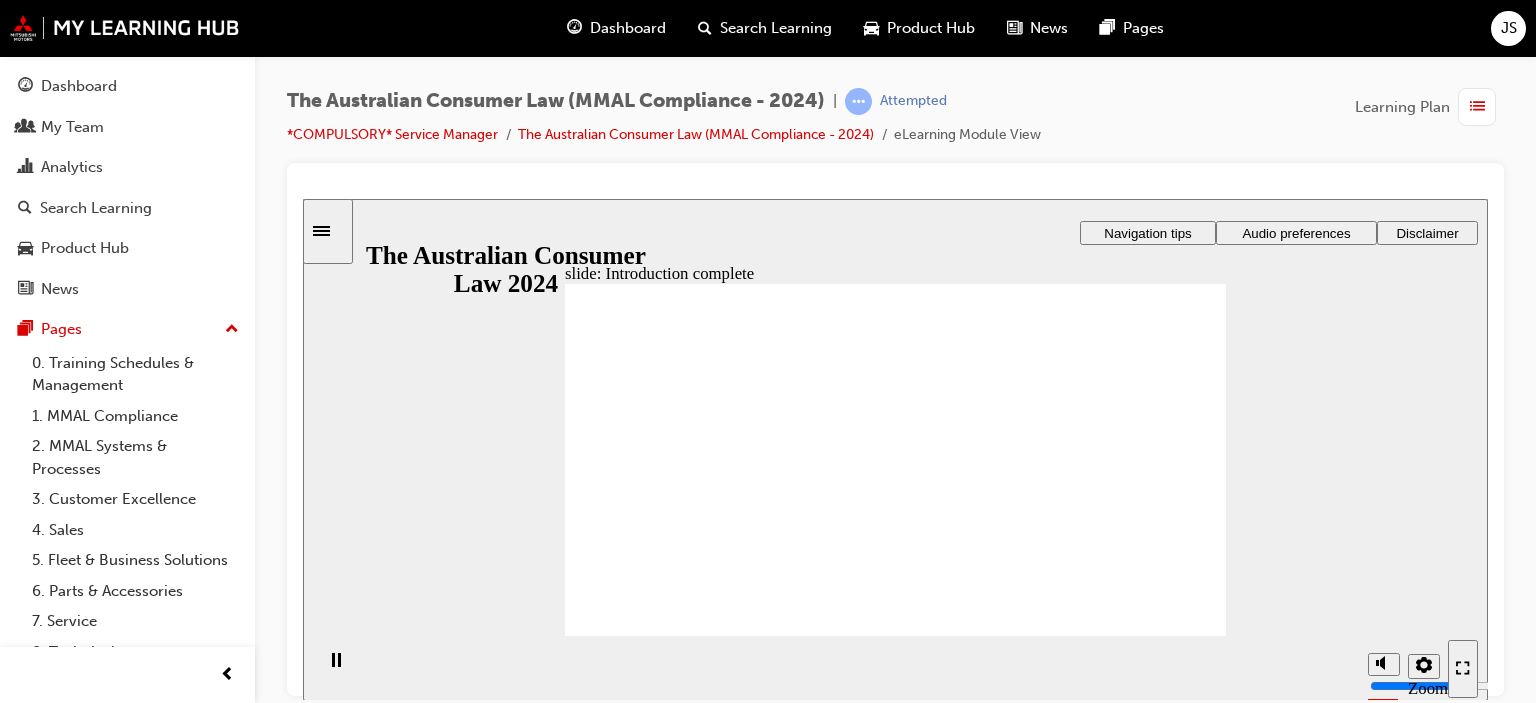 click 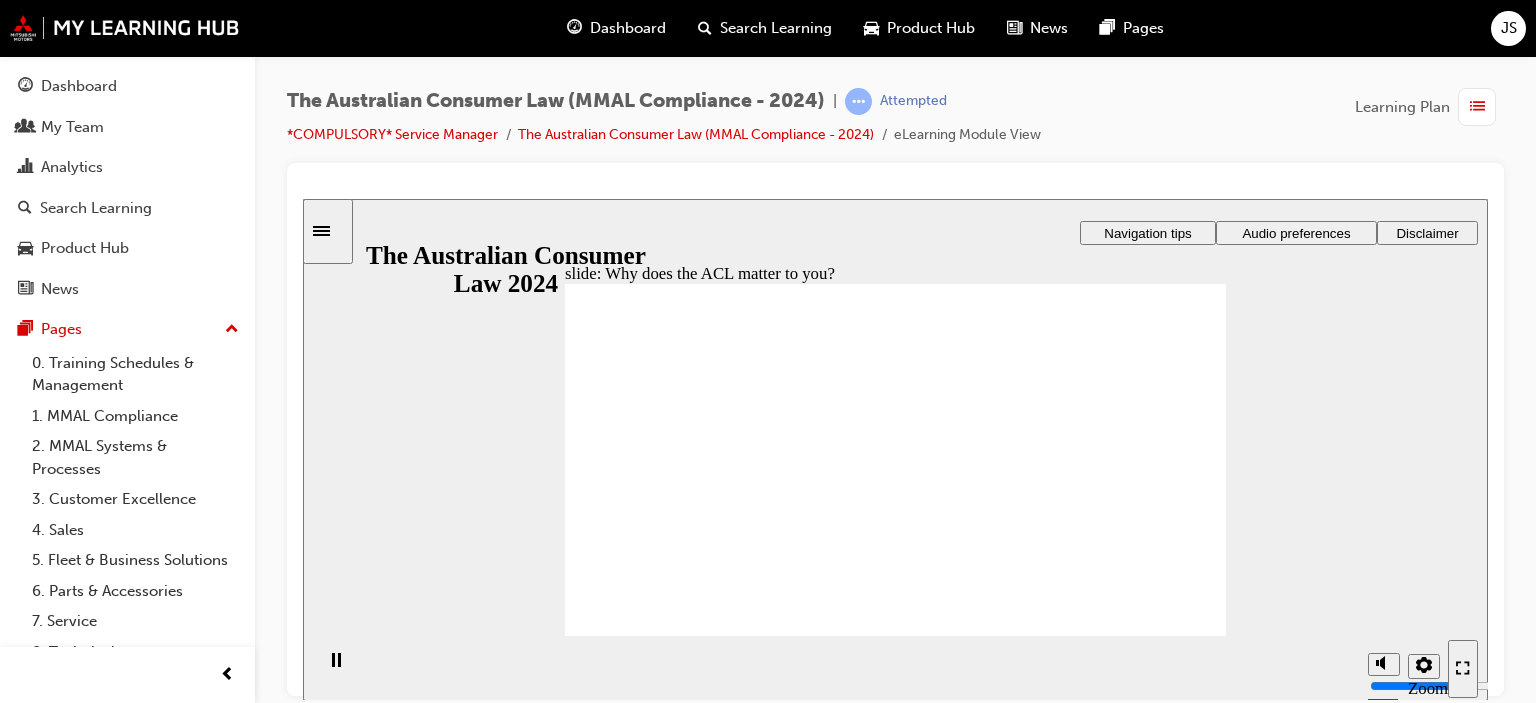 click 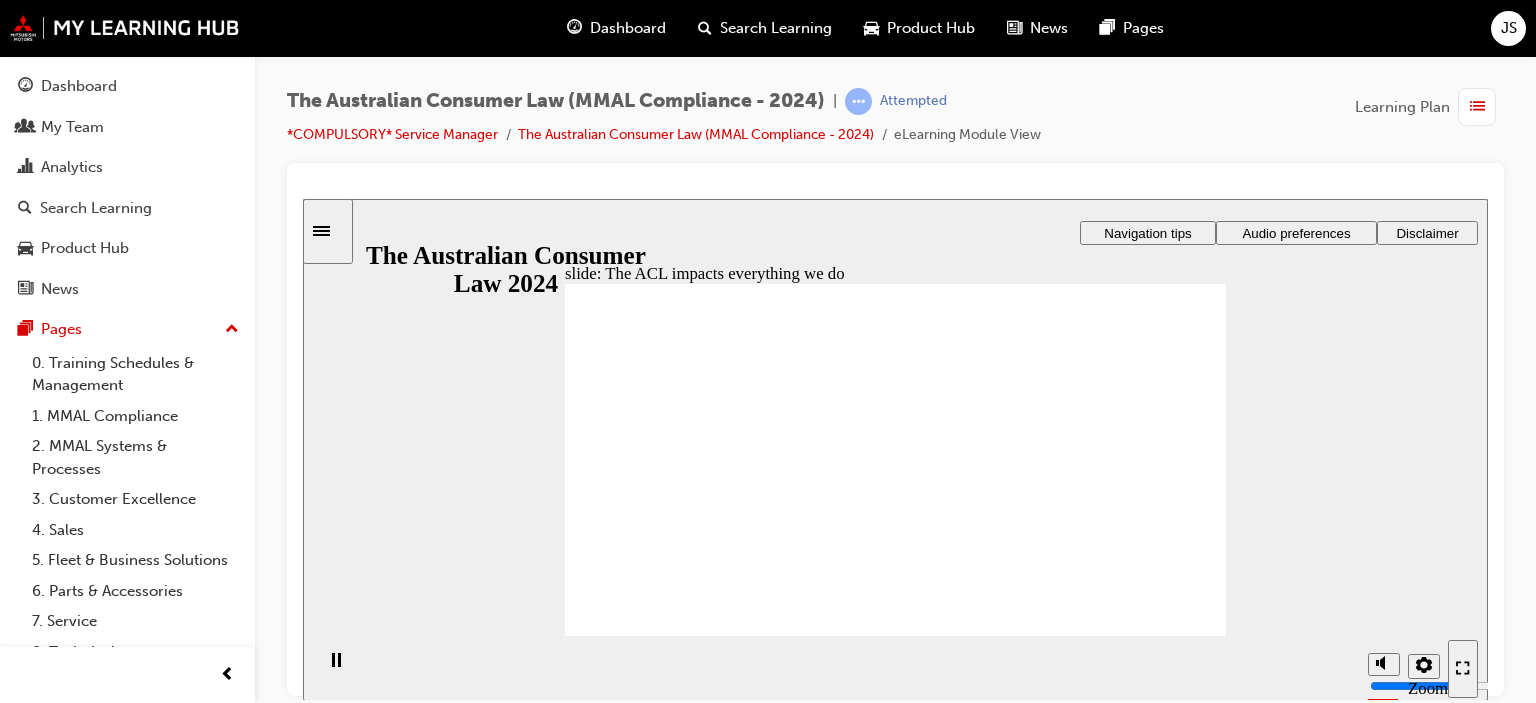 click 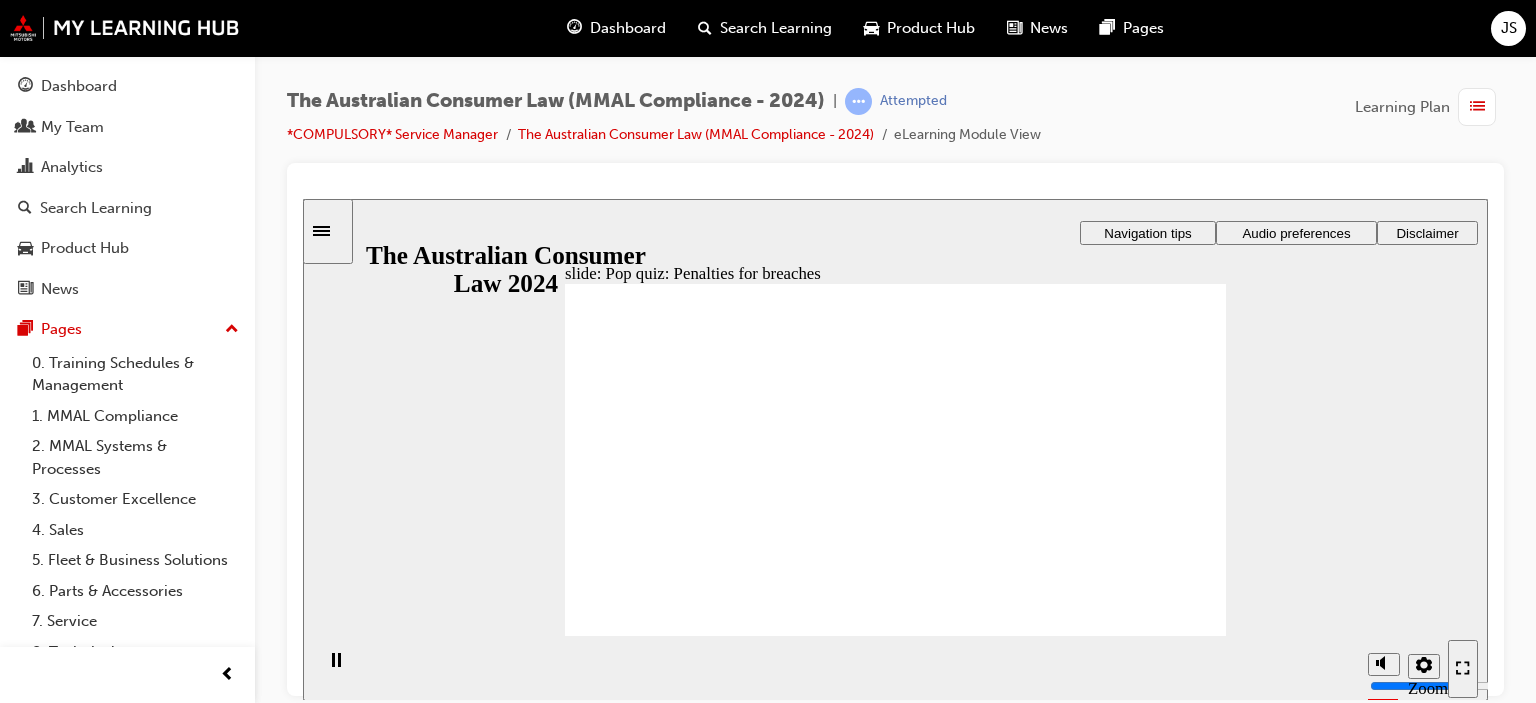 radio on "true" 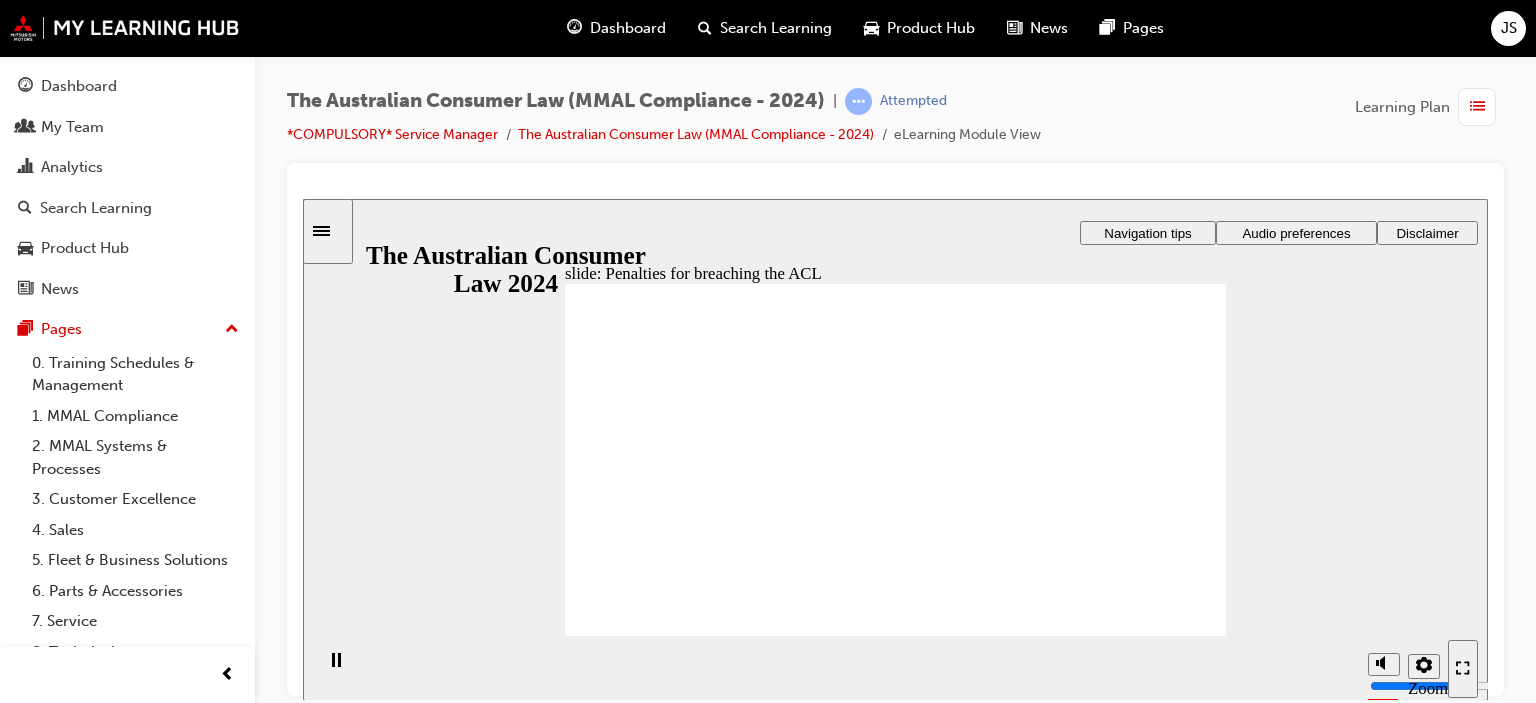 click 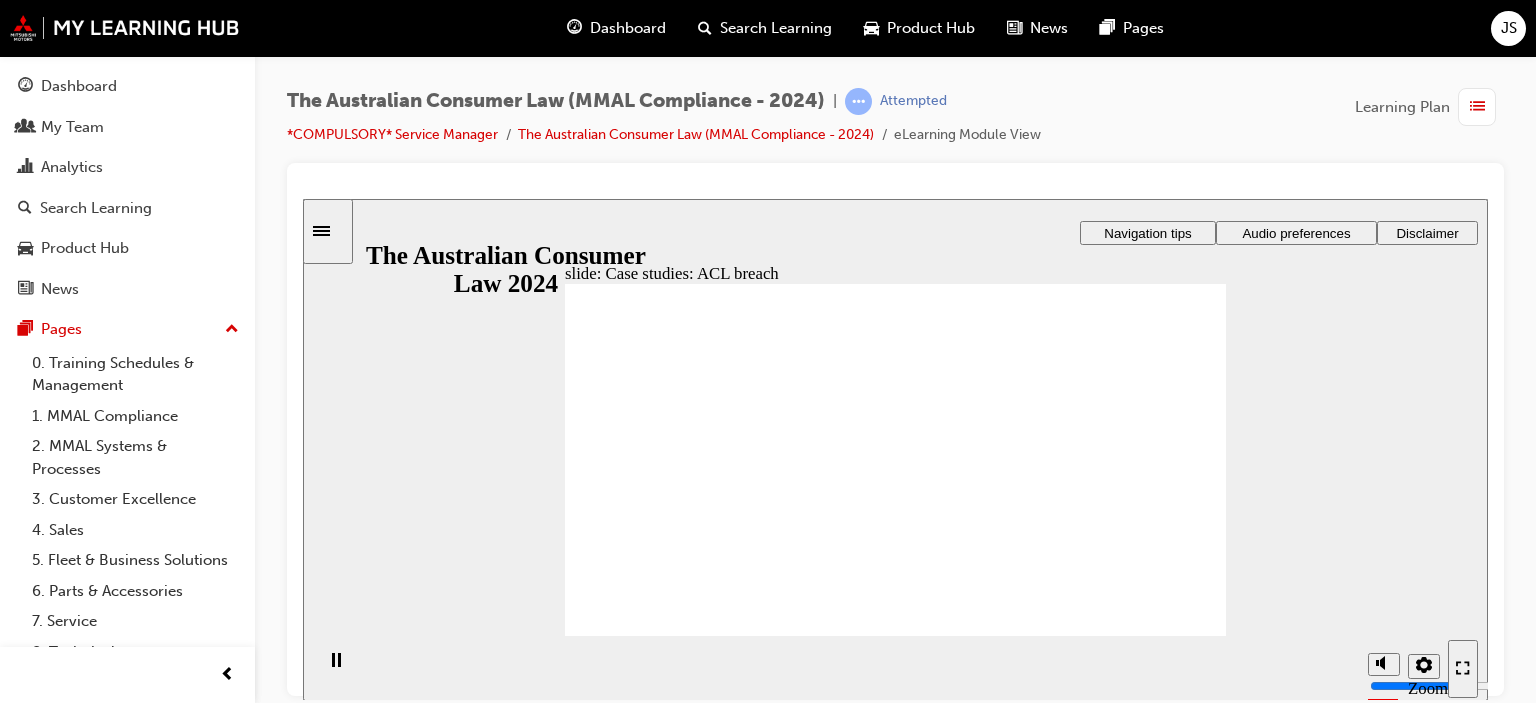 click 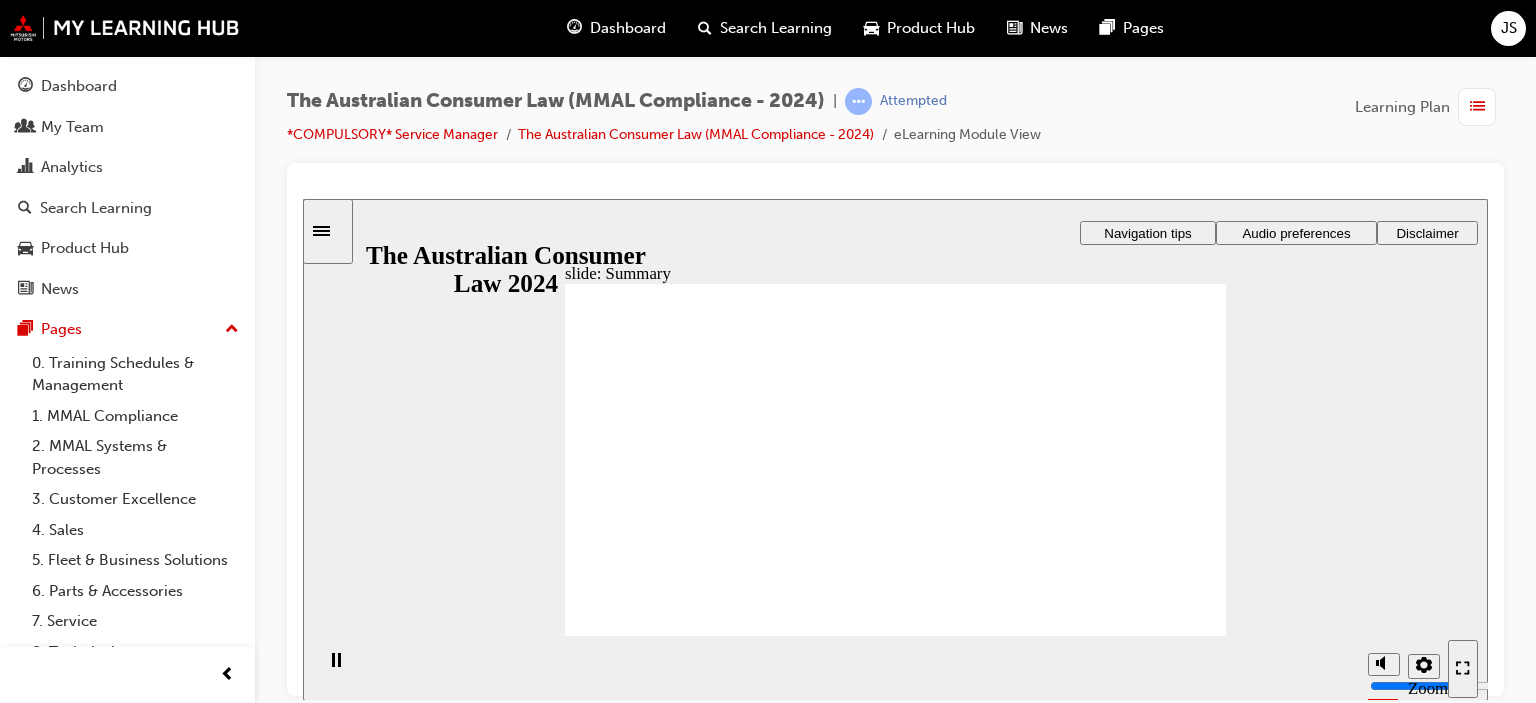 click 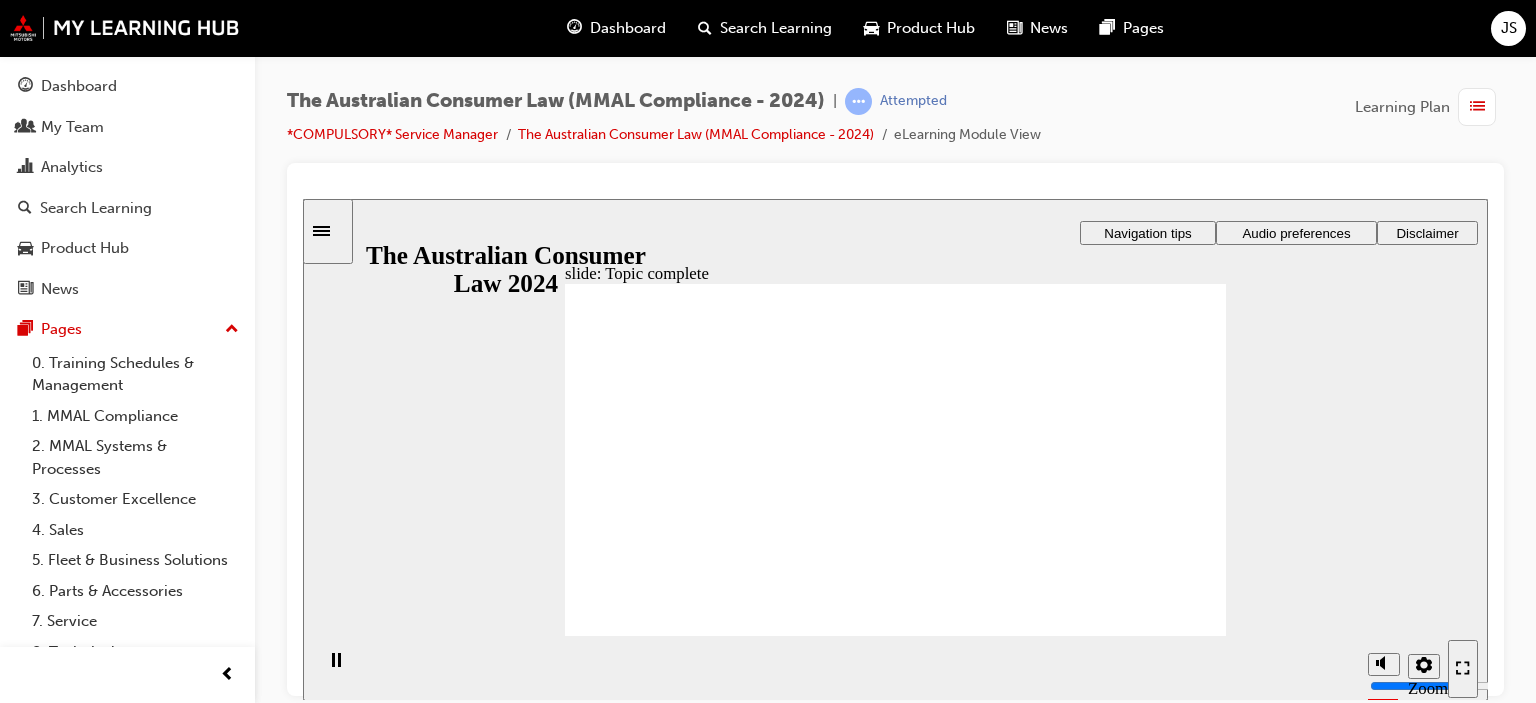 click 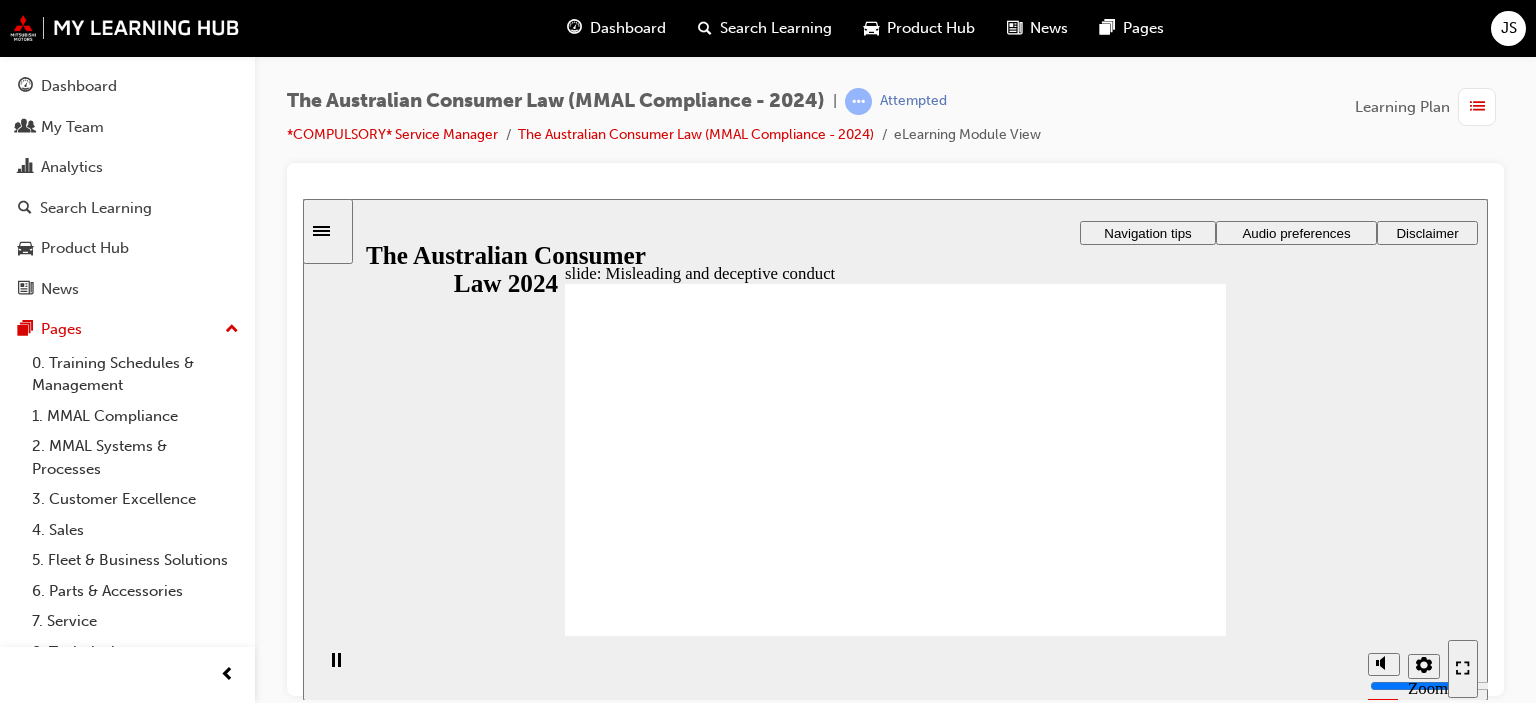 click 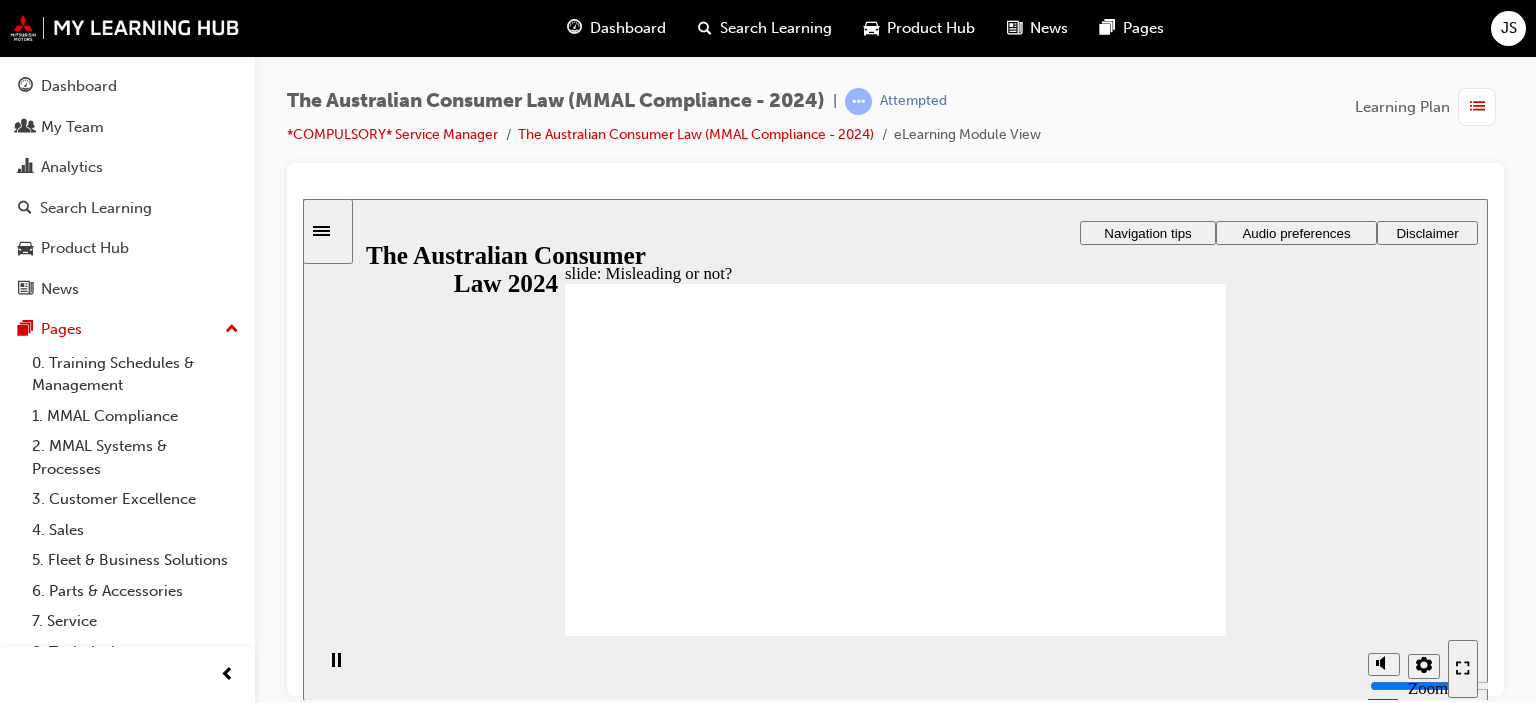 click 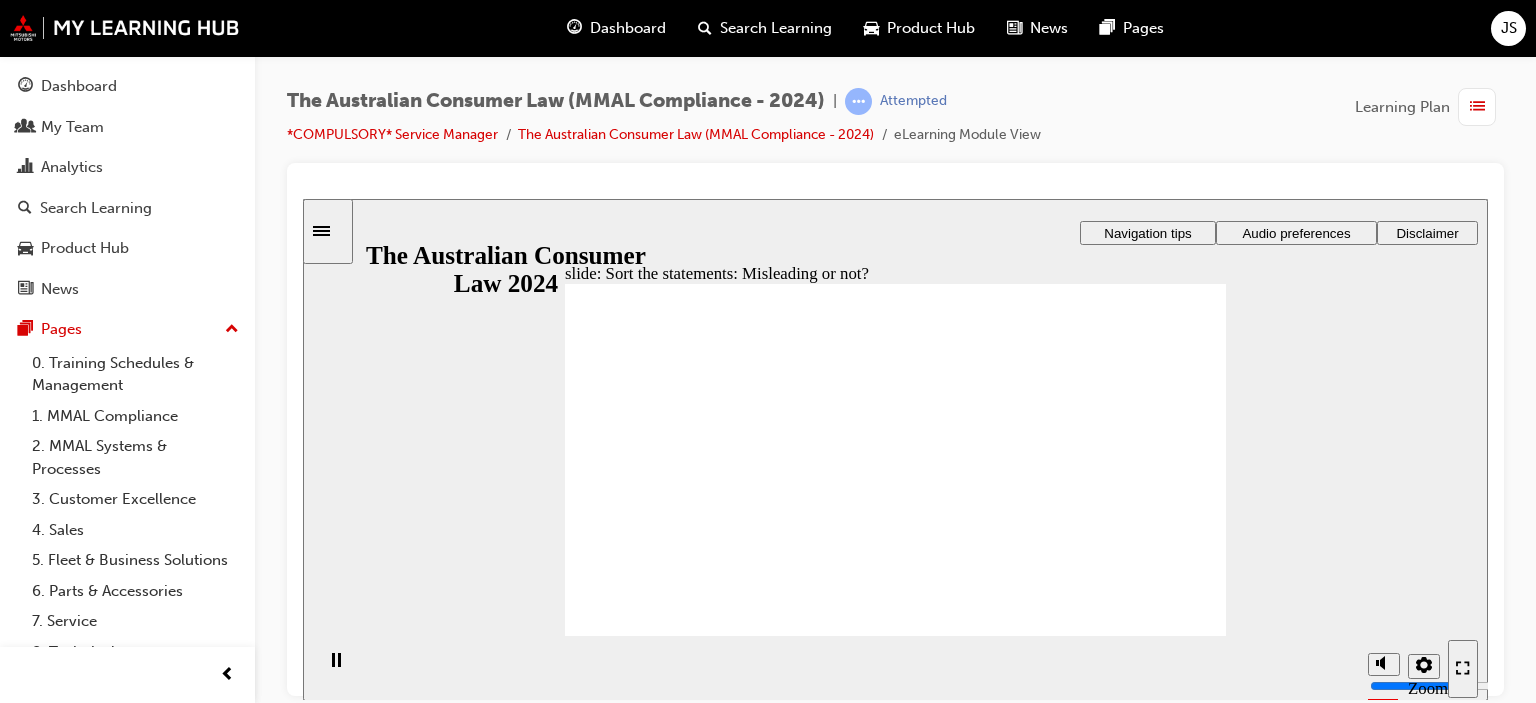 drag, startPoint x: 974, startPoint y: 362, endPoint x: 815, endPoint y: 487, distance: 202.25232 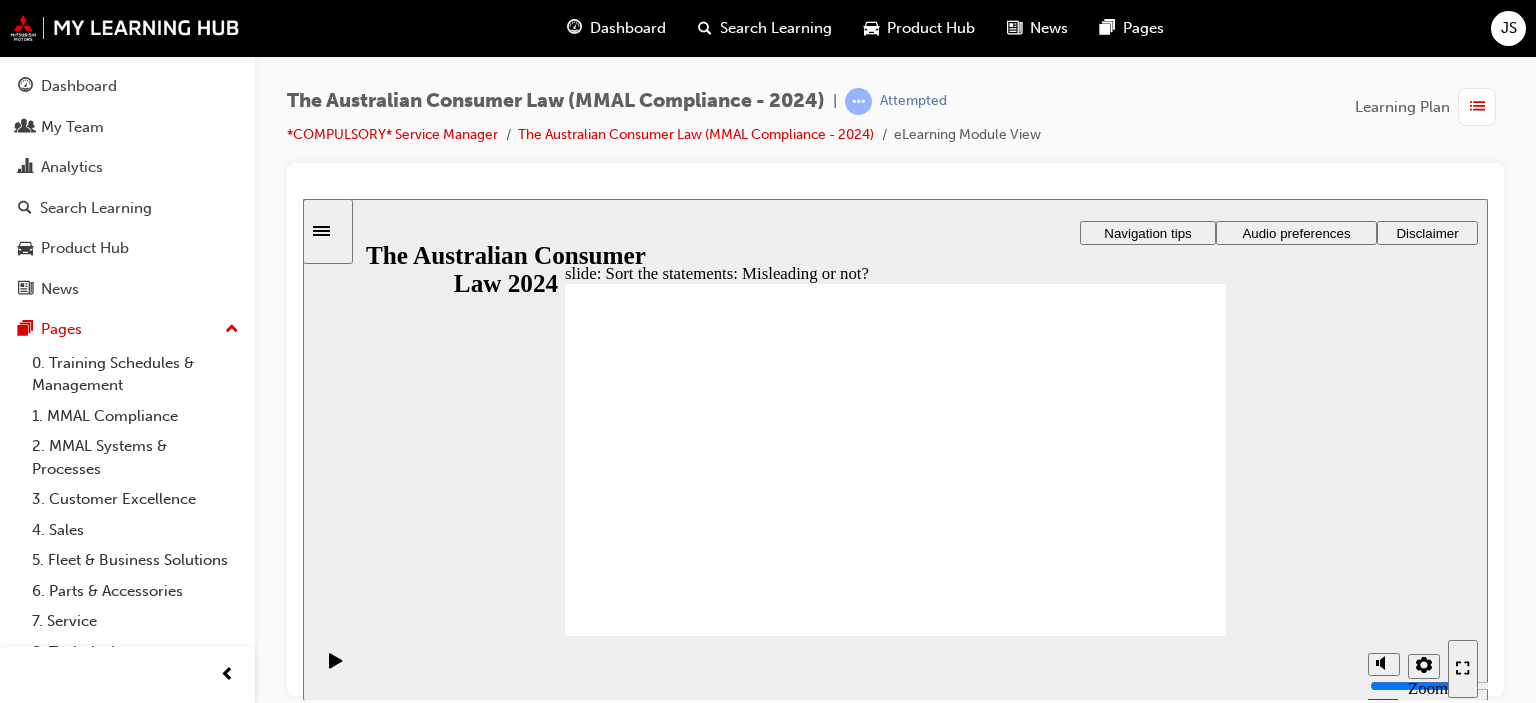drag, startPoint x: 942, startPoint y: 421, endPoint x: 1065, endPoint y: 553, distance: 180.4245 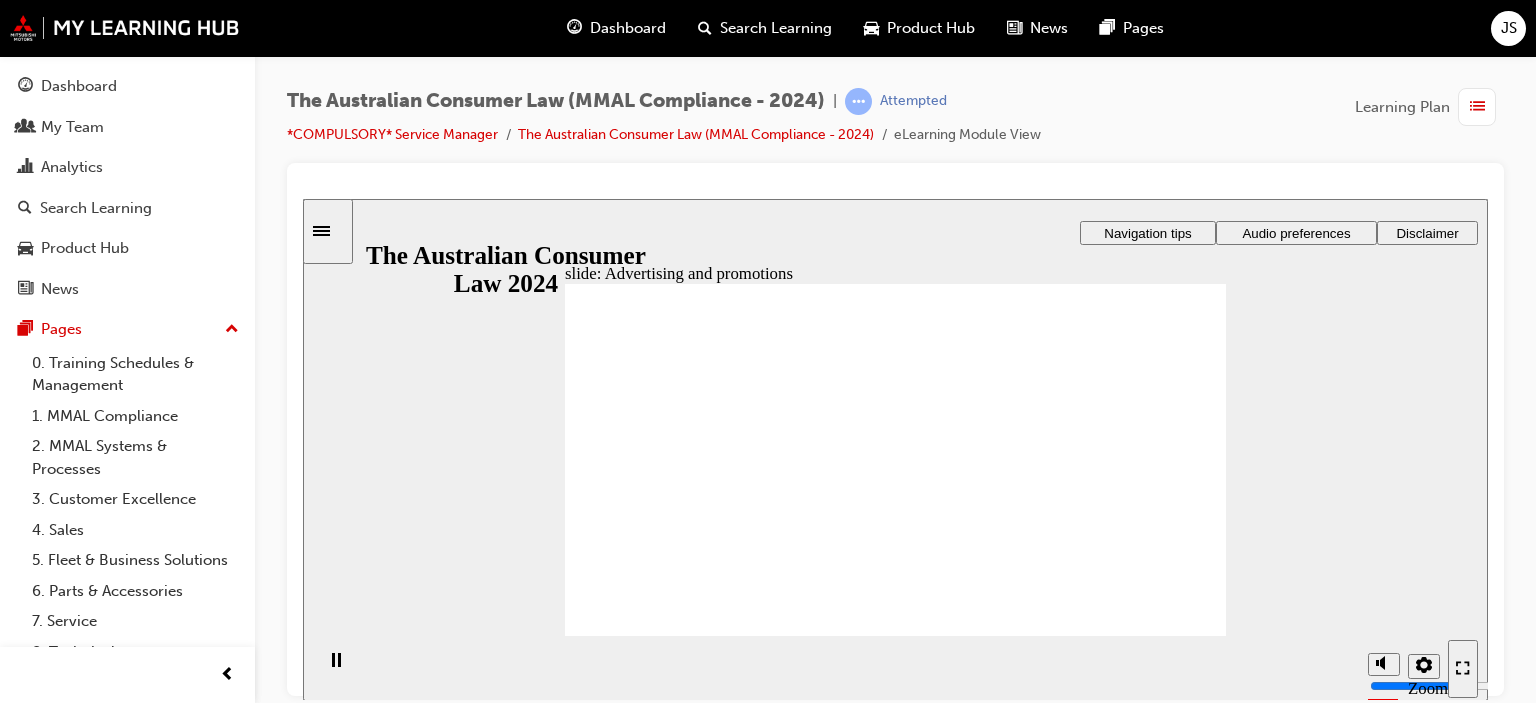 click 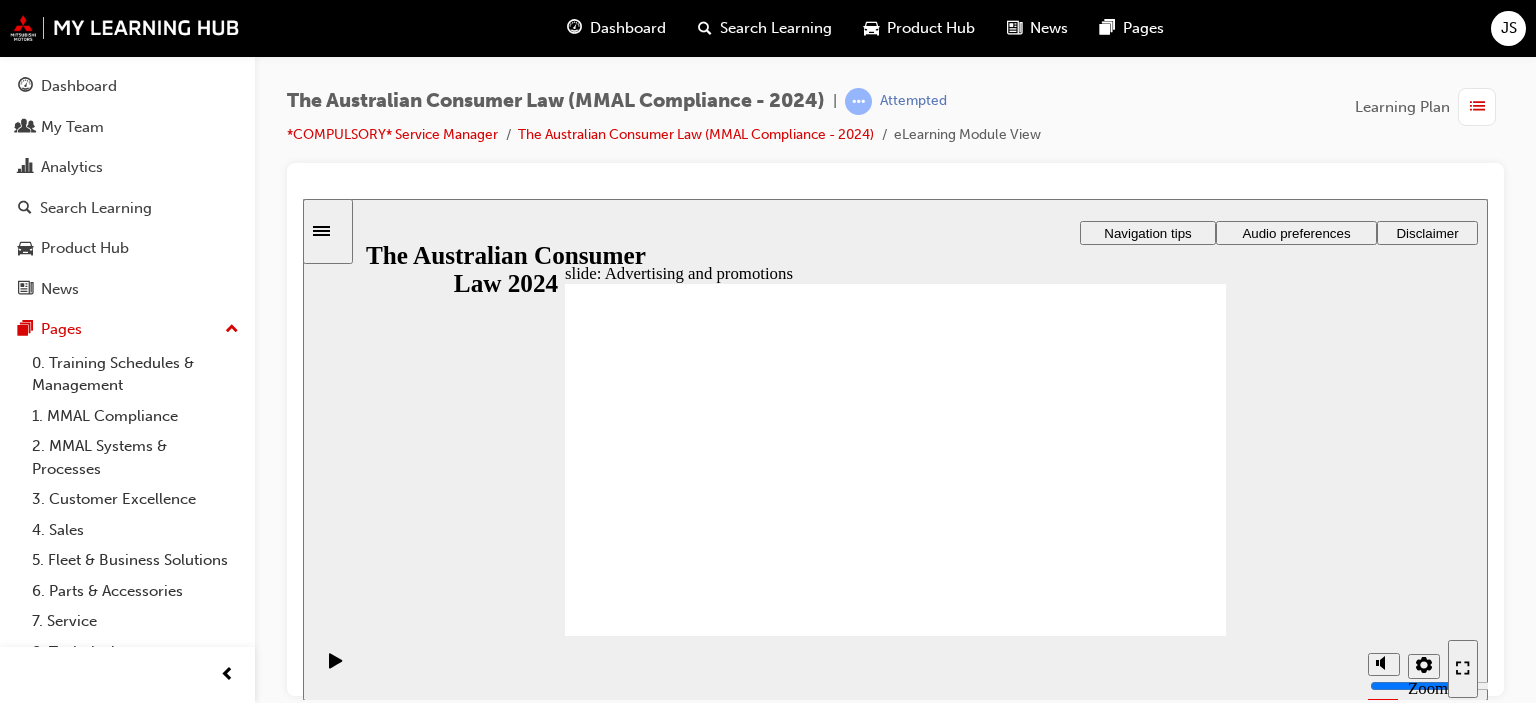 click at bounding box center [1115, 4300] 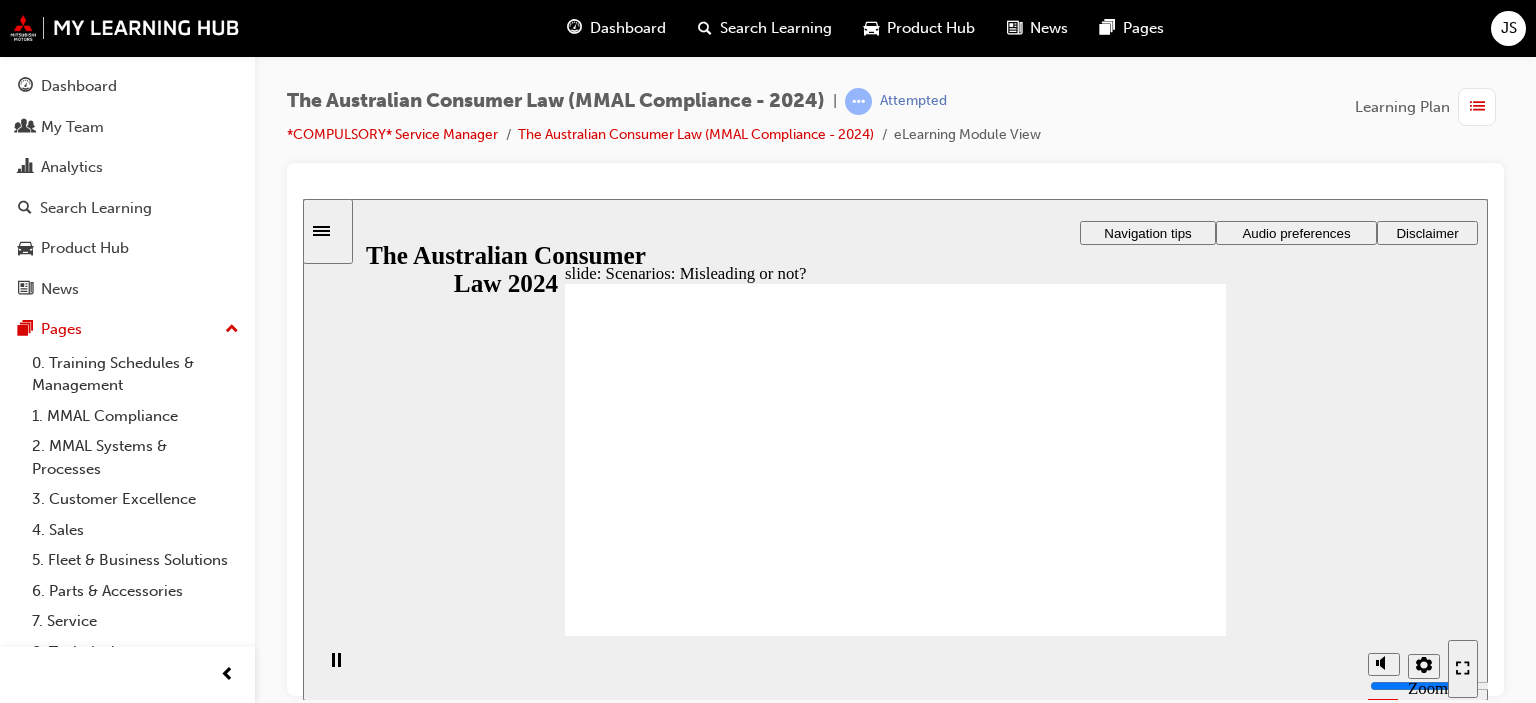 click 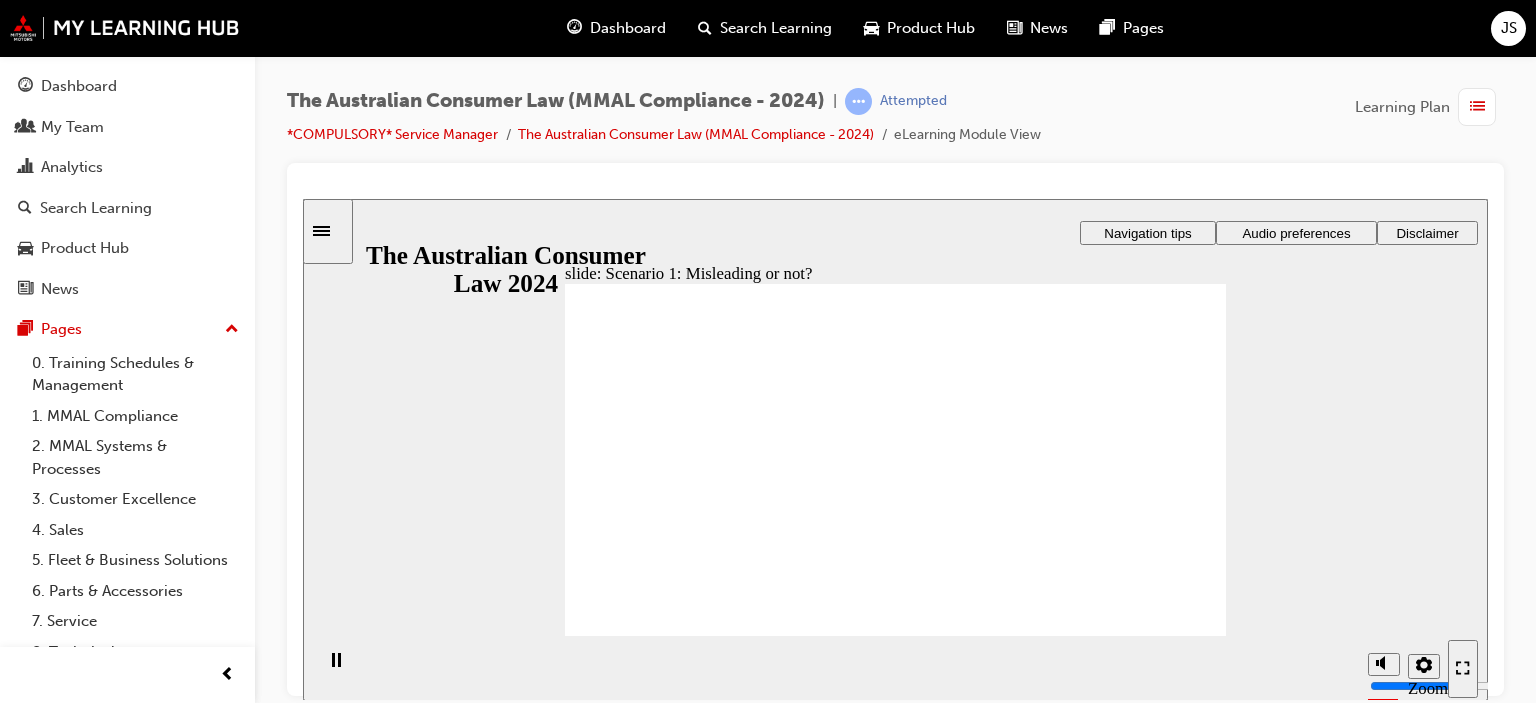 click 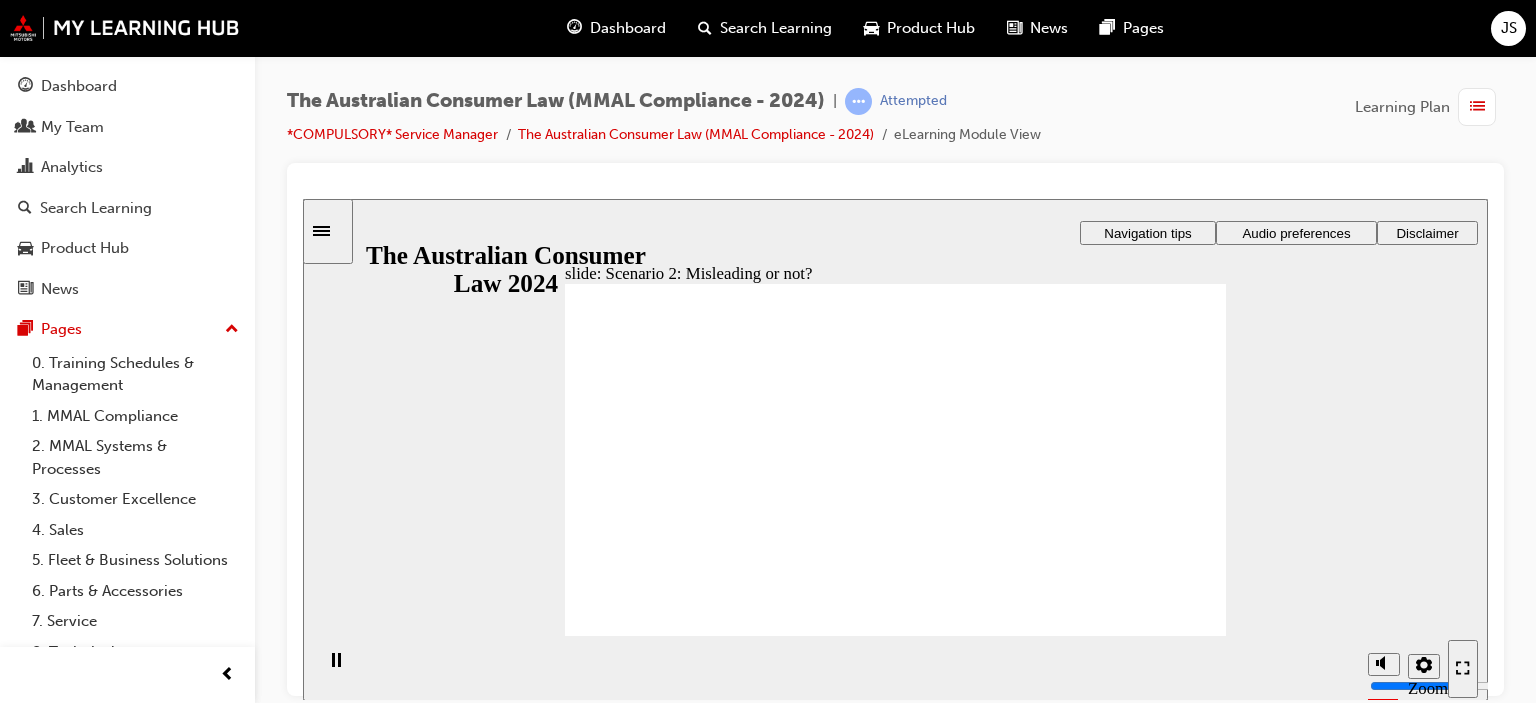 click 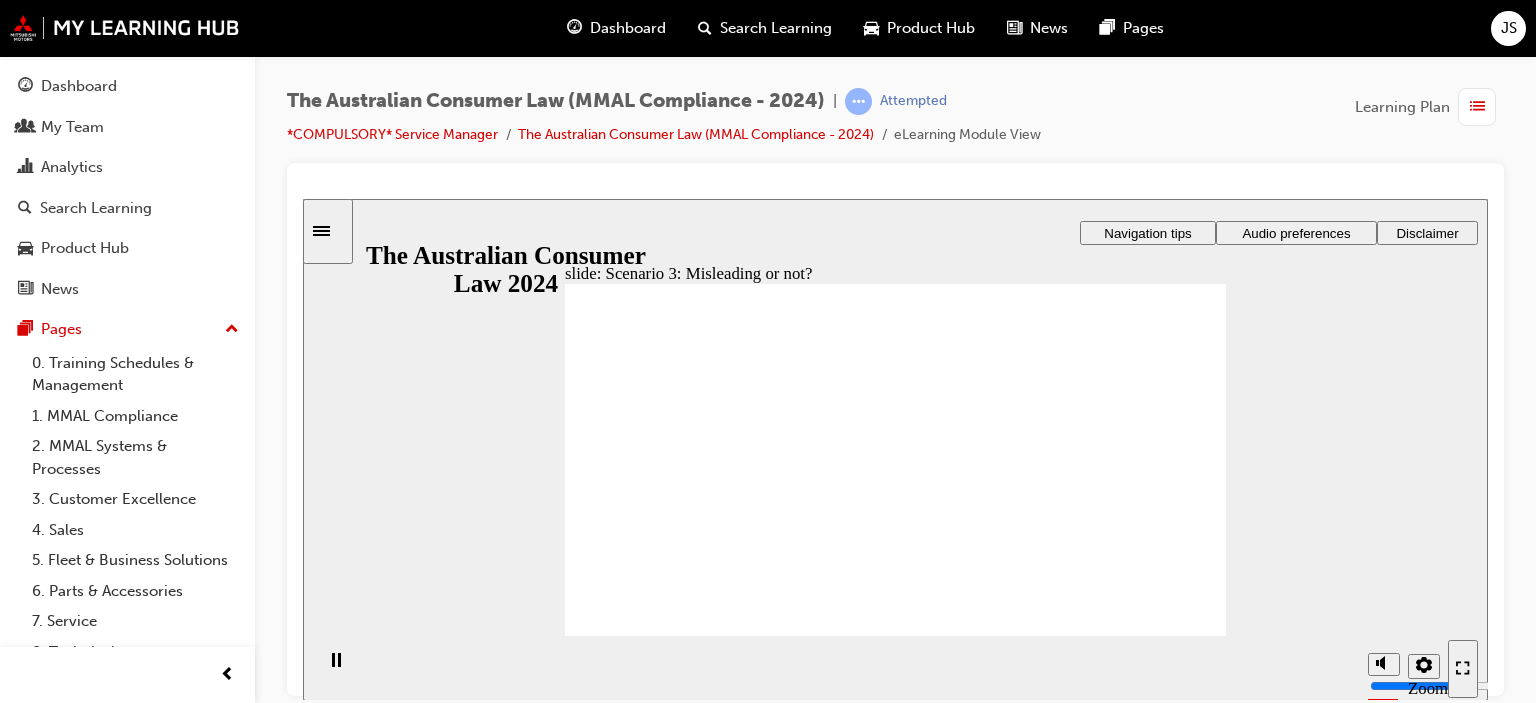 click 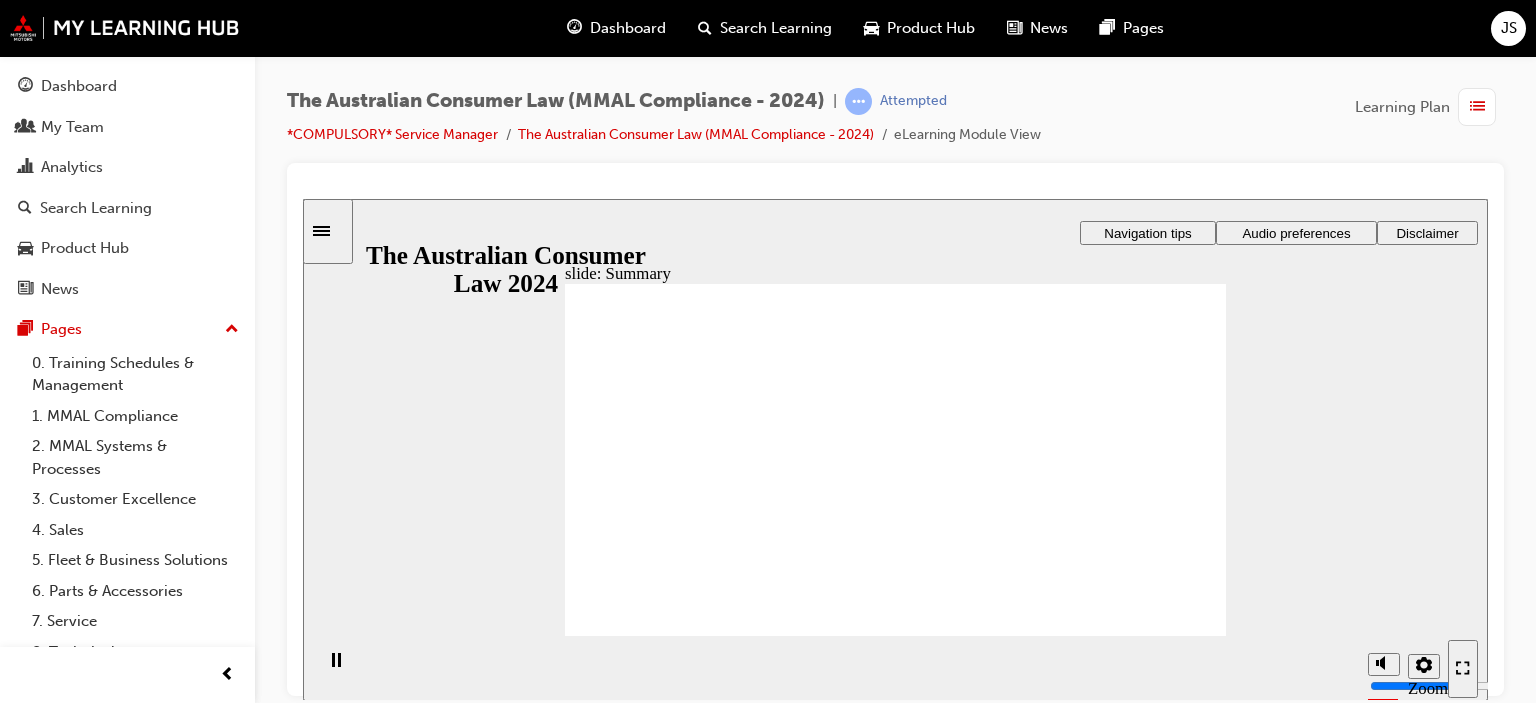 click 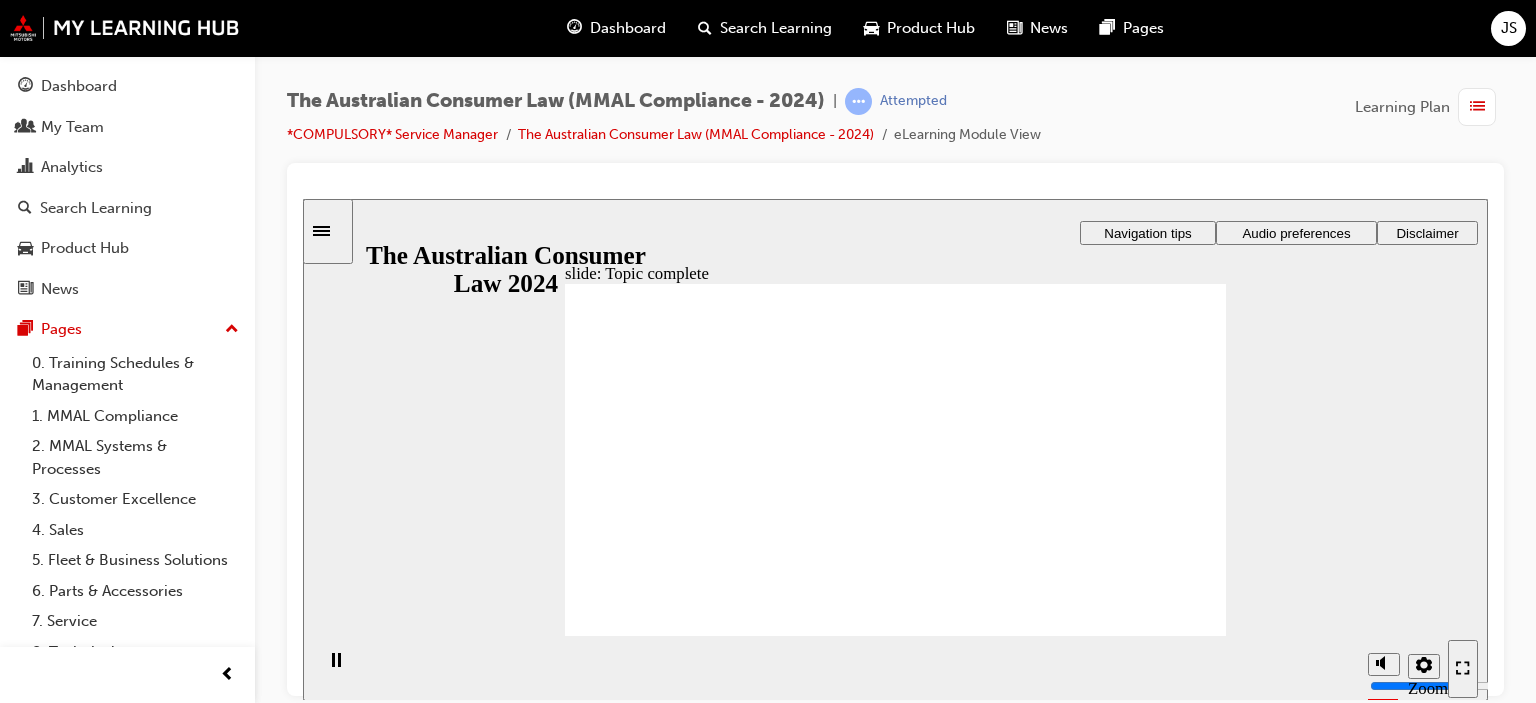 click 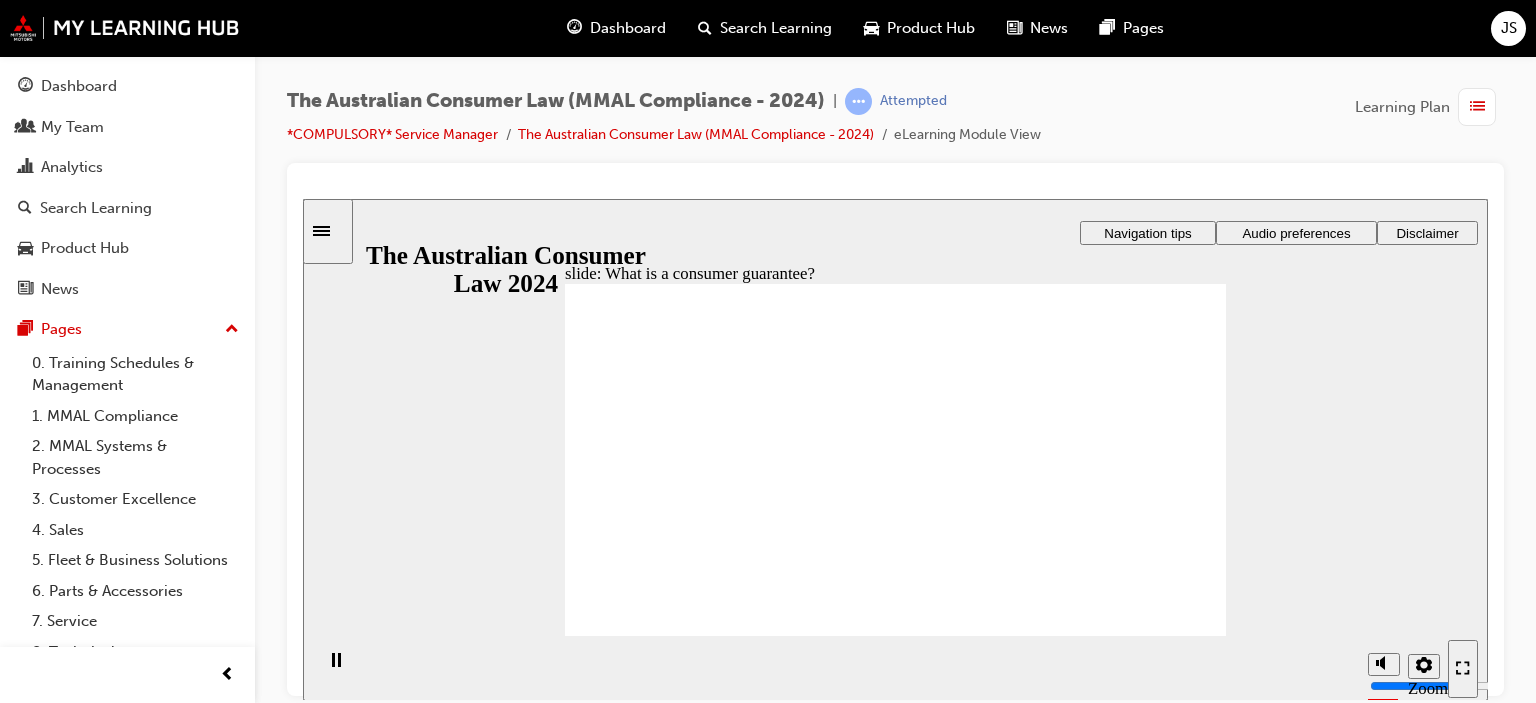 click 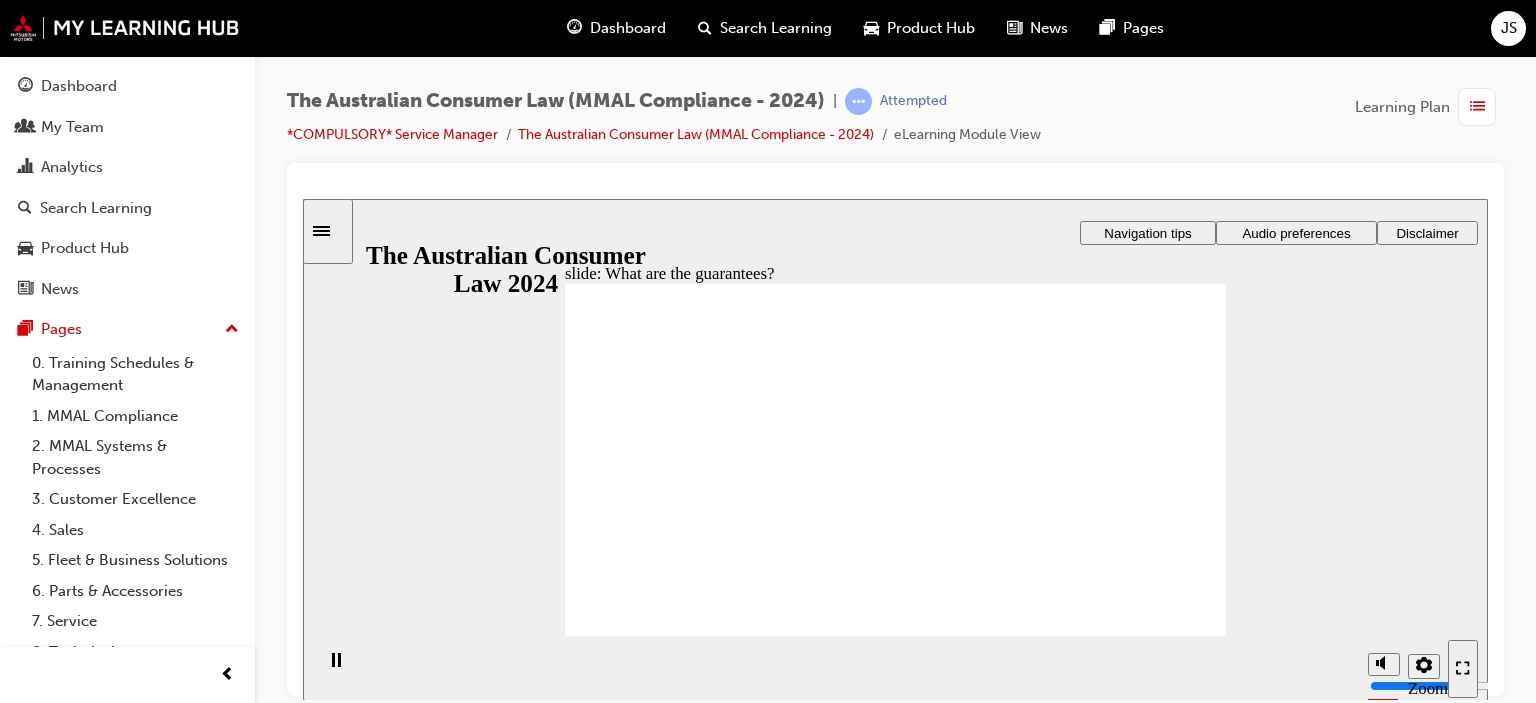 click 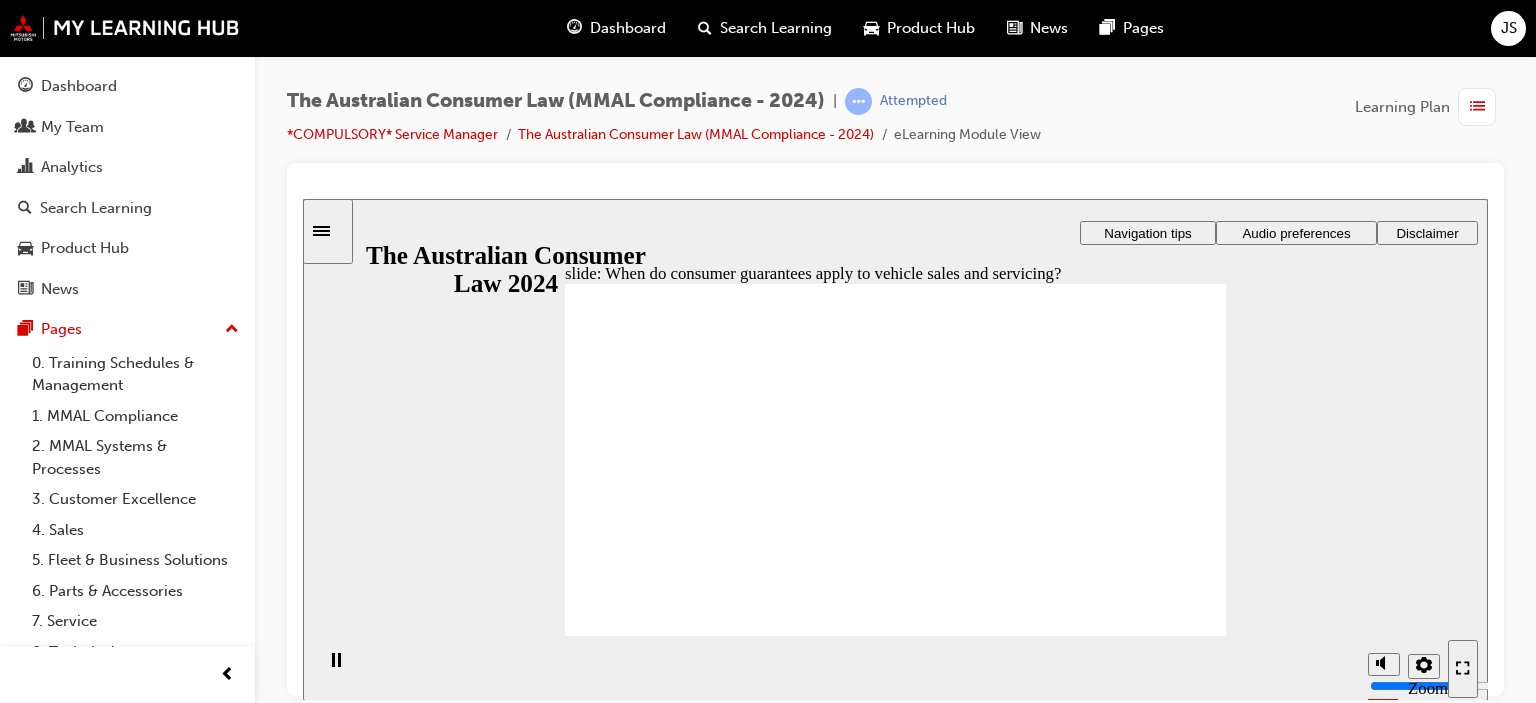click 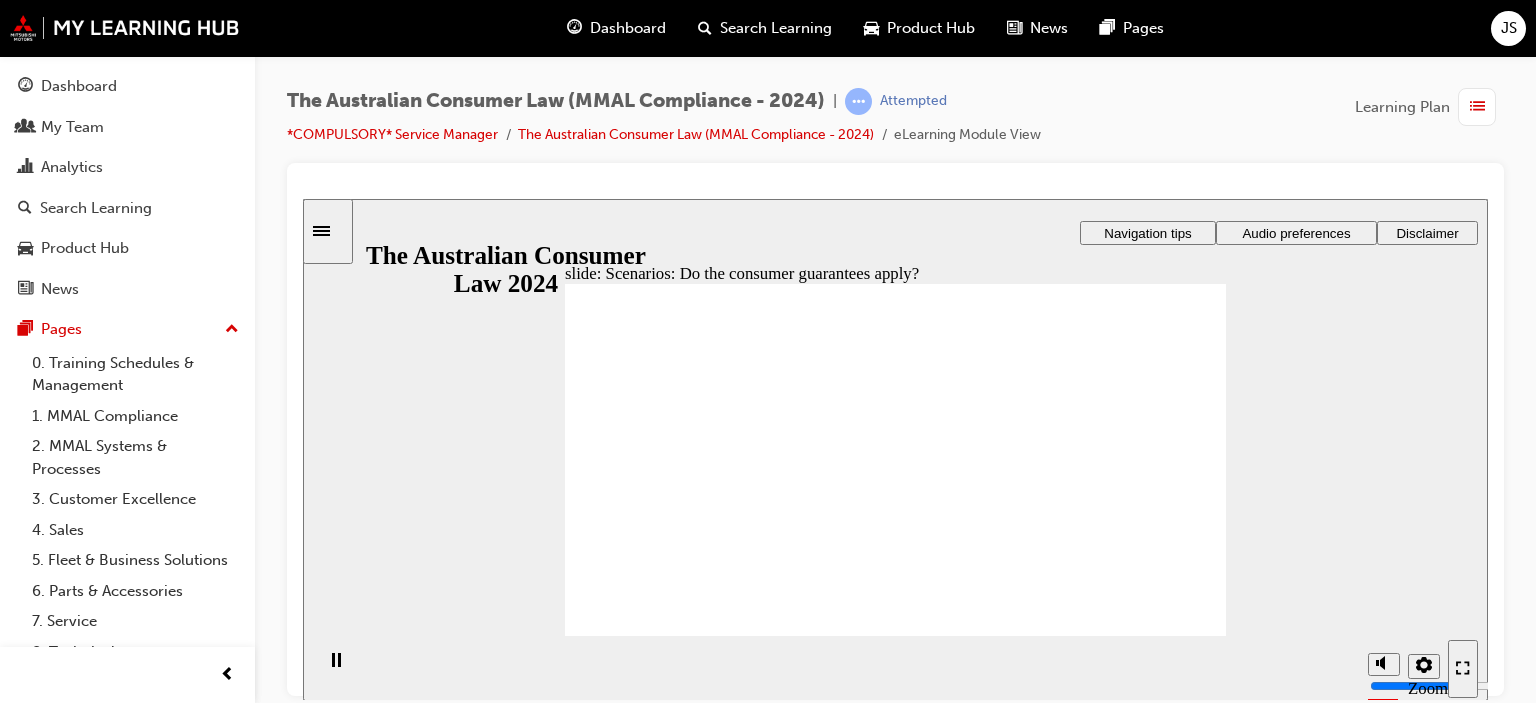 click 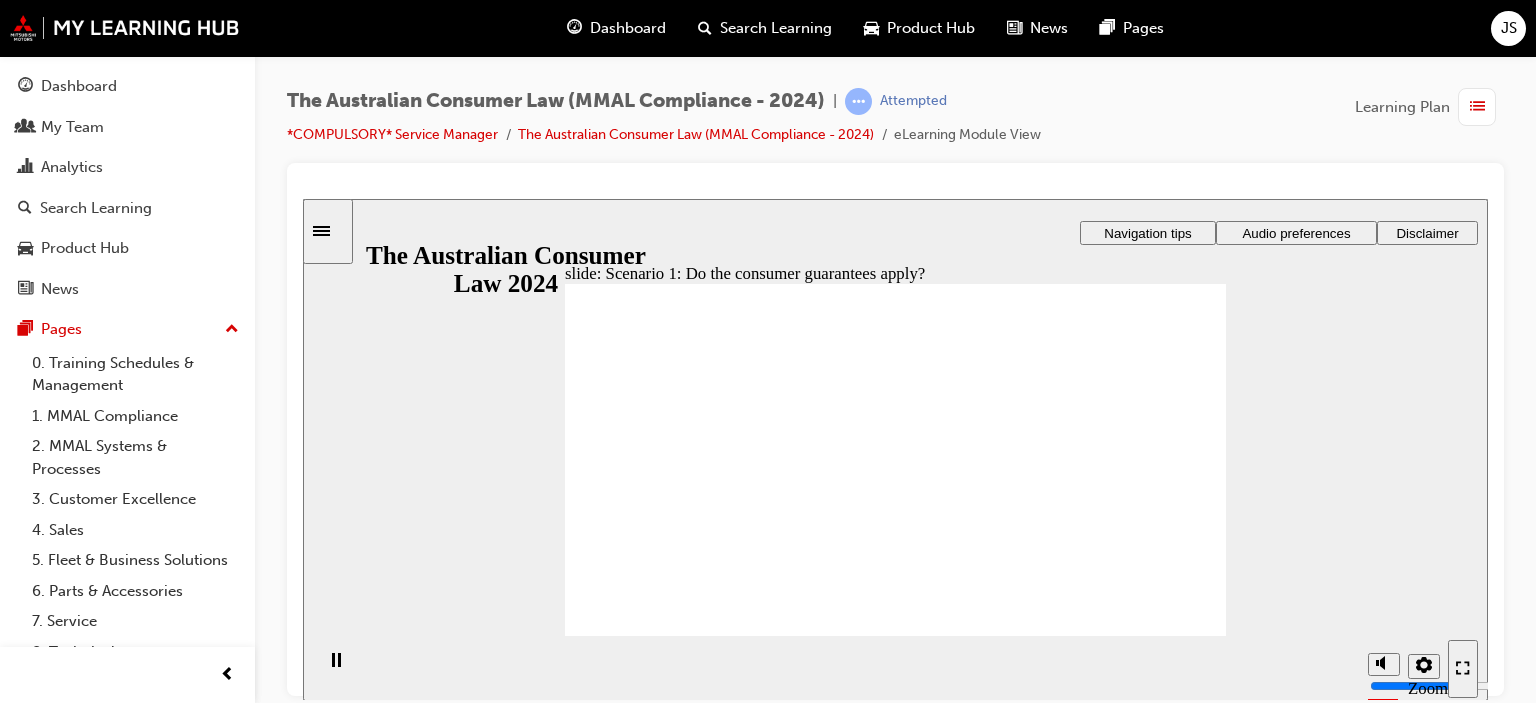 click 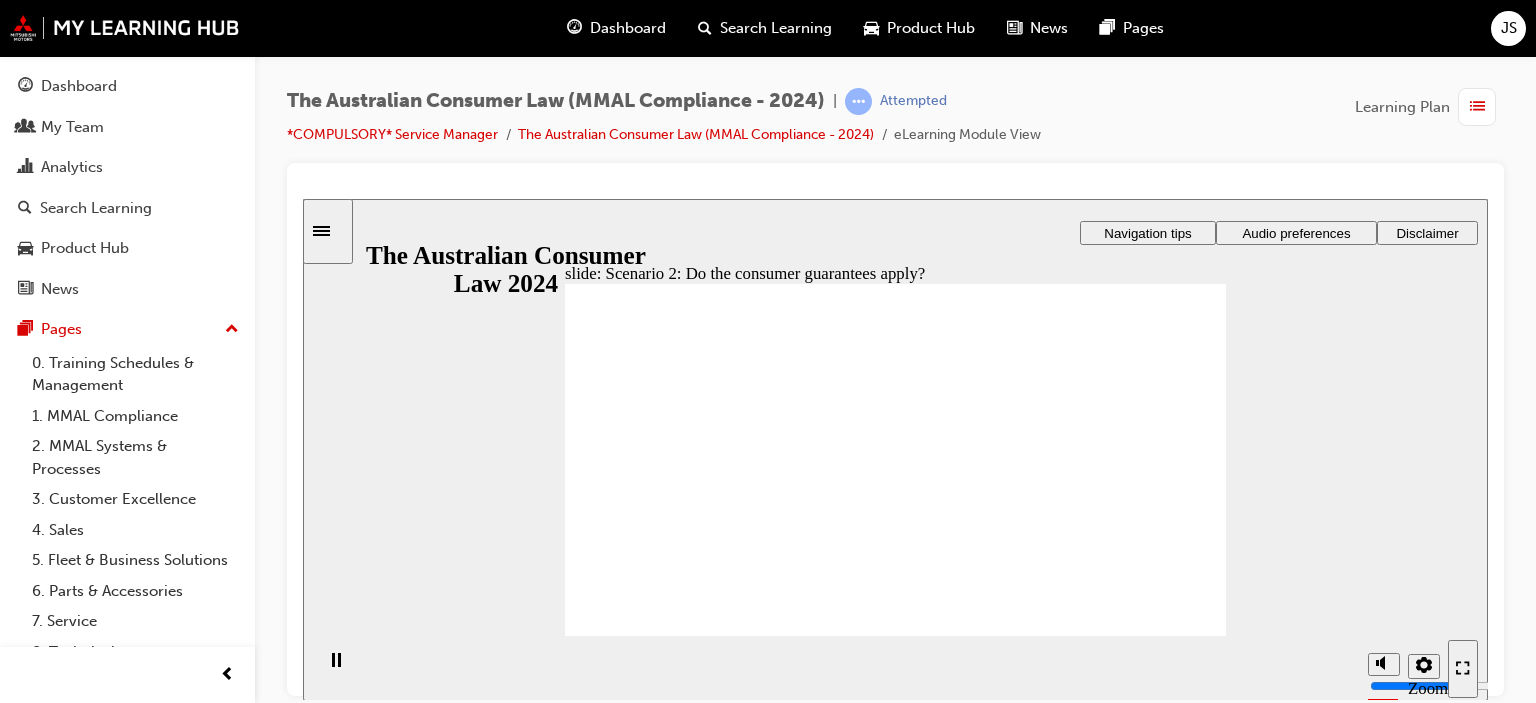 click at bounding box center (895, 1397) 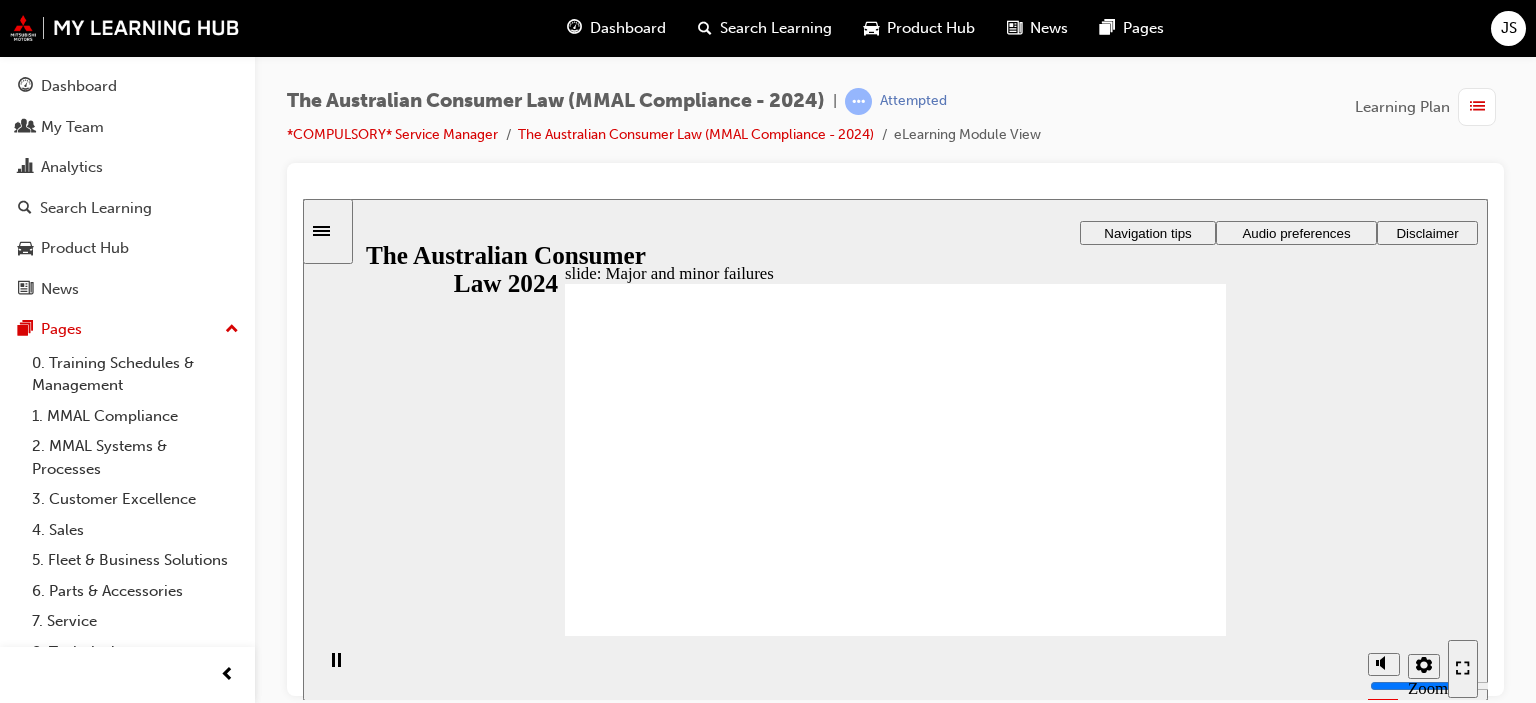 click 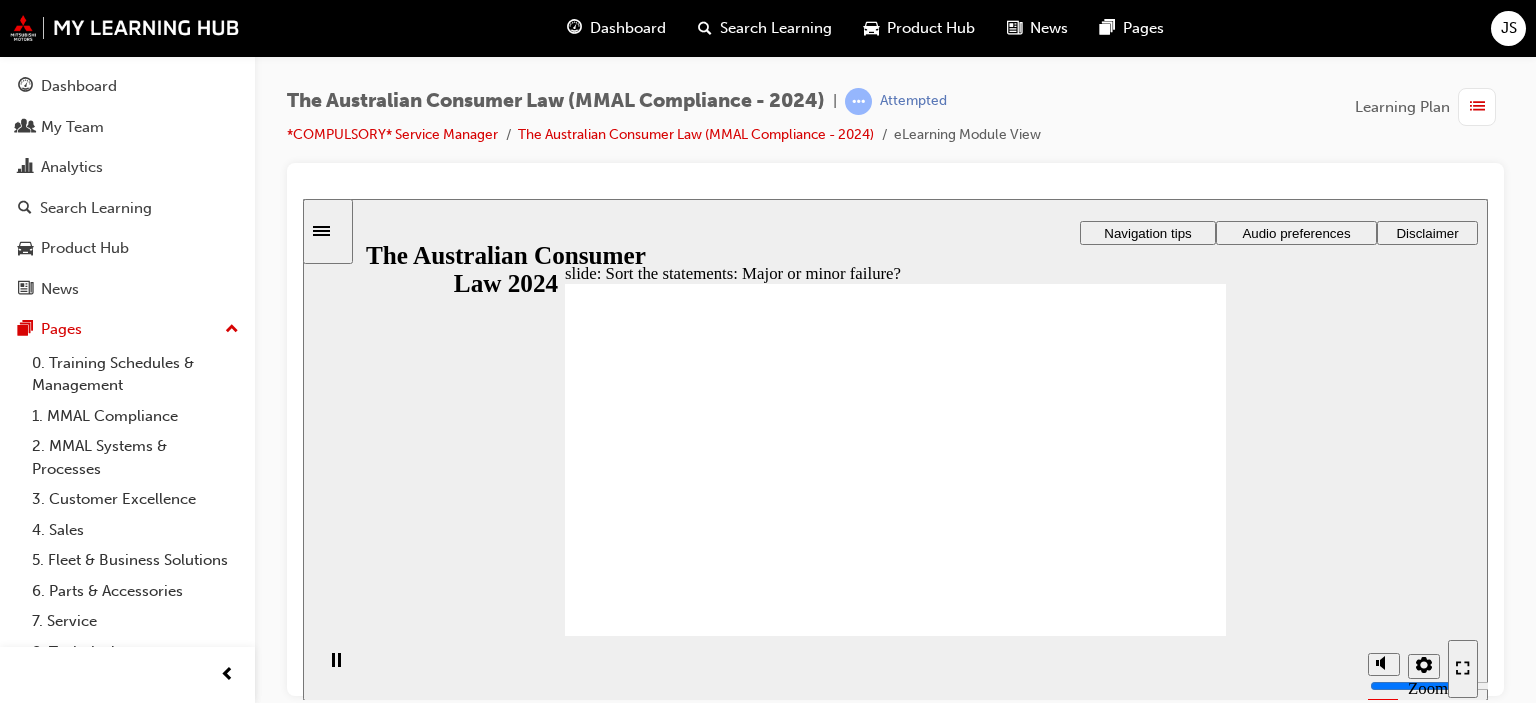 scroll, scrollTop: 0, scrollLeft: 0, axis: both 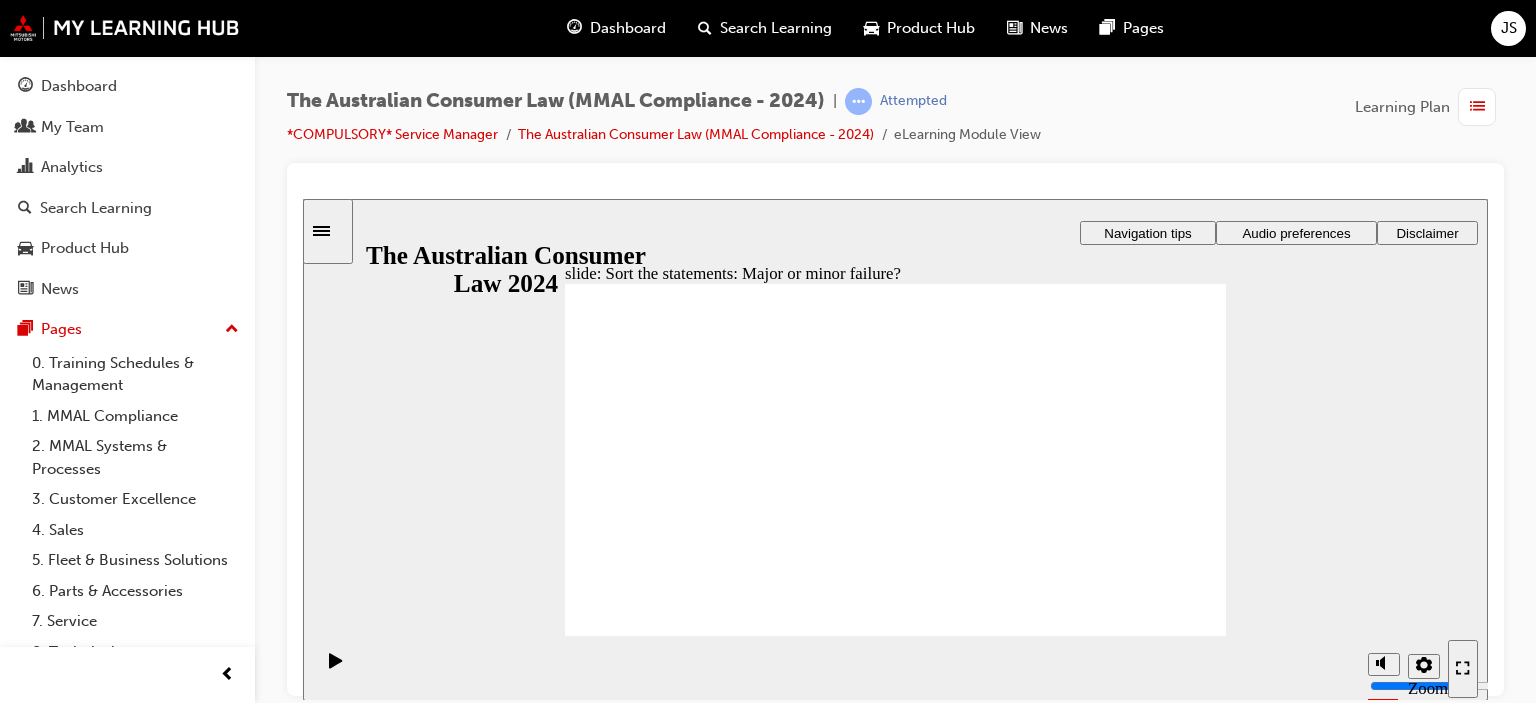 drag, startPoint x: 940, startPoint y: 392, endPoint x: 1132, endPoint y: 528, distance: 235.28706 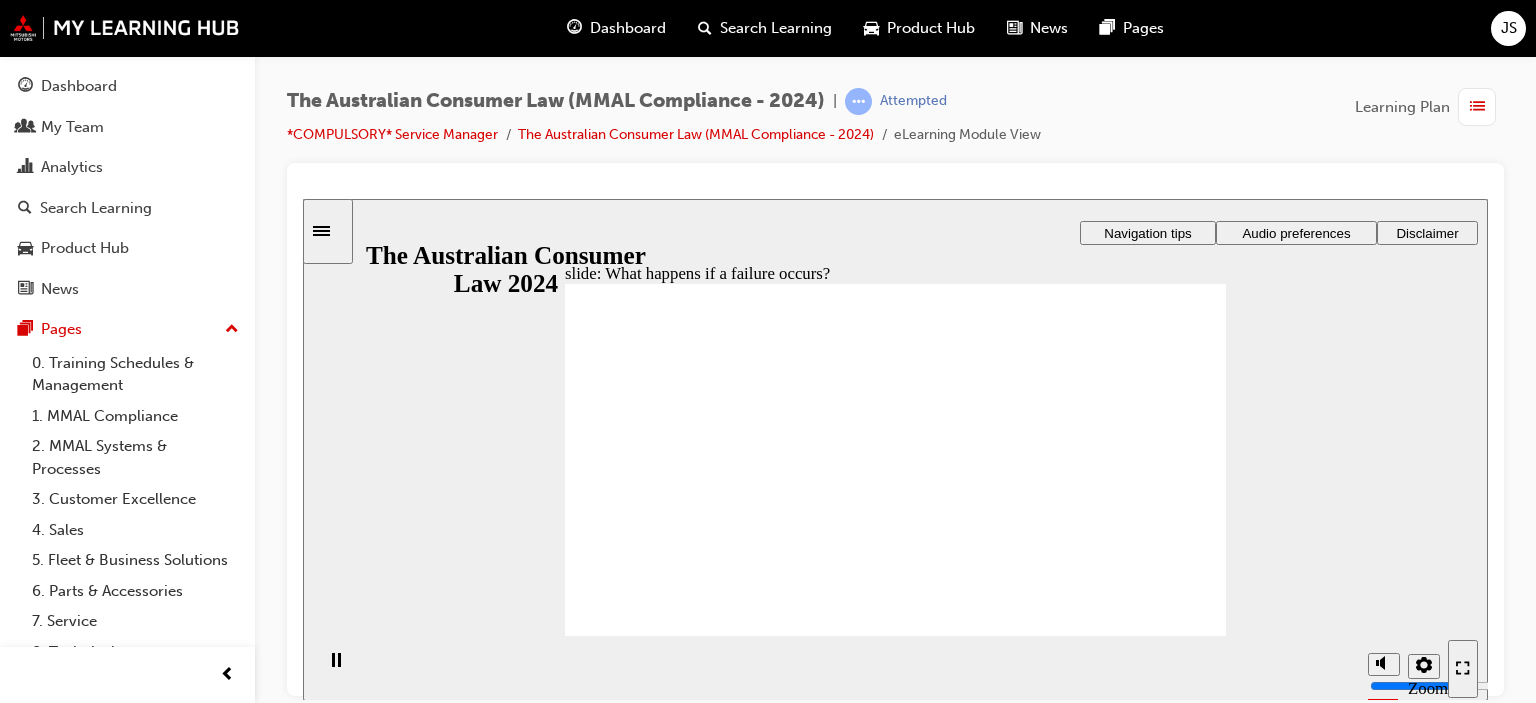 click 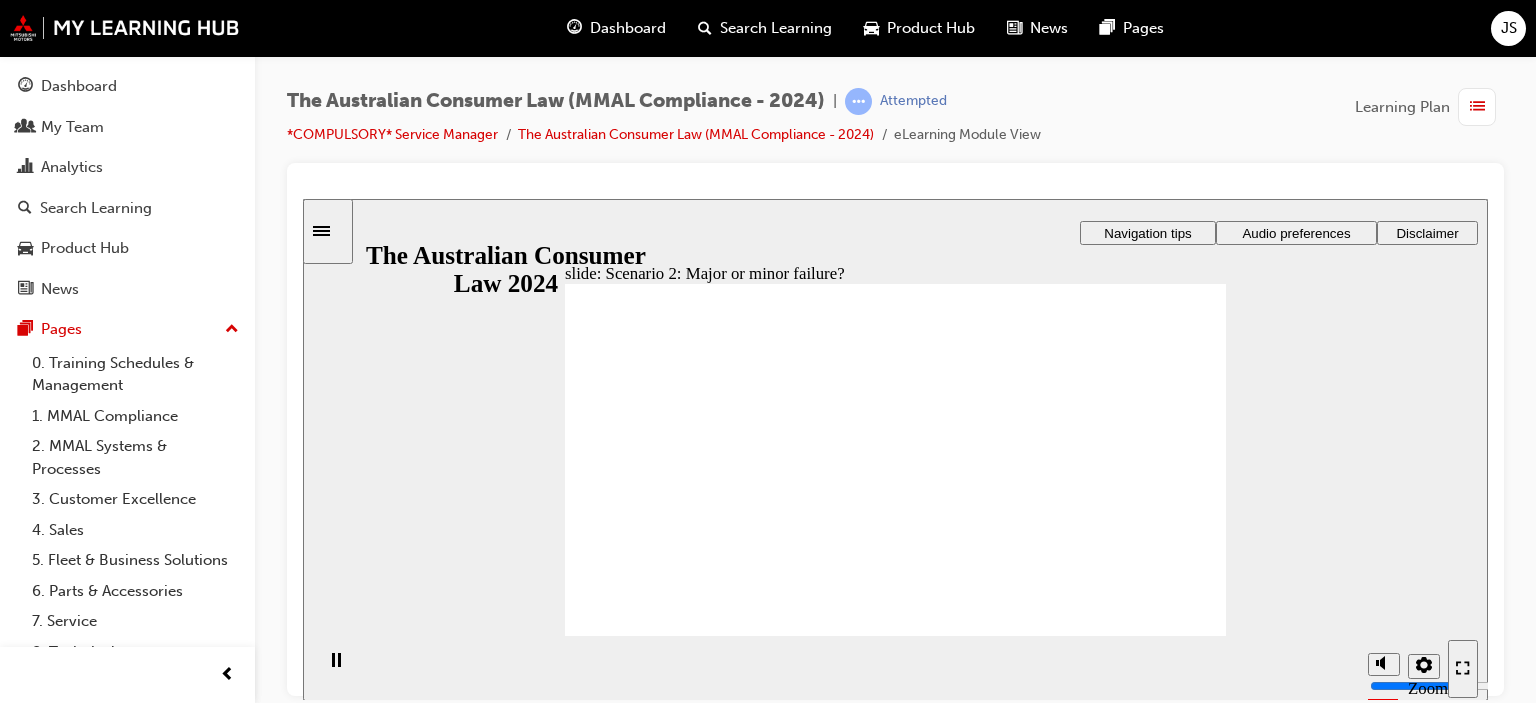 click 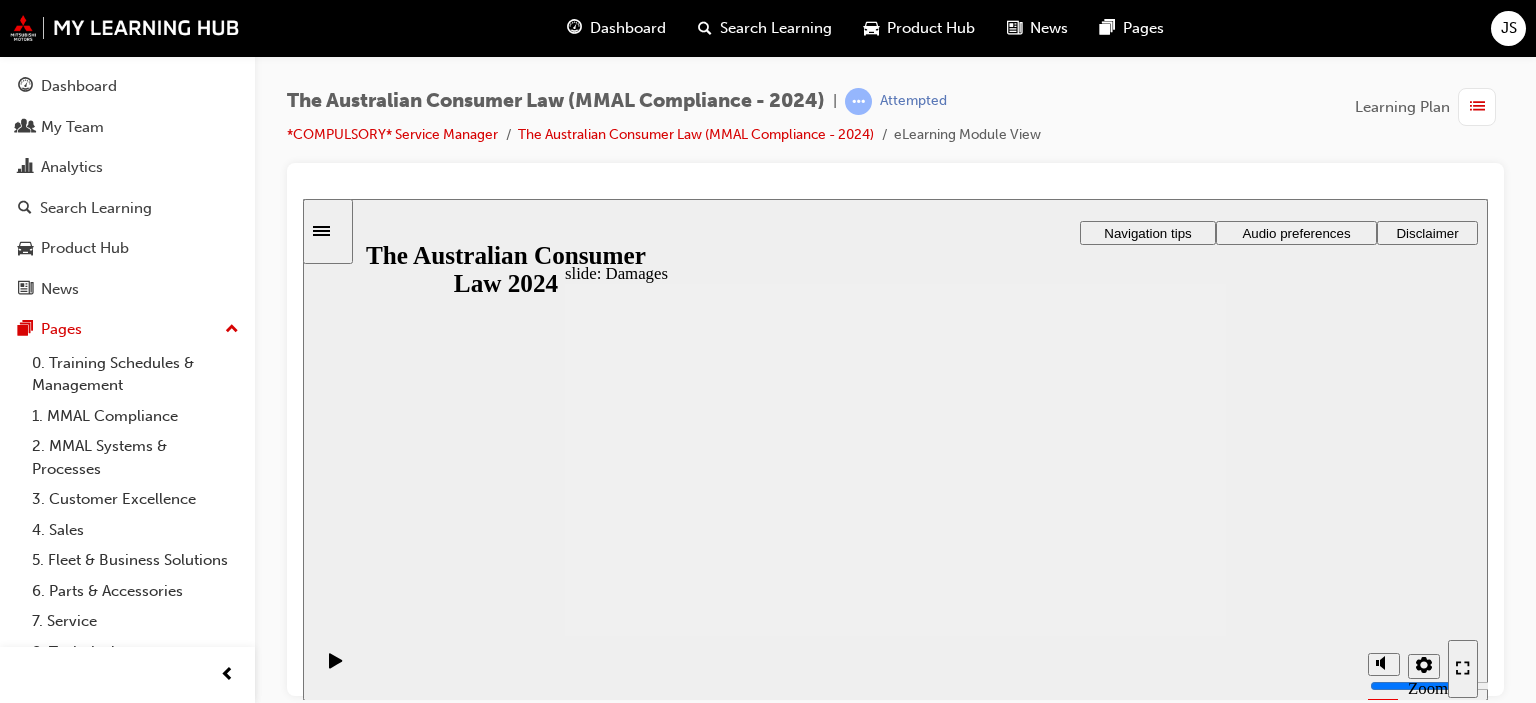 drag, startPoint x: 1184, startPoint y: 625, endPoint x: 977, endPoint y: 423, distance: 289.22827 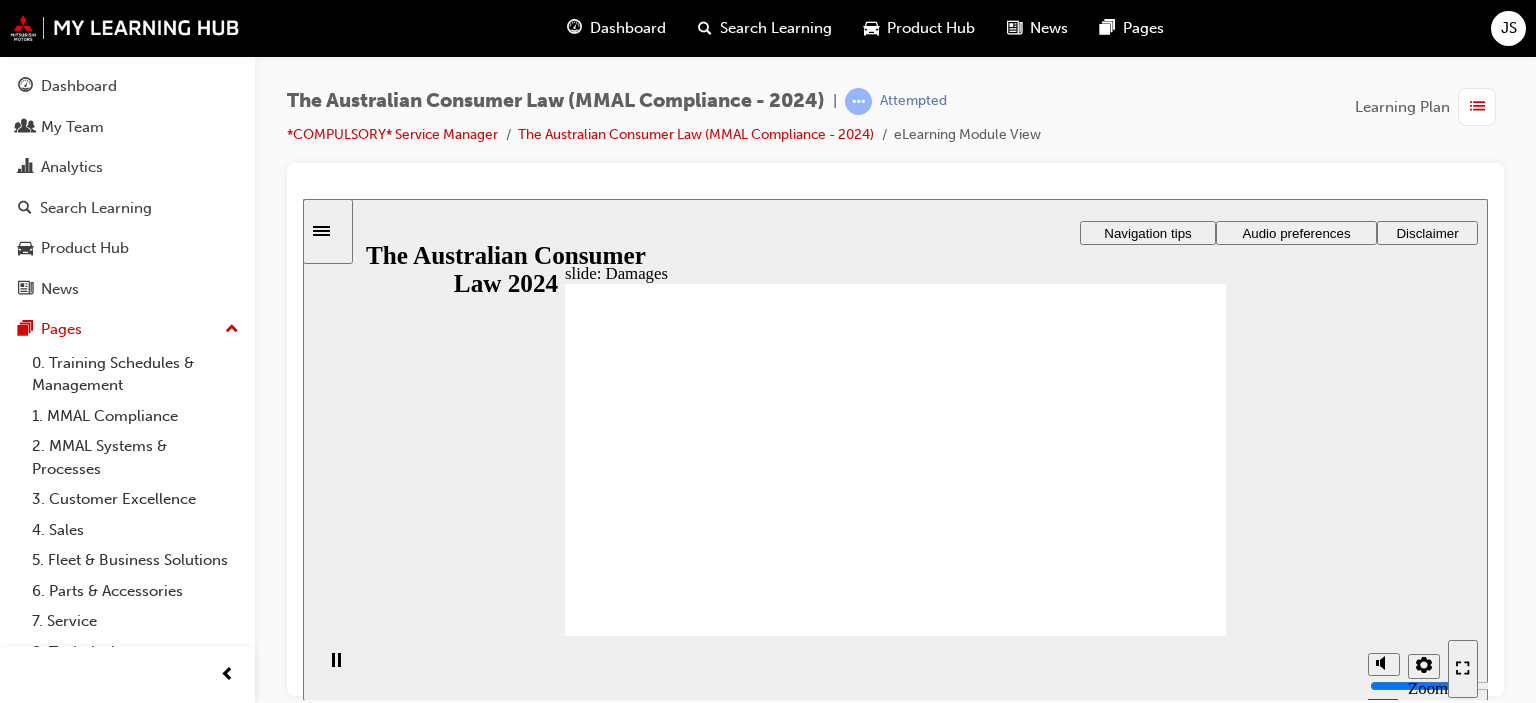 click 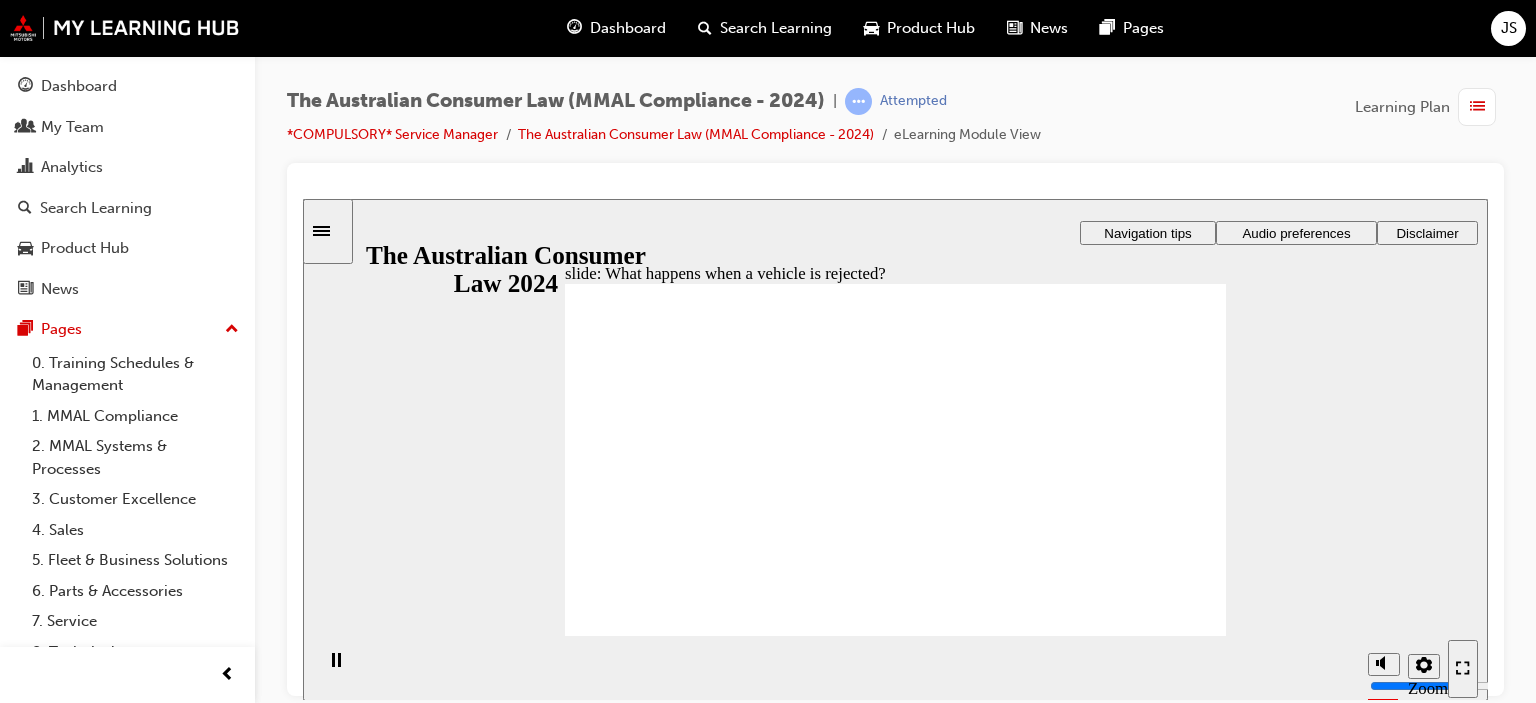 click at bounding box center [895, 1397] 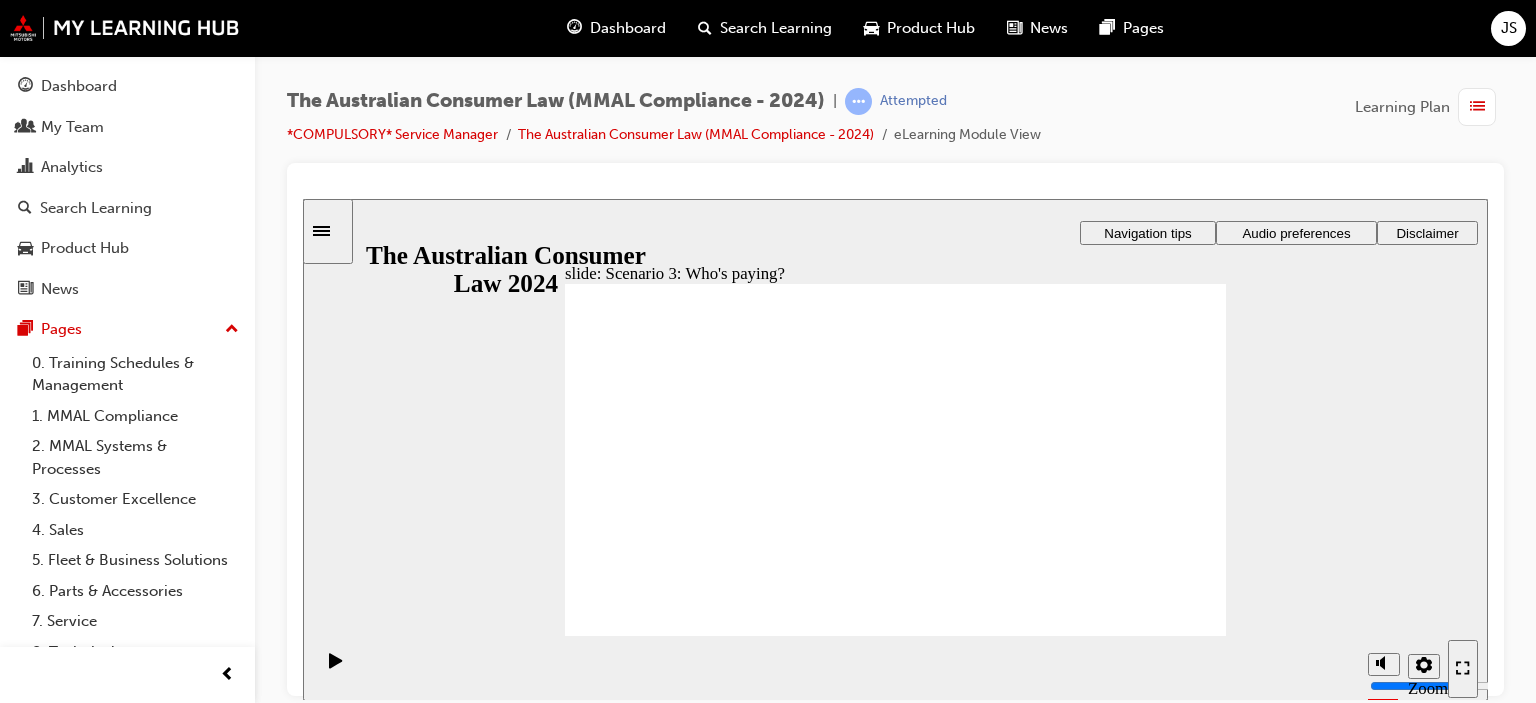 click 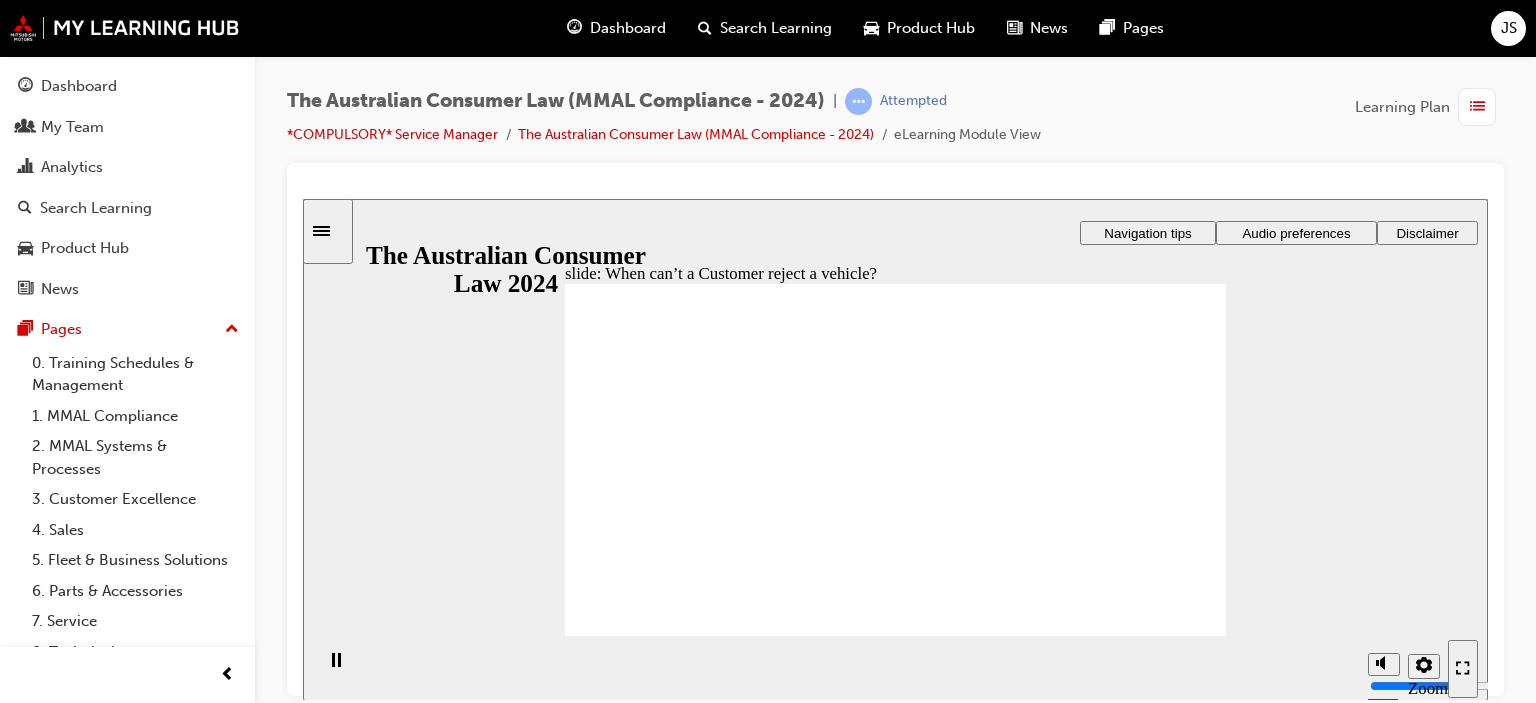 click 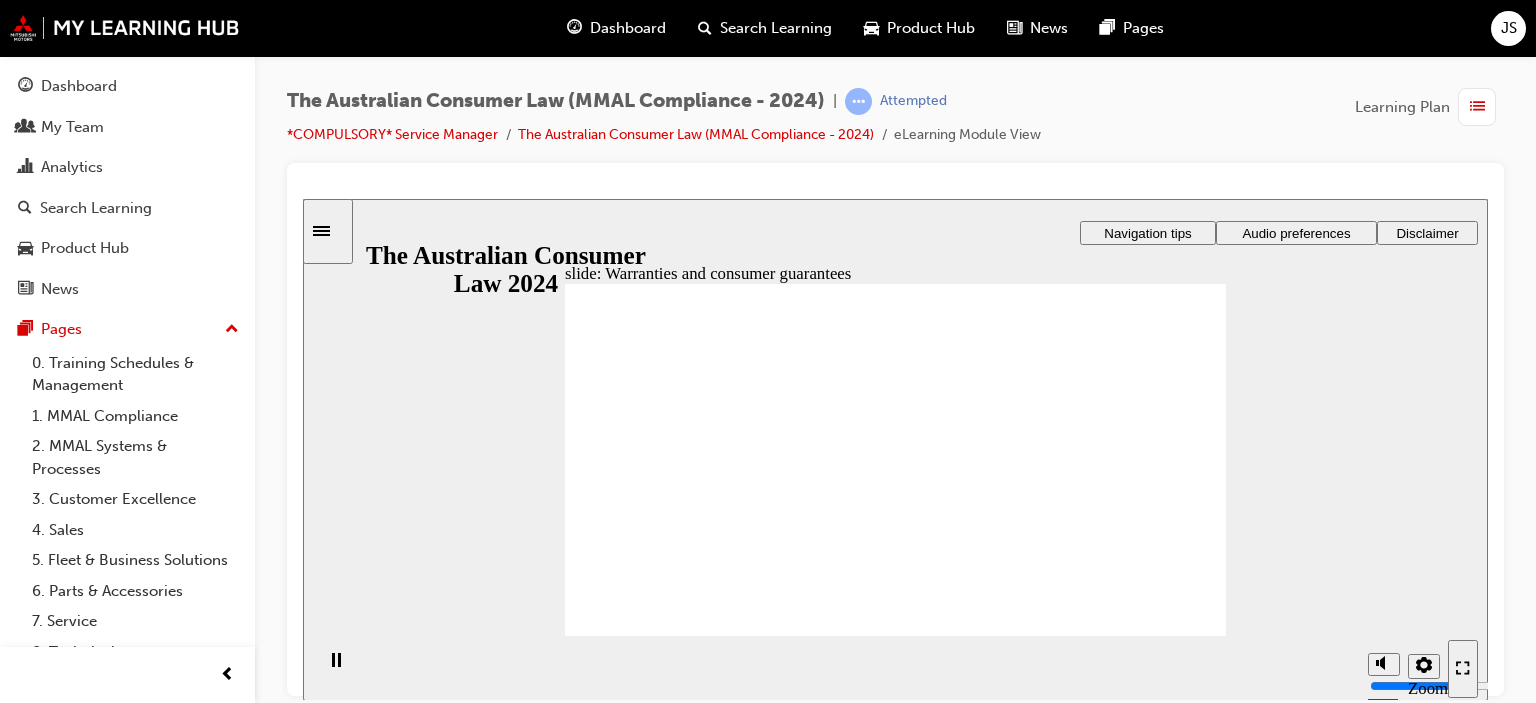 click 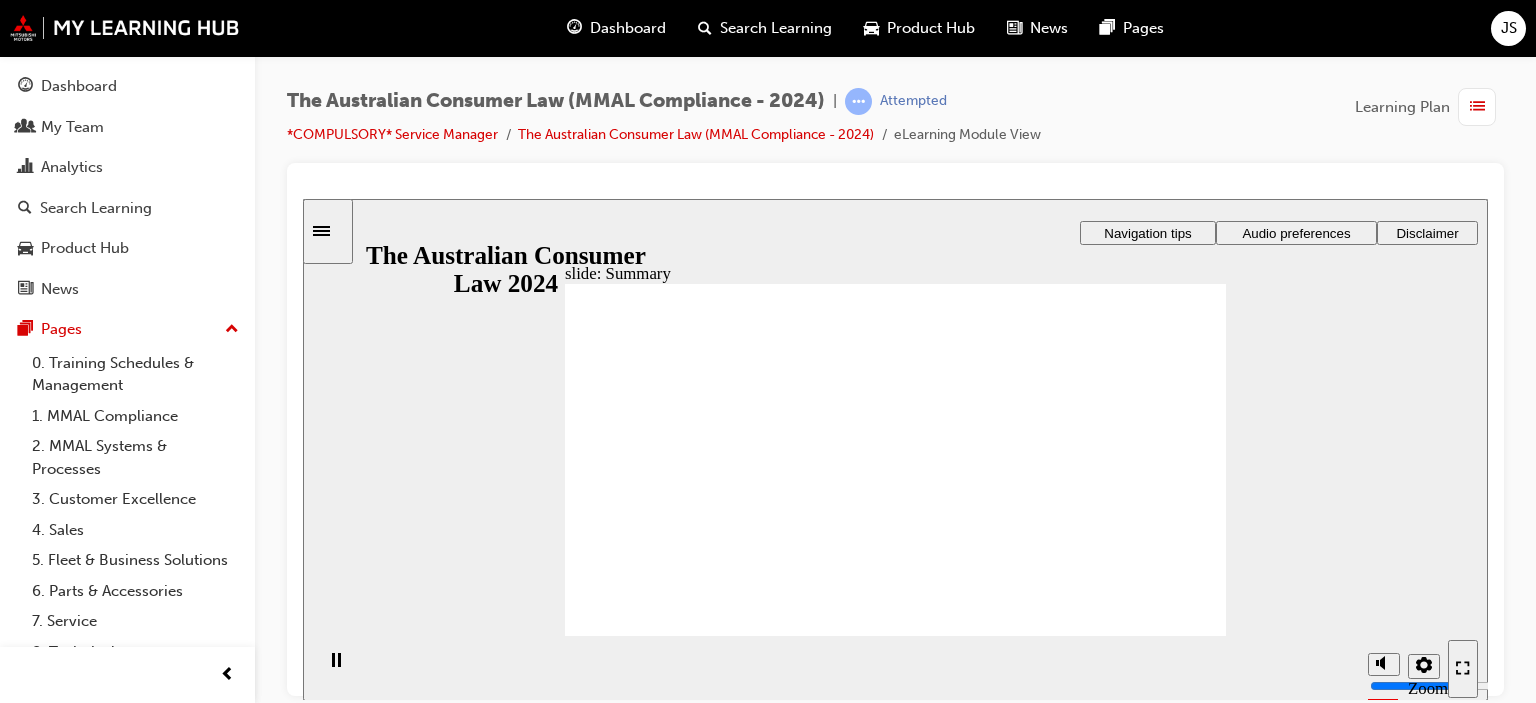 click 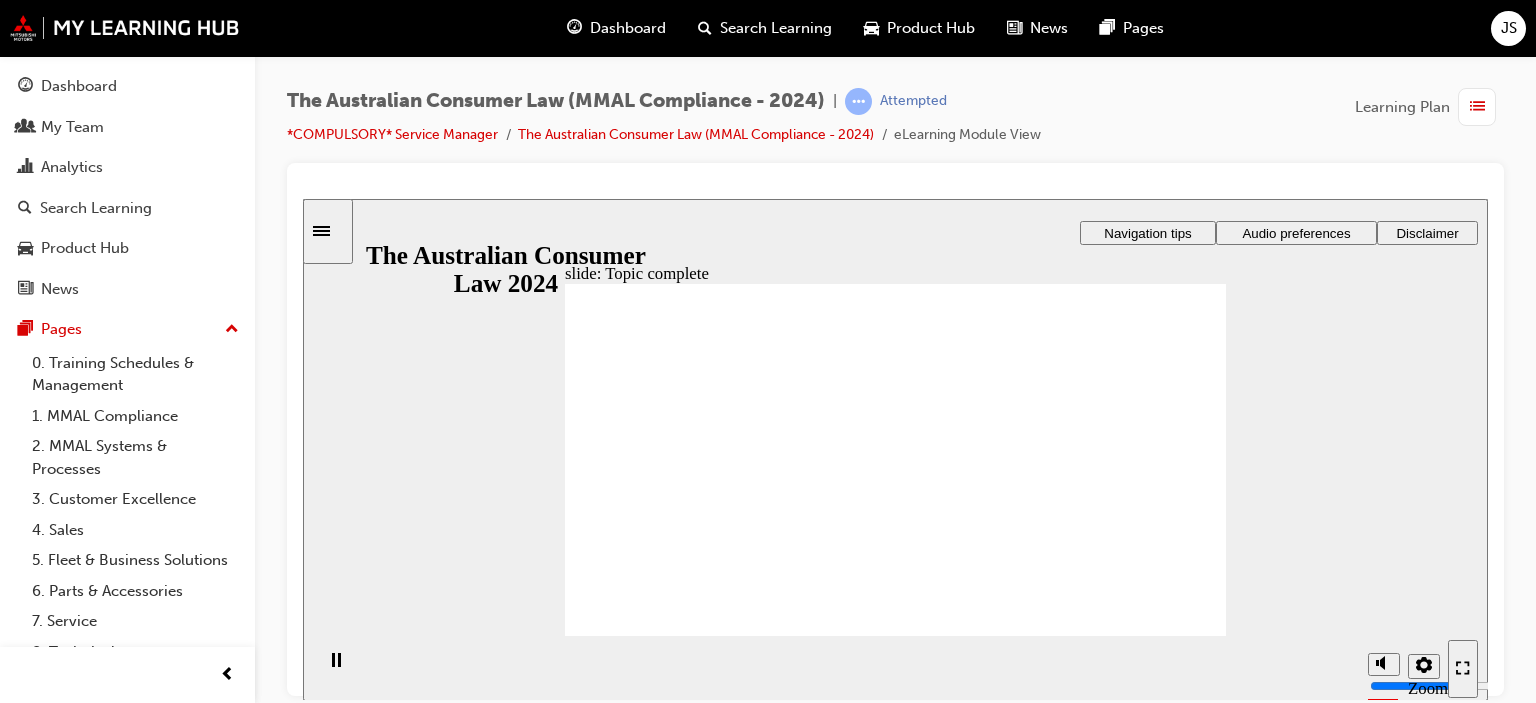 click 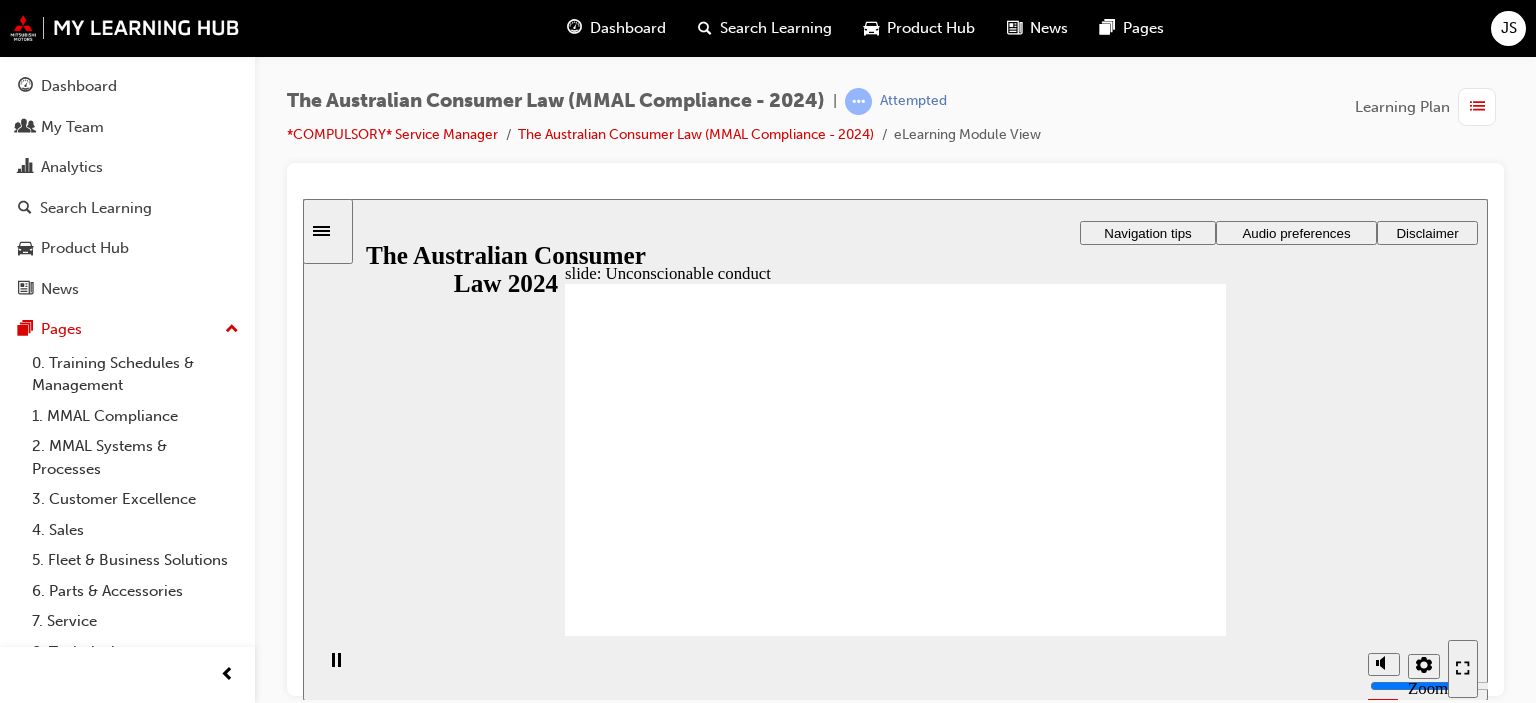 click 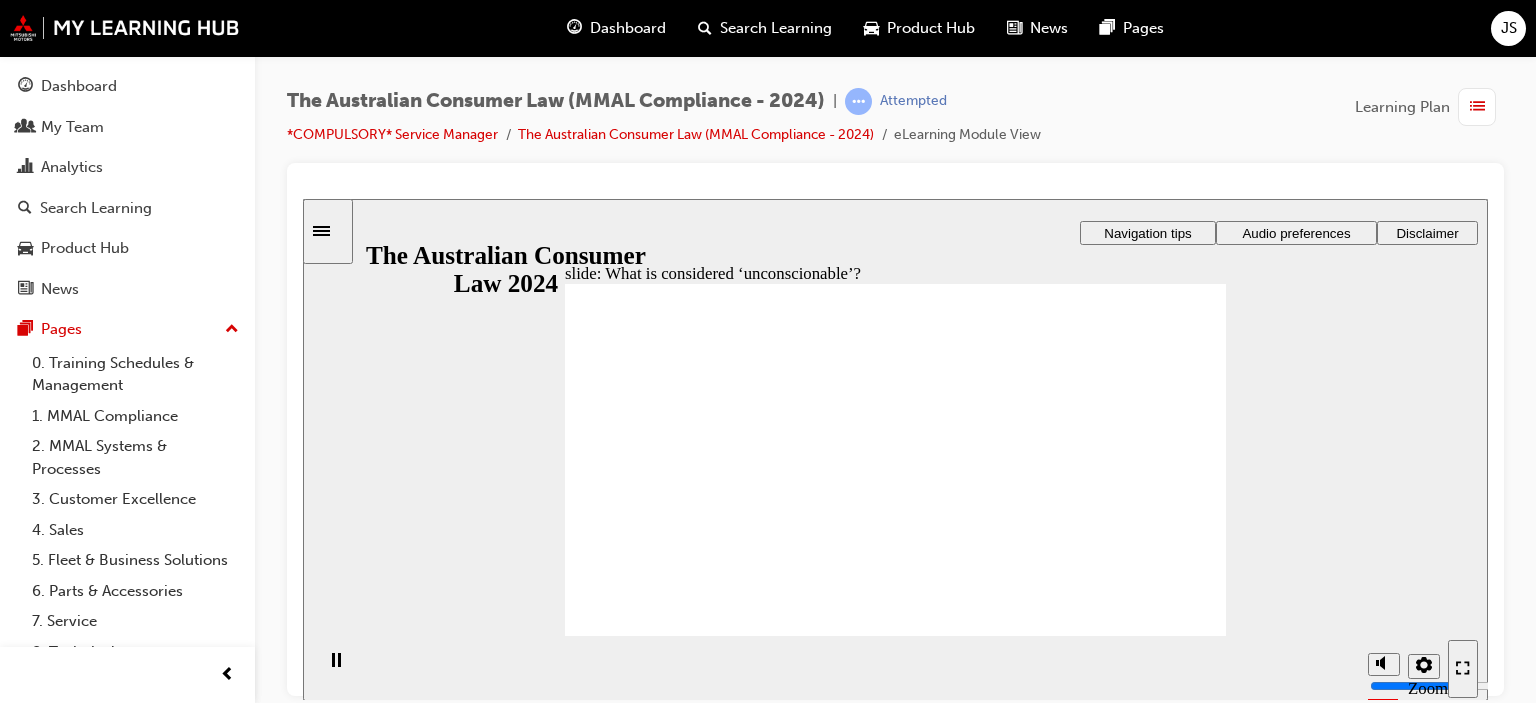 click 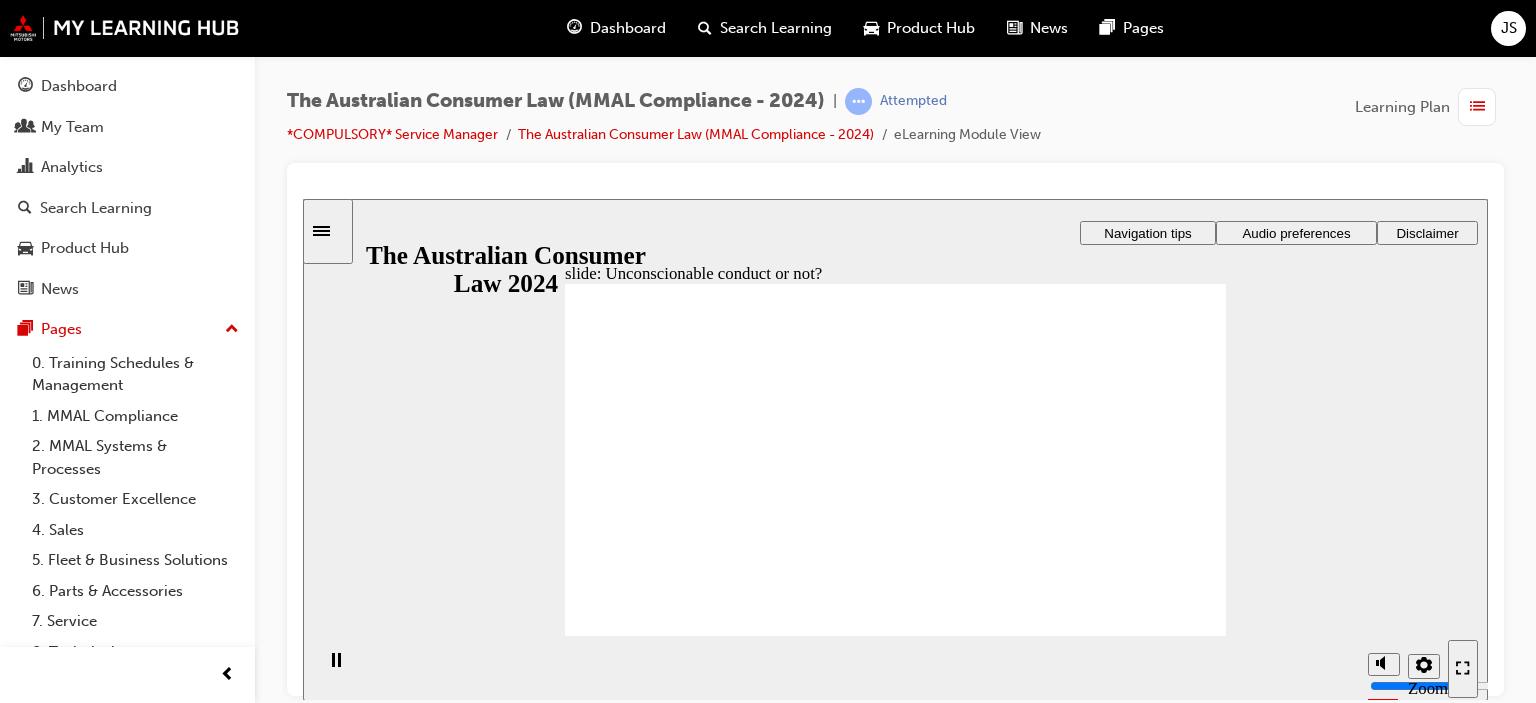 drag, startPoint x: 911, startPoint y: 401, endPoint x: 729, endPoint y: 521, distance: 218 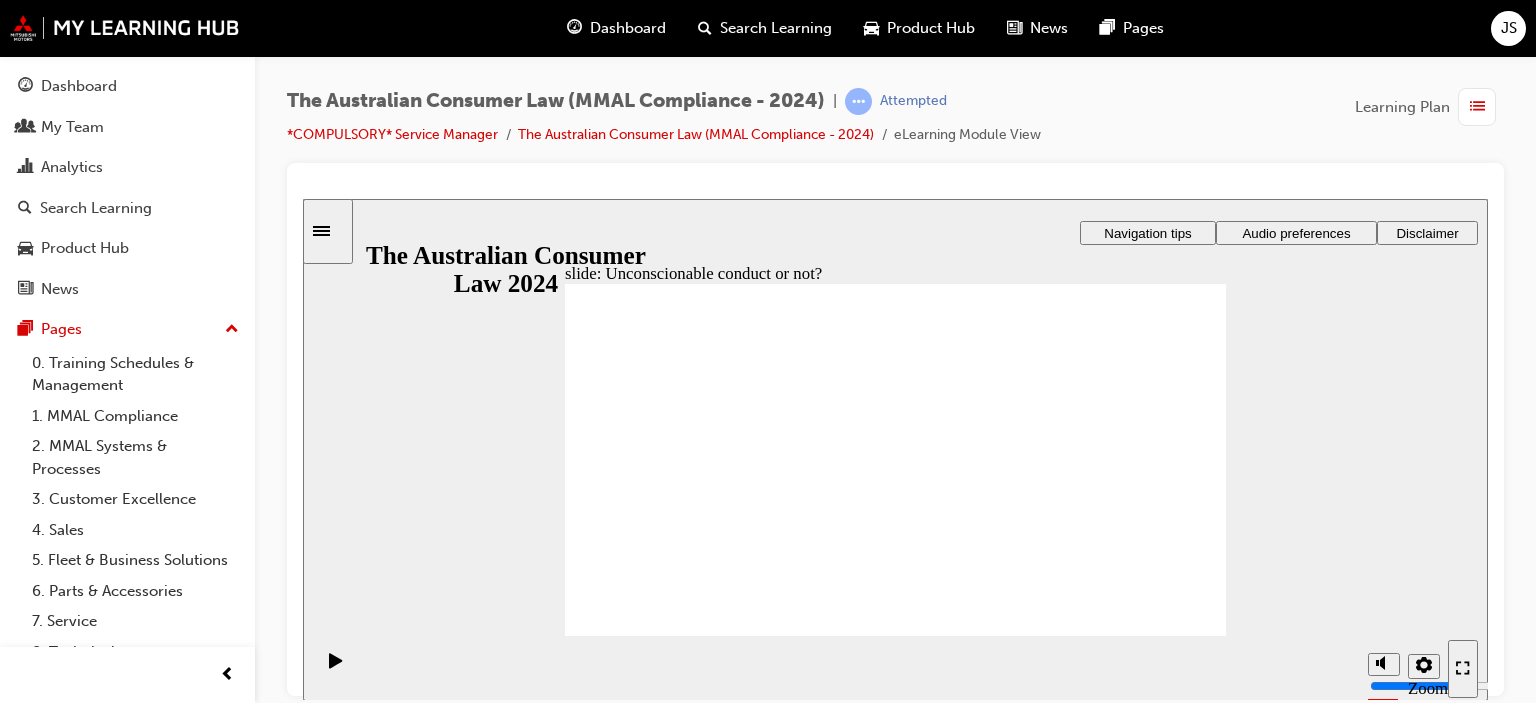 drag, startPoint x: 880, startPoint y: 408, endPoint x: 742, endPoint y: 483, distance: 157.06367 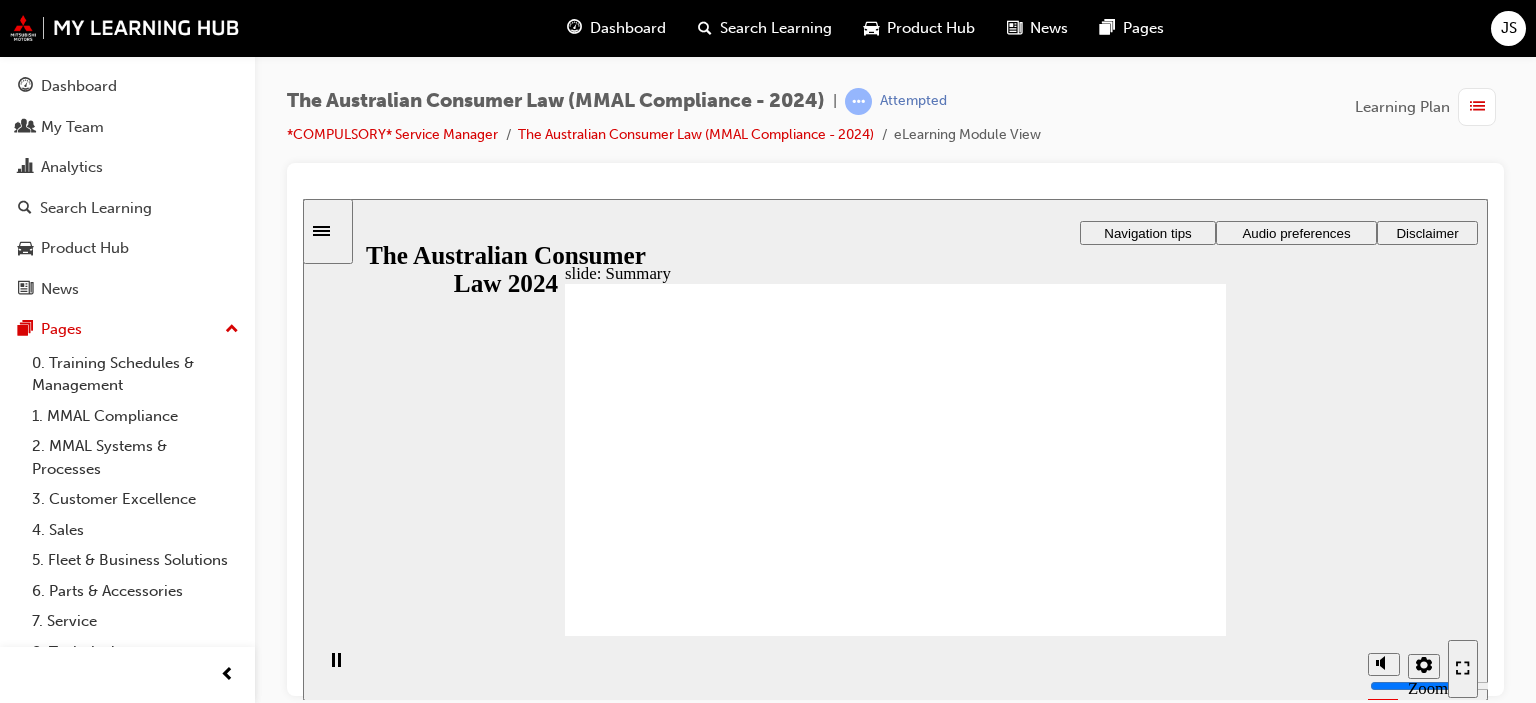 click 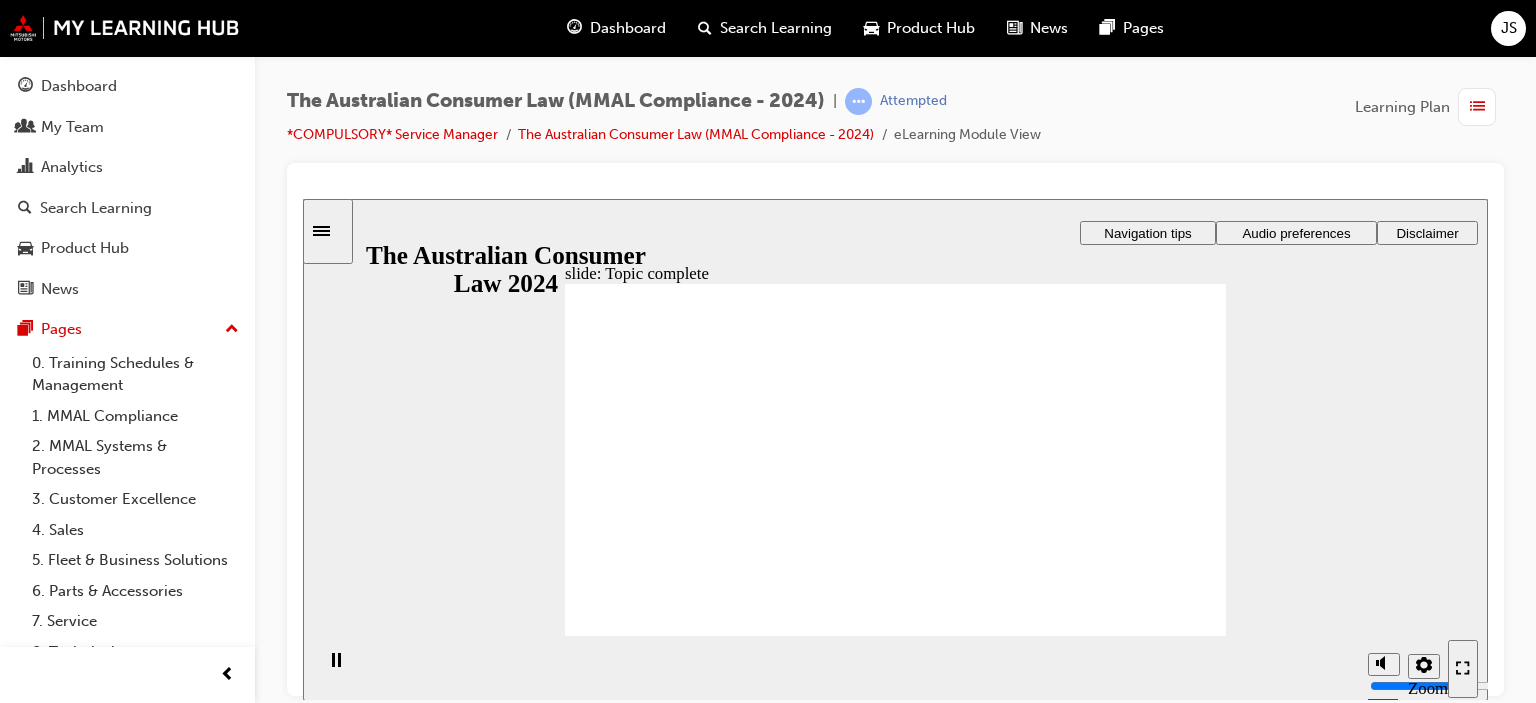 click 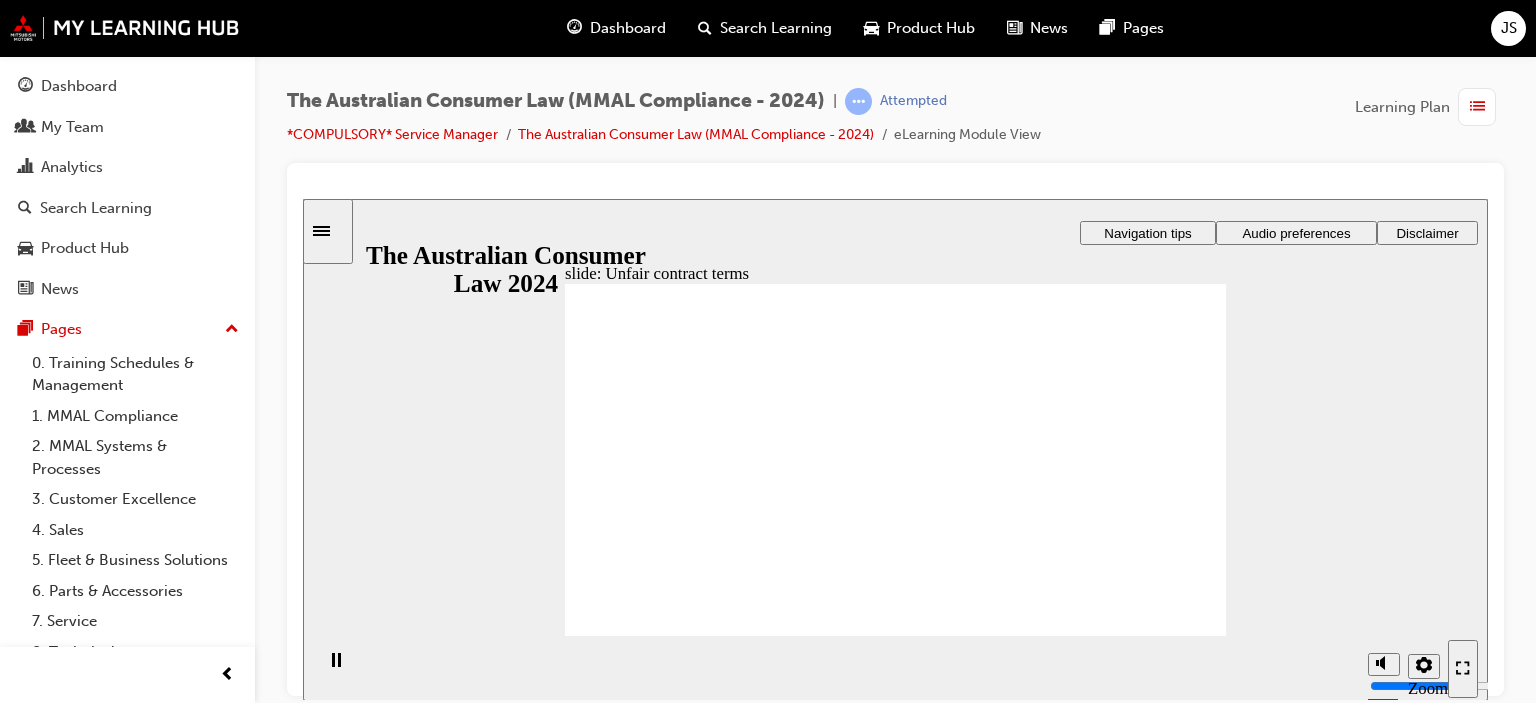 click 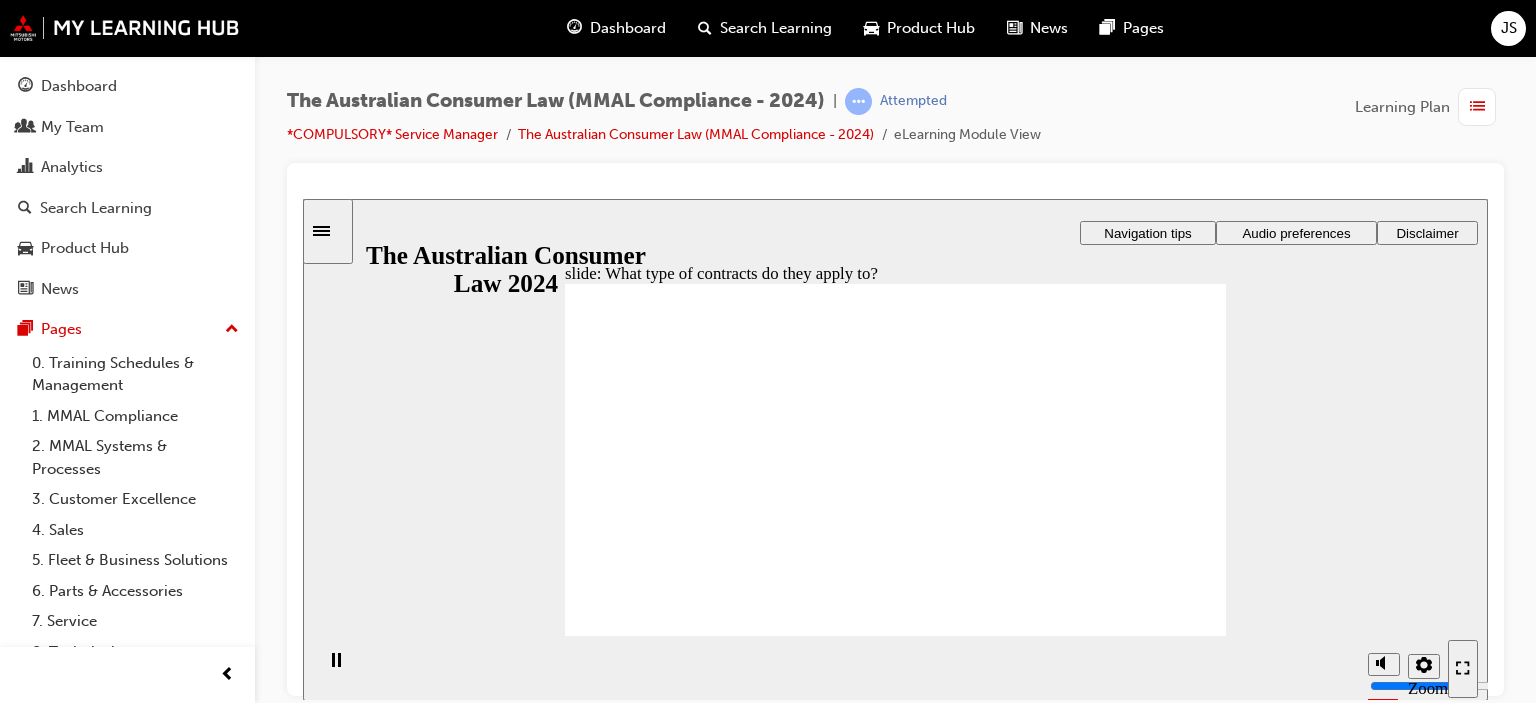 click 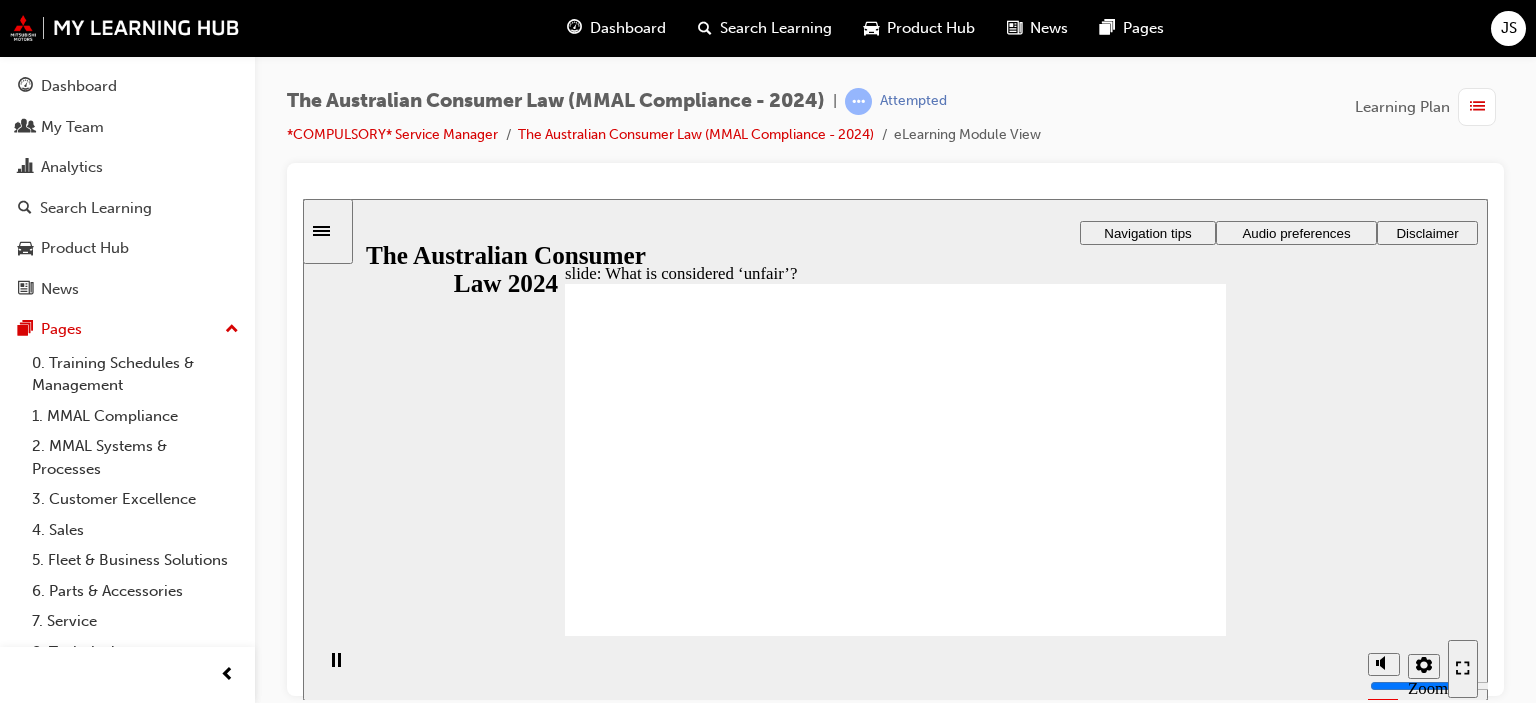 click 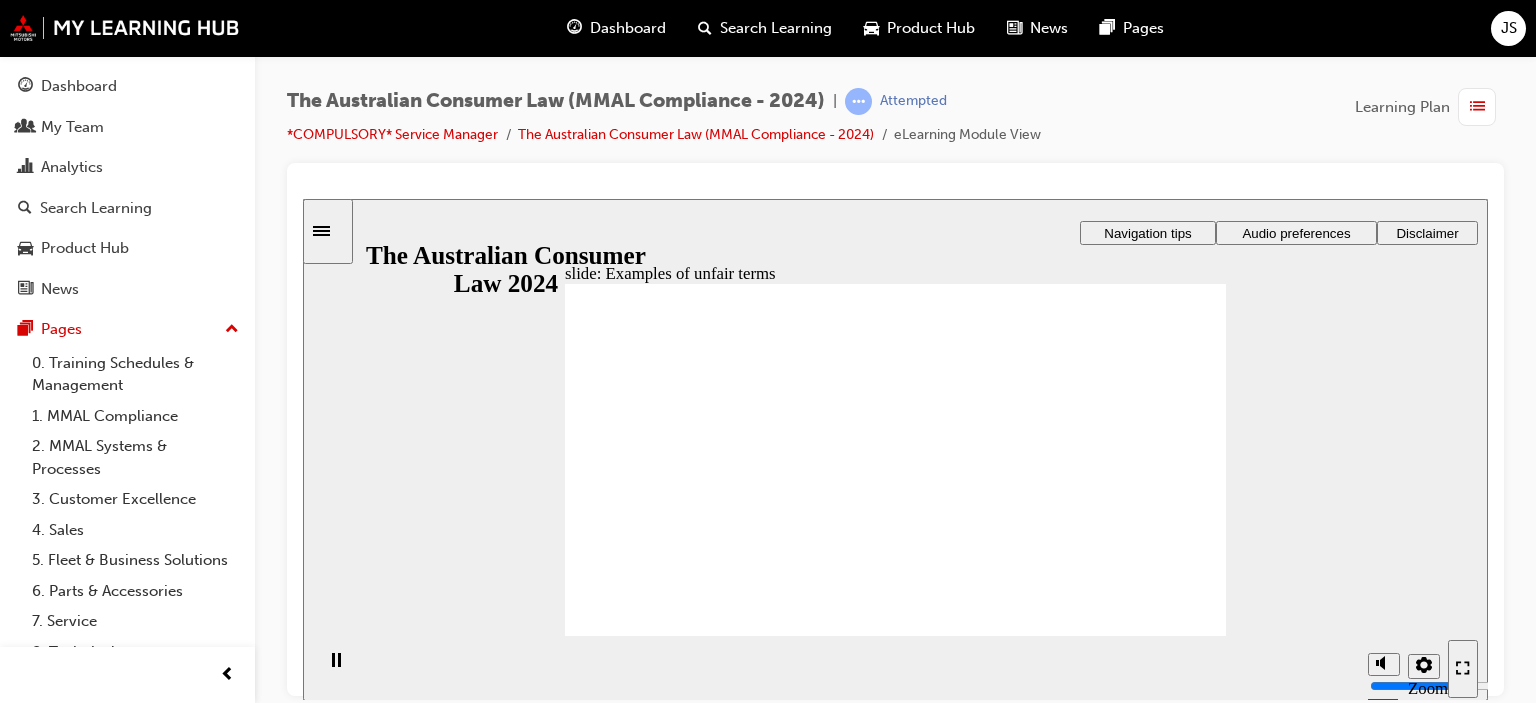click 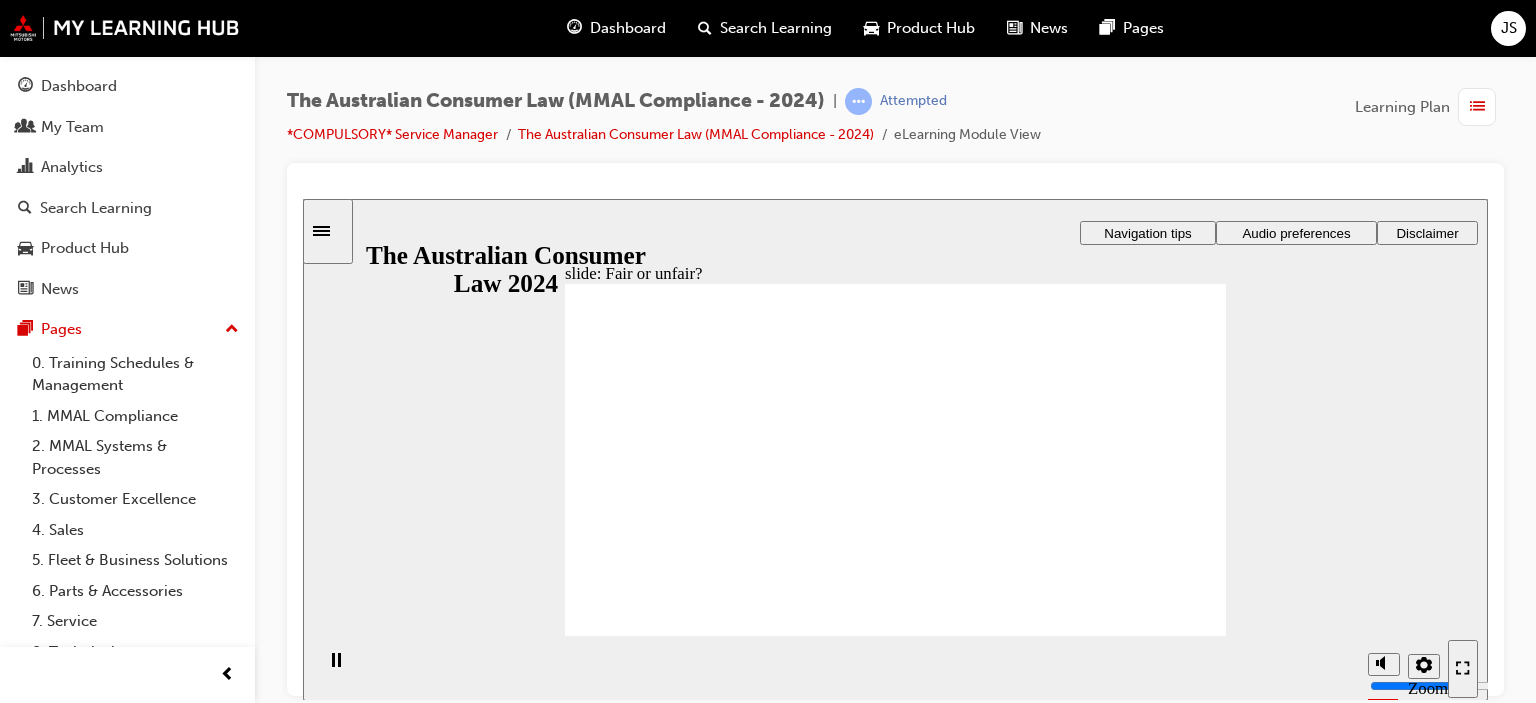 drag, startPoint x: 916, startPoint y: 403, endPoint x: 1062, endPoint y: 526, distance: 190.90573 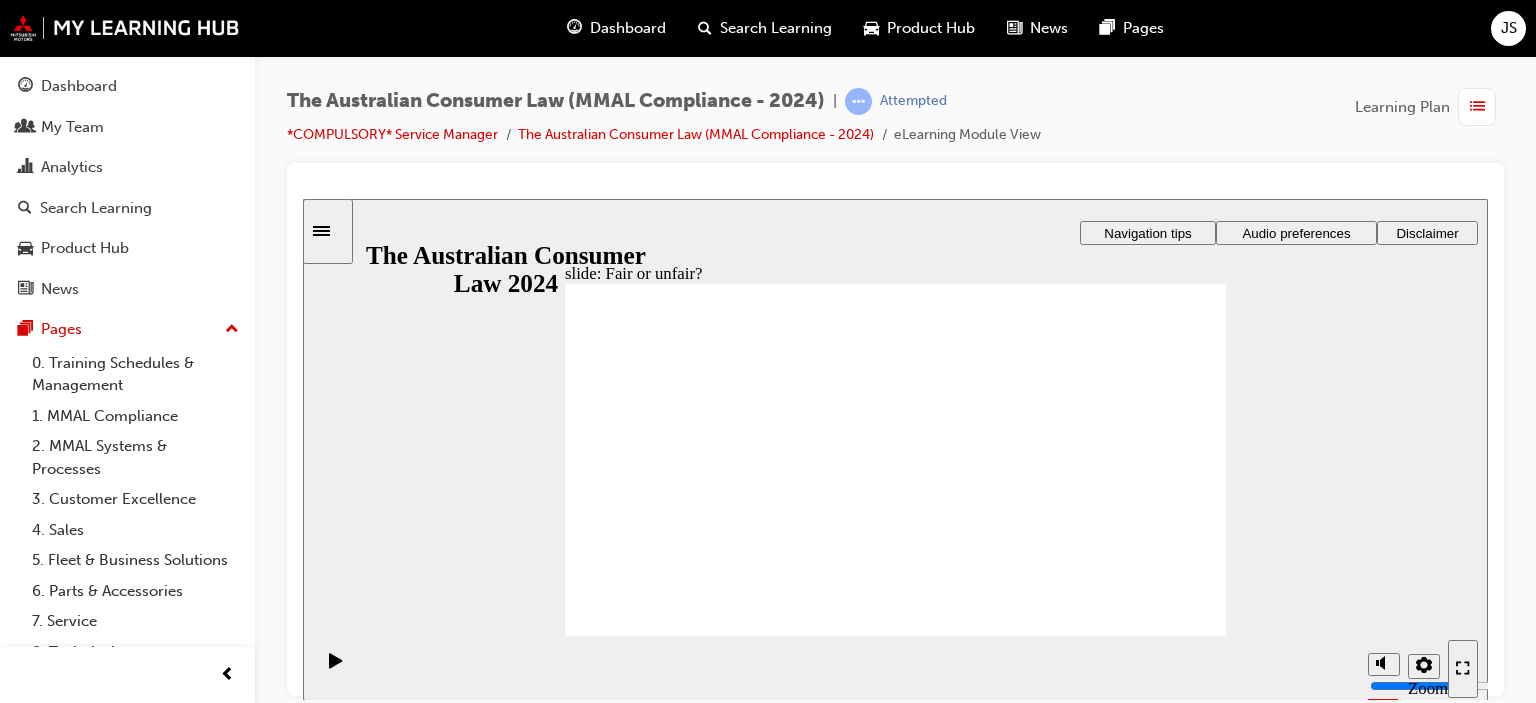 drag, startPoint x: 916, startPoint y: 406, endPoint x: 1111, endPoint y: 501, distance: 216.91013 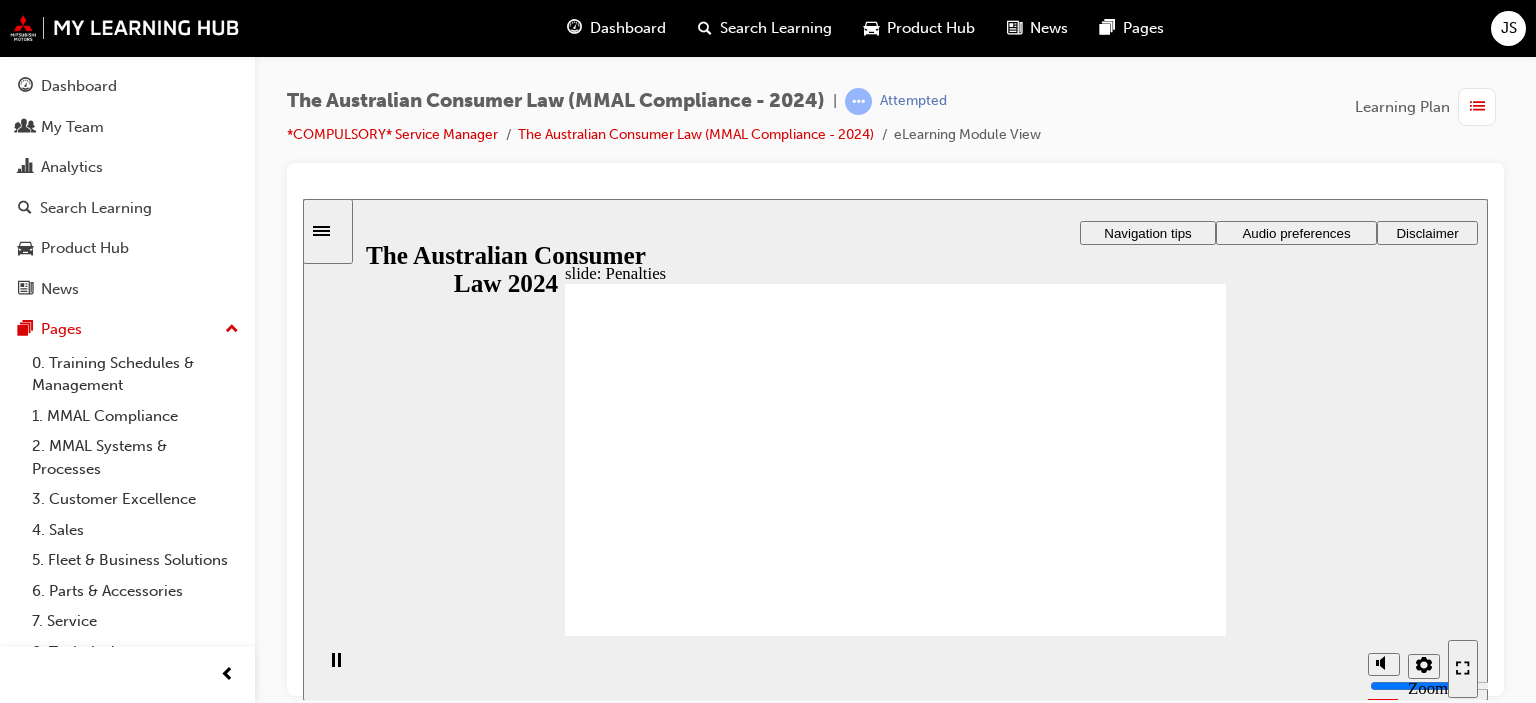 click 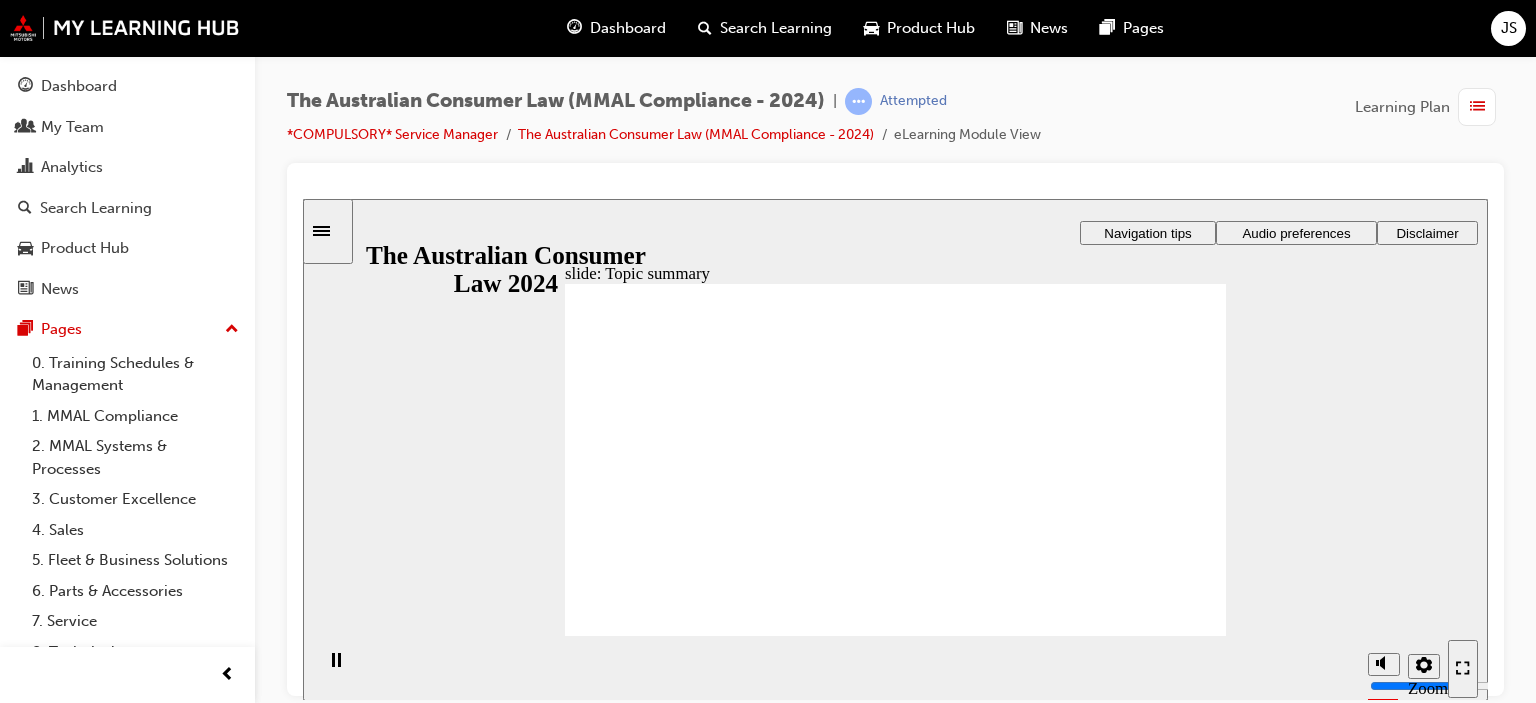 click 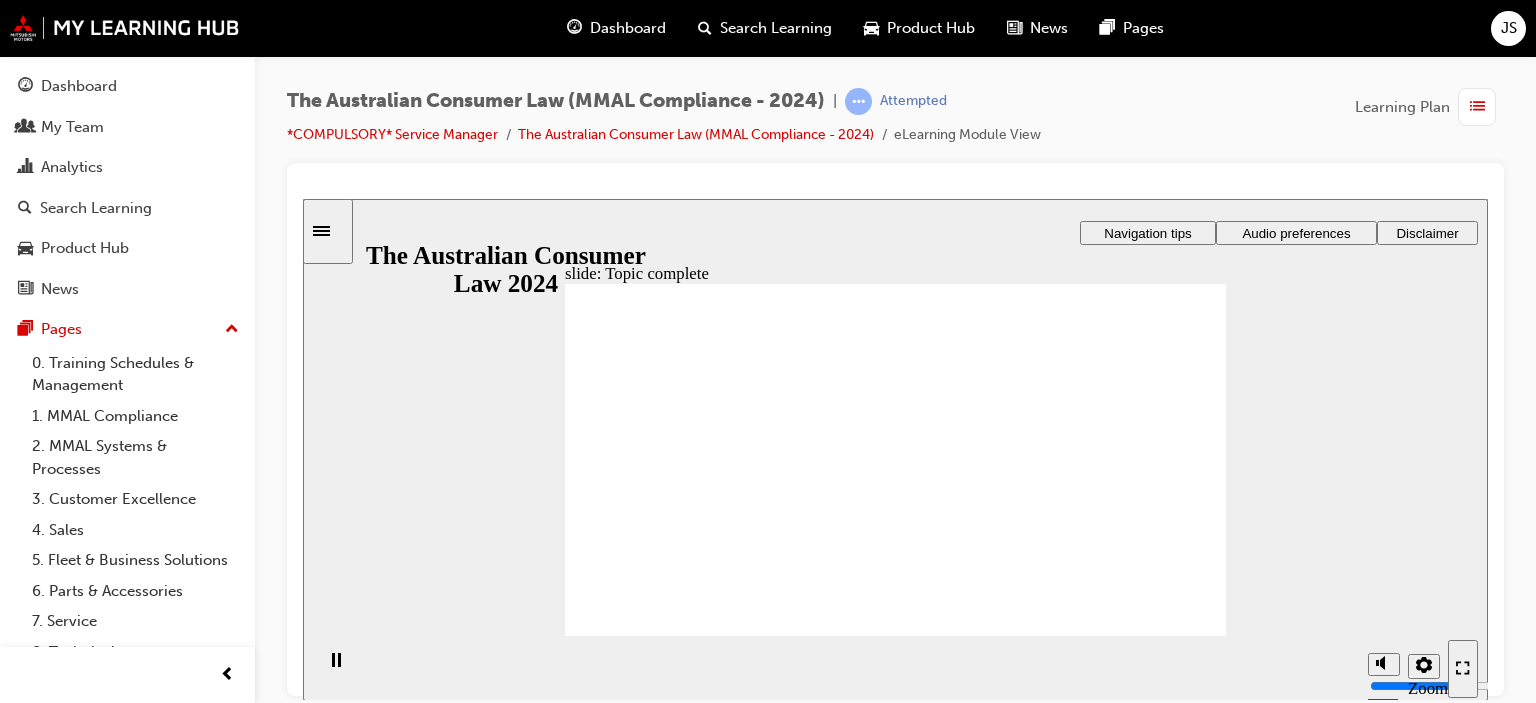 click 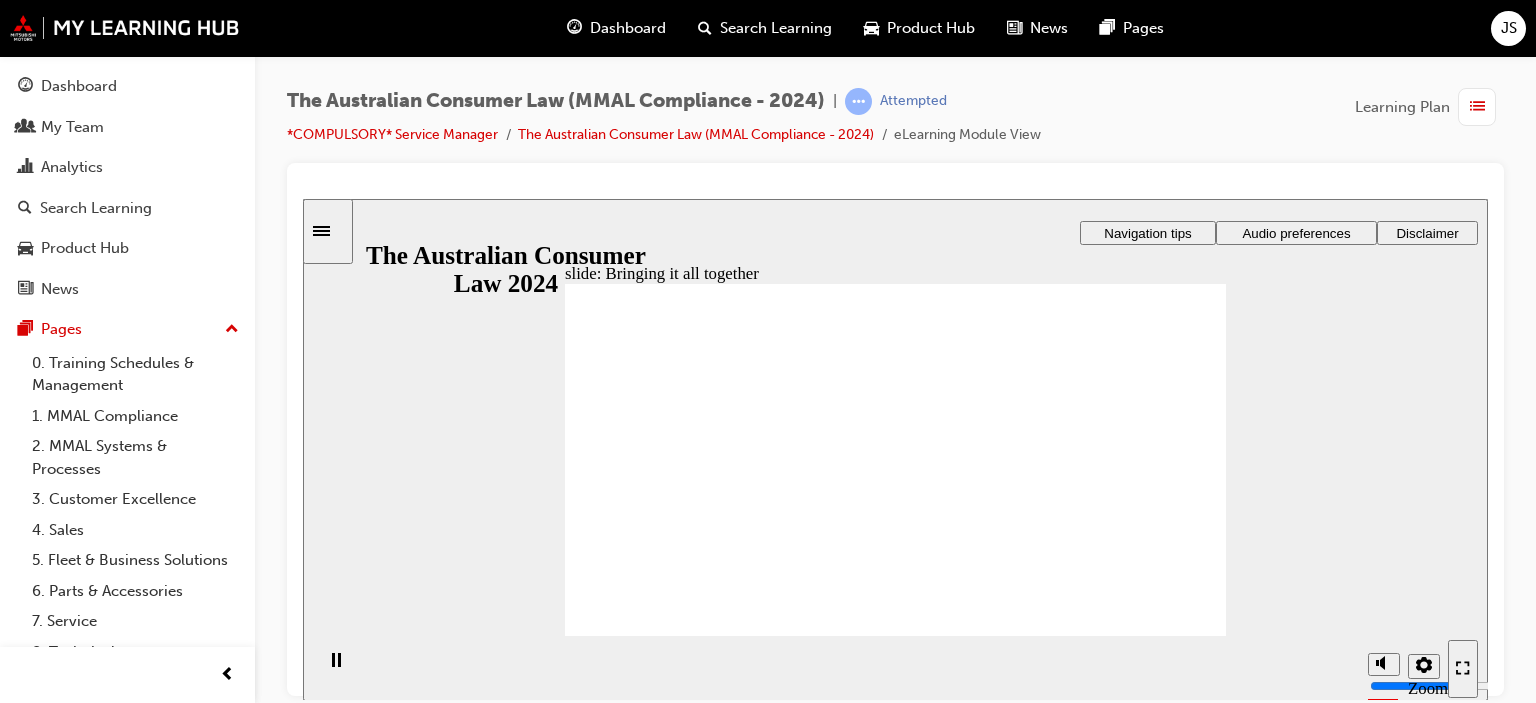 click 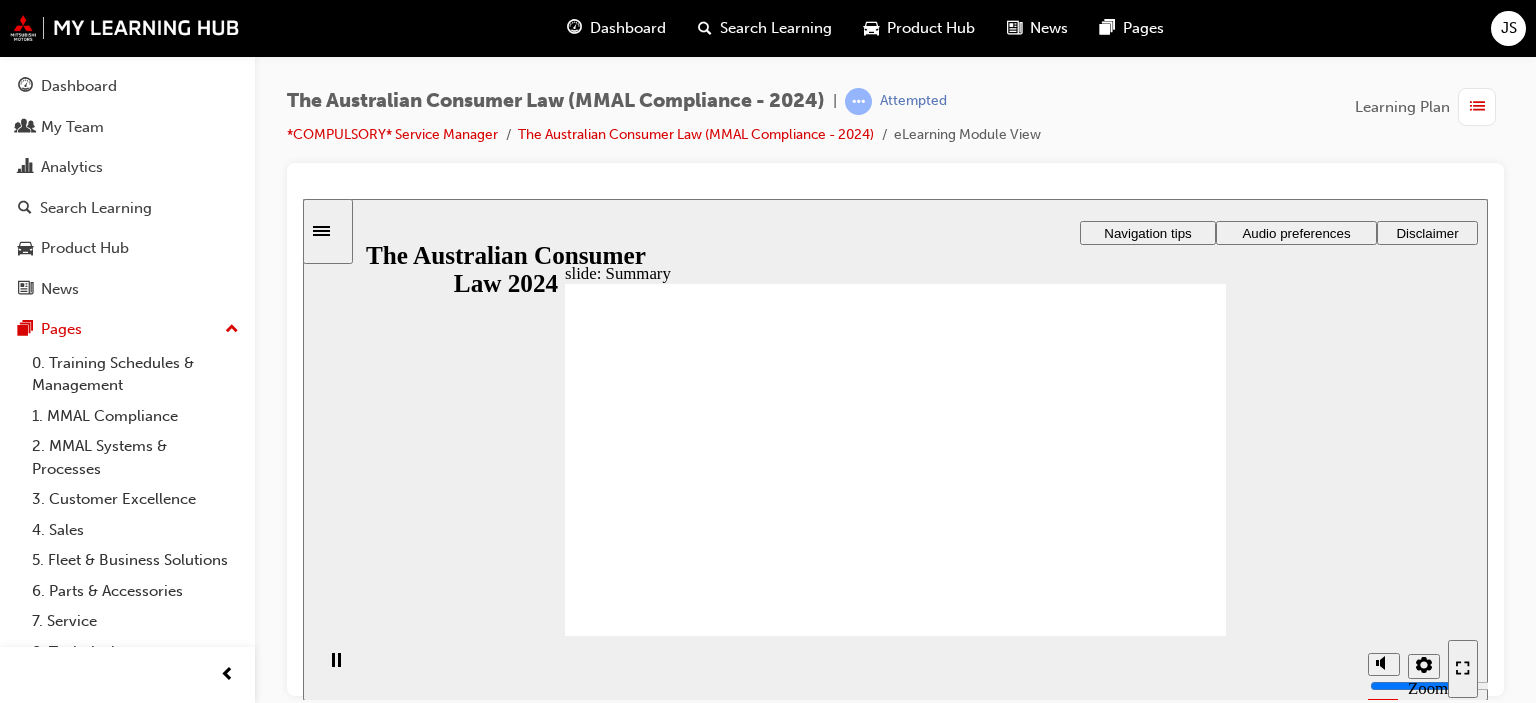 click 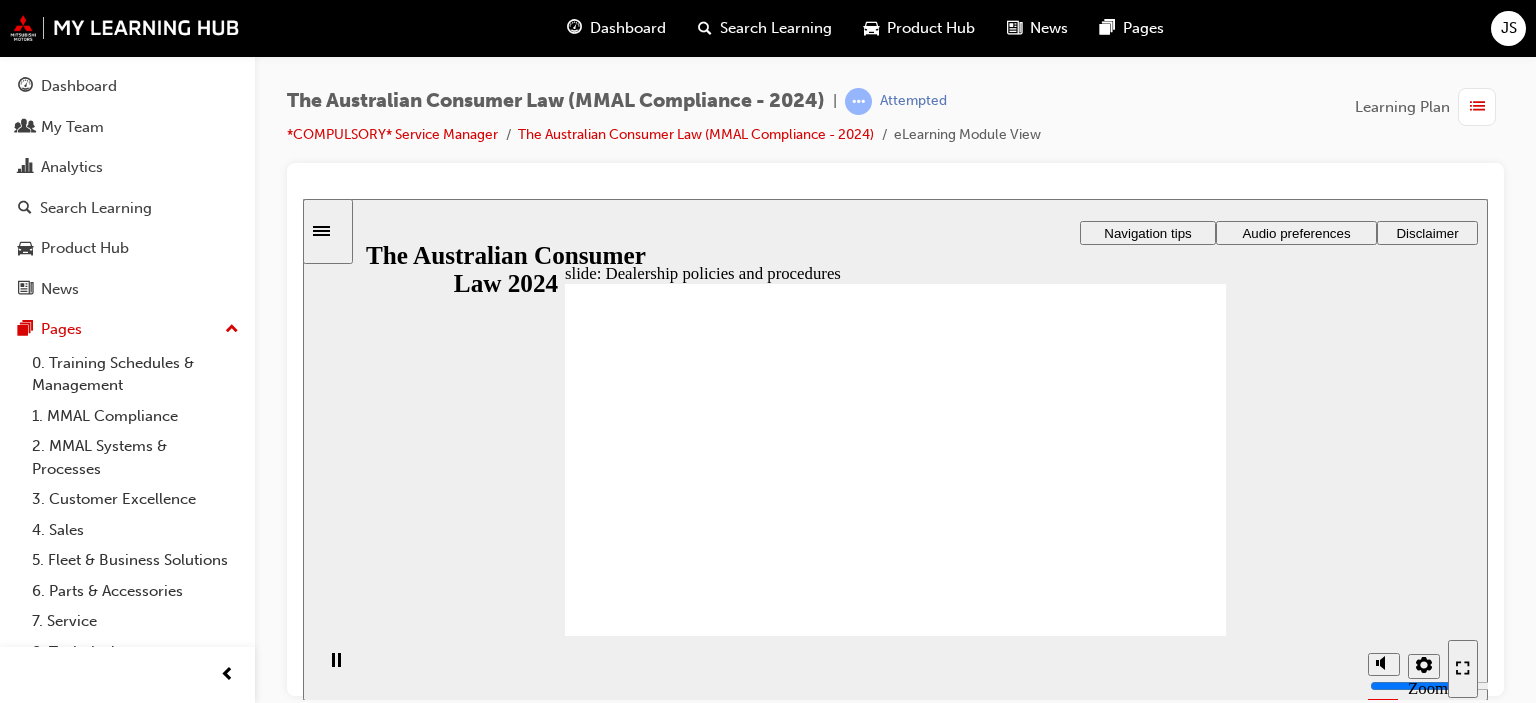 drag, startPoint x: 1168, startPoint y: 622, endPoint x: 1176, endPoint y: 639, distance: 18.788294 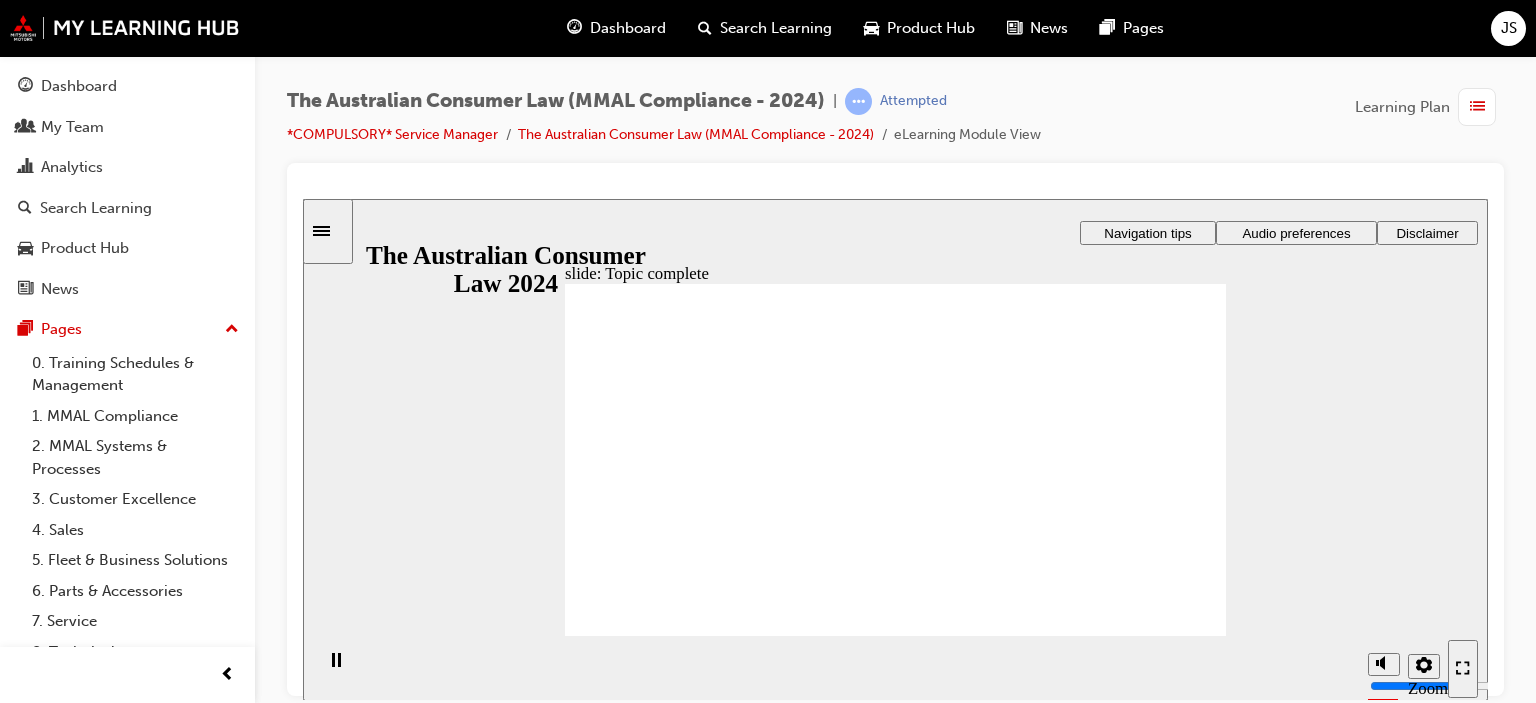 click 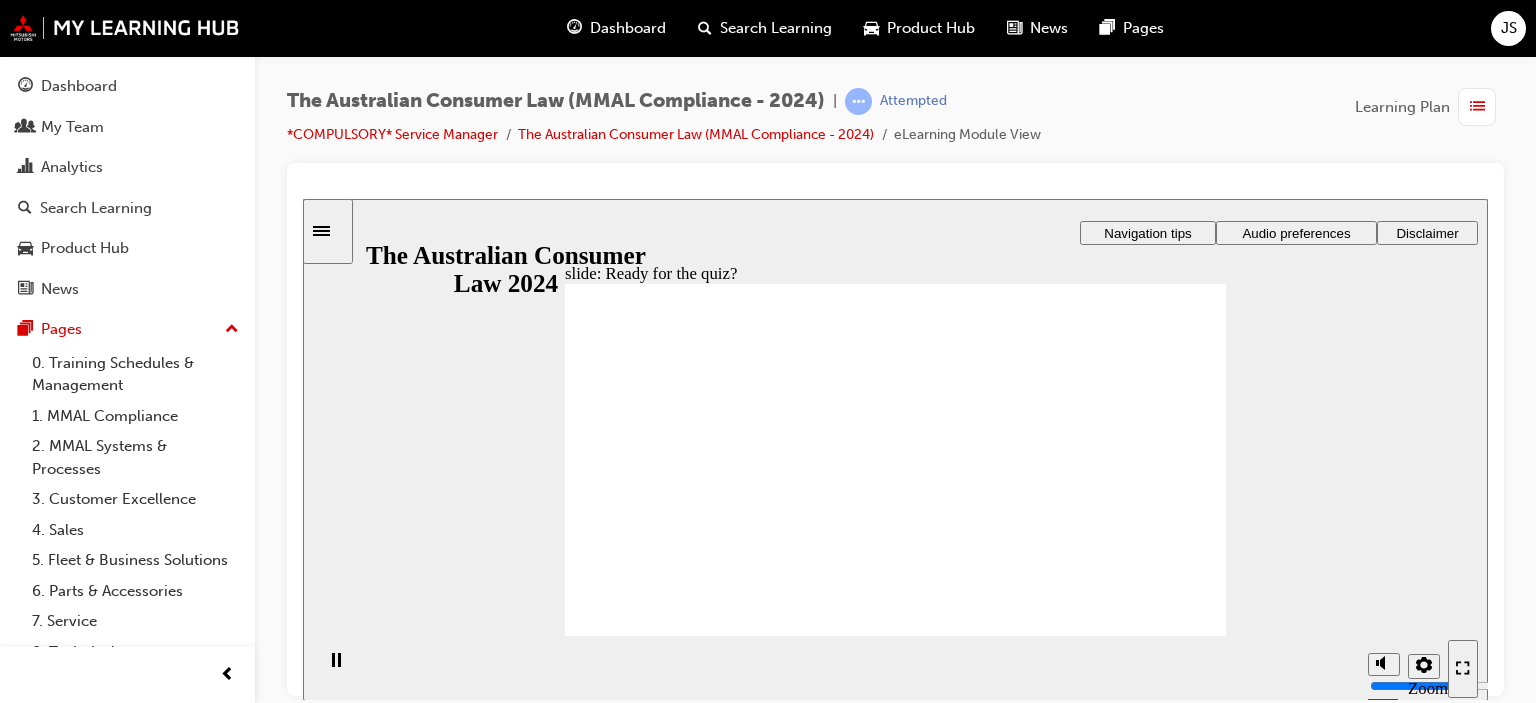 click 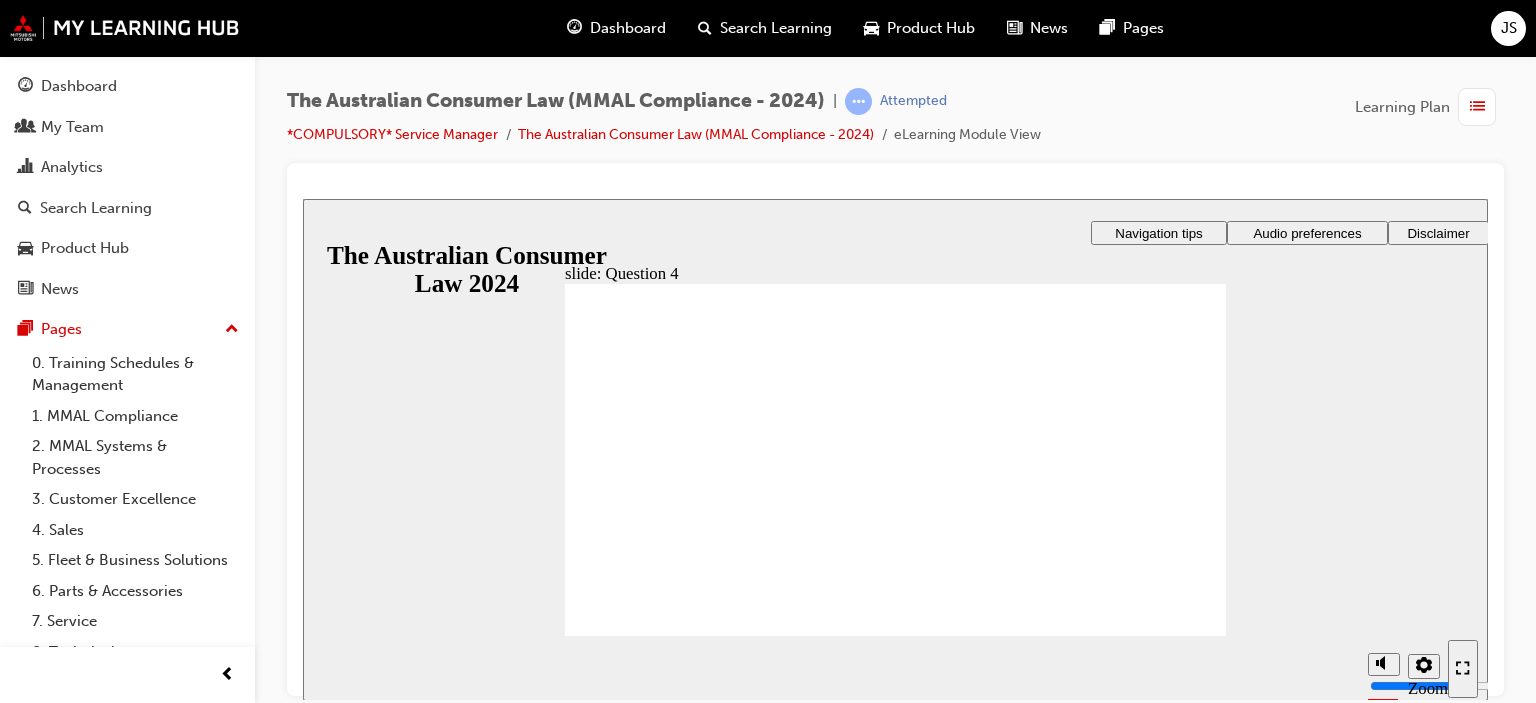 checkbox on "true" 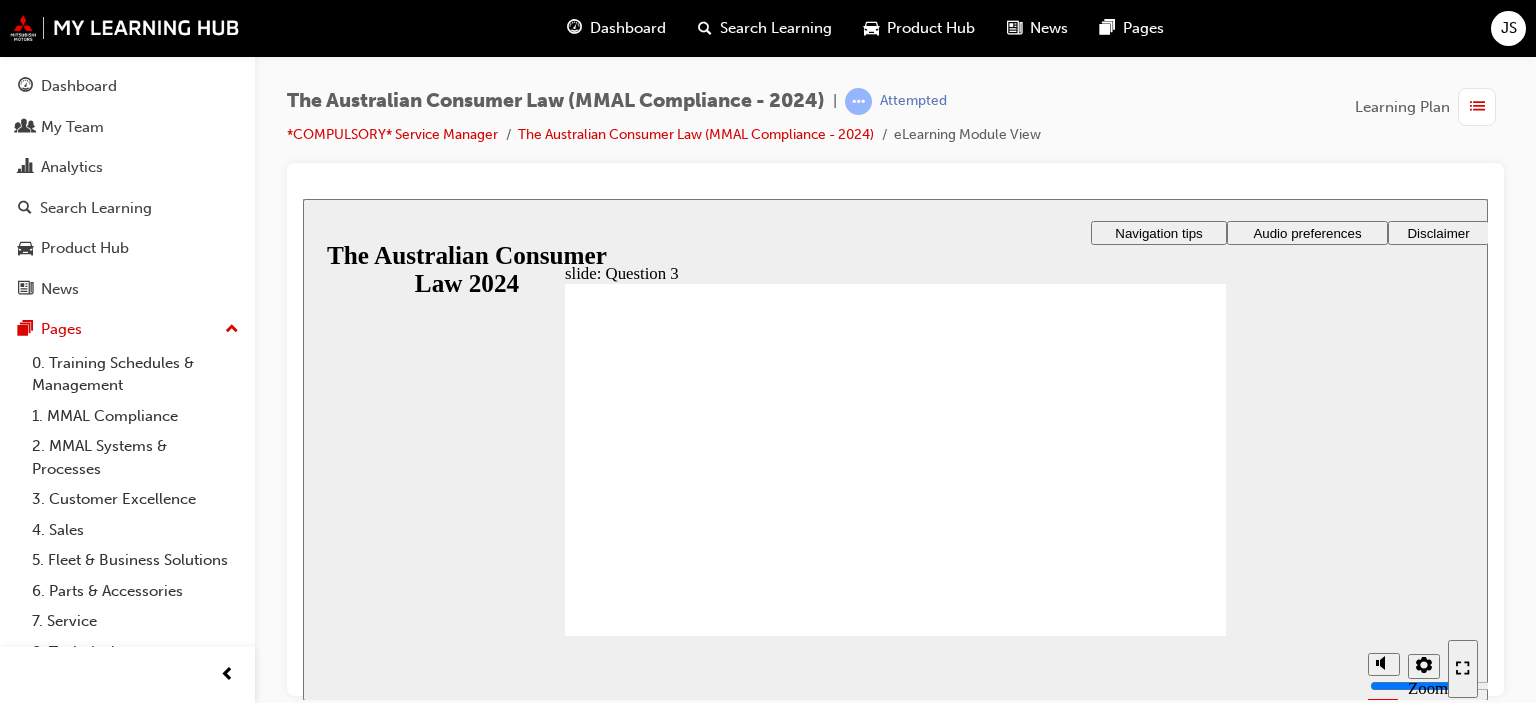 radio on "true" 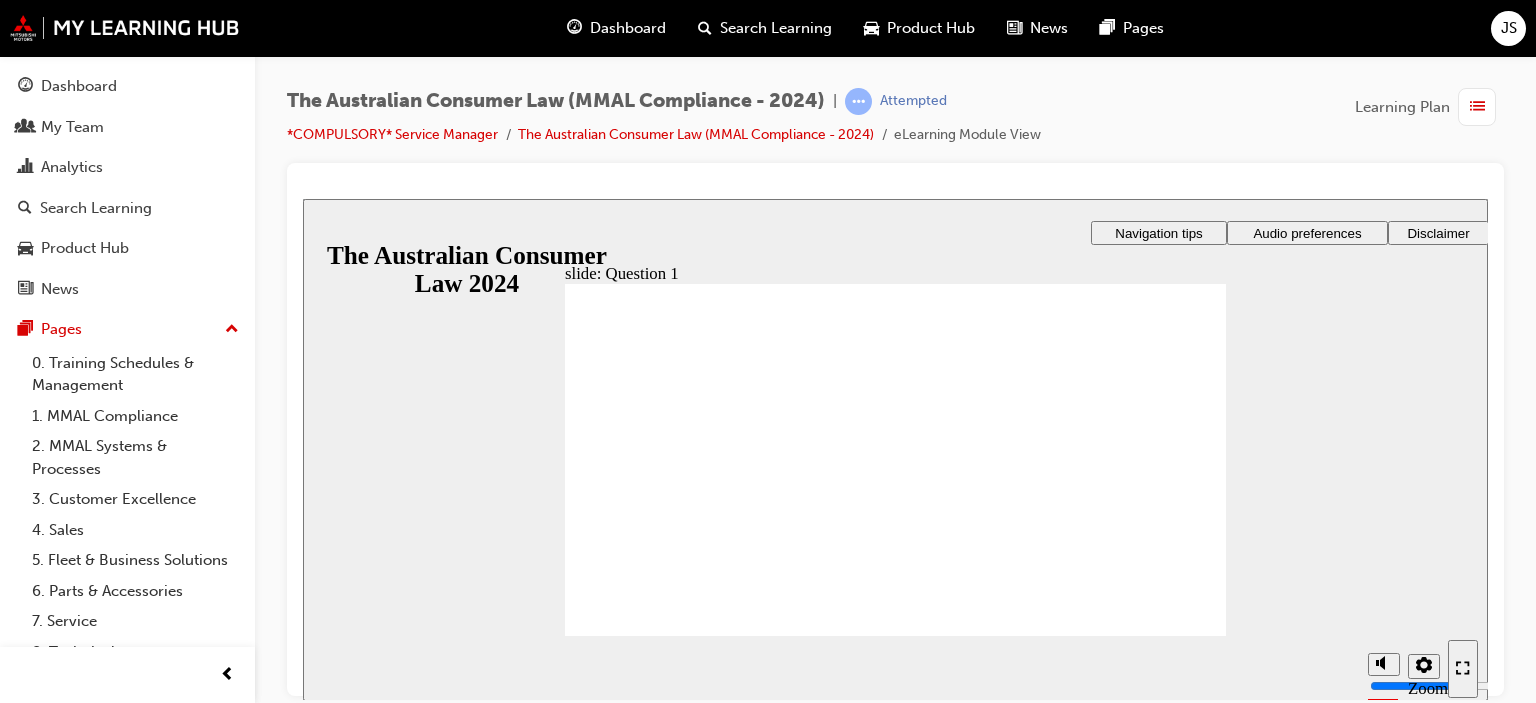 radio on "true" 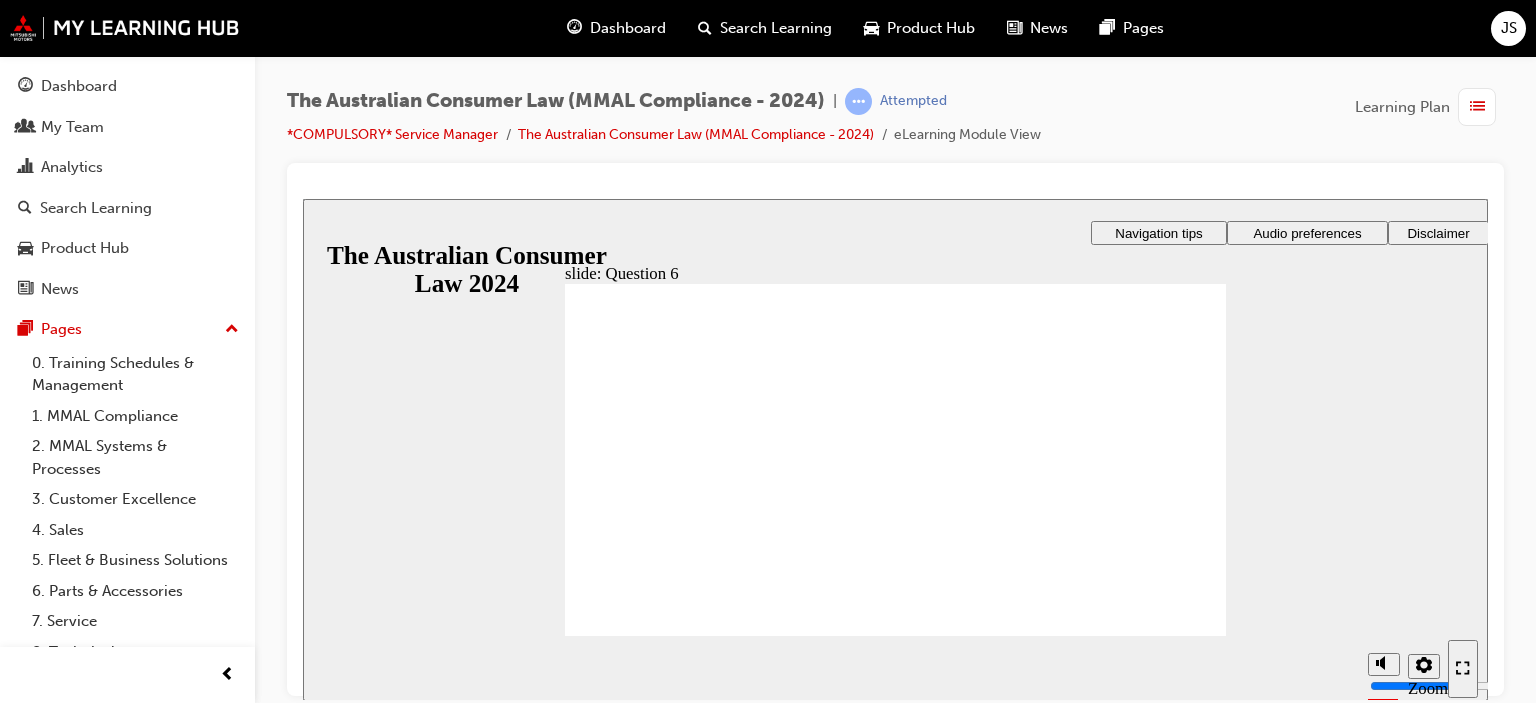 radio on "true" 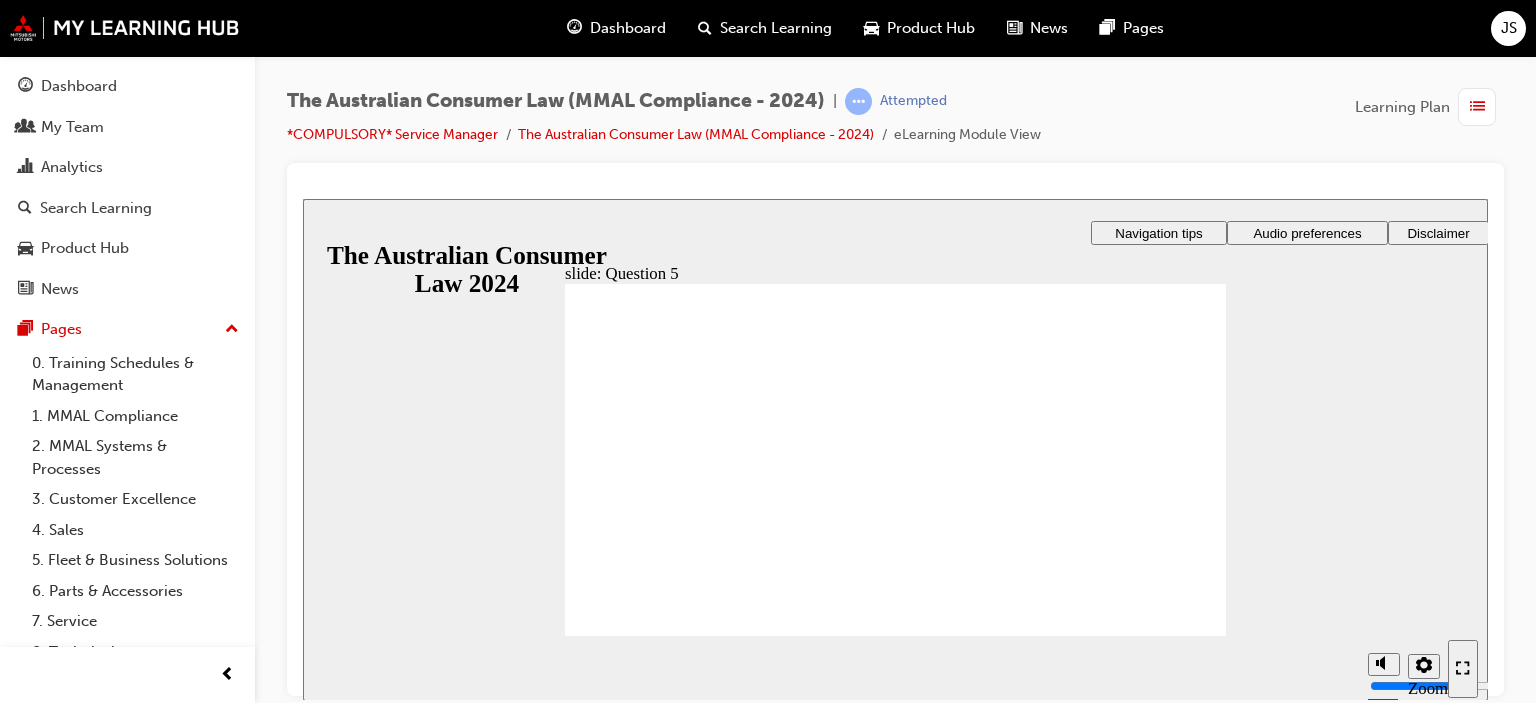 radio on "true" 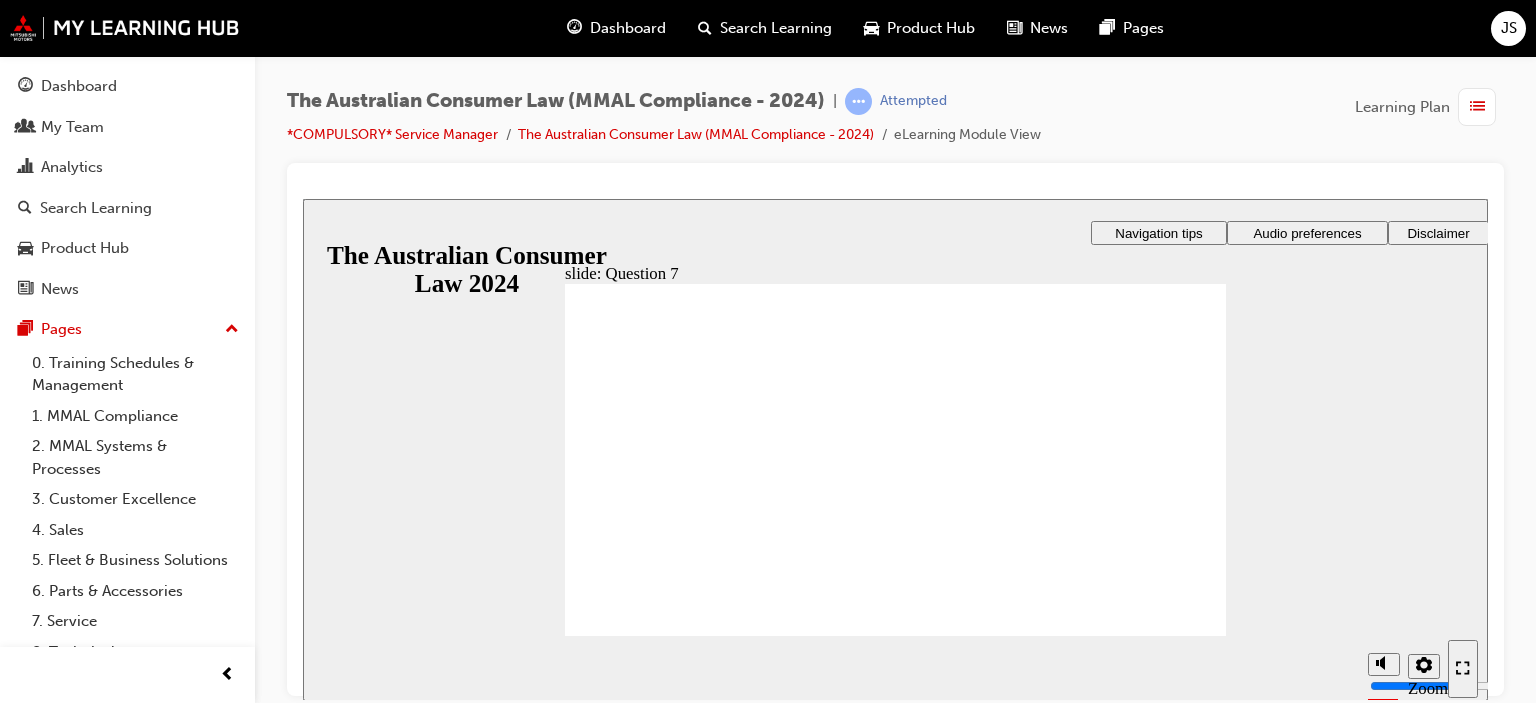checkbox on "true" 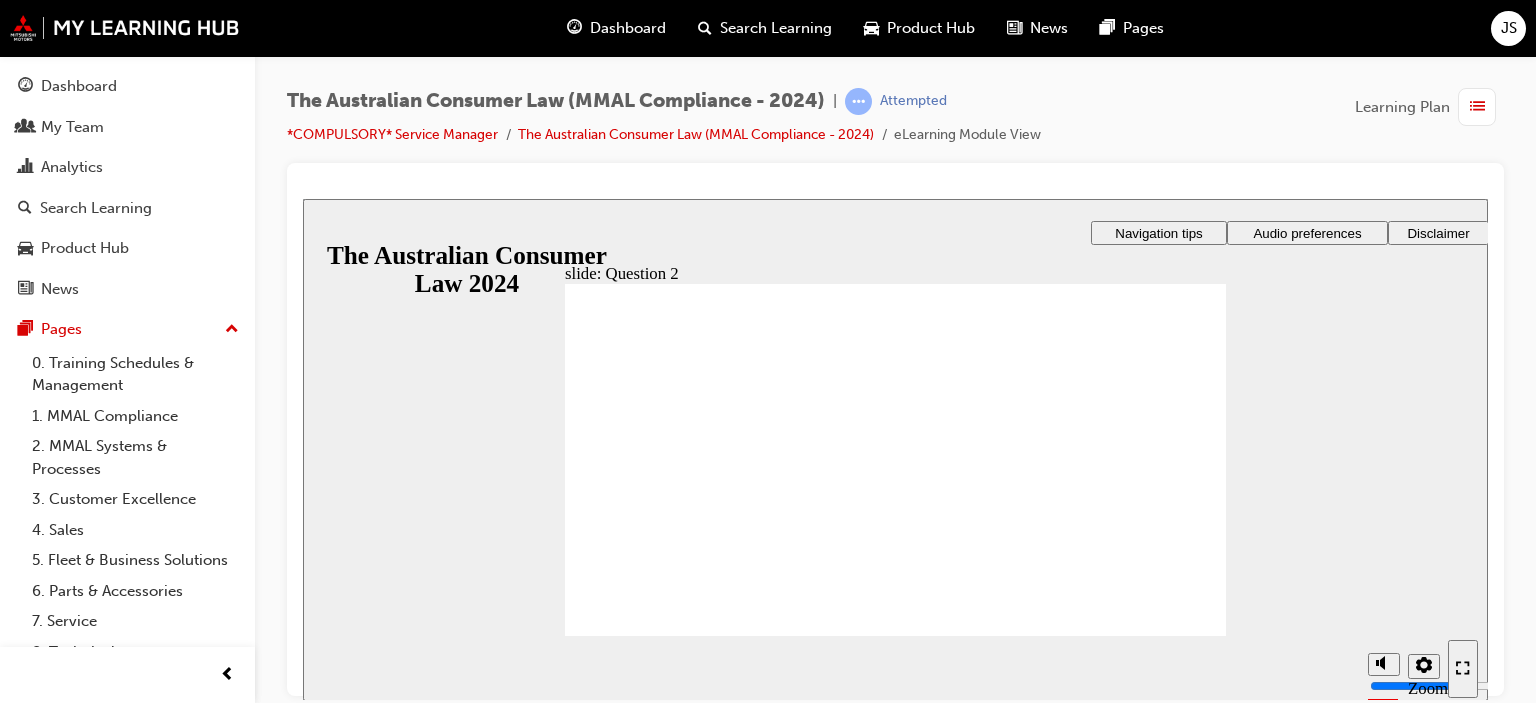 radio on "true" 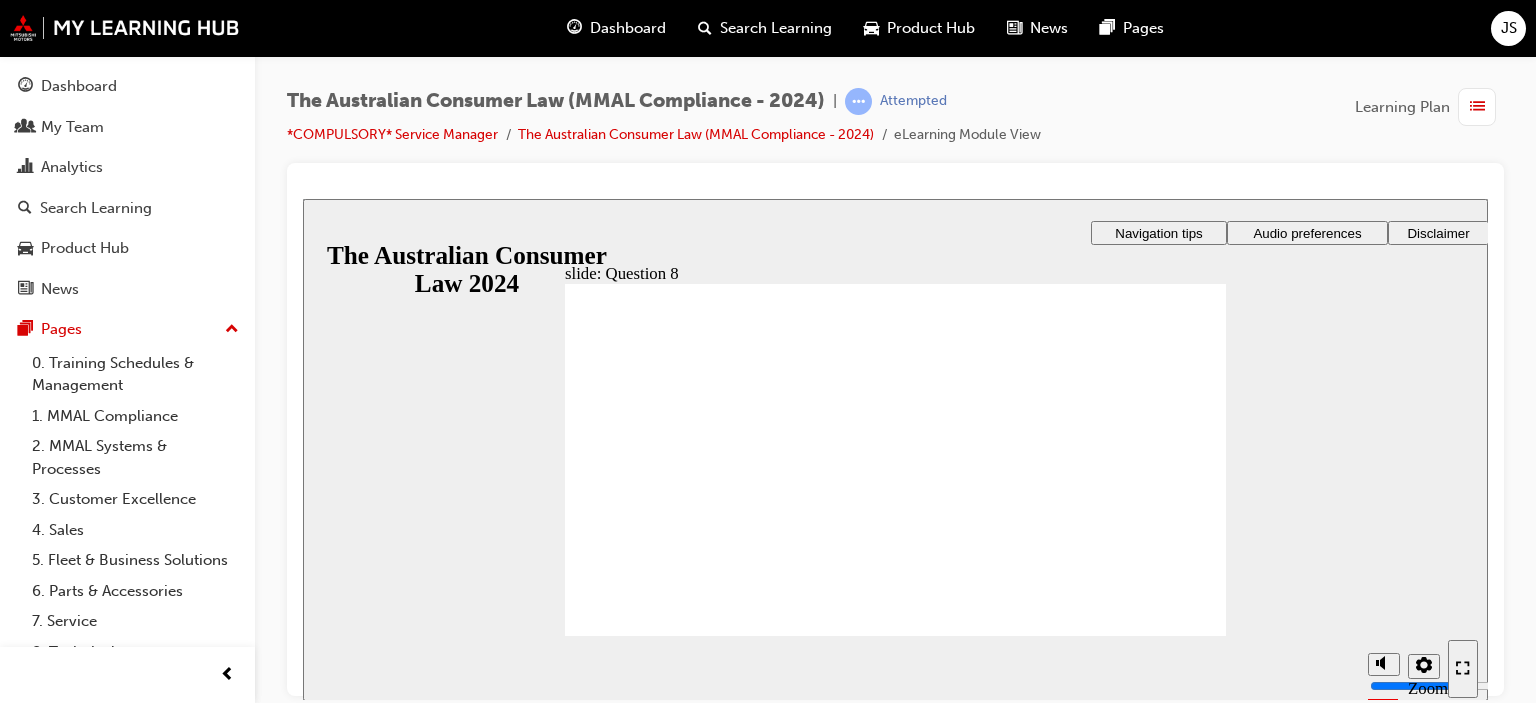 radio on "true" 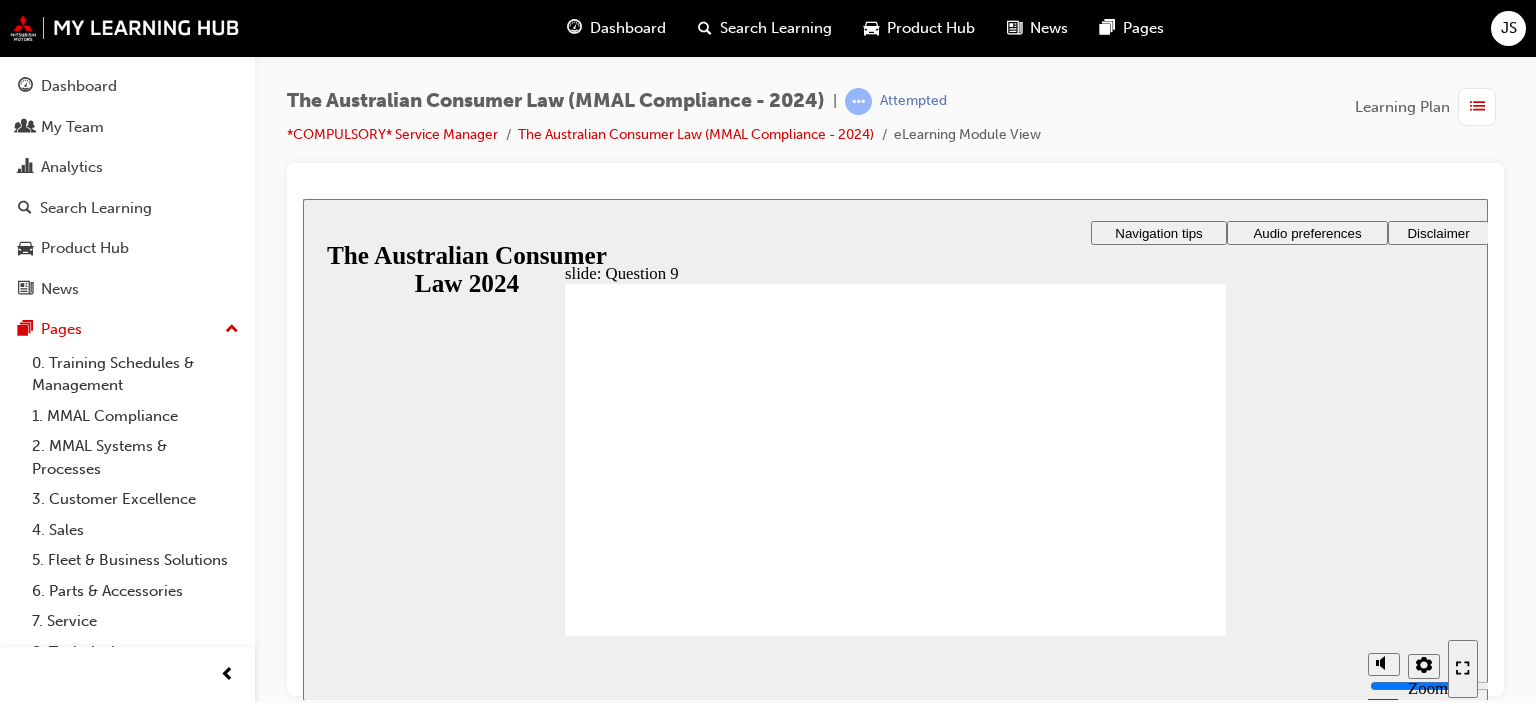 checkbox on "true" 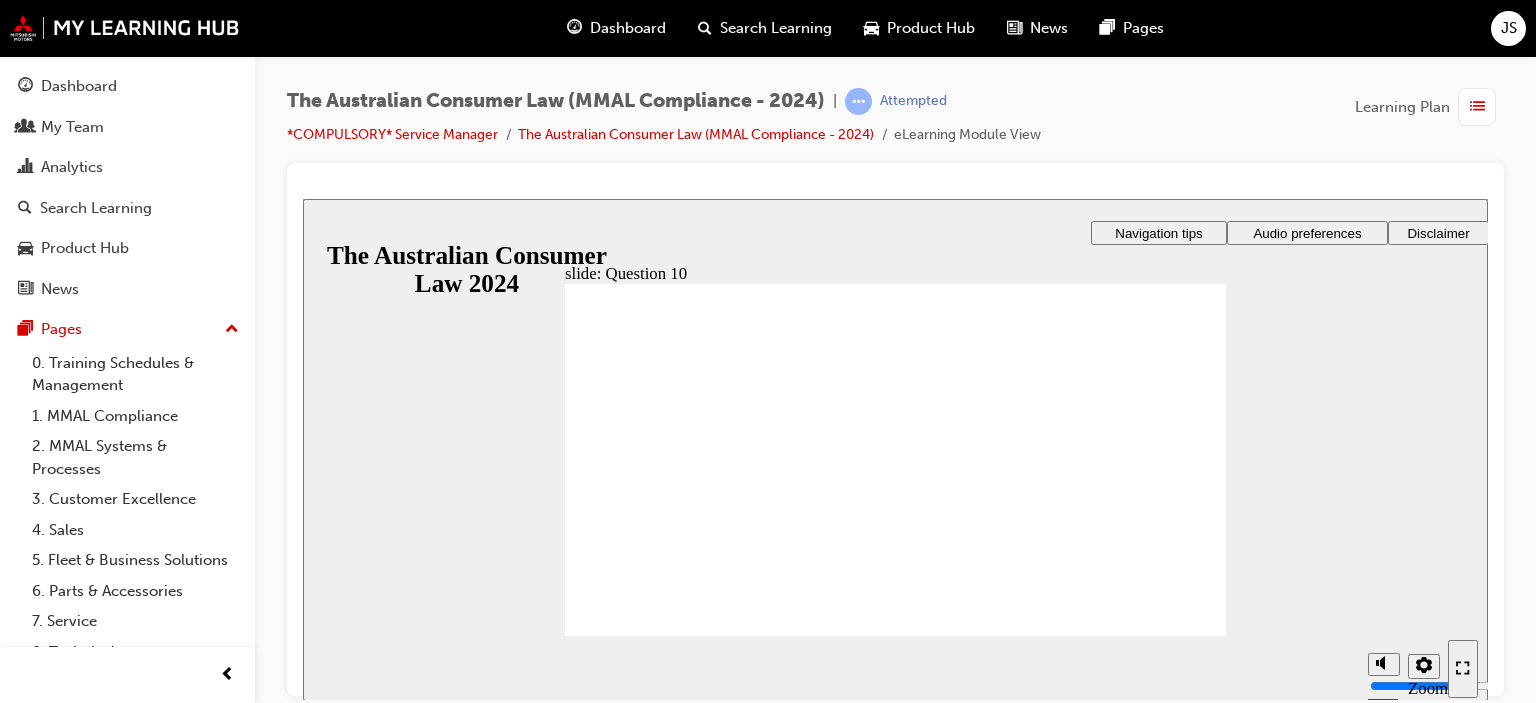 checkbox on "true" 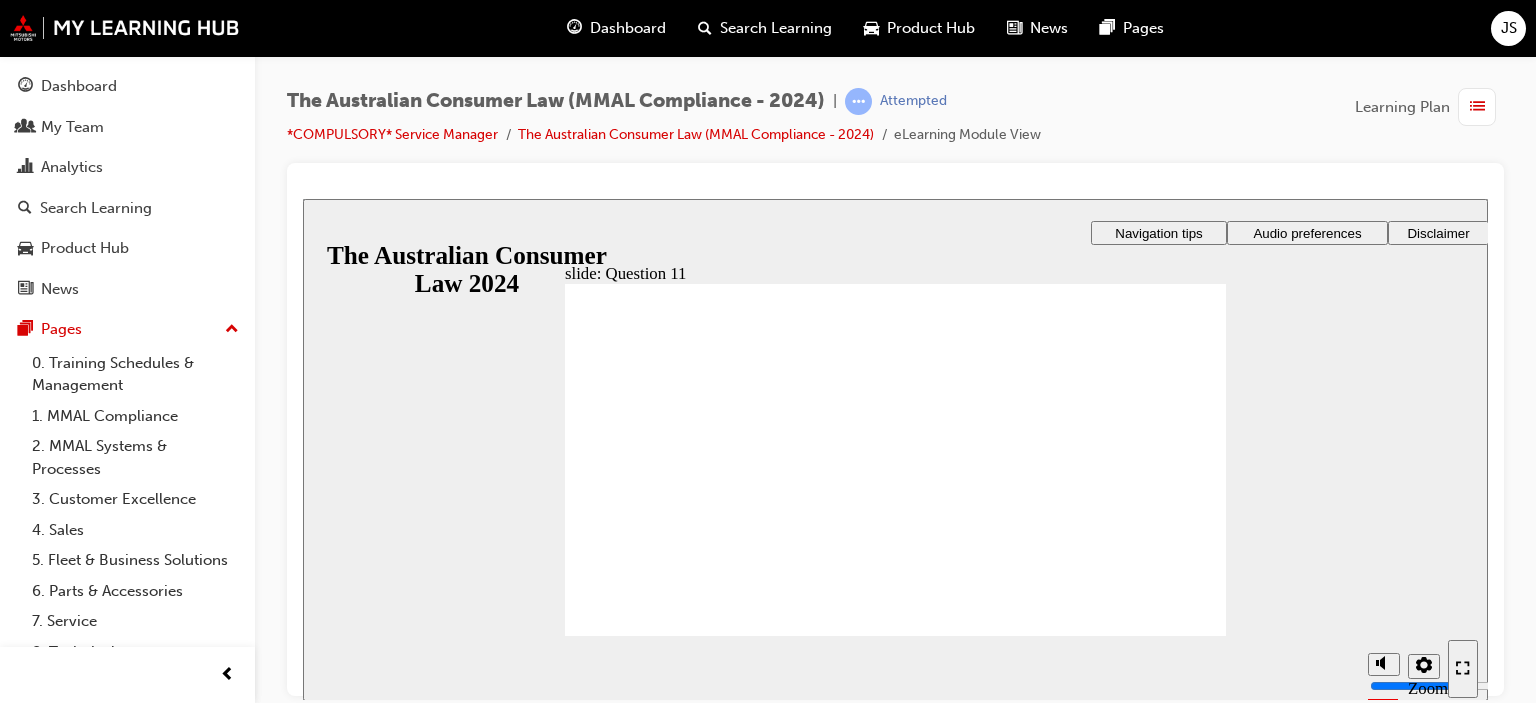checkbox on "true" 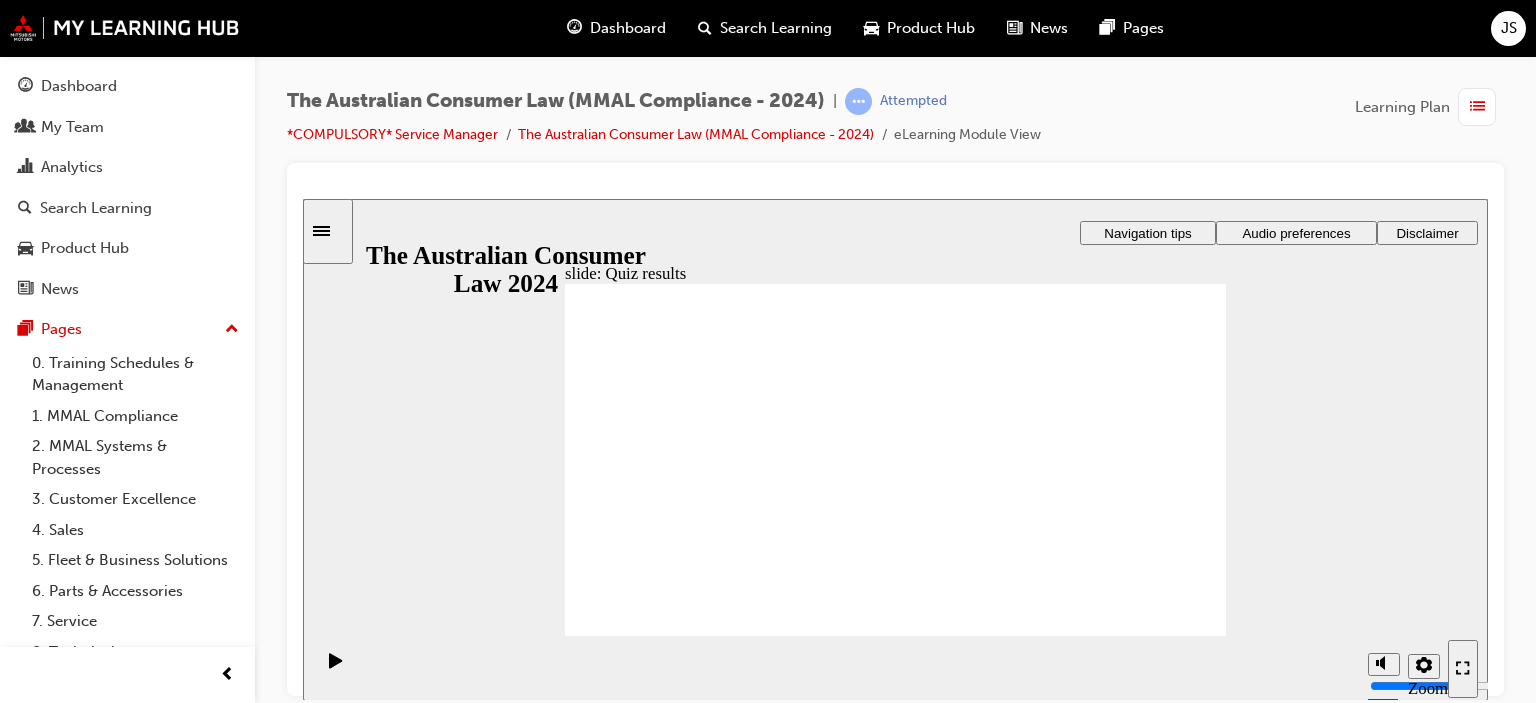 click on "Retry quiz Retry quiz" at bounding box center [995, 2099] 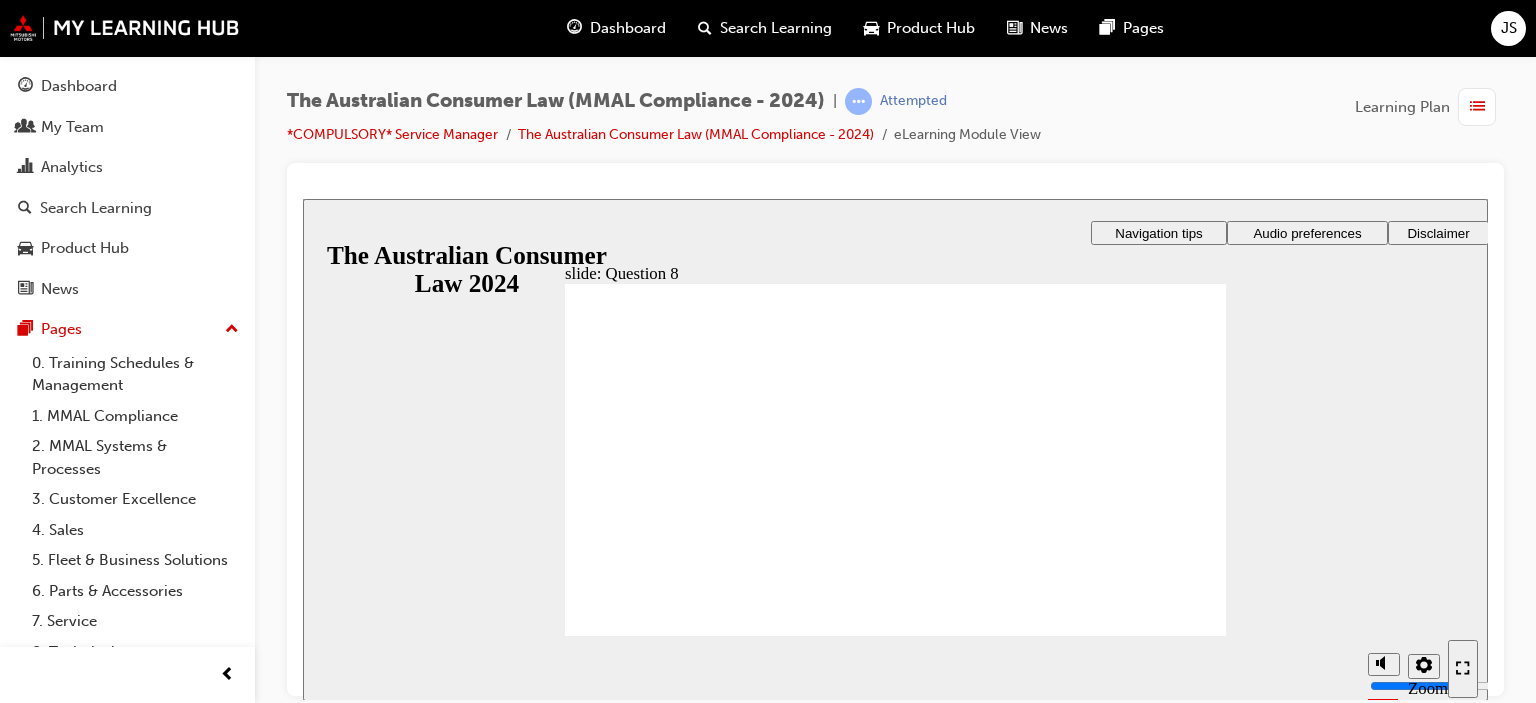 radio on "true" 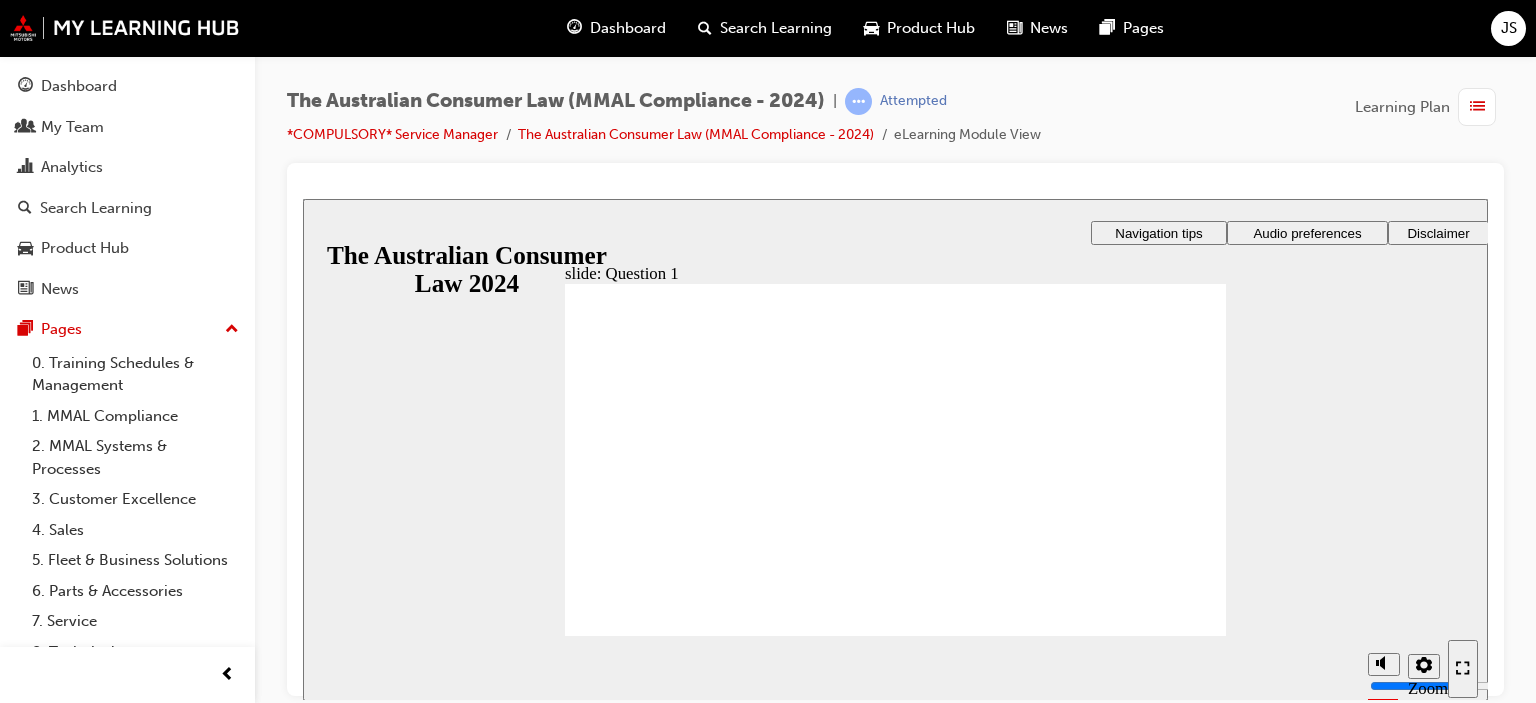 radio on "true" 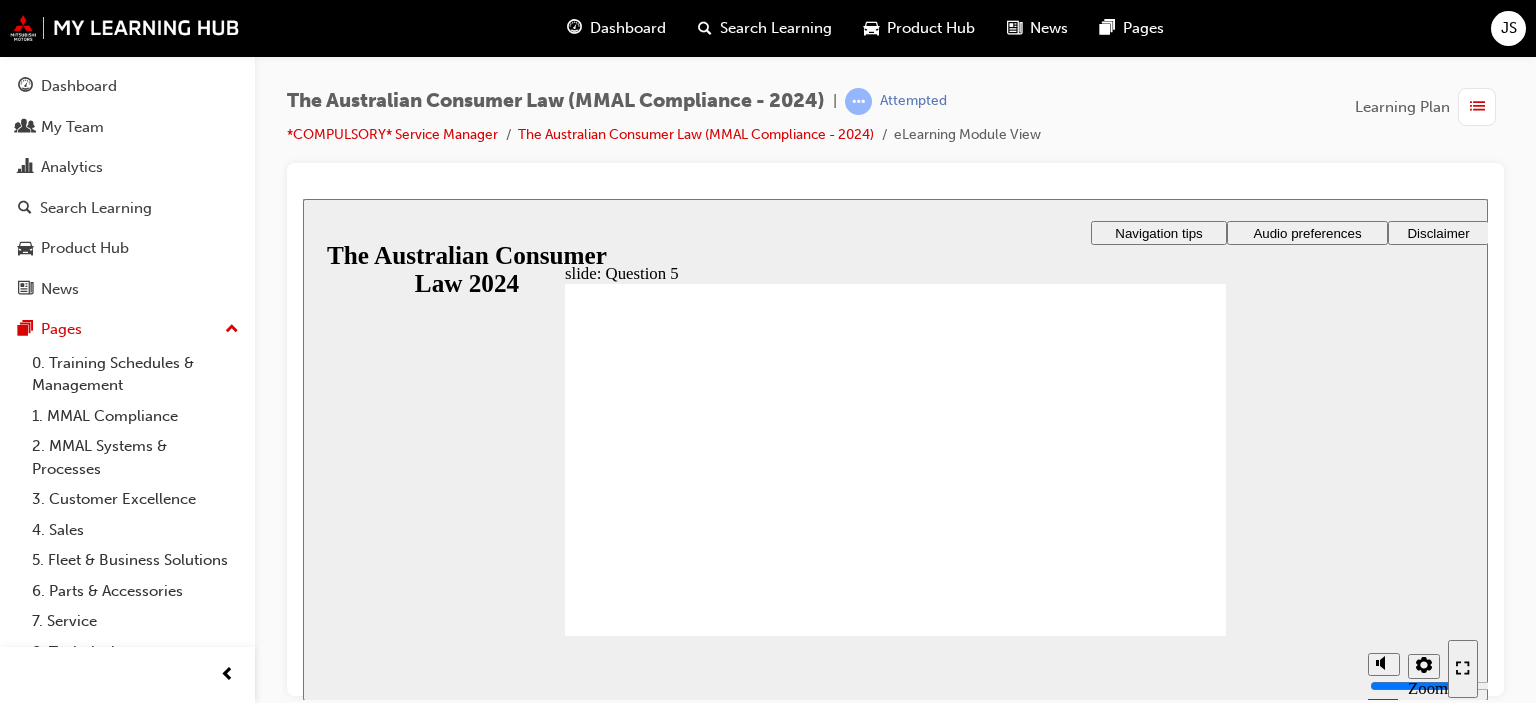 radio on "true" 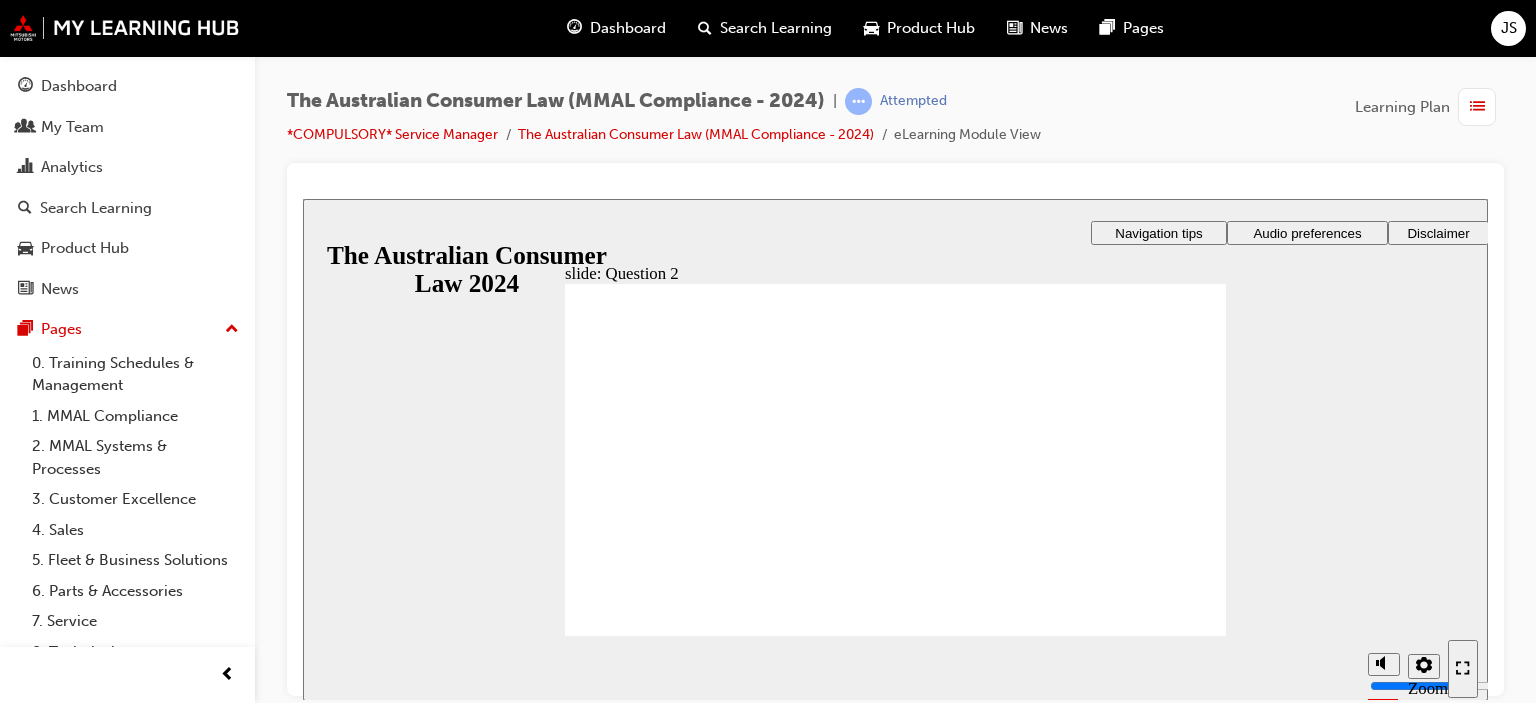 radio on "true" 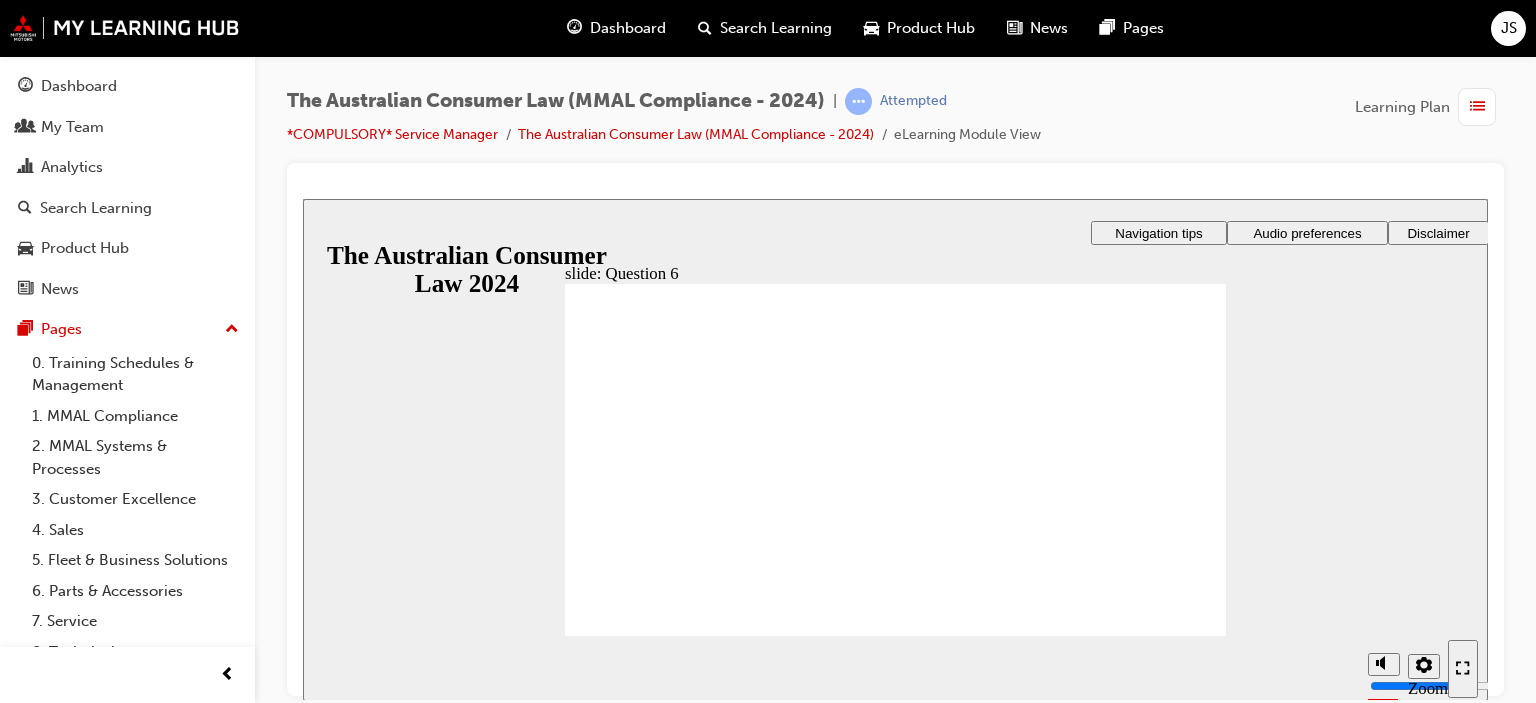 radio on "true" 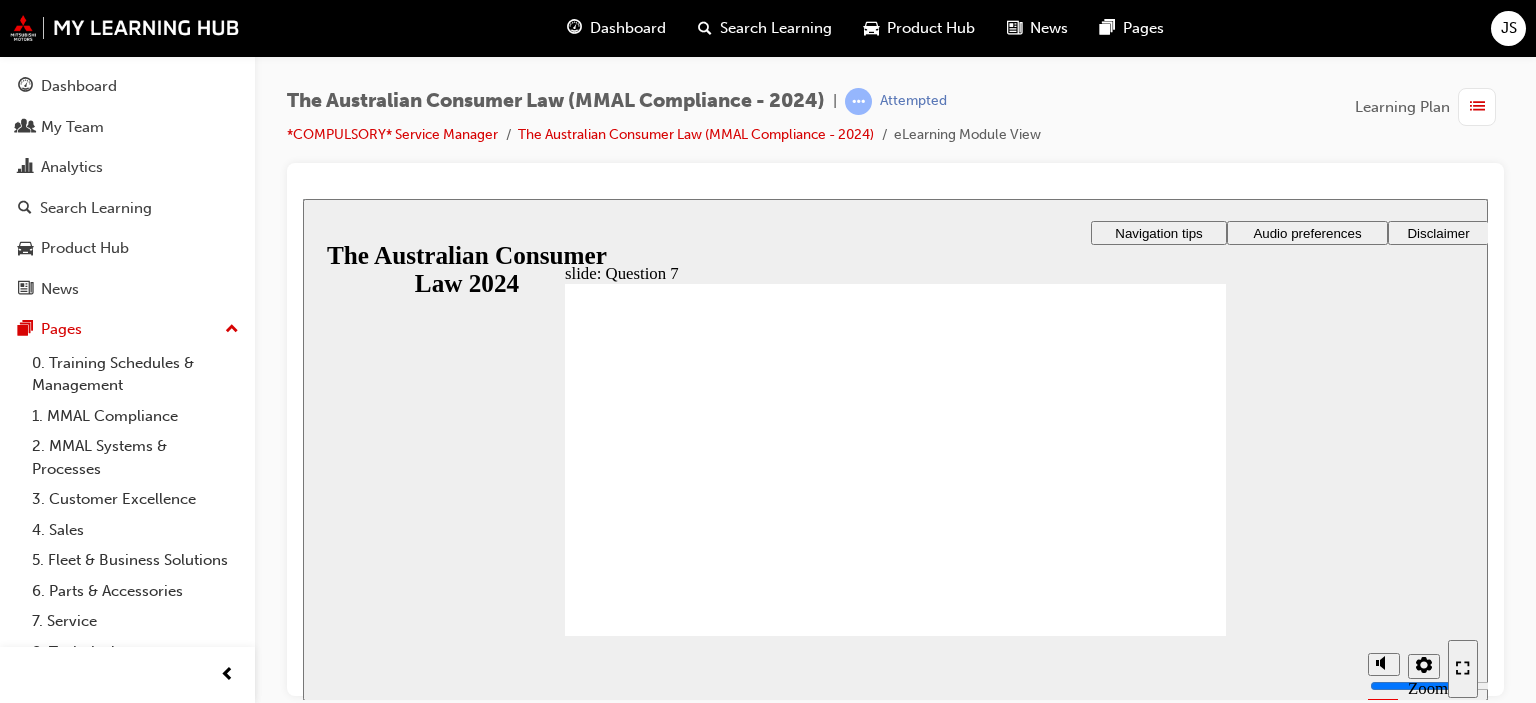 click on "Rectangle 1 That's right. tick icon 1 Rectangle 1 Rectangle 3 Question  5   of 11 The sound system has failed on a Customer’s new vehicle. The issue can be fixed in a reasonable time.  However, the Customer wants a replacement because the vehicle is brand-new and shouldn’t have these issues. Is the Customer entitled to a replacement? Select the  correct answer  and then click  Submit . Yes. The vehicle is brand-new so they should get a replacement. Yes. This is a major failure, so they are entitled to a refund or replacement. No. The failure can be fixed in a reasonable time, so the Customer is not entitled to a replacement.  No. Sound systems are not covered under consumer guarantees.  Click  Next  to continue. Submit Round Same Side Corner 1 Next Rectangle 1 Round Same Side Corner 1 Next Rectangle 1 Oval 1 Round Same Side Corner 1 Next Round Same Side Corner 1 Round Same Side Corner 1 Back Rectangle 1 Round Same Side Corner 1 Back Round Same Side Corner 1 Back Rectangle 1 Oval 1 Correct Incorrect Submit" at bounding box center (895, 469) 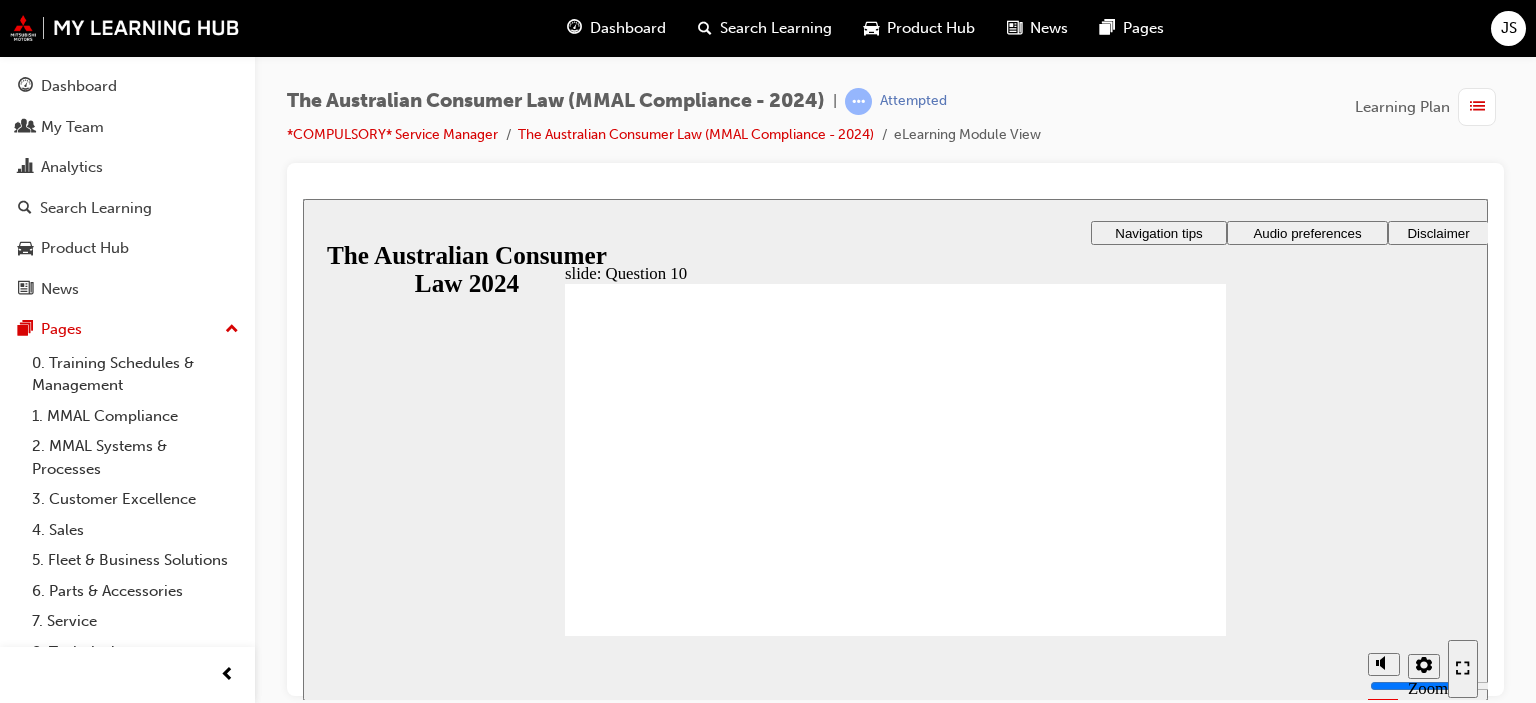 checkbox on "true" 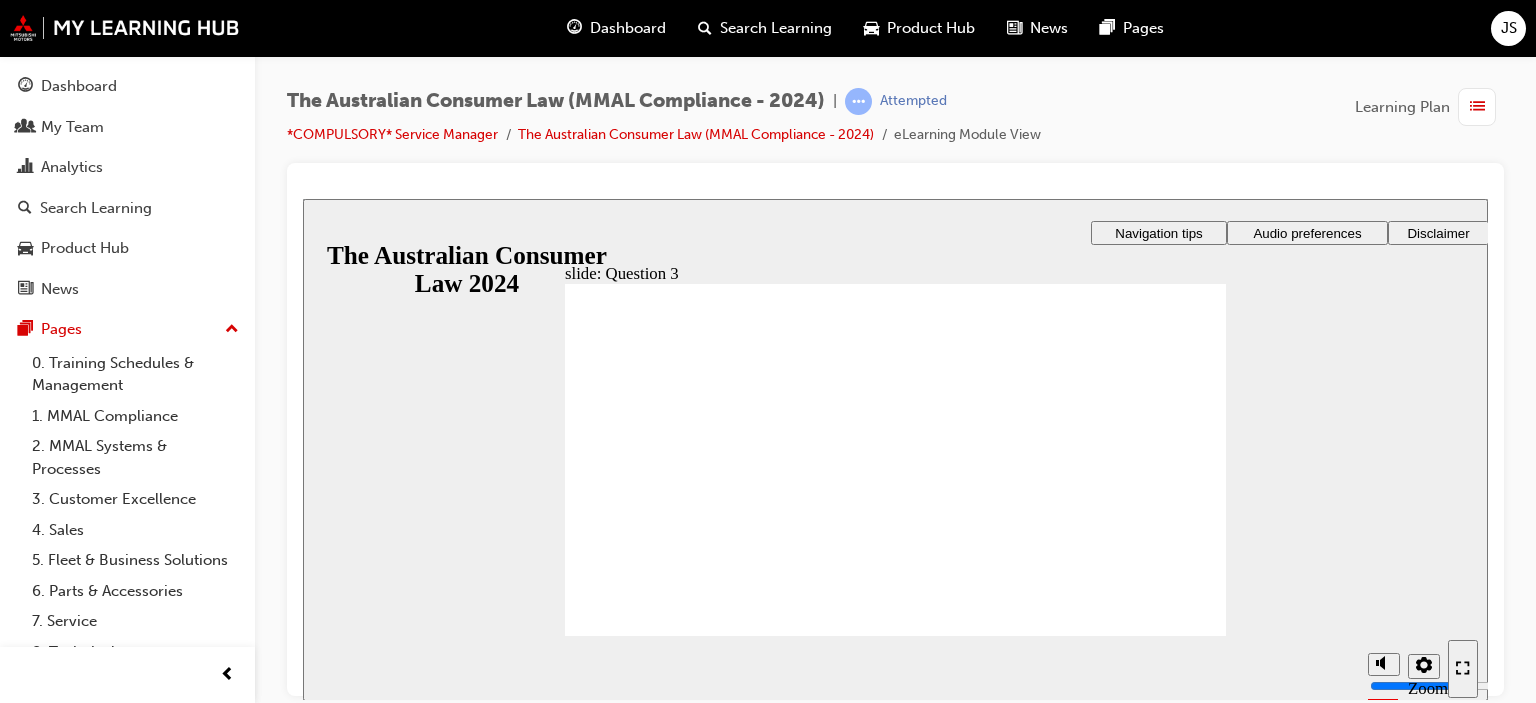 radio on "true" 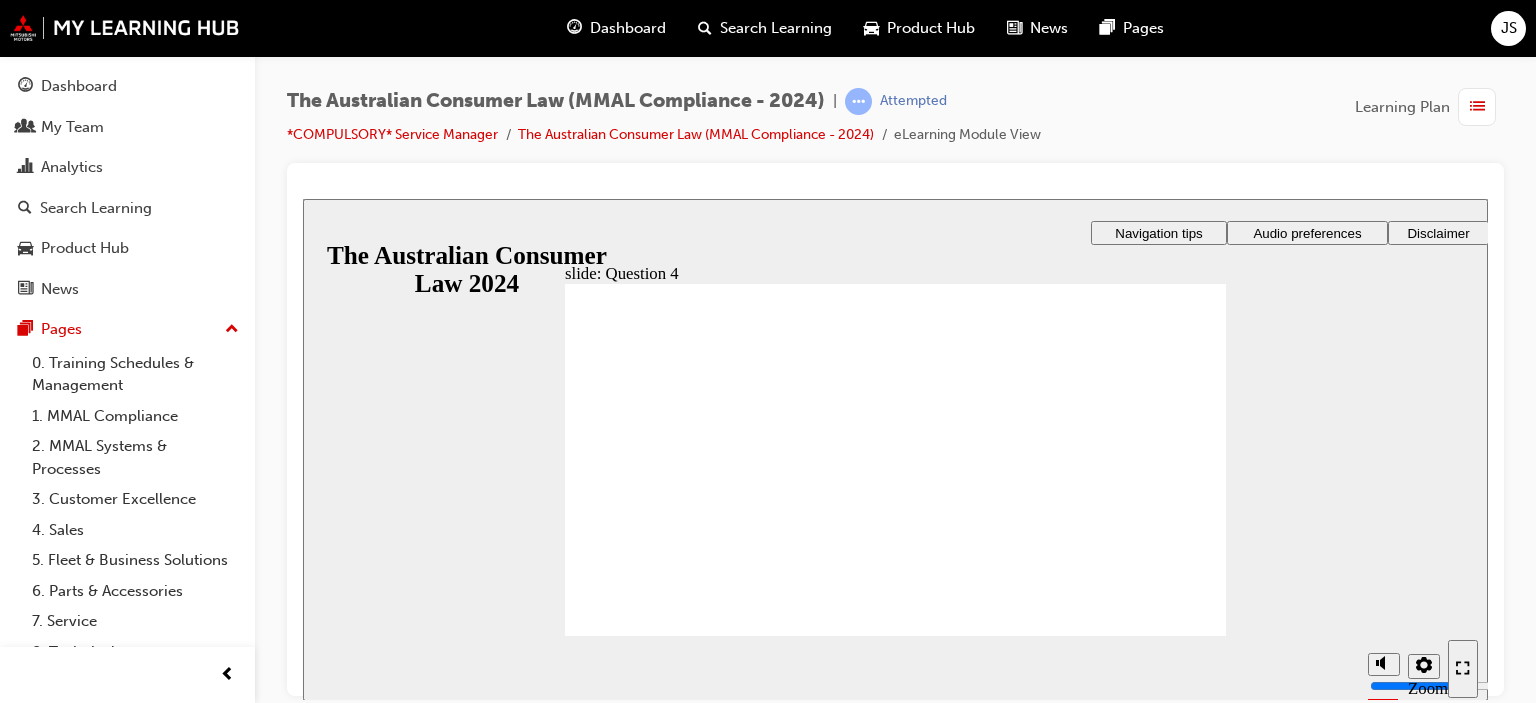 checkbox on "true" 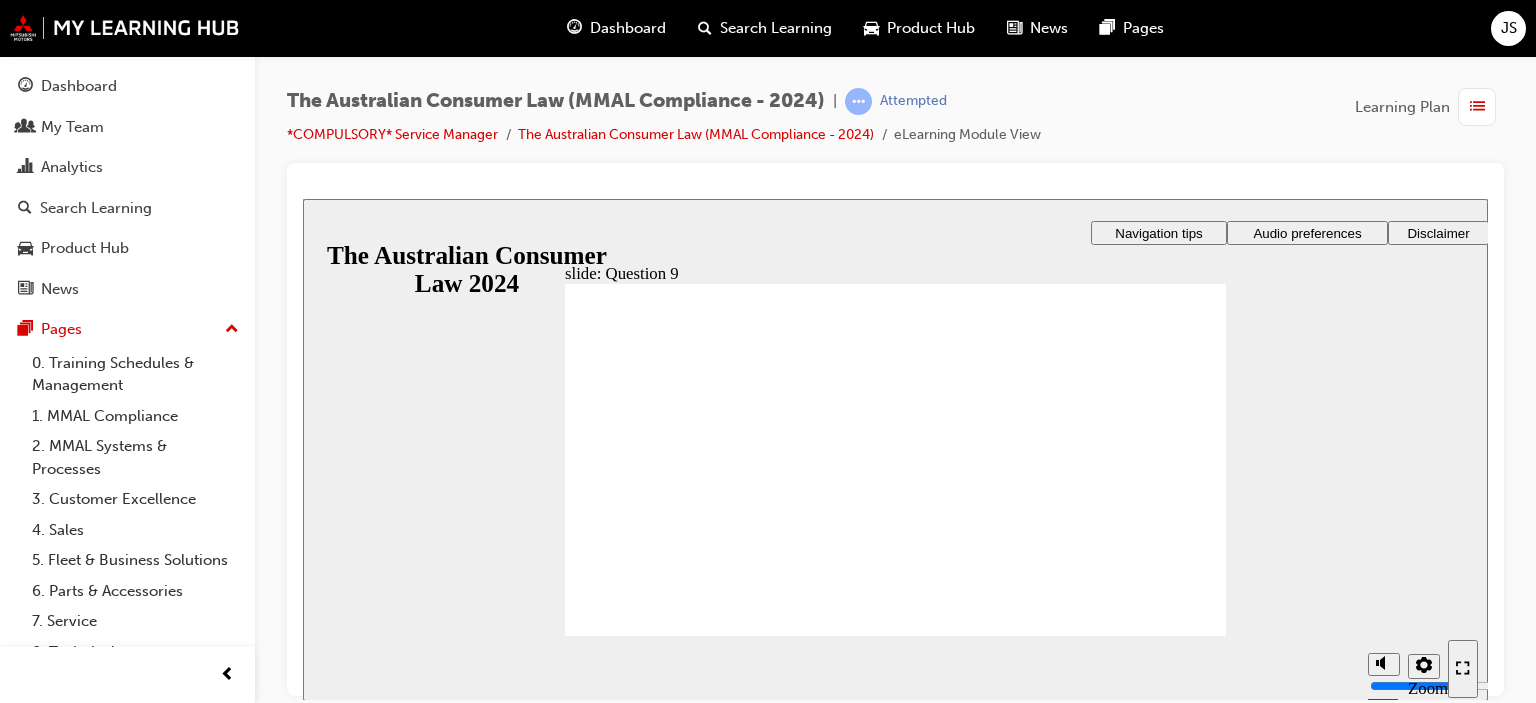 checkbox on "true" 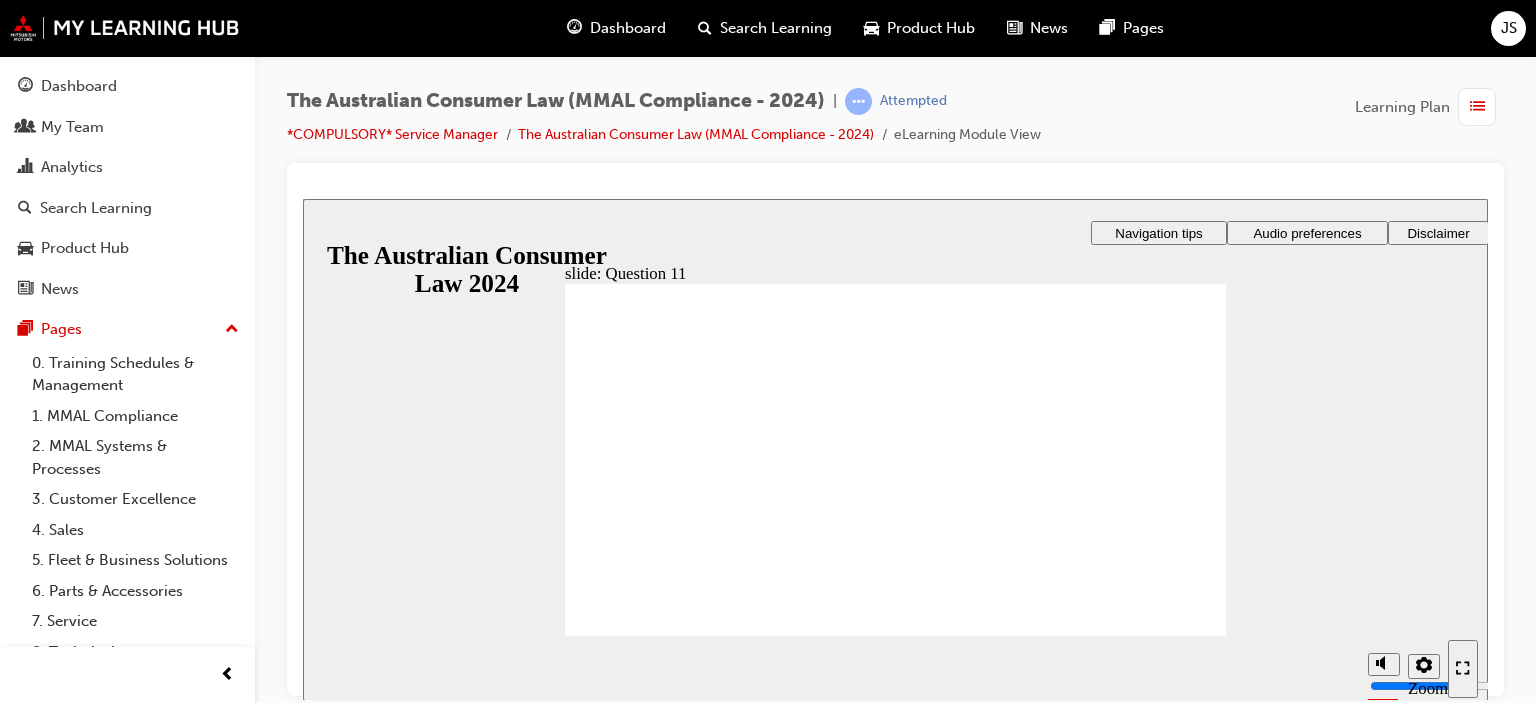 checkbox on "true" 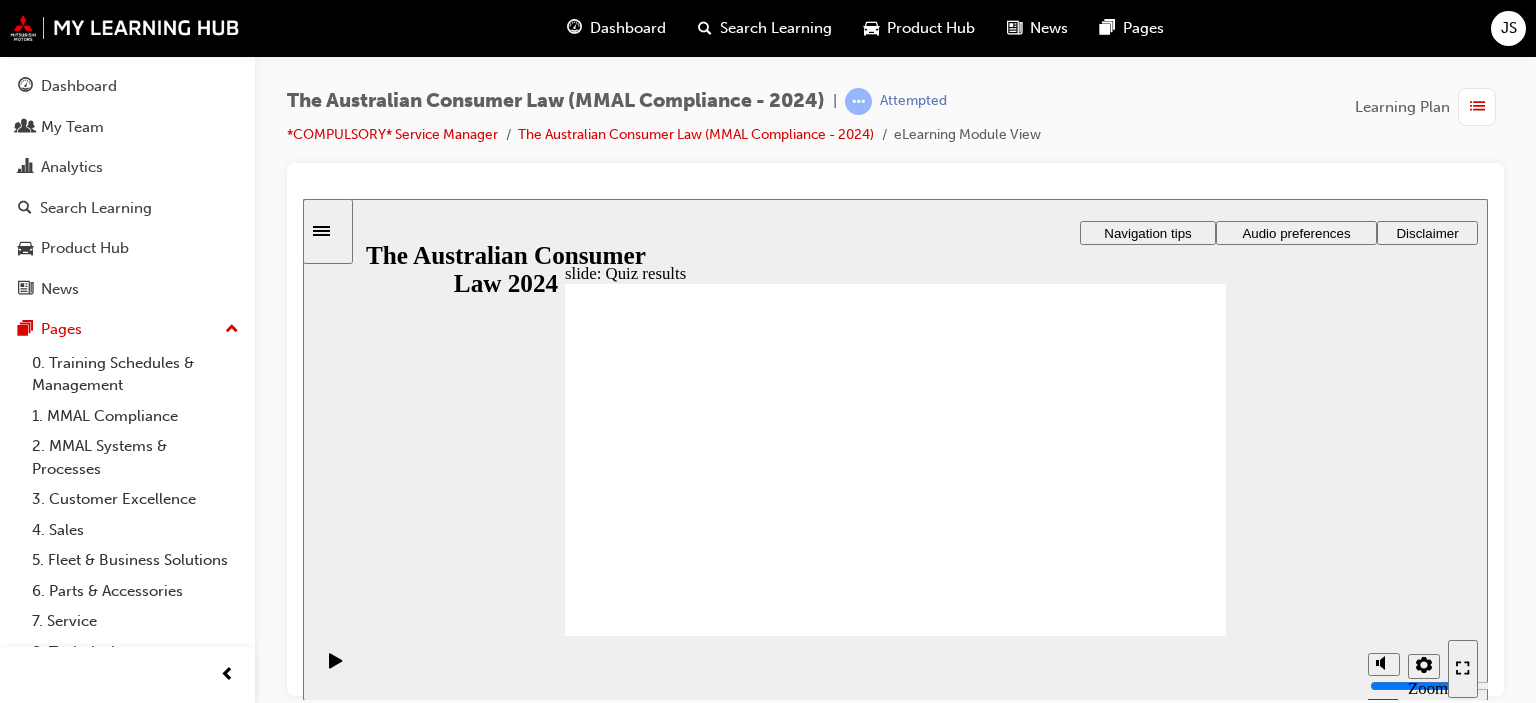 click on "Retry quiz Retry quiz" at bounding box center [995, 2099] 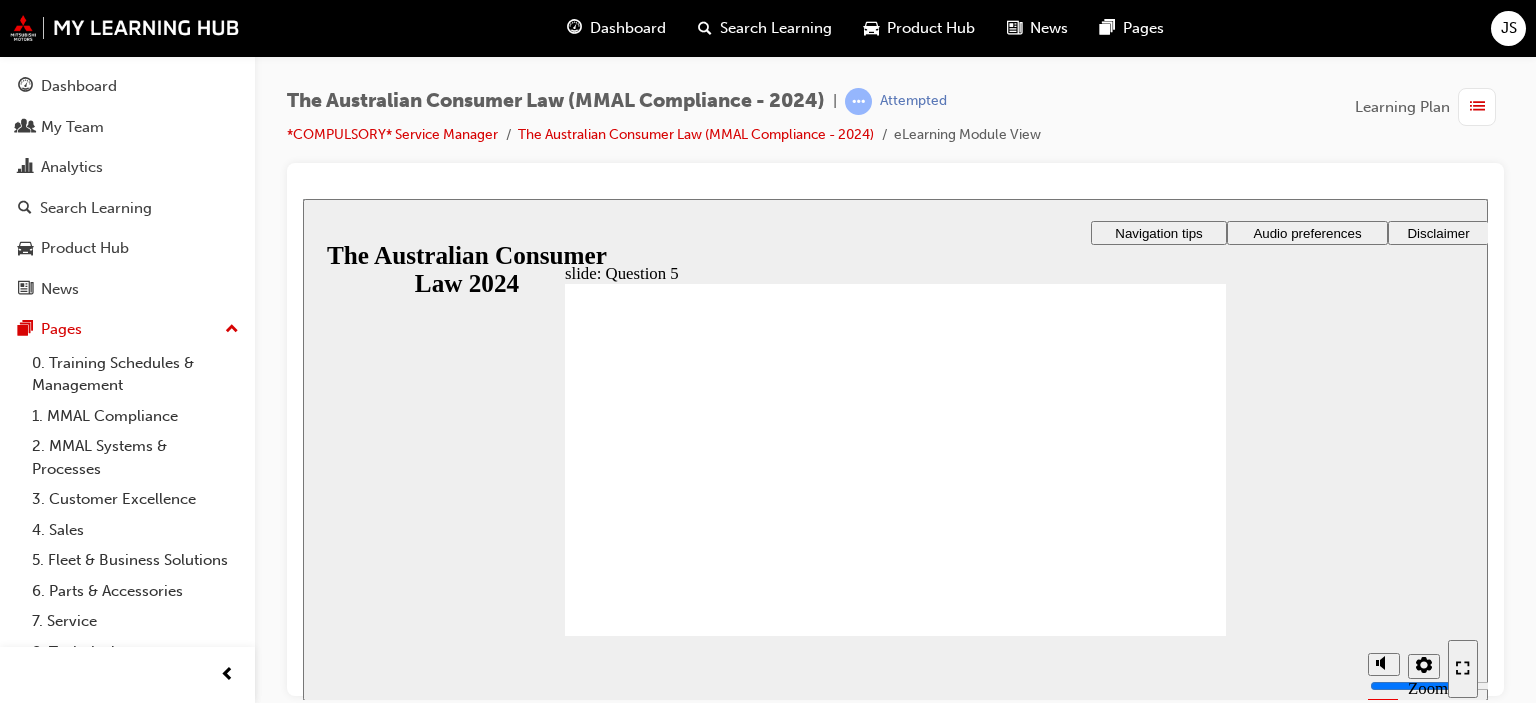 radio on "true" 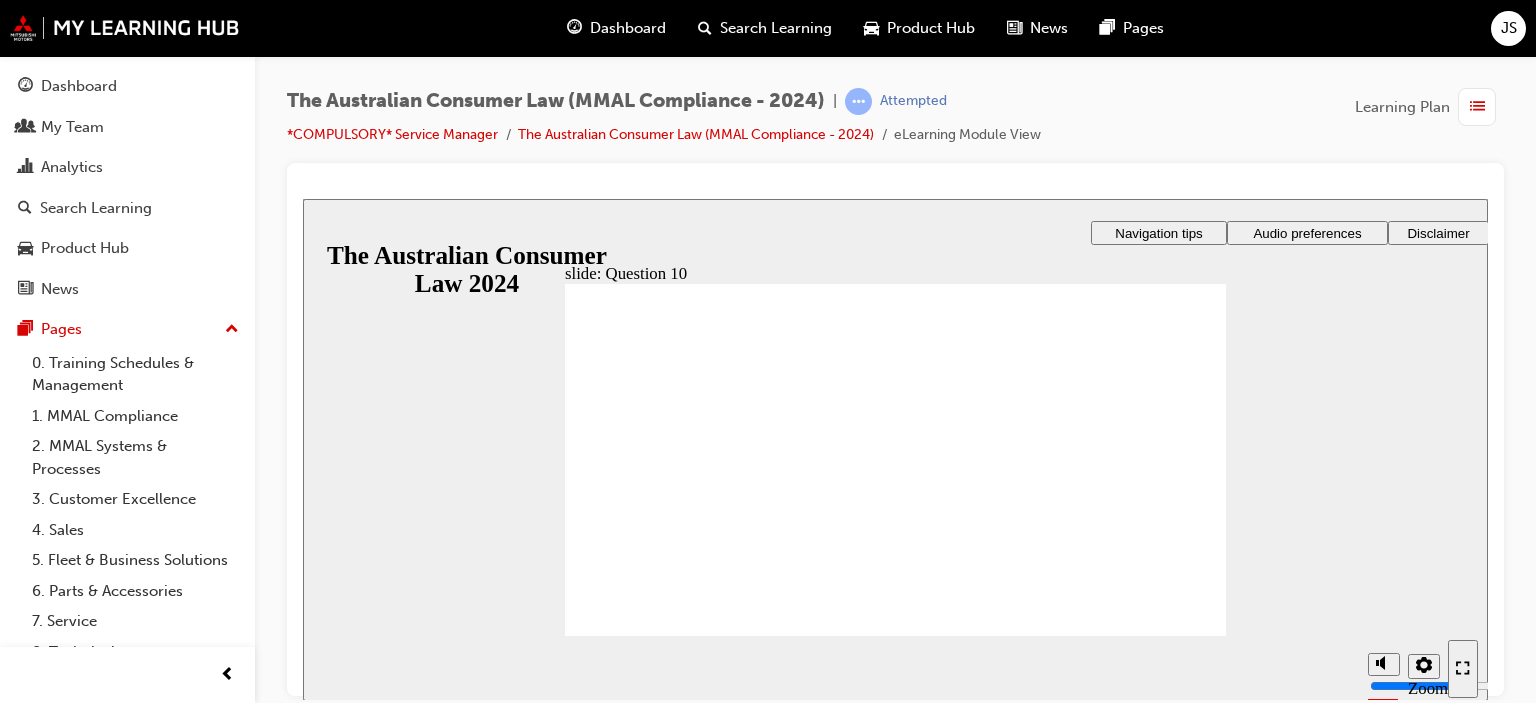 checkbox on "true" 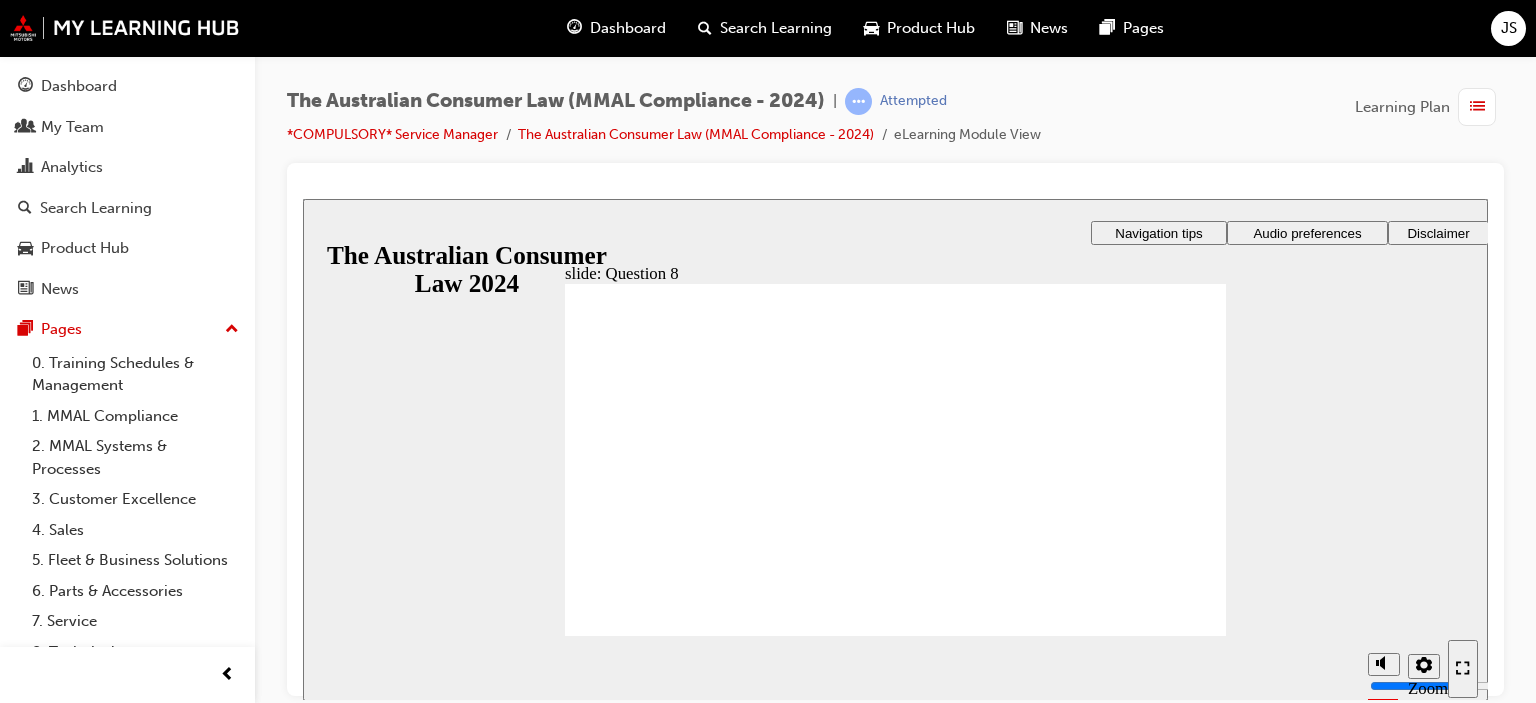 radio on "true" 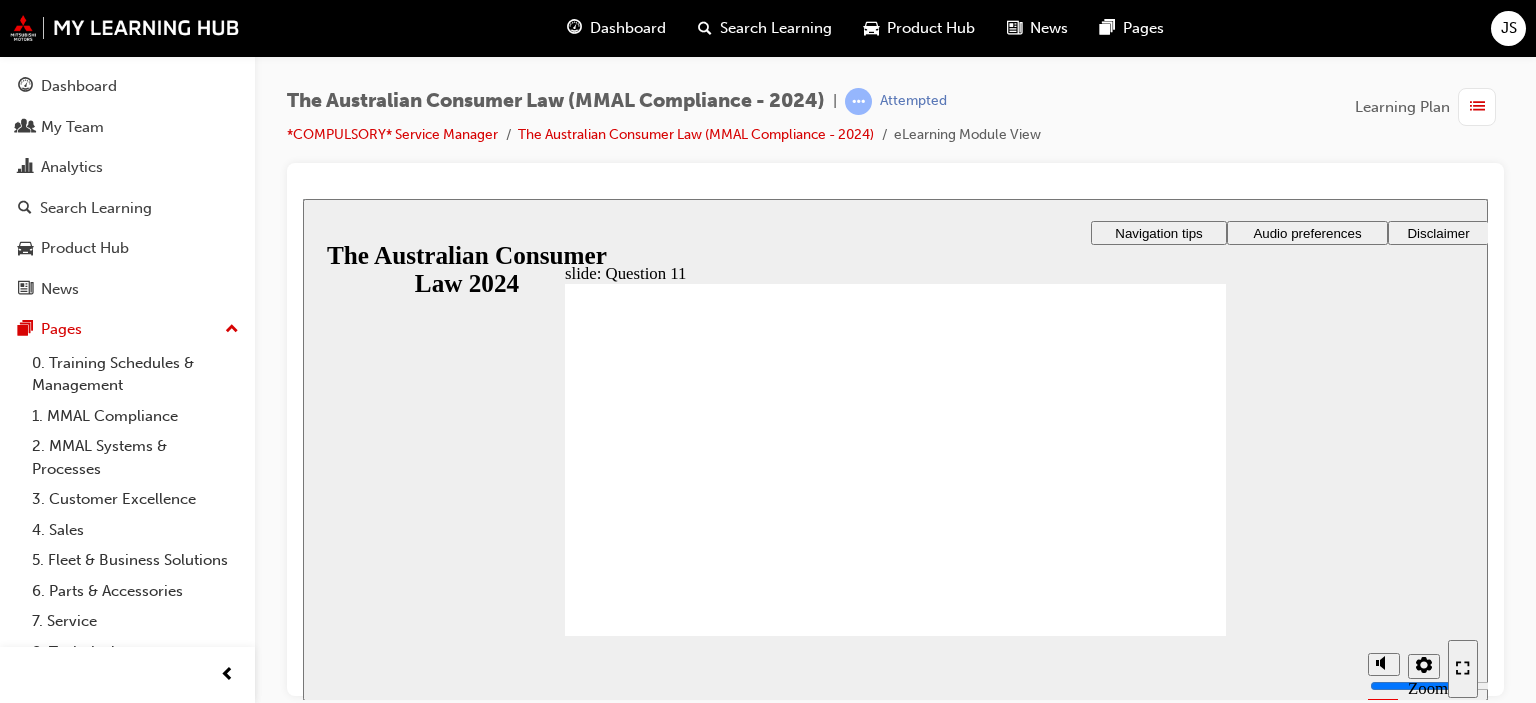checkbox on "true" 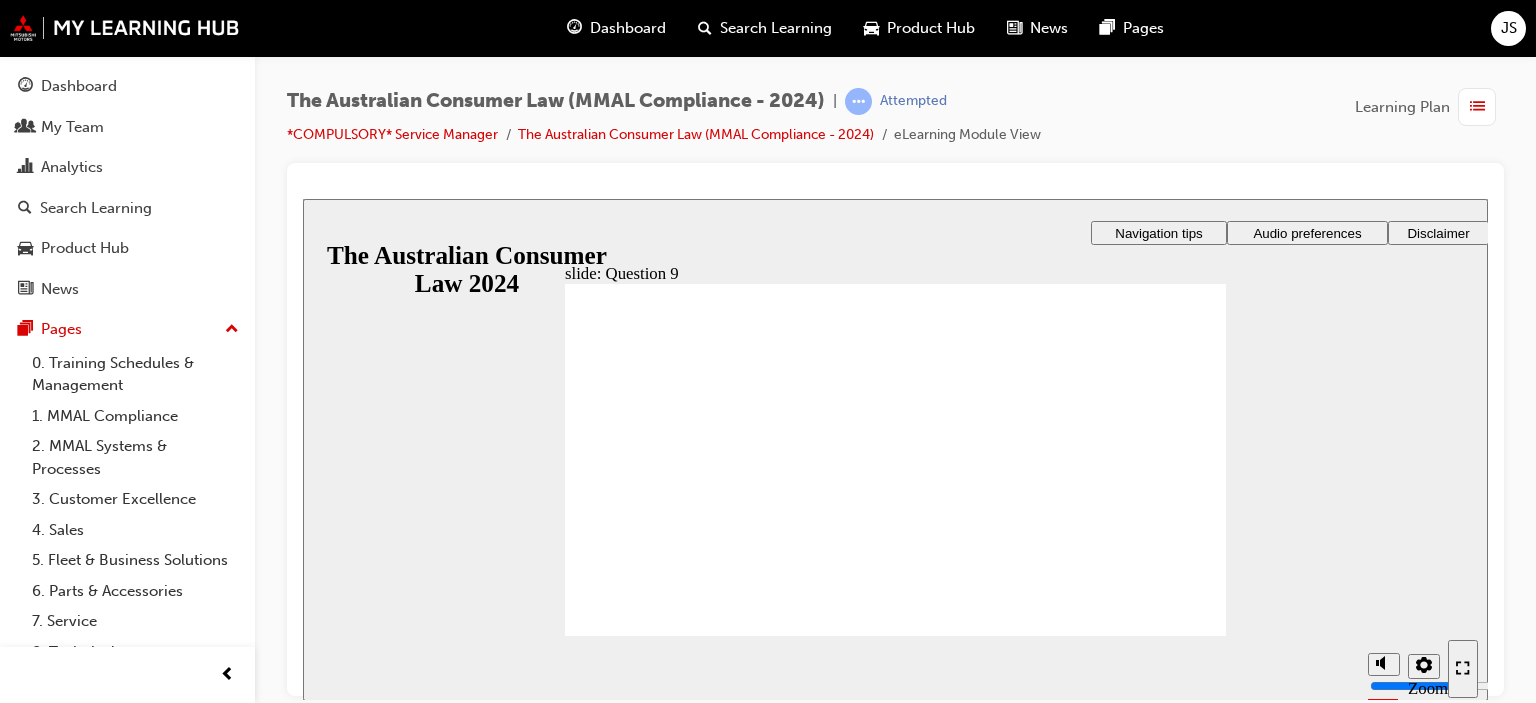 checkbox on "true" 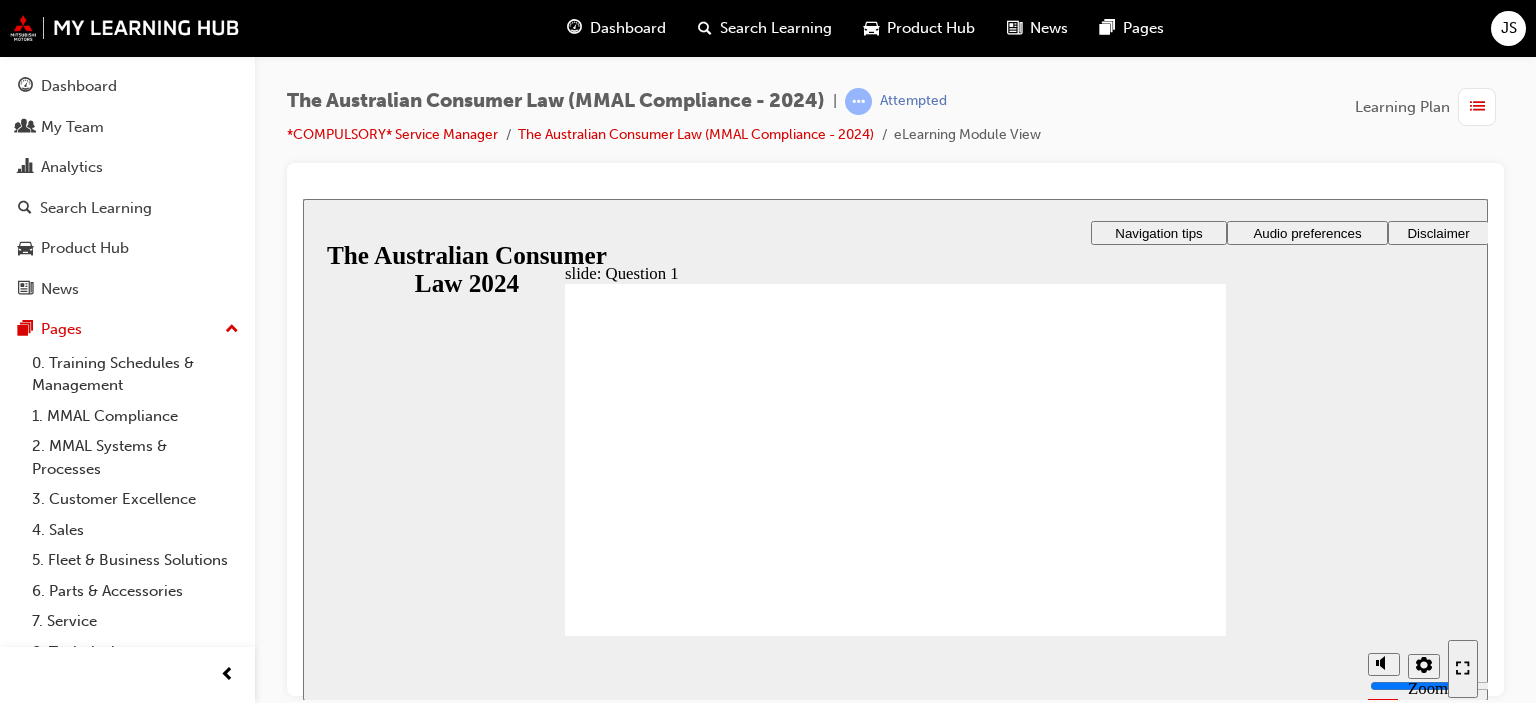 radio on "true" 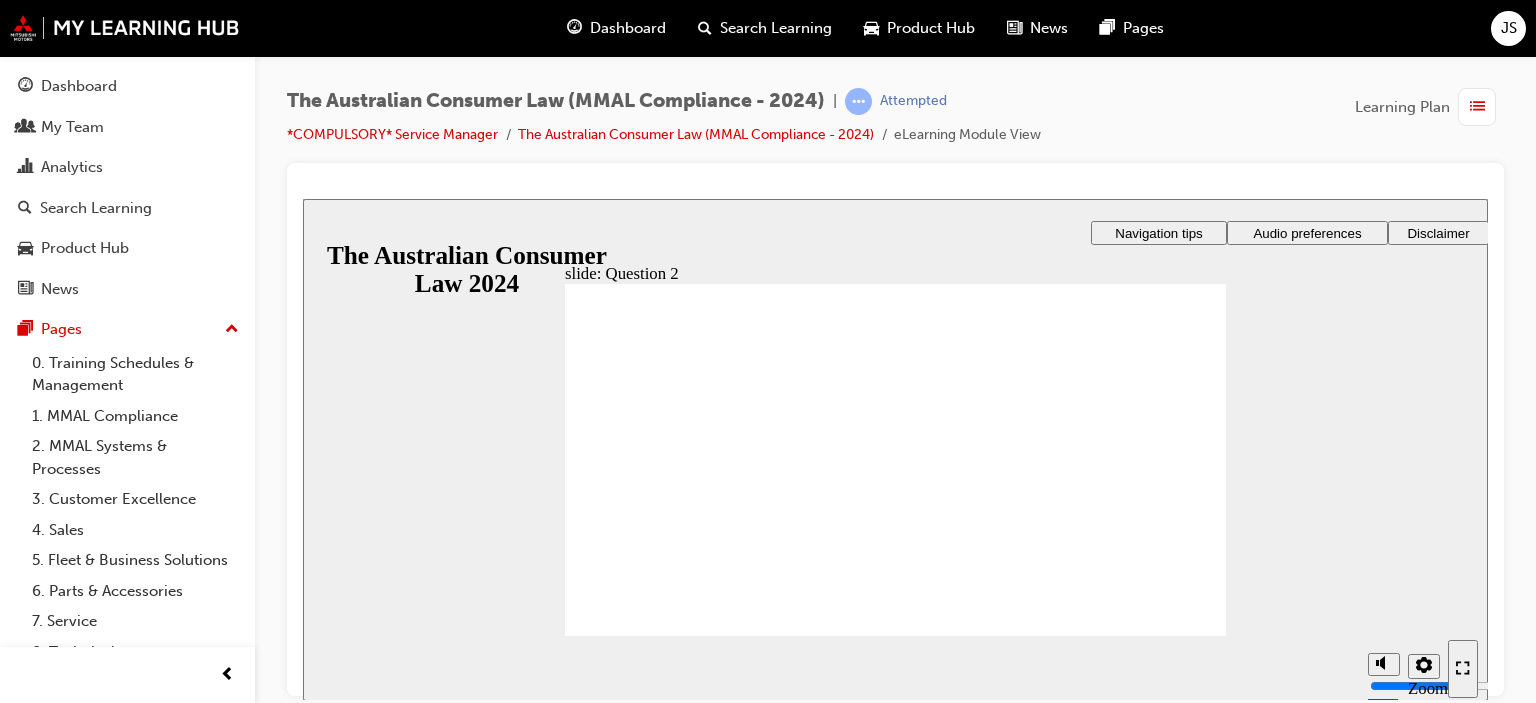 radio on "true" 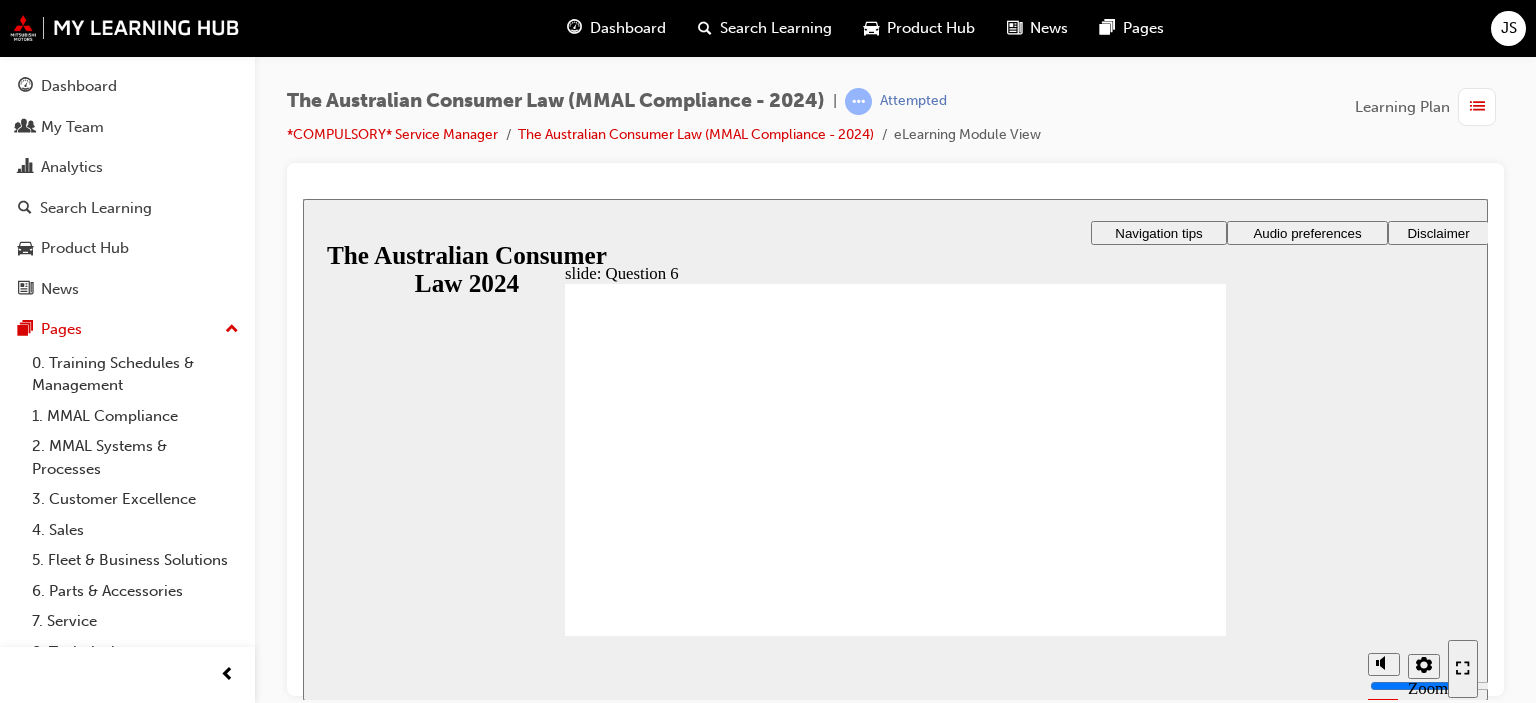 radio on "true" 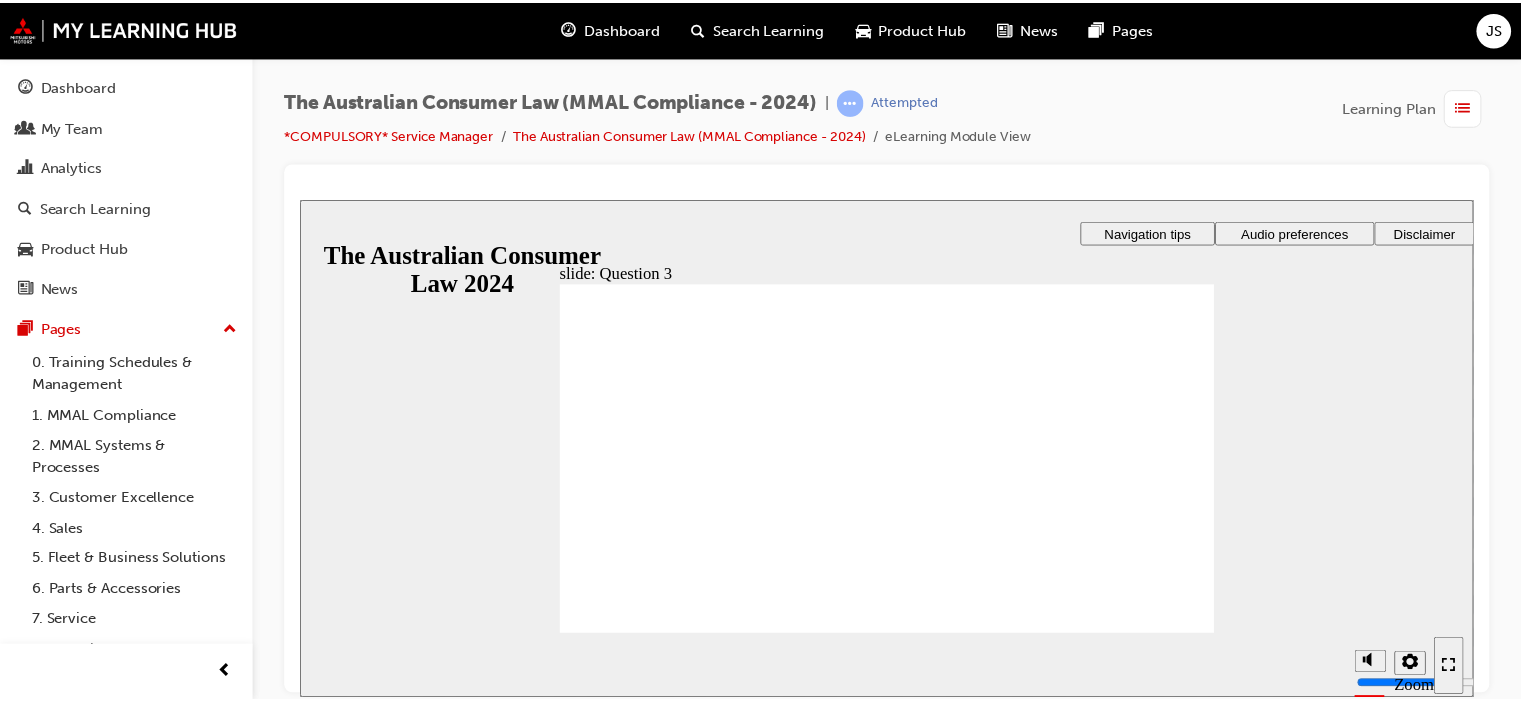 scroll, scrollTop: 0, scrollLeft: 0, axis: both 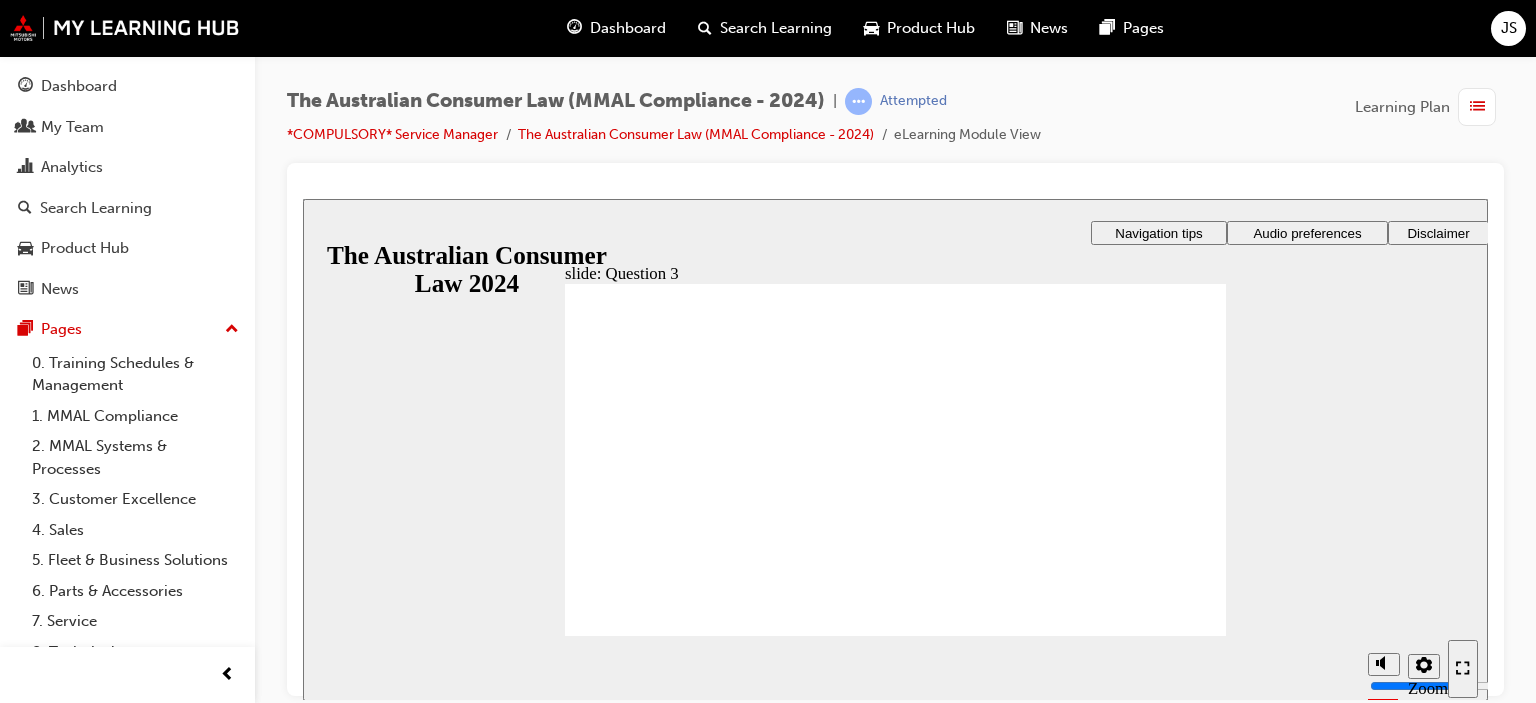 radio on "true" 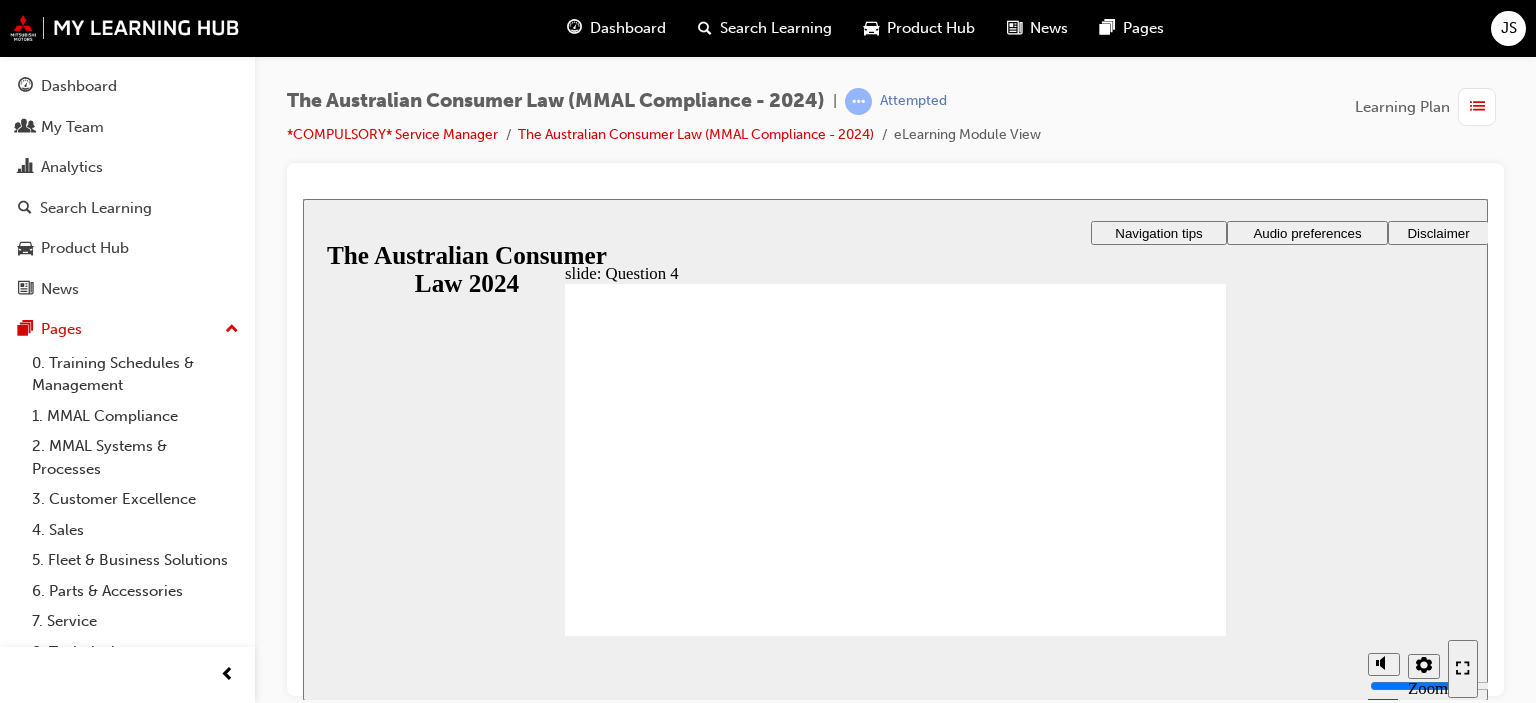 checkbox on "true" 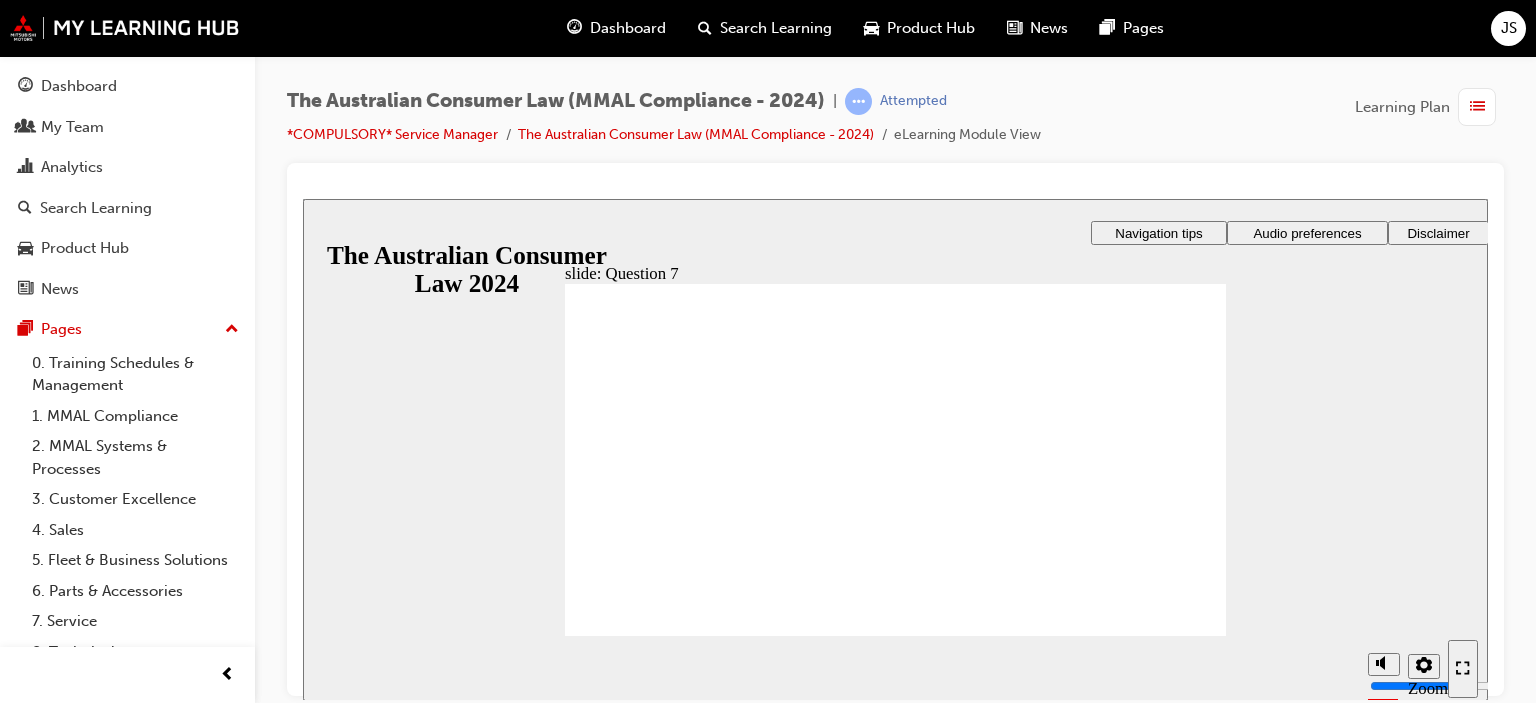 checkbox on "true" 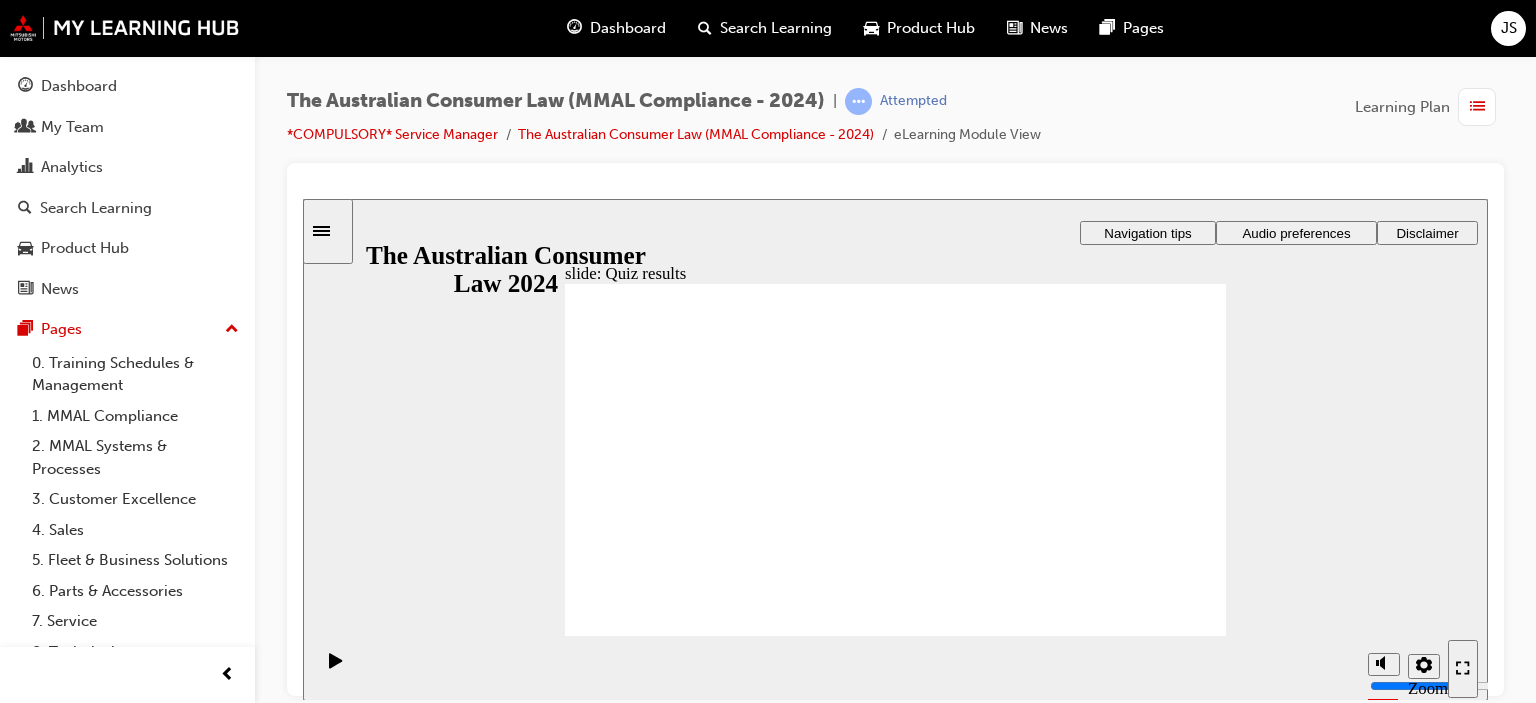 click 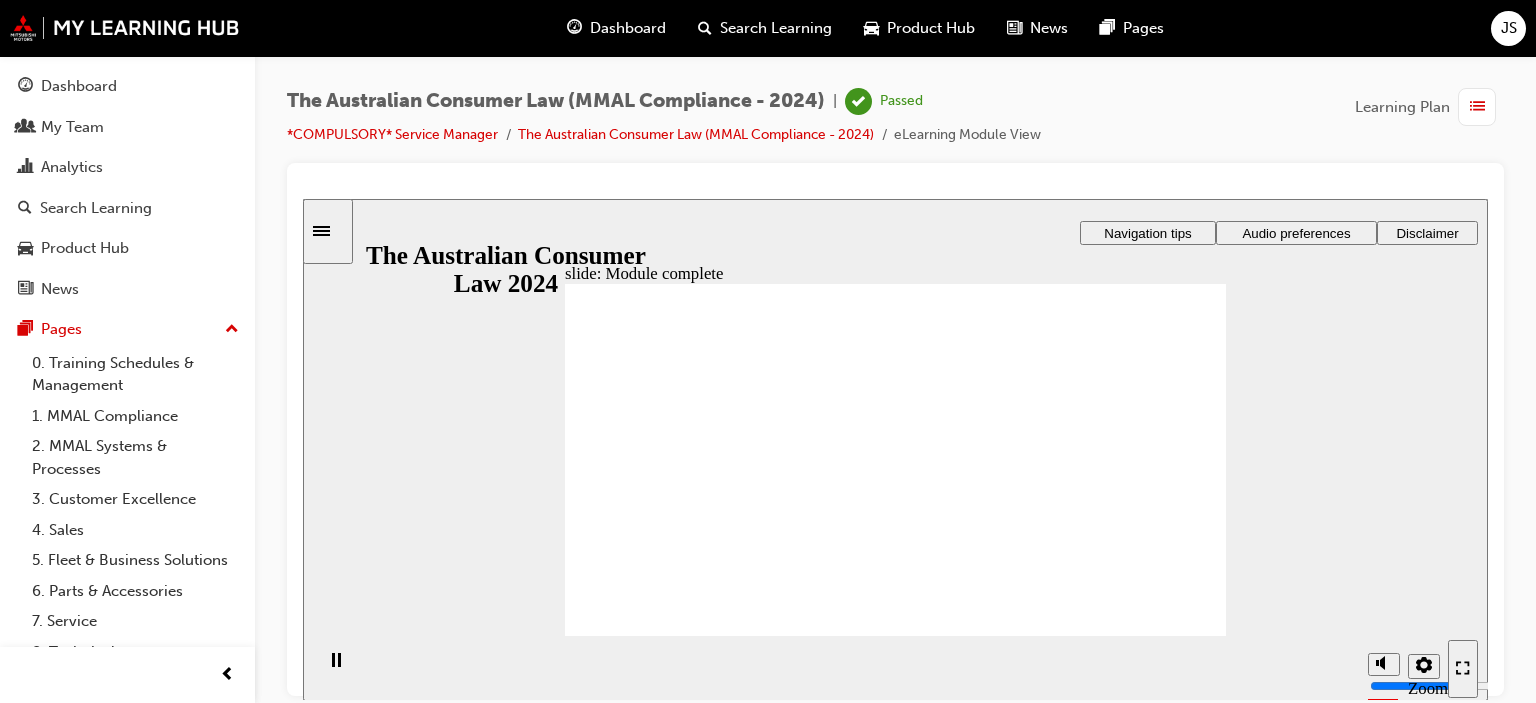 click on "Exit Exit Exit" at bounding box center [972, 2380] 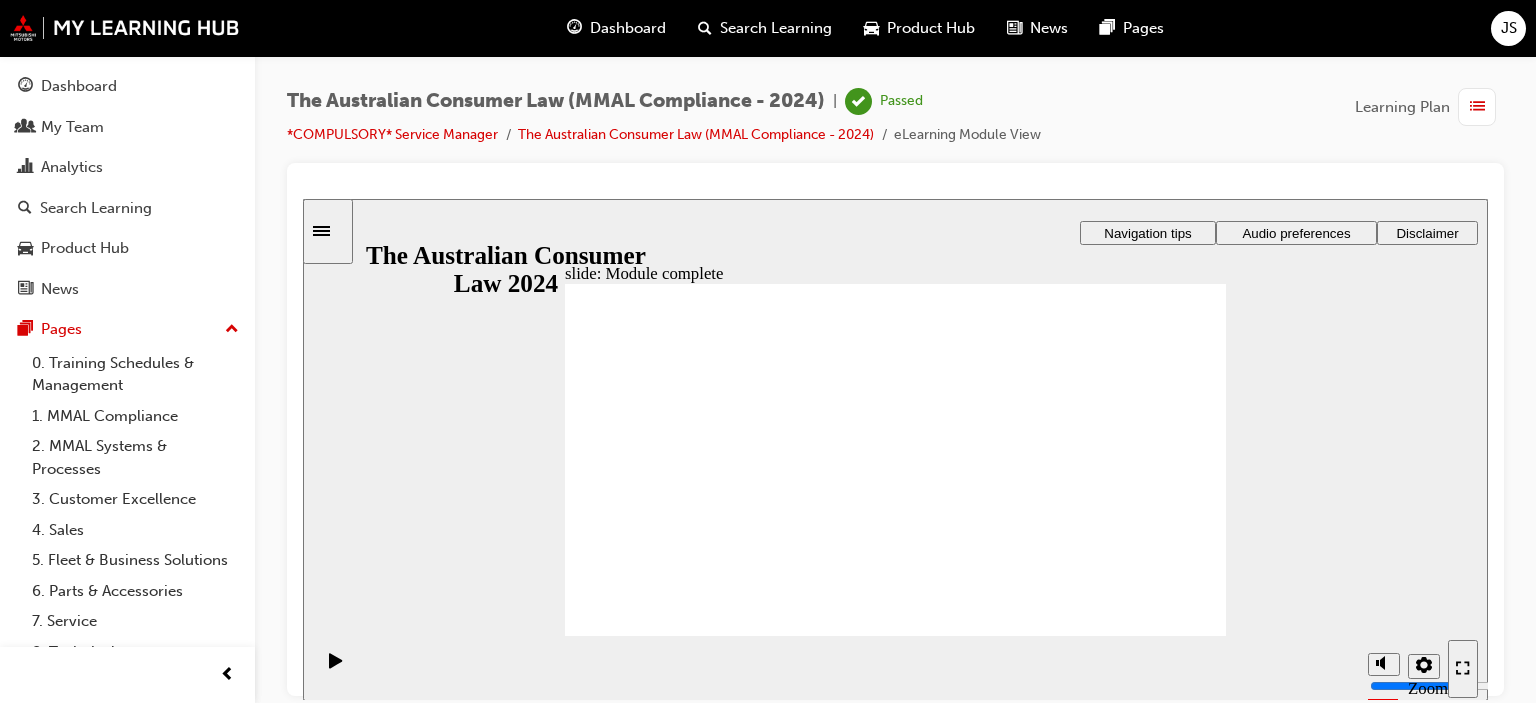 click on "Dashboard" at bounding box center [616, 28] 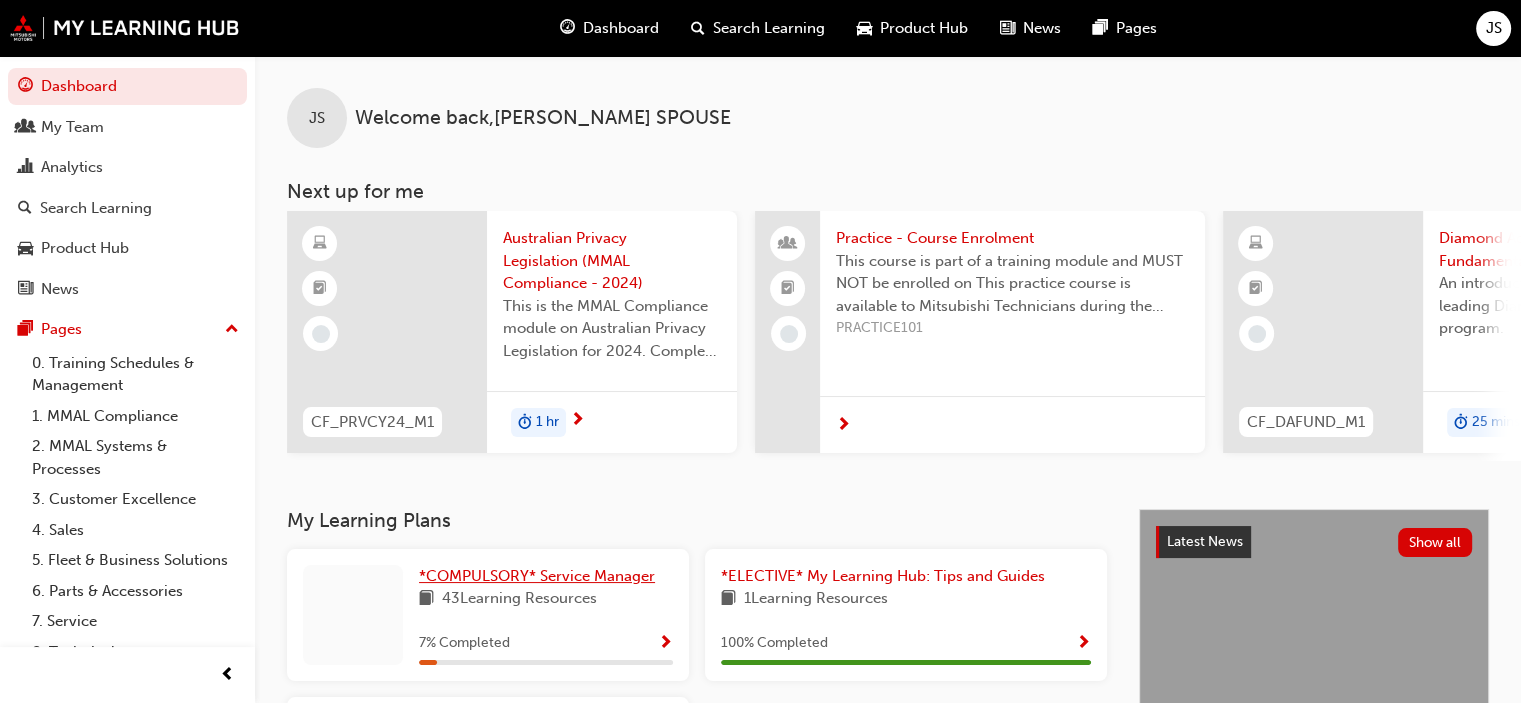 click on "*COMPULSORY* Service Manager" at bounding box center (537, 576) 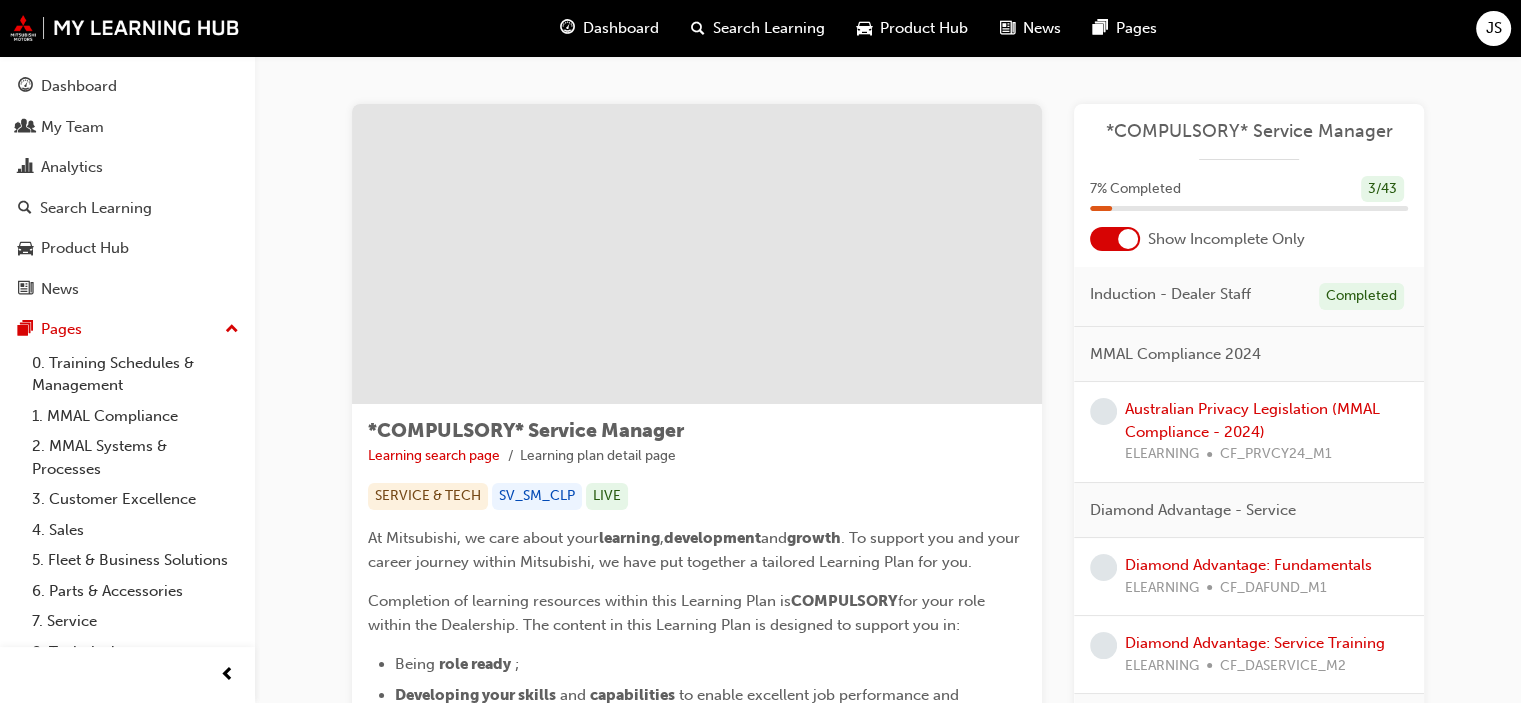click at bounding box center (1115, 239) 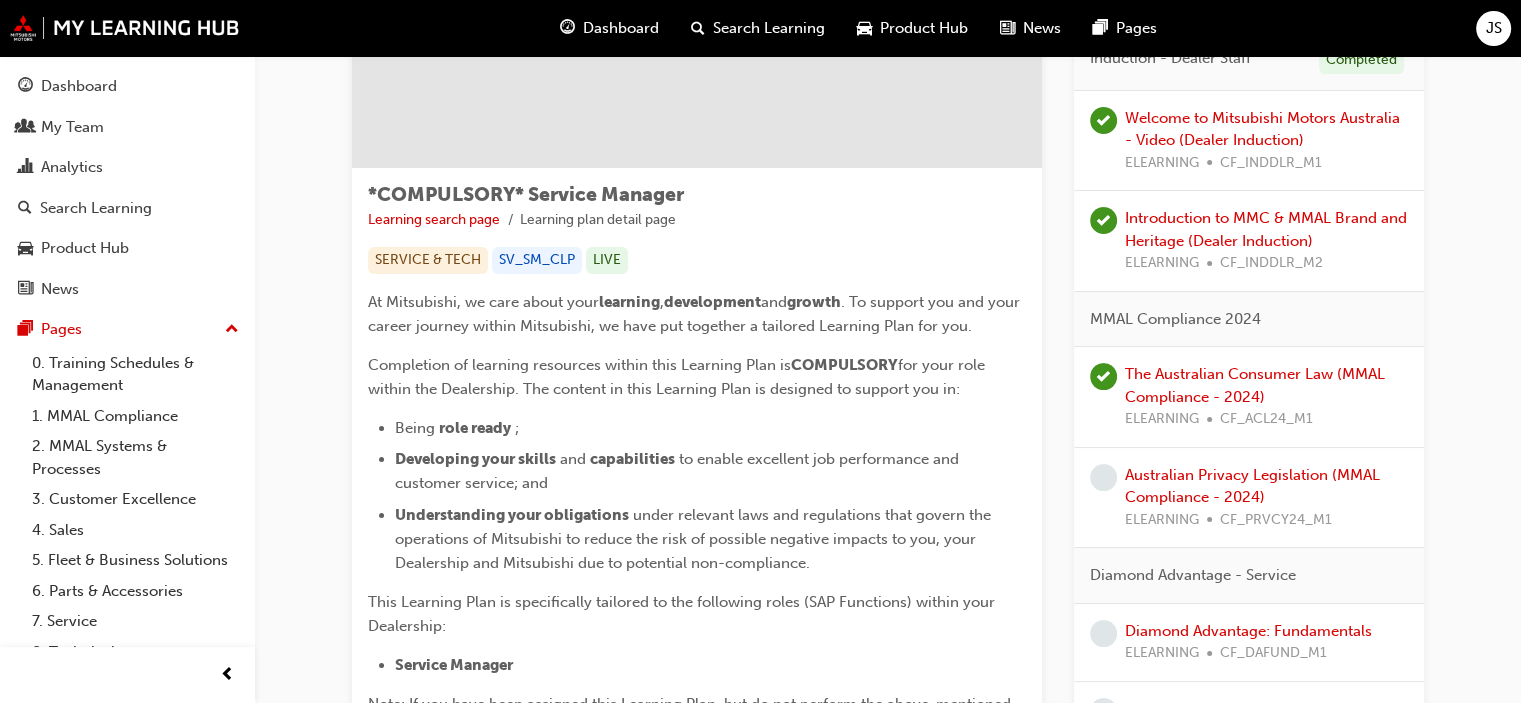 scroll, scrollTop: 238, scrollLeft: 0, axis: vertical 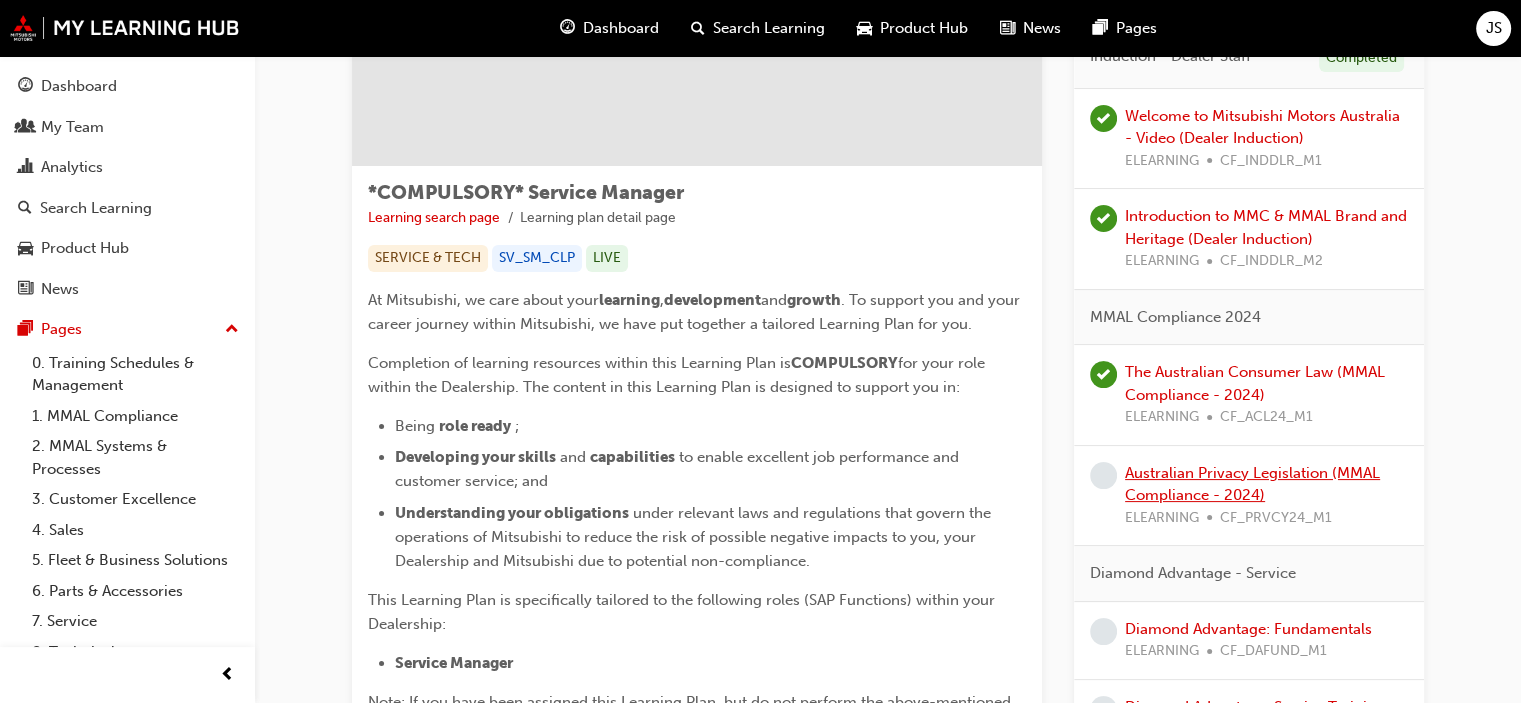 click on "Australian Privacy Legislation (MMAL Compliance - 2024)" at bounding box center (1252, 484) 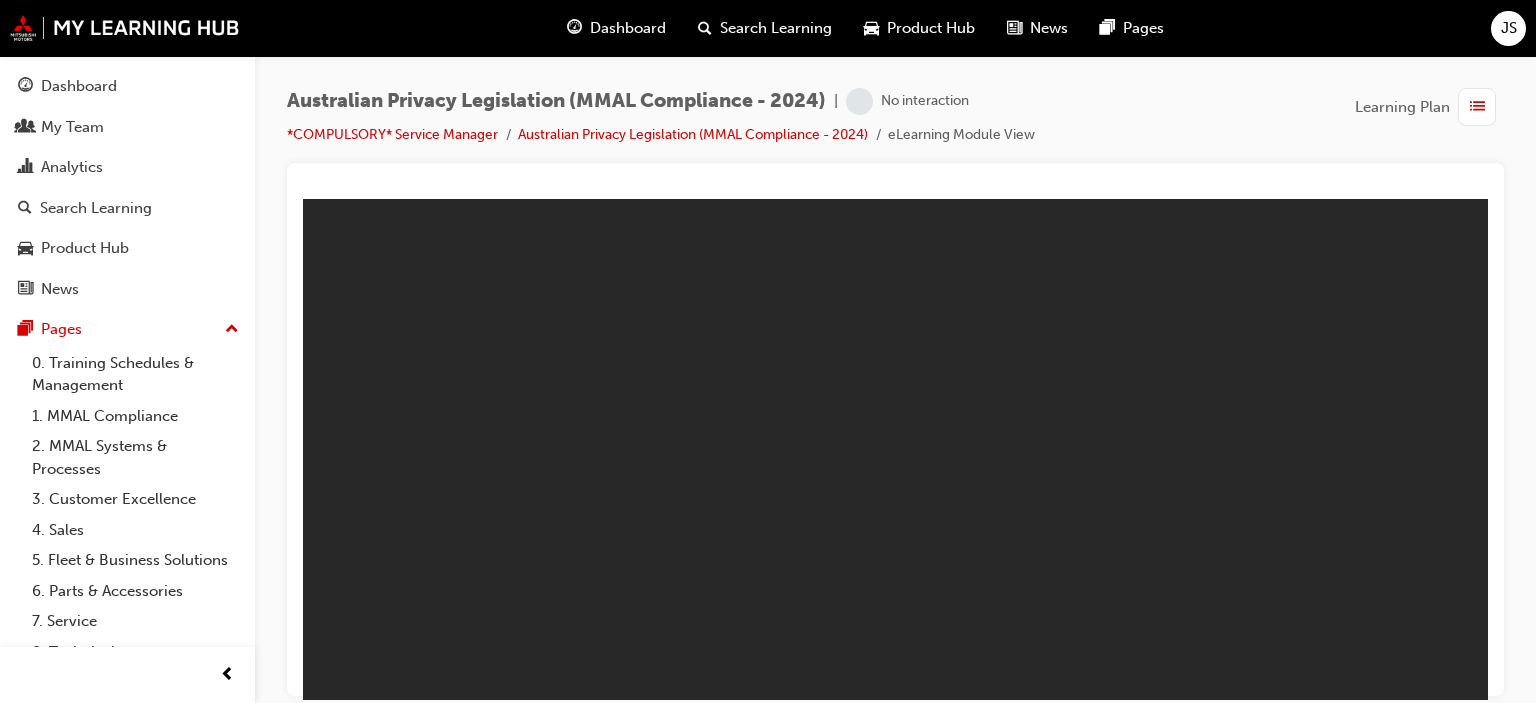 scroll, scrollTop: 0, scrollLeft: 0, axis: both 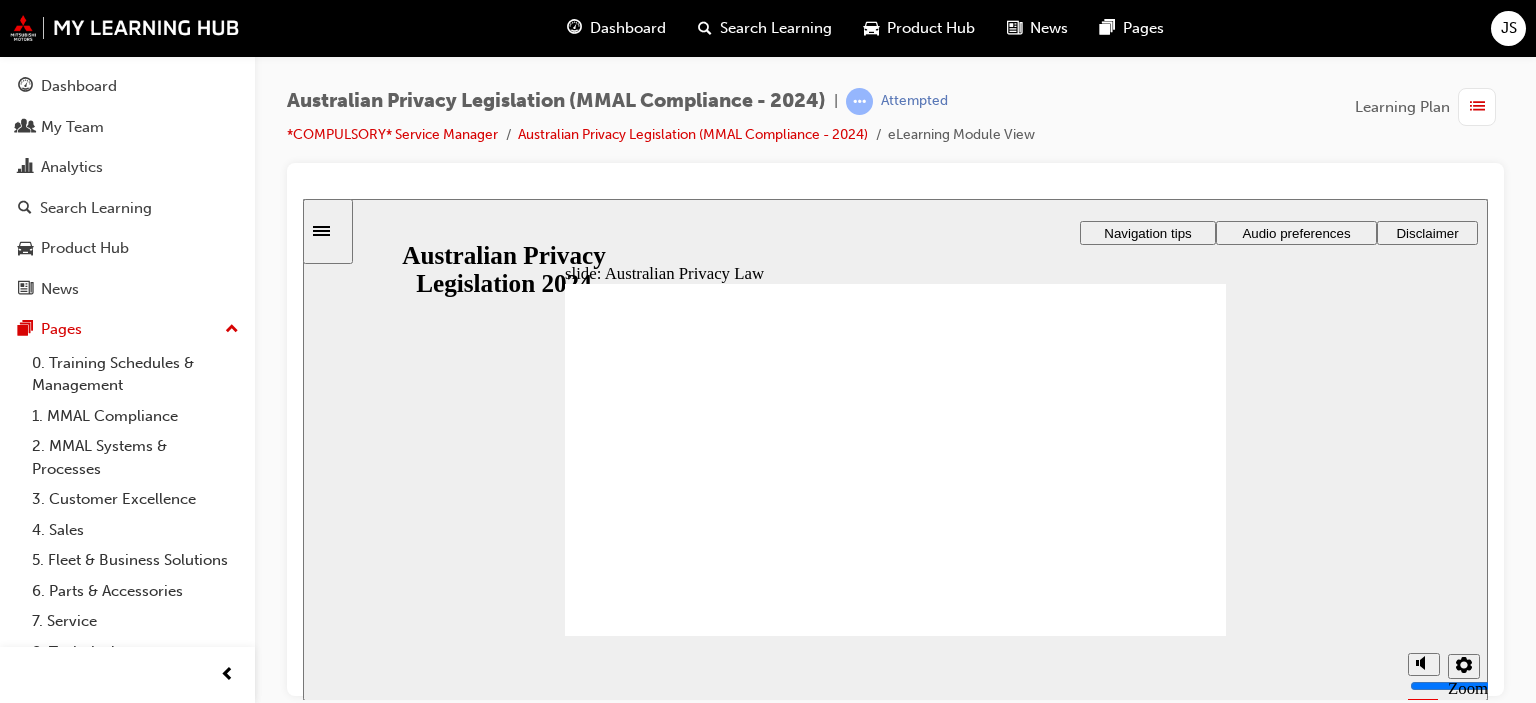 click on "Start Start Start" at bounding box center (1101, 2878) 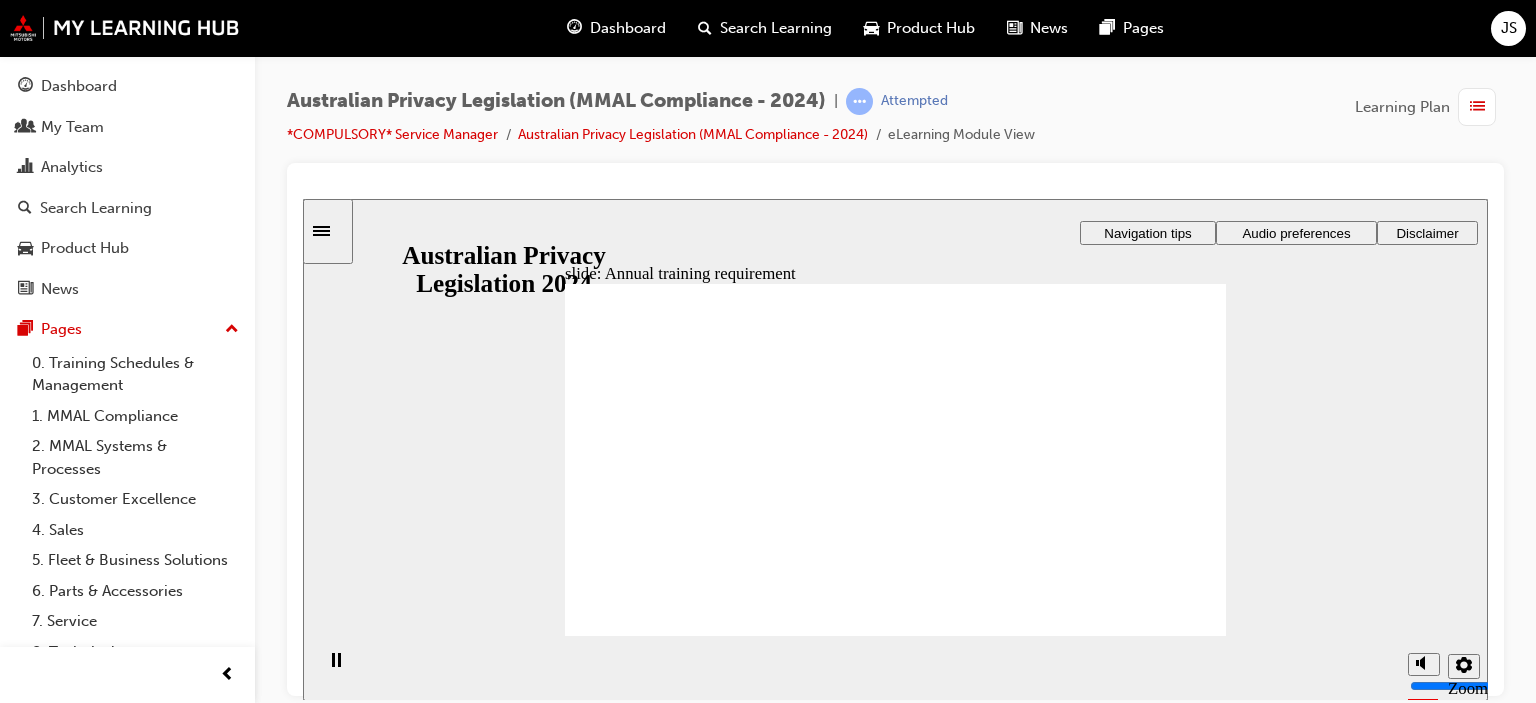 click 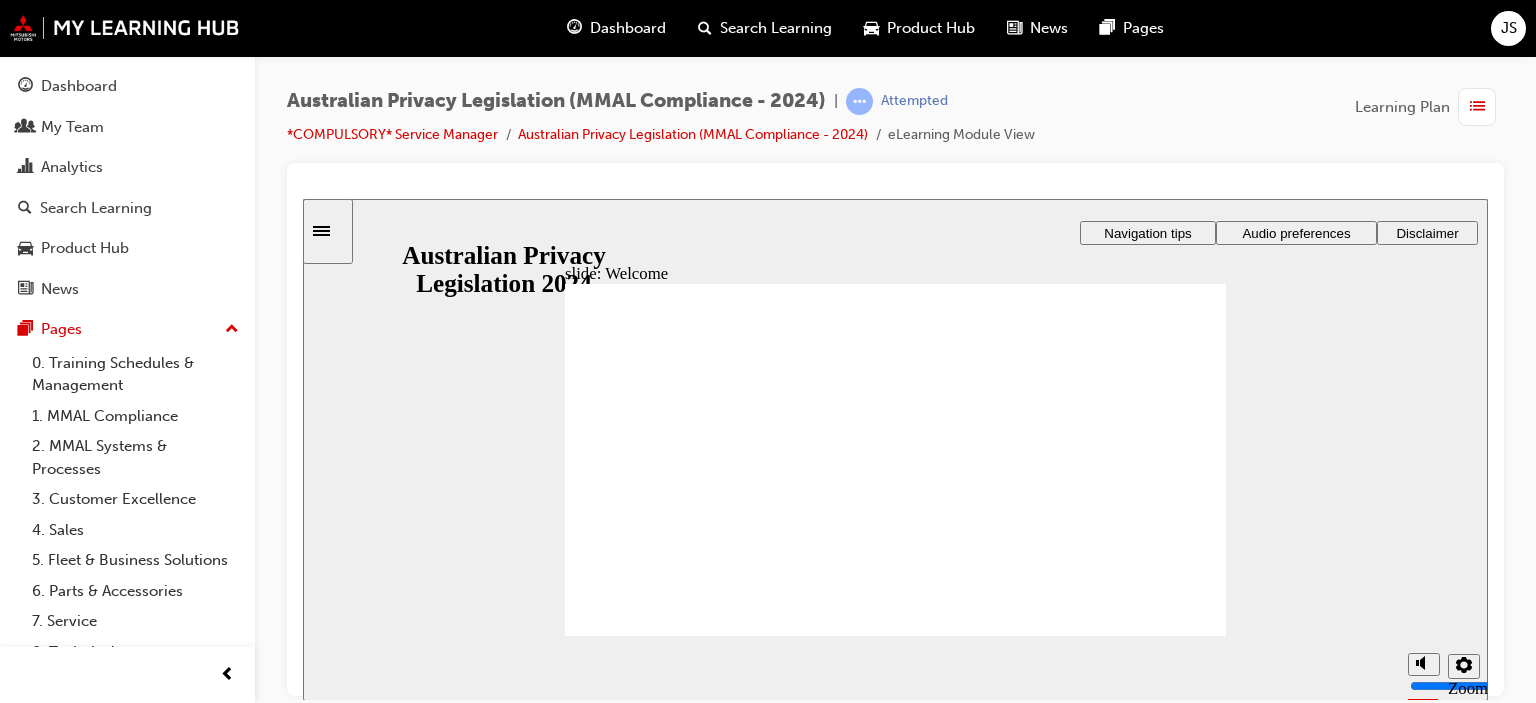 click 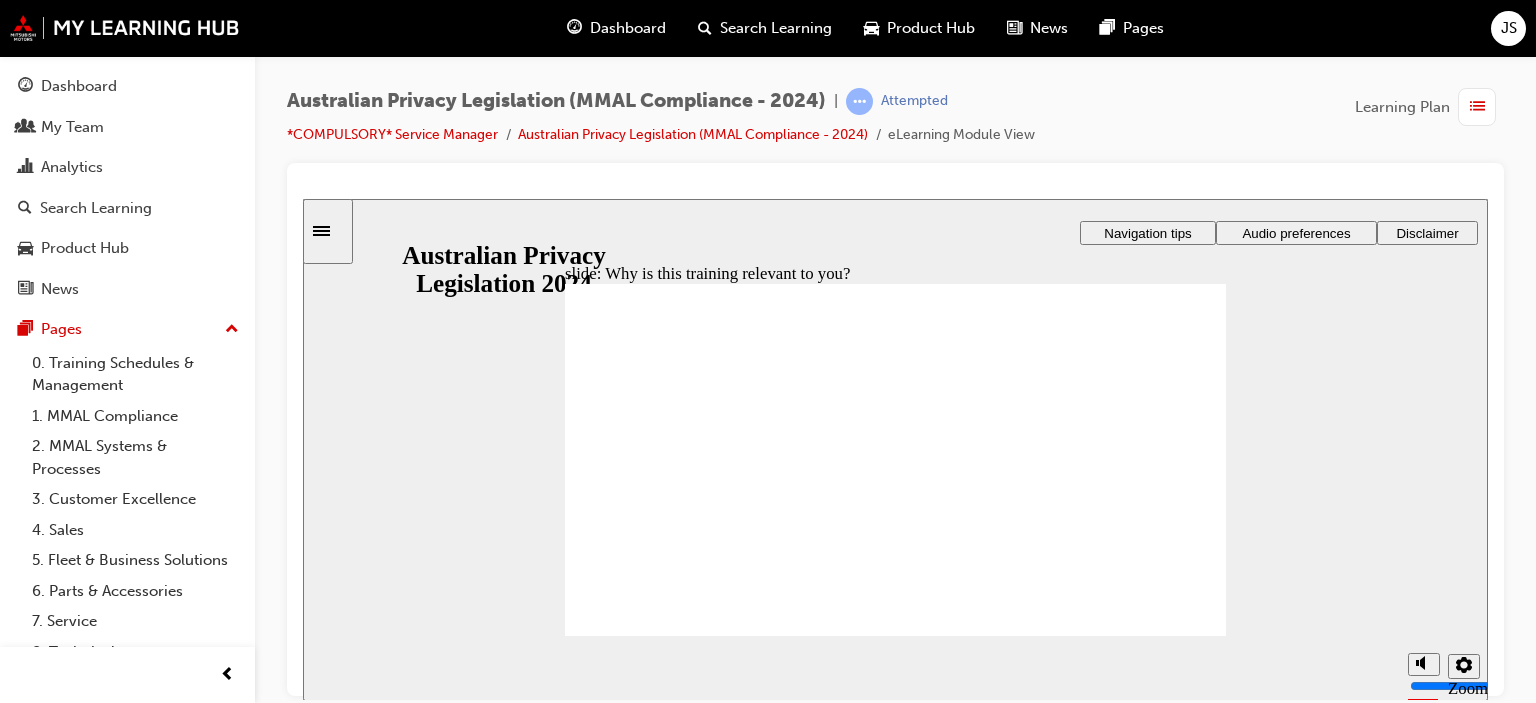 checkbox on "true" 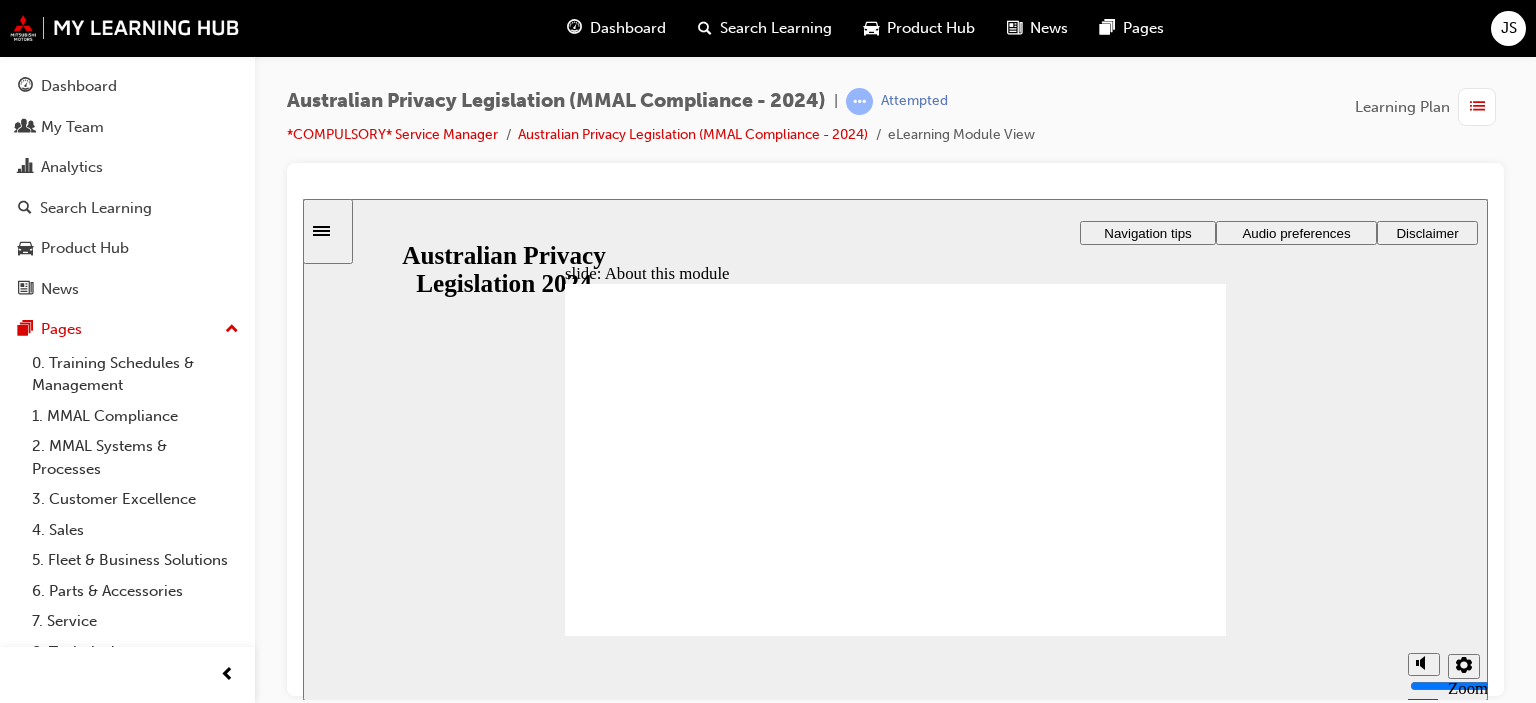 click 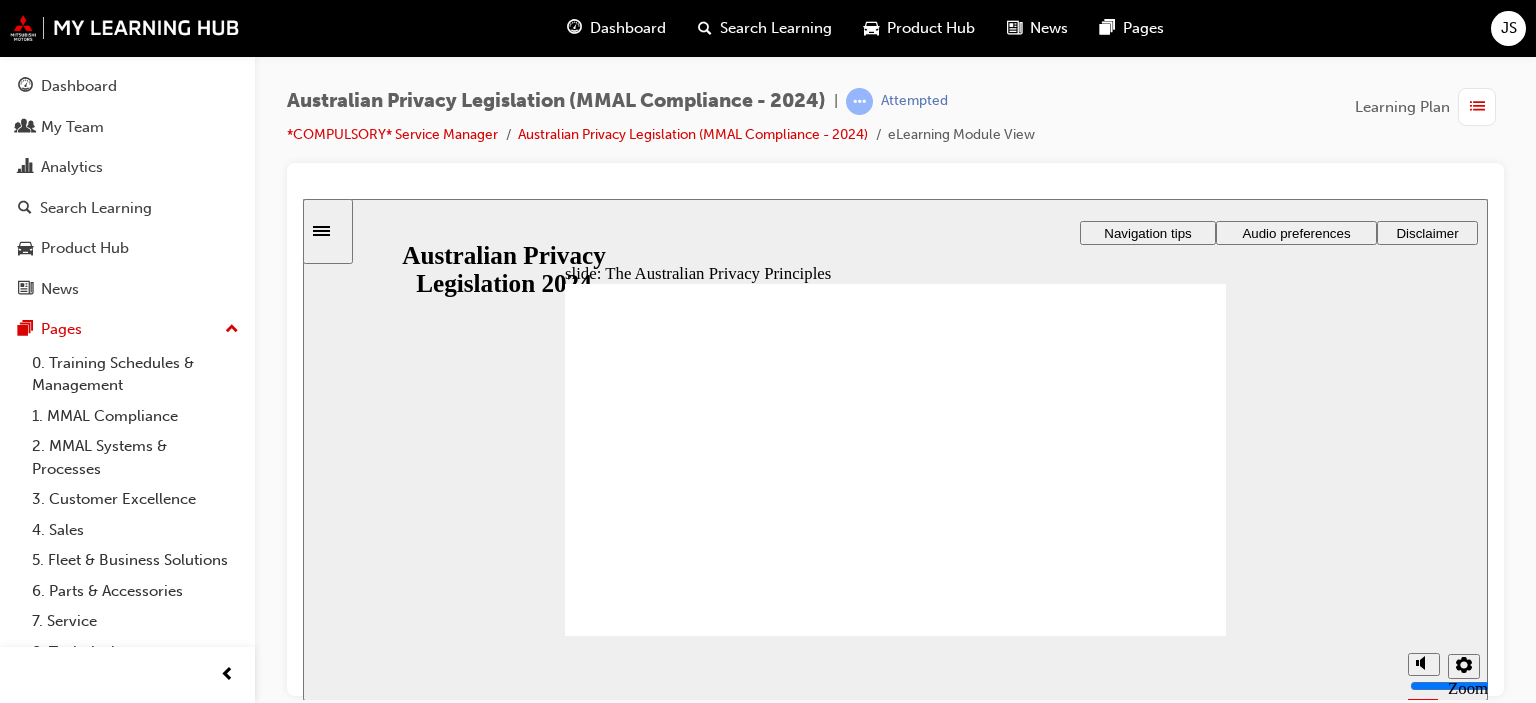 click 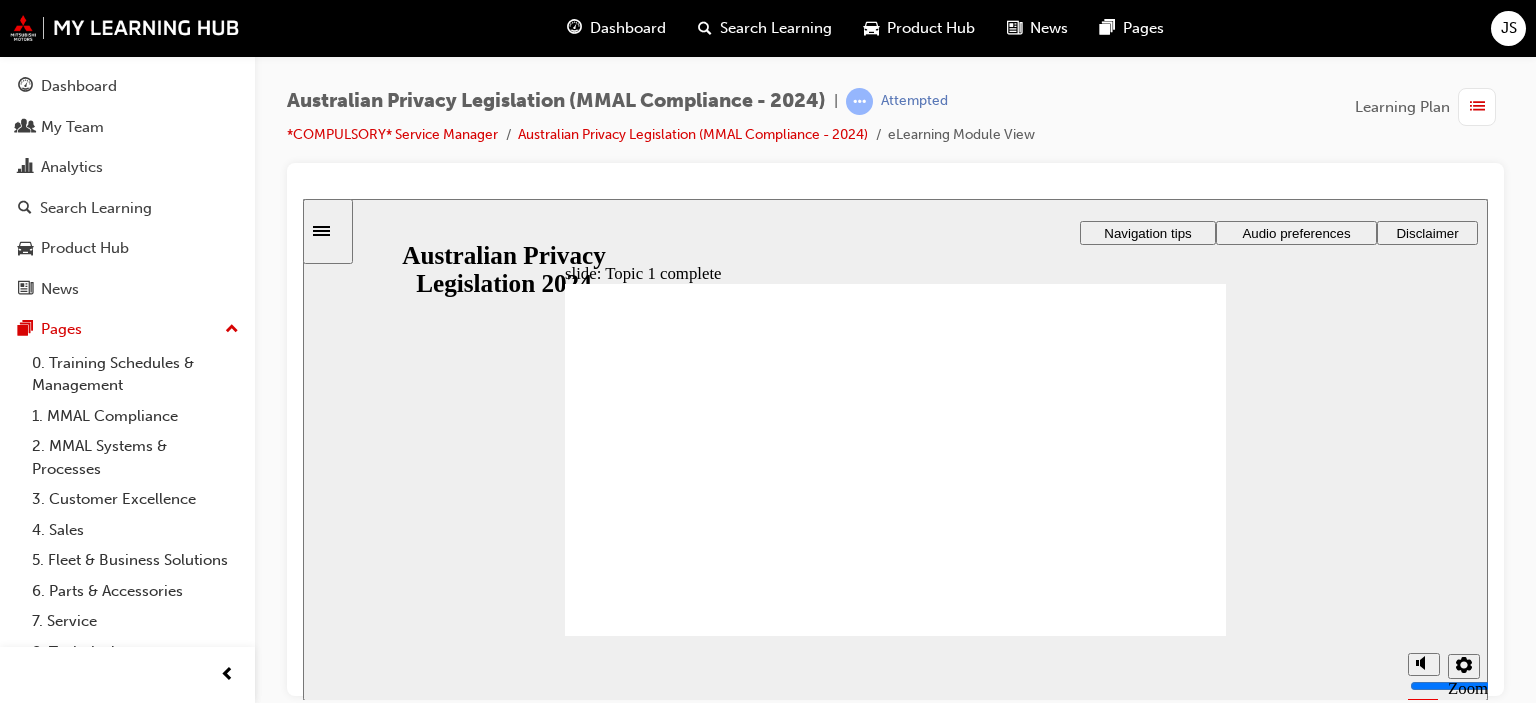 click 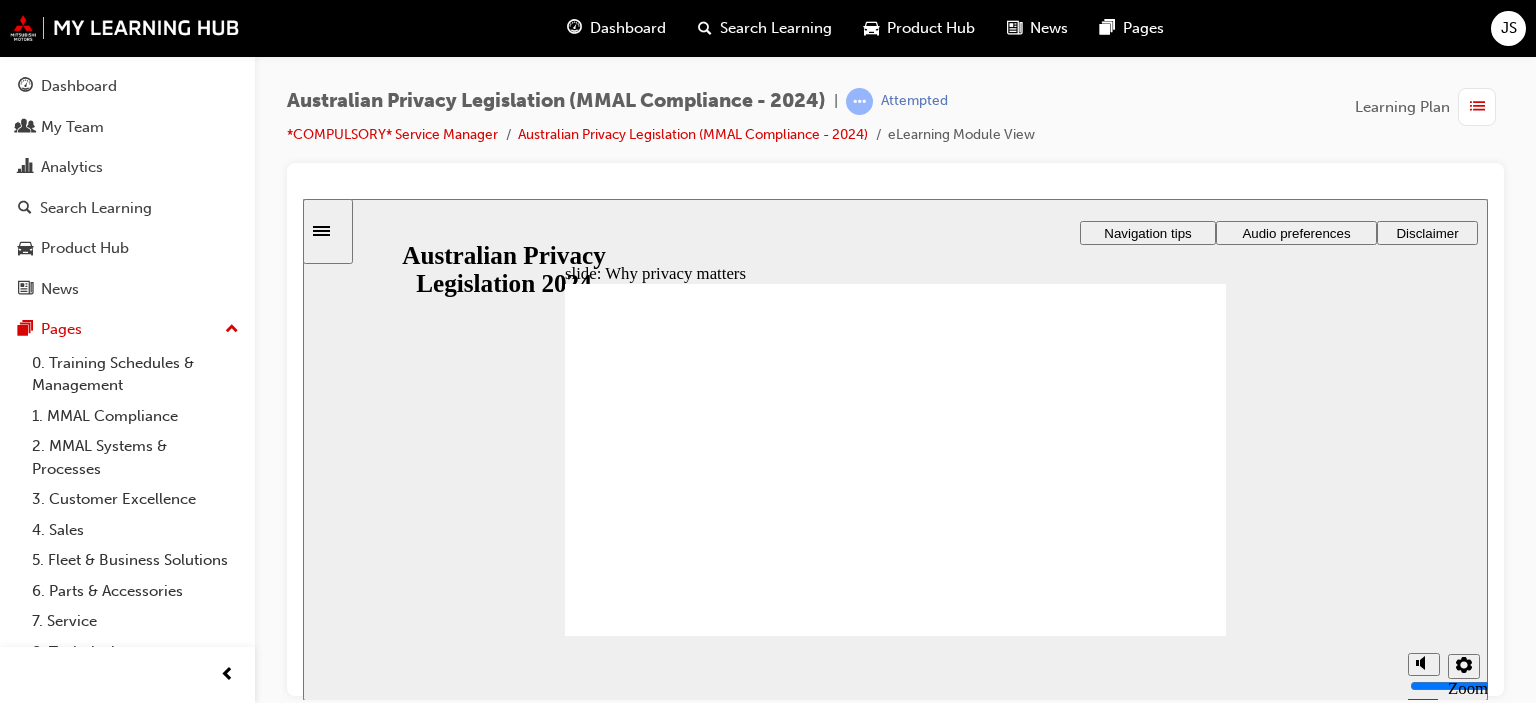 click 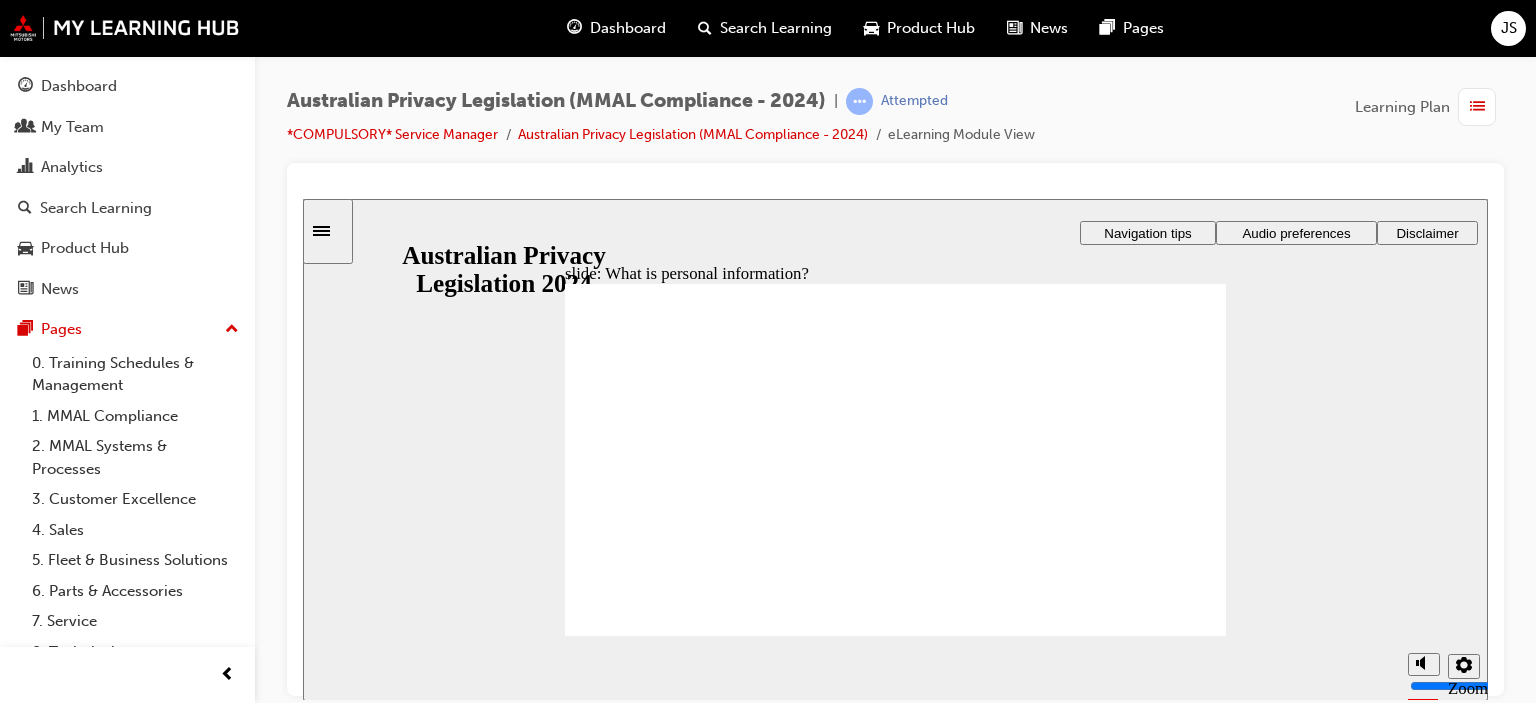 click 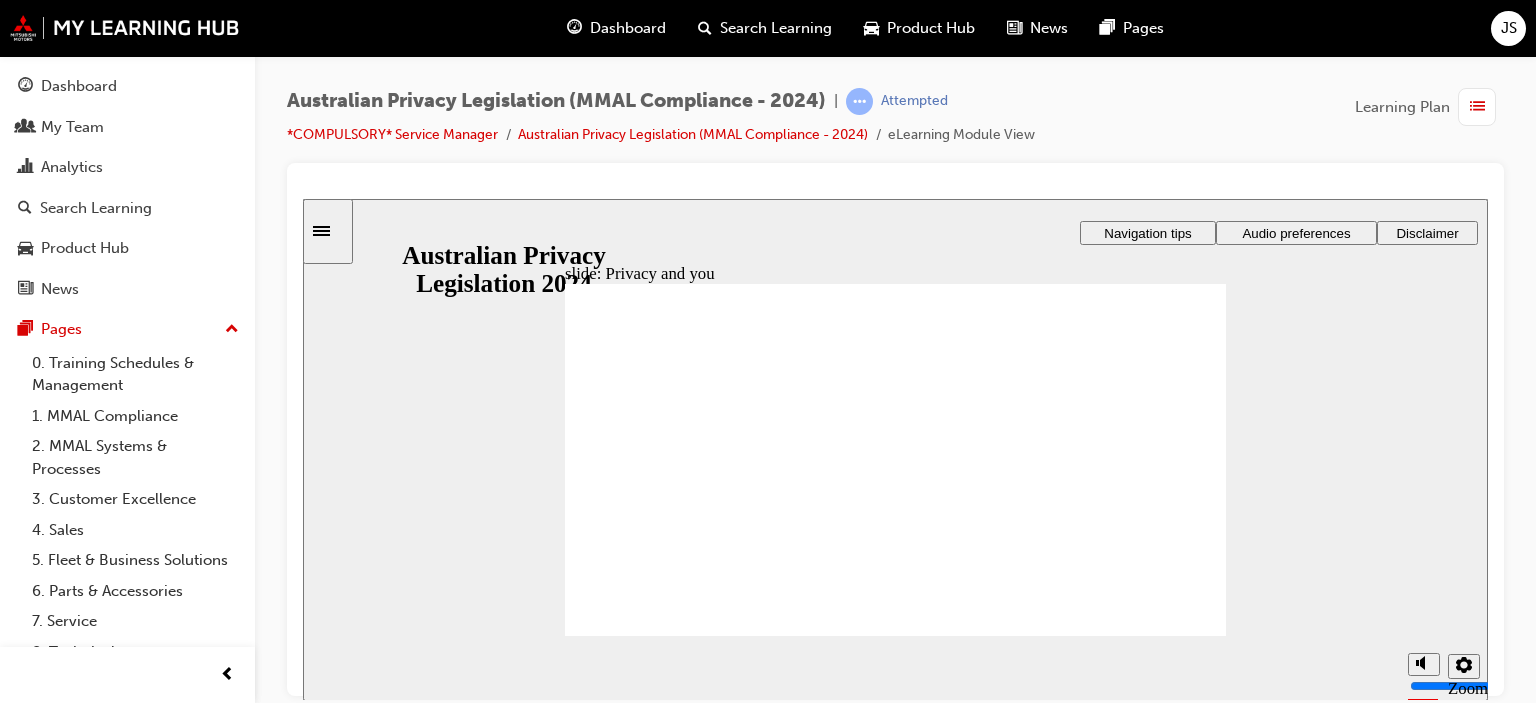 click 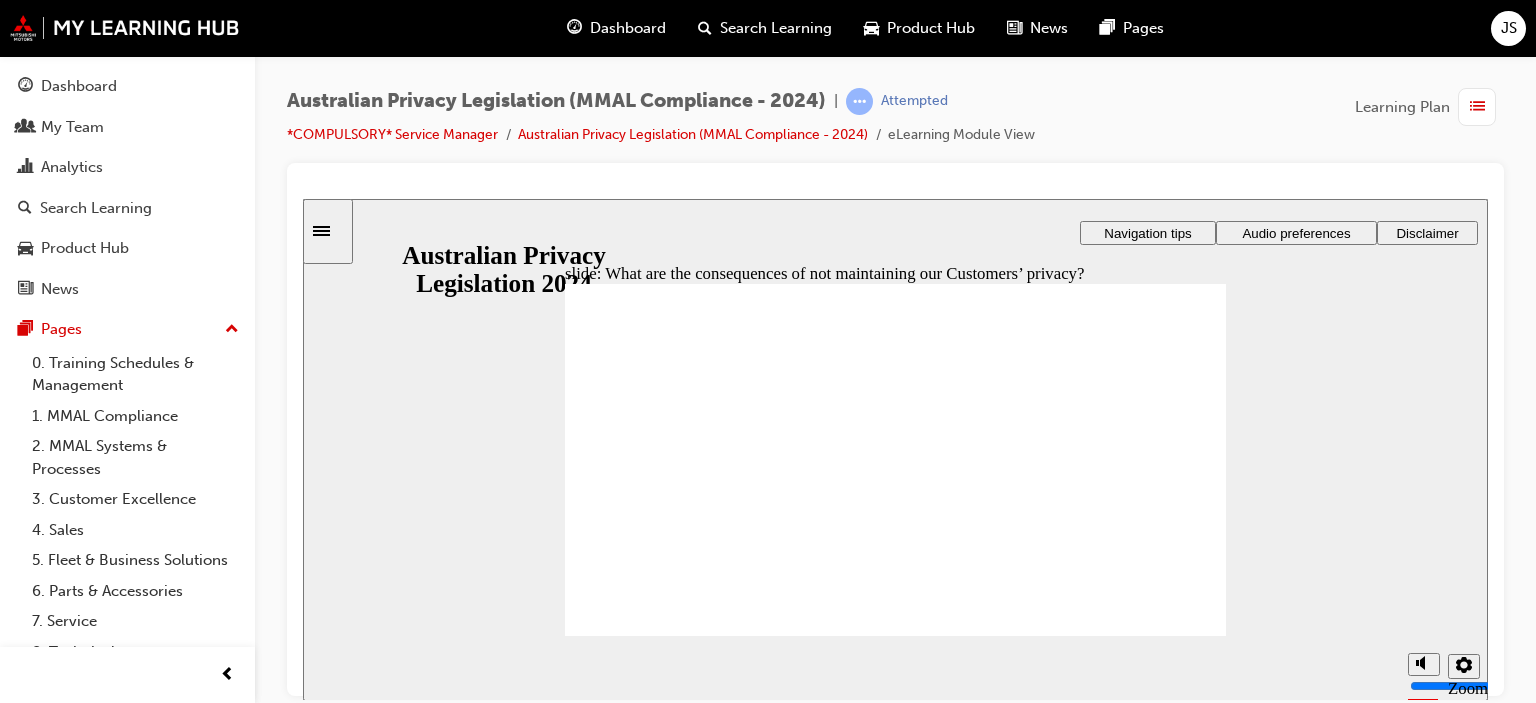 click 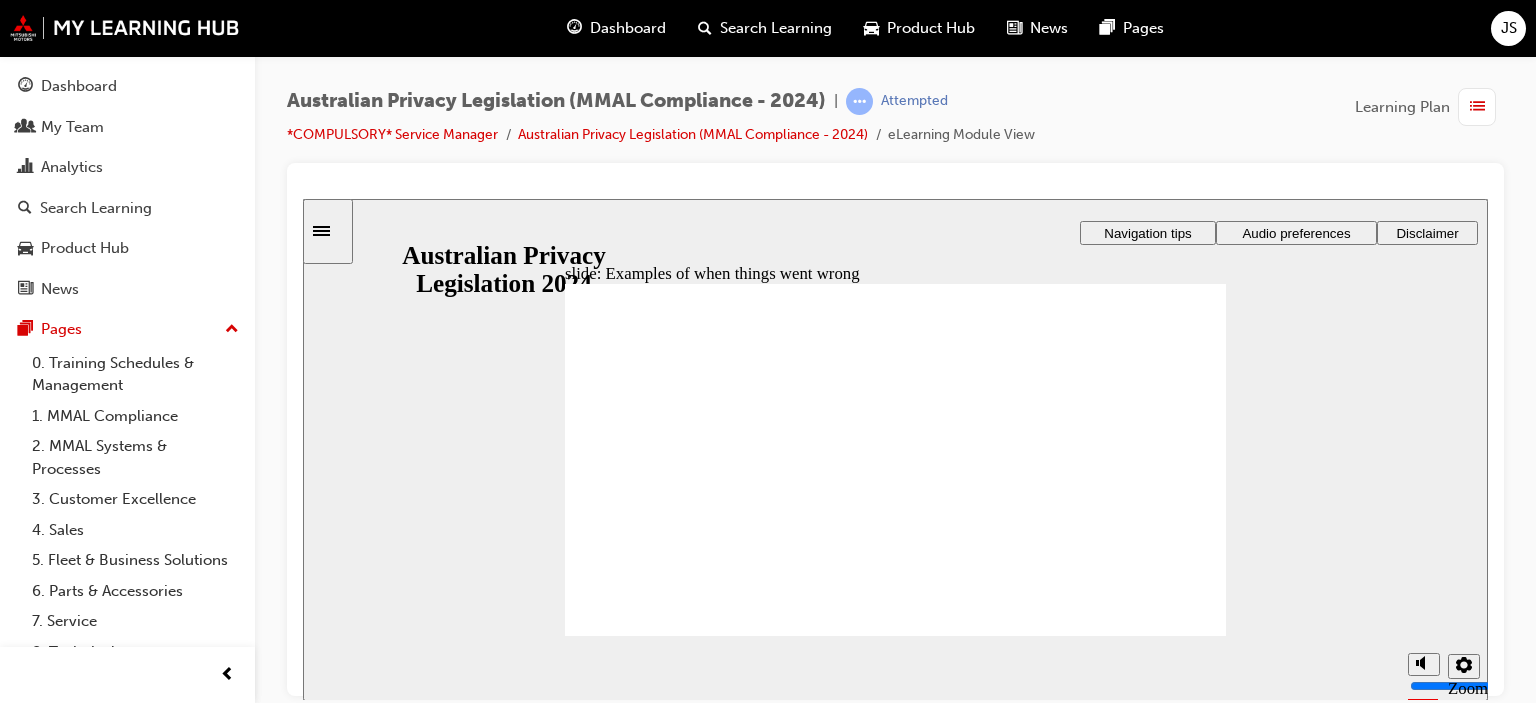 click 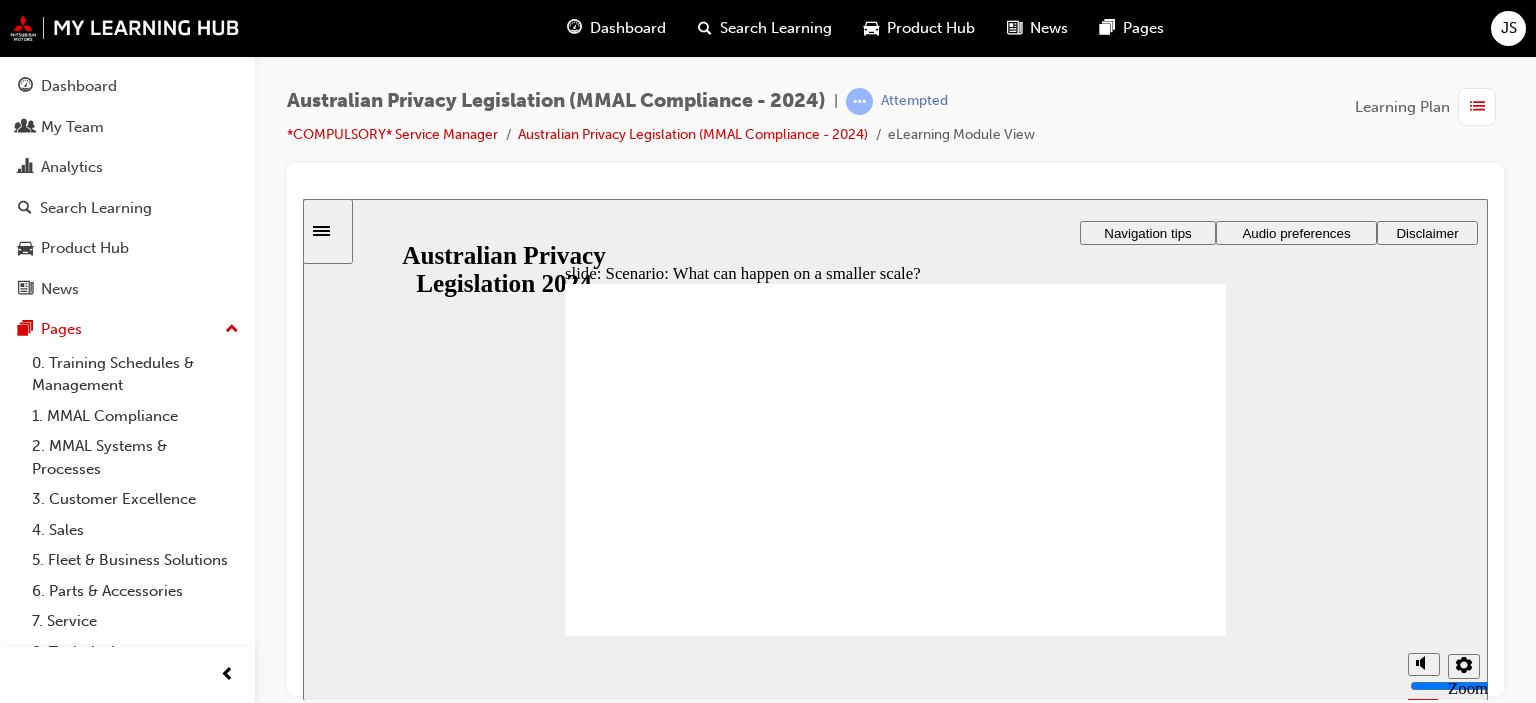 radio on "true" 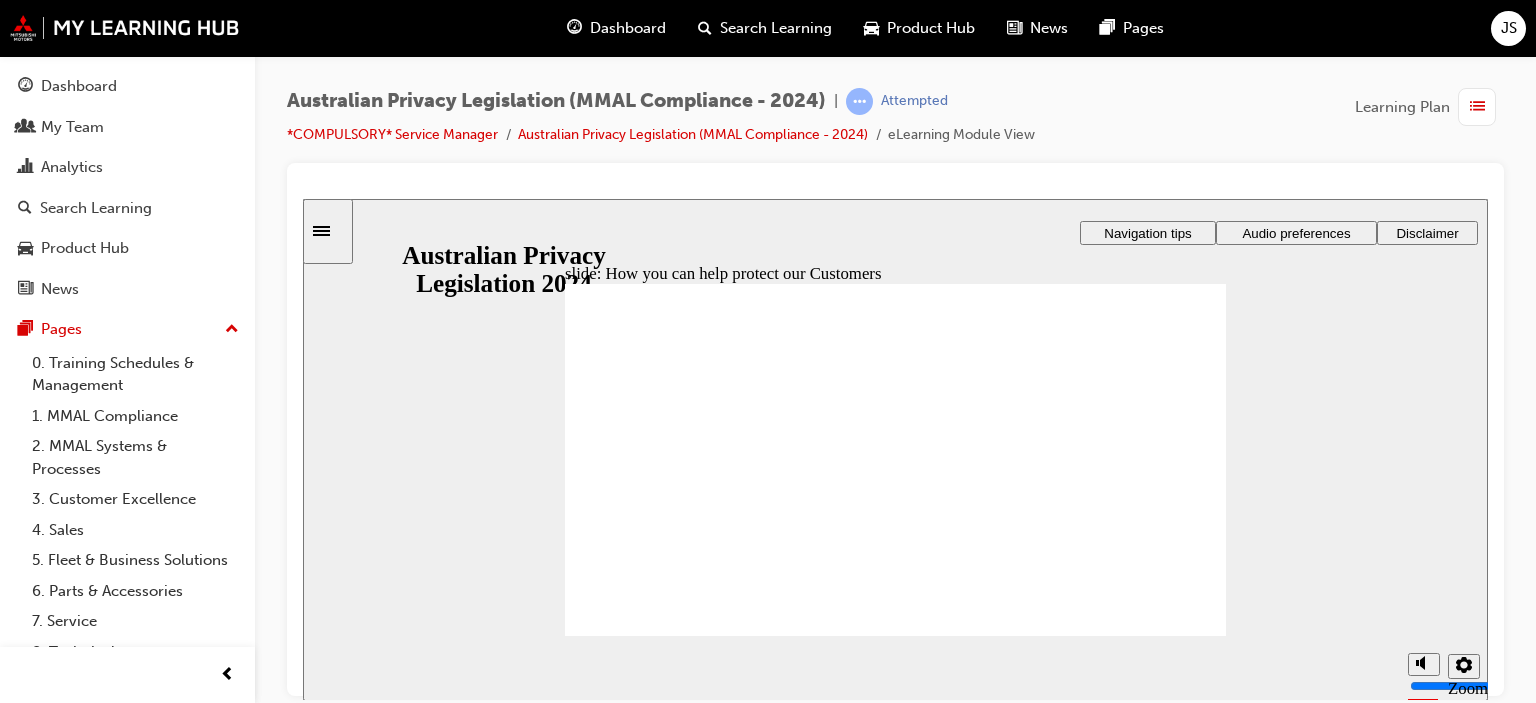 click 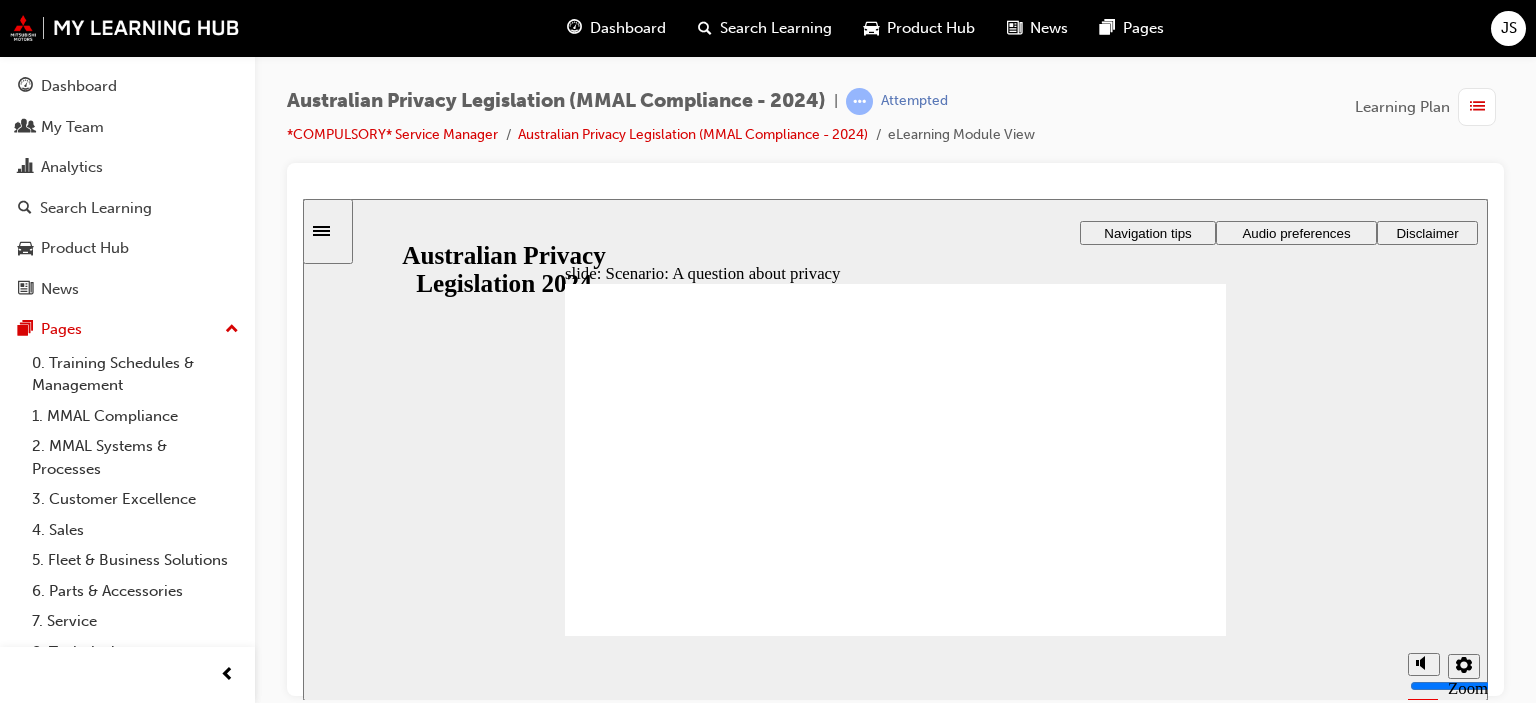 radio on "true" 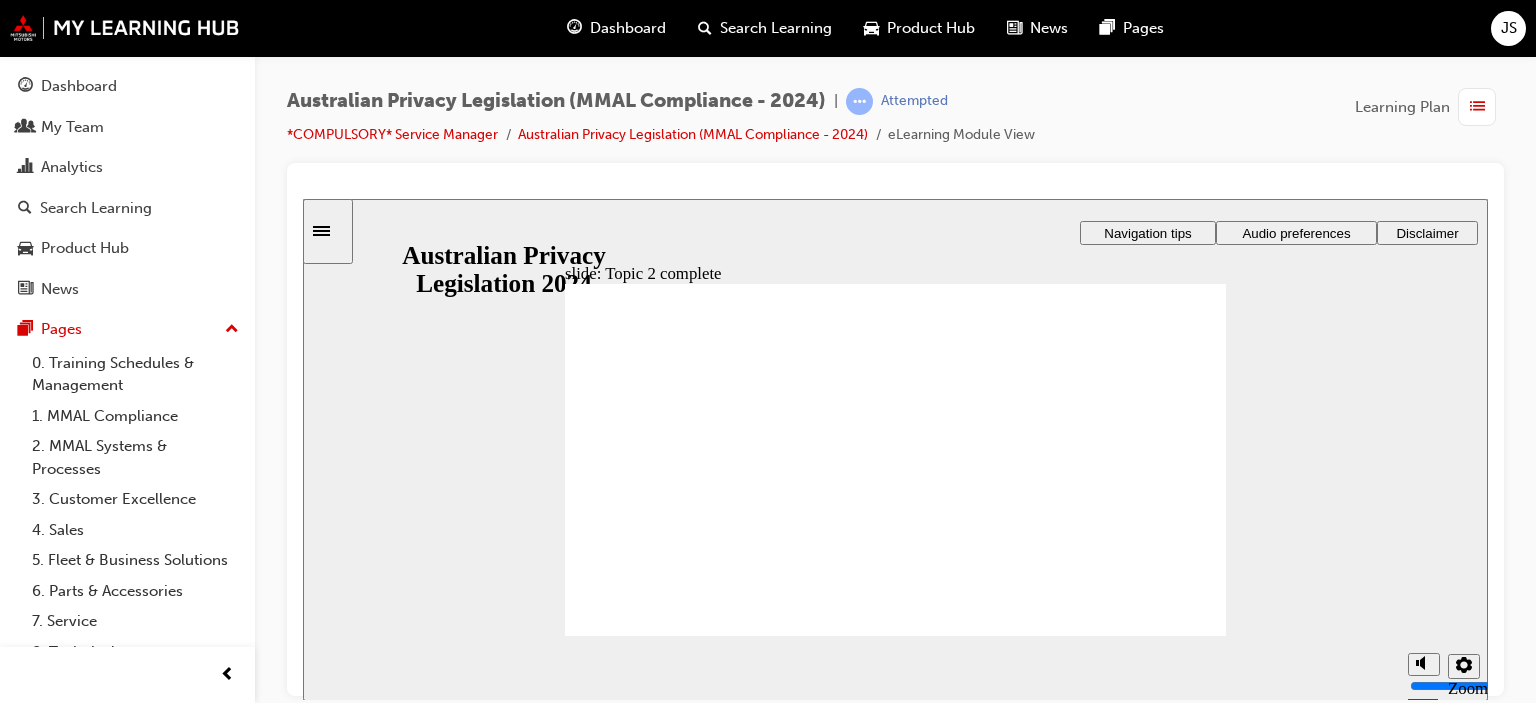 click 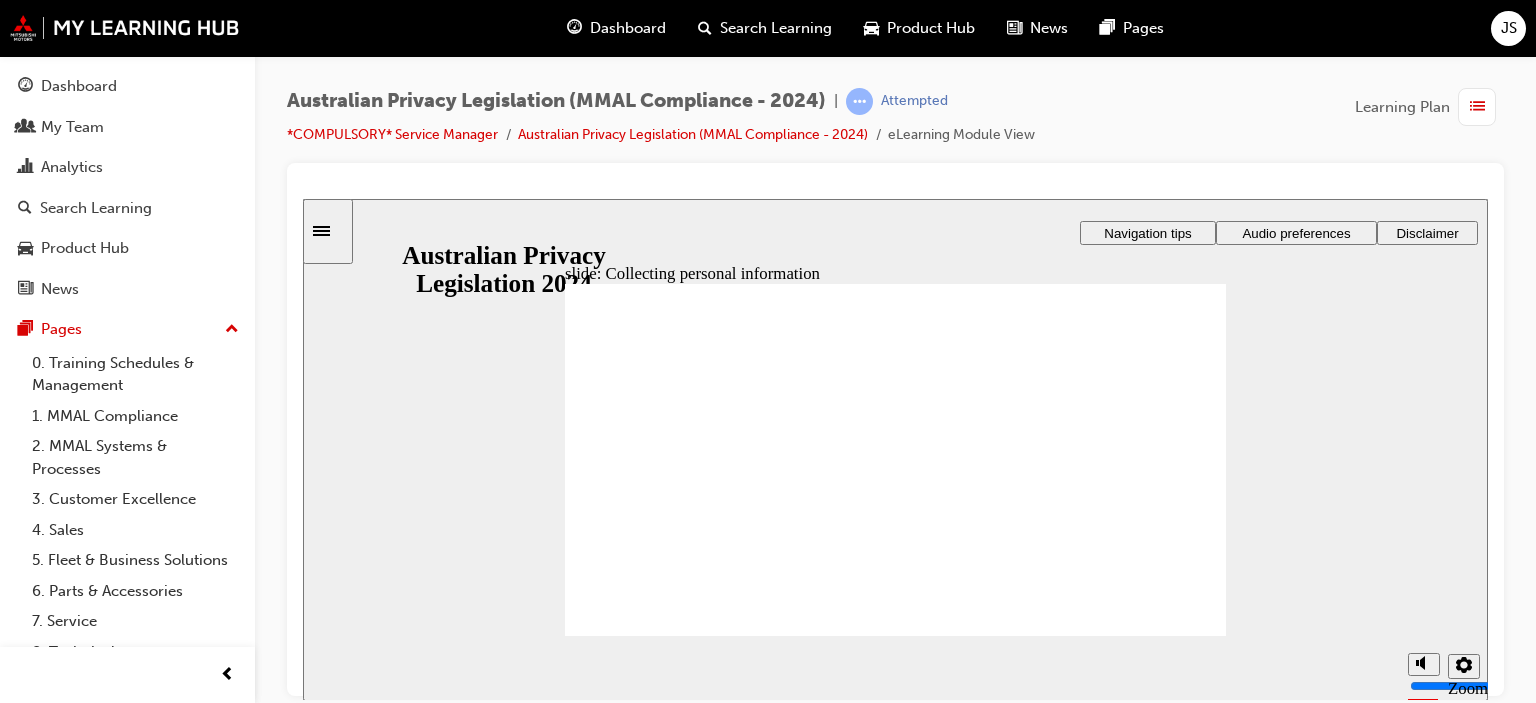 click 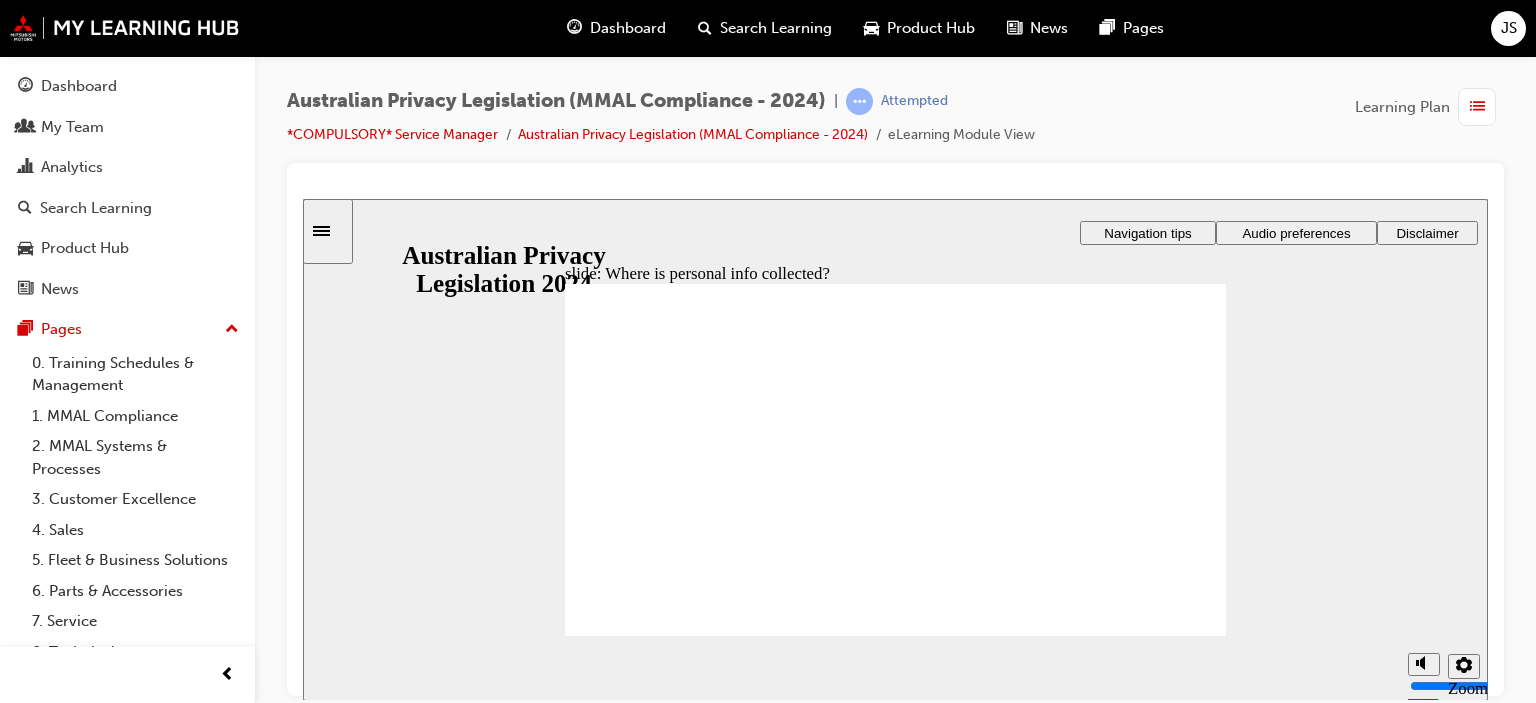 click 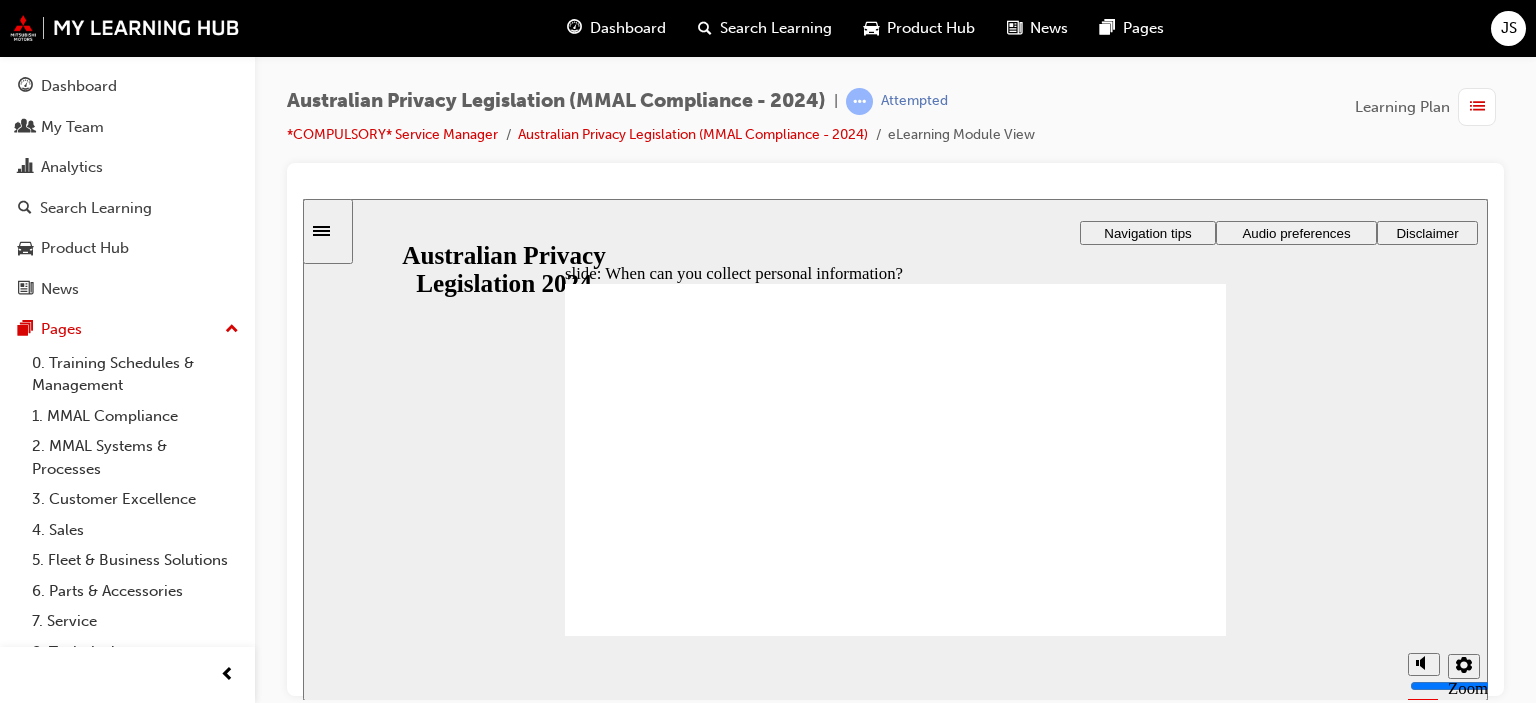 click 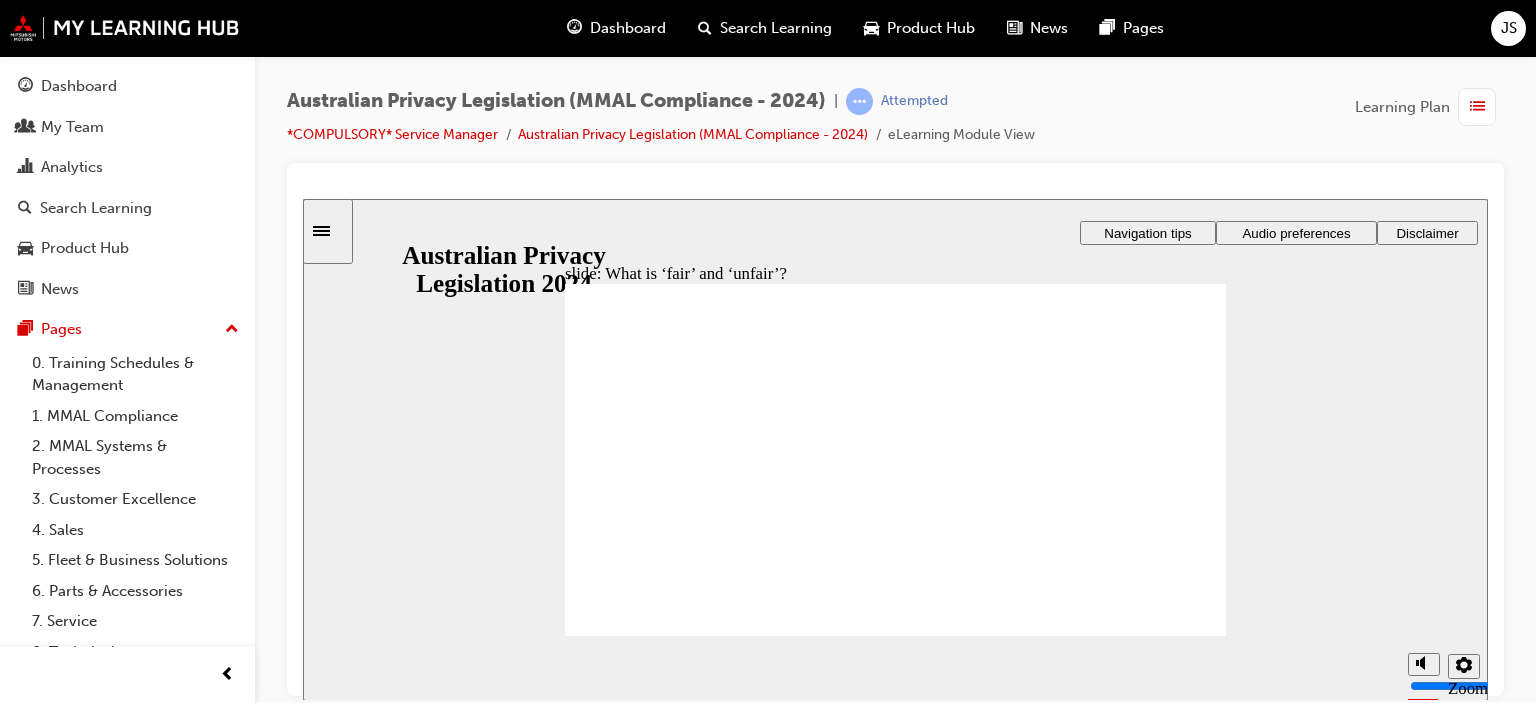 drag, startPoint x: 919, startPoint y: 437, endPoint x: 1098, endPoint y: 553, distance: 213.30026 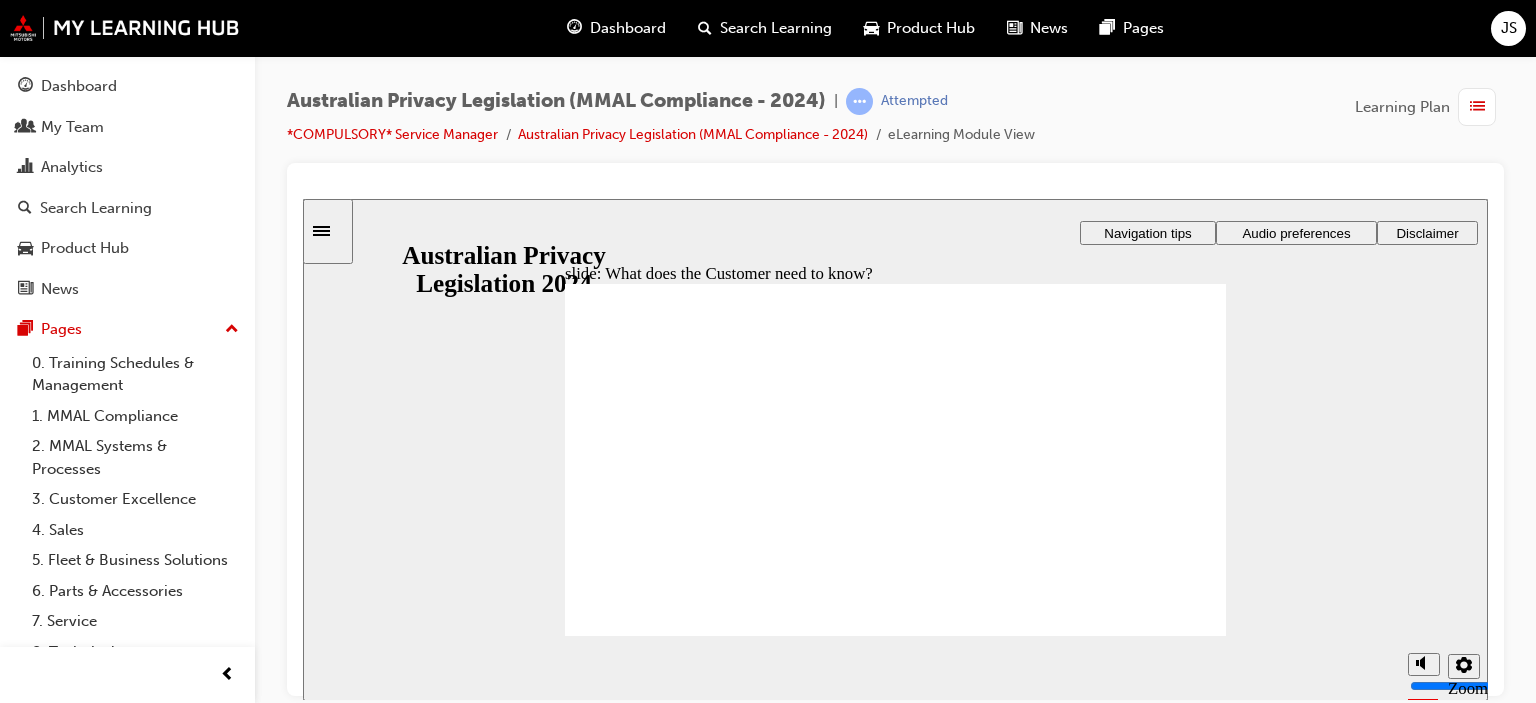 click 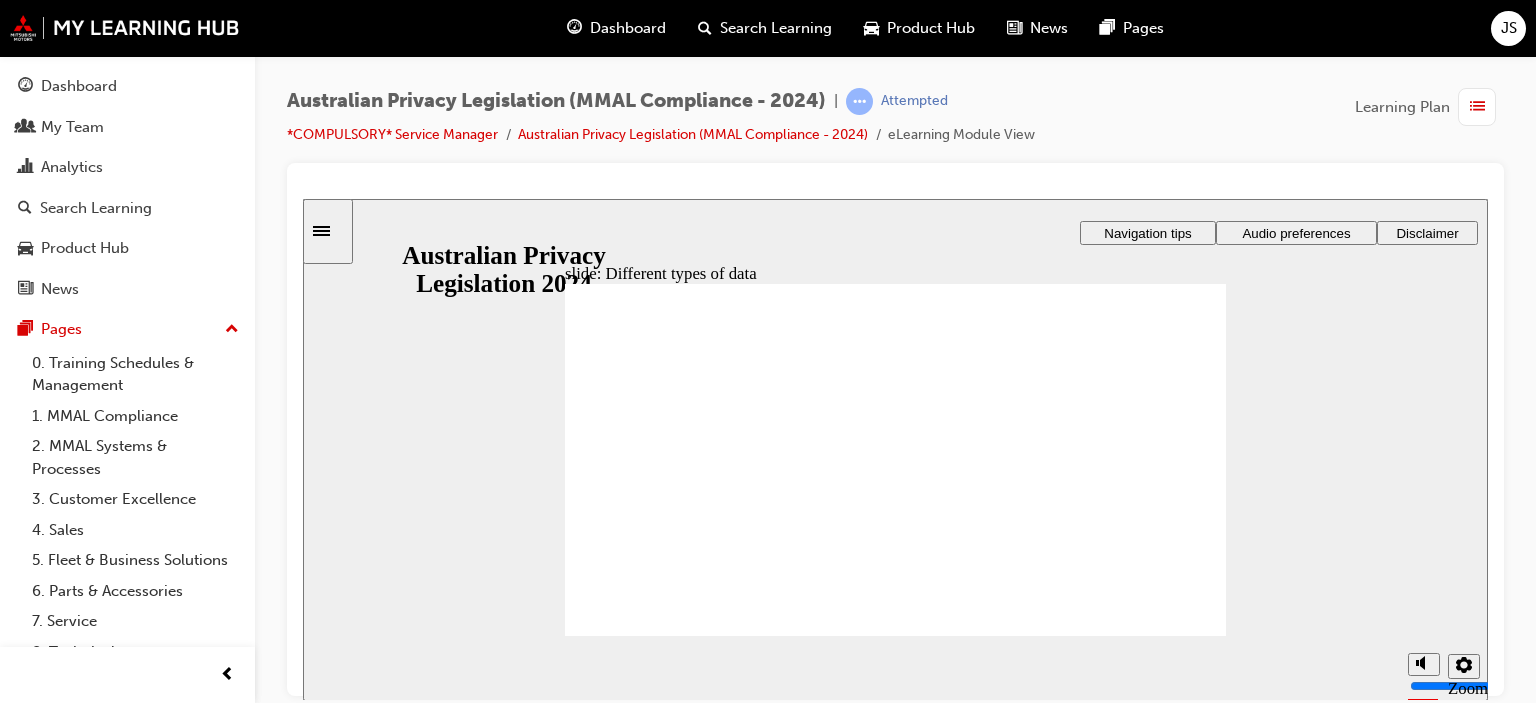 drag, startPoint x: 732, startPoint y: 508, endPoint x: 800, endPoint y: 504, distance: 68.117546 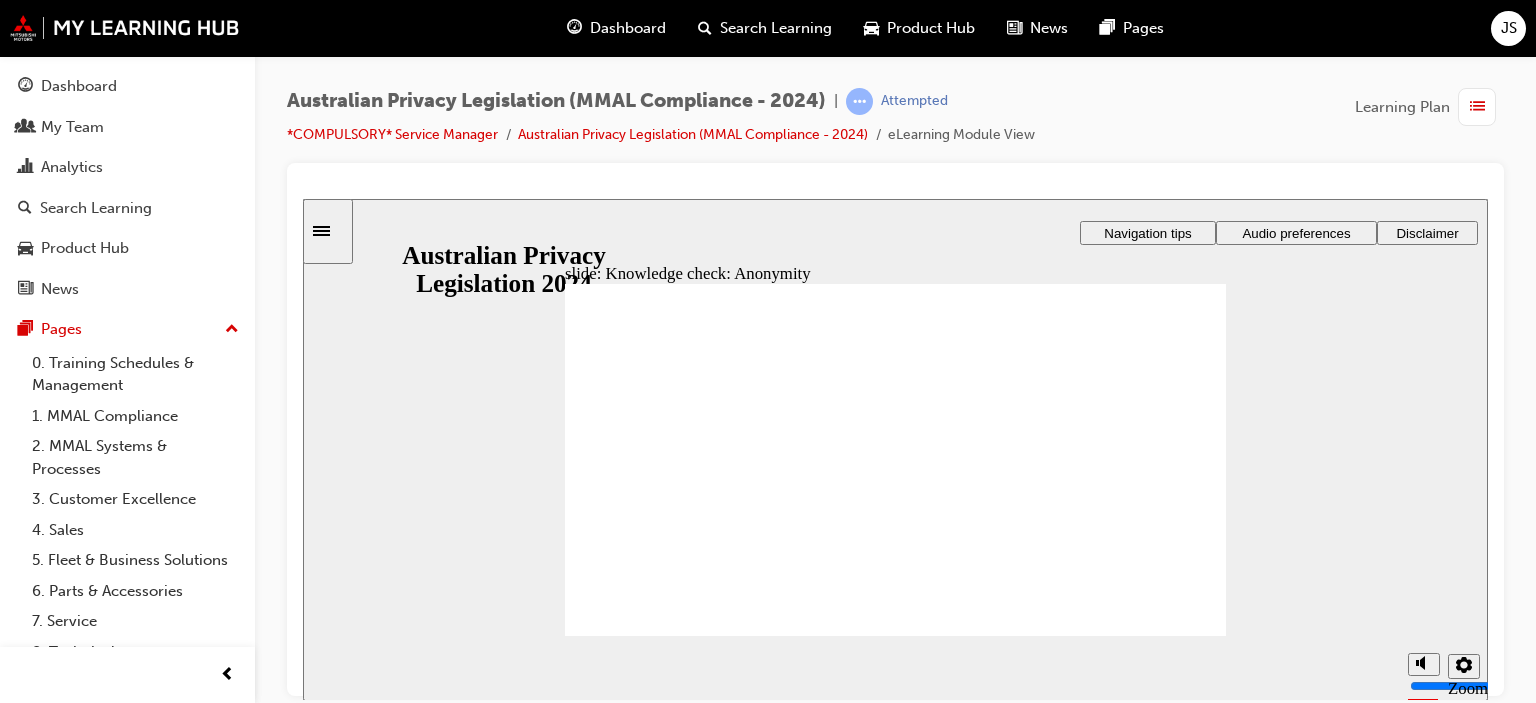 checkbox on "true" 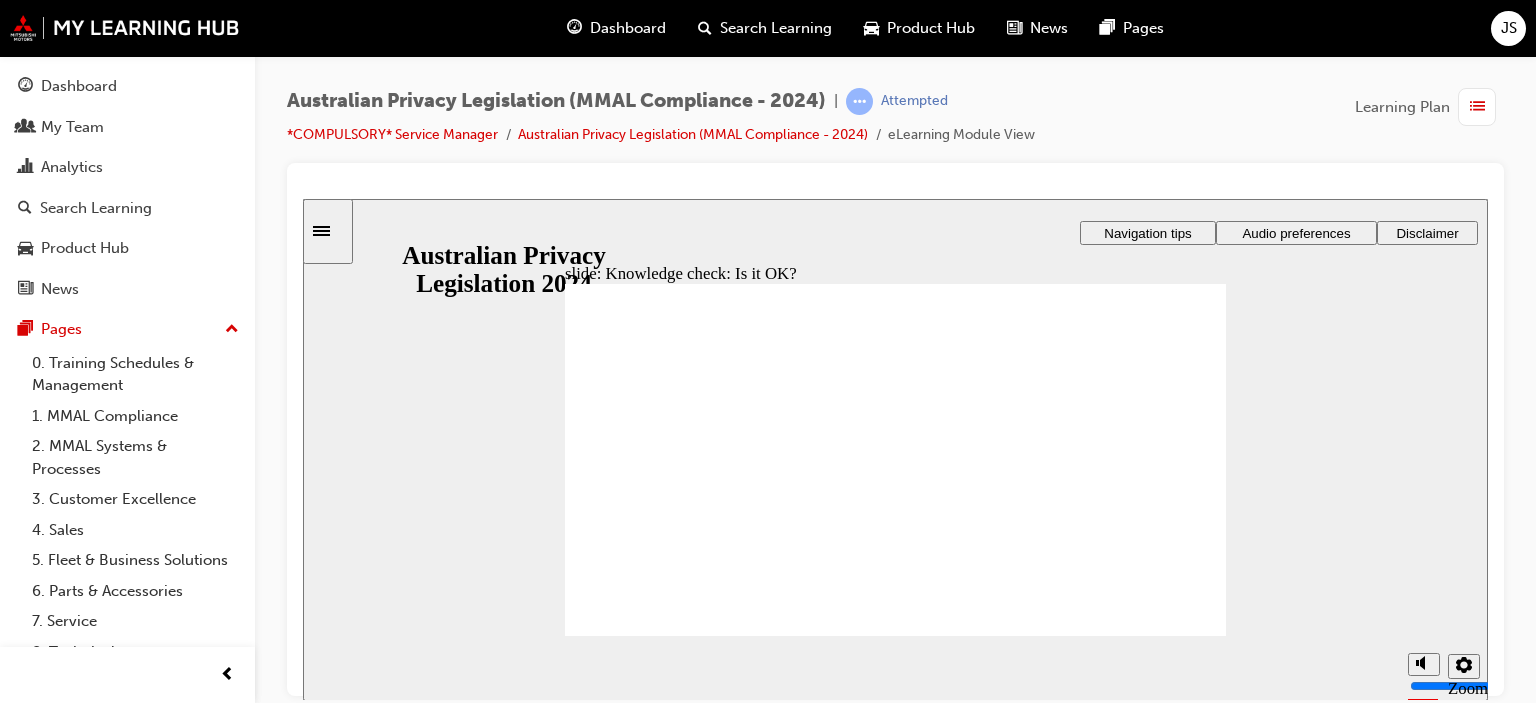 click 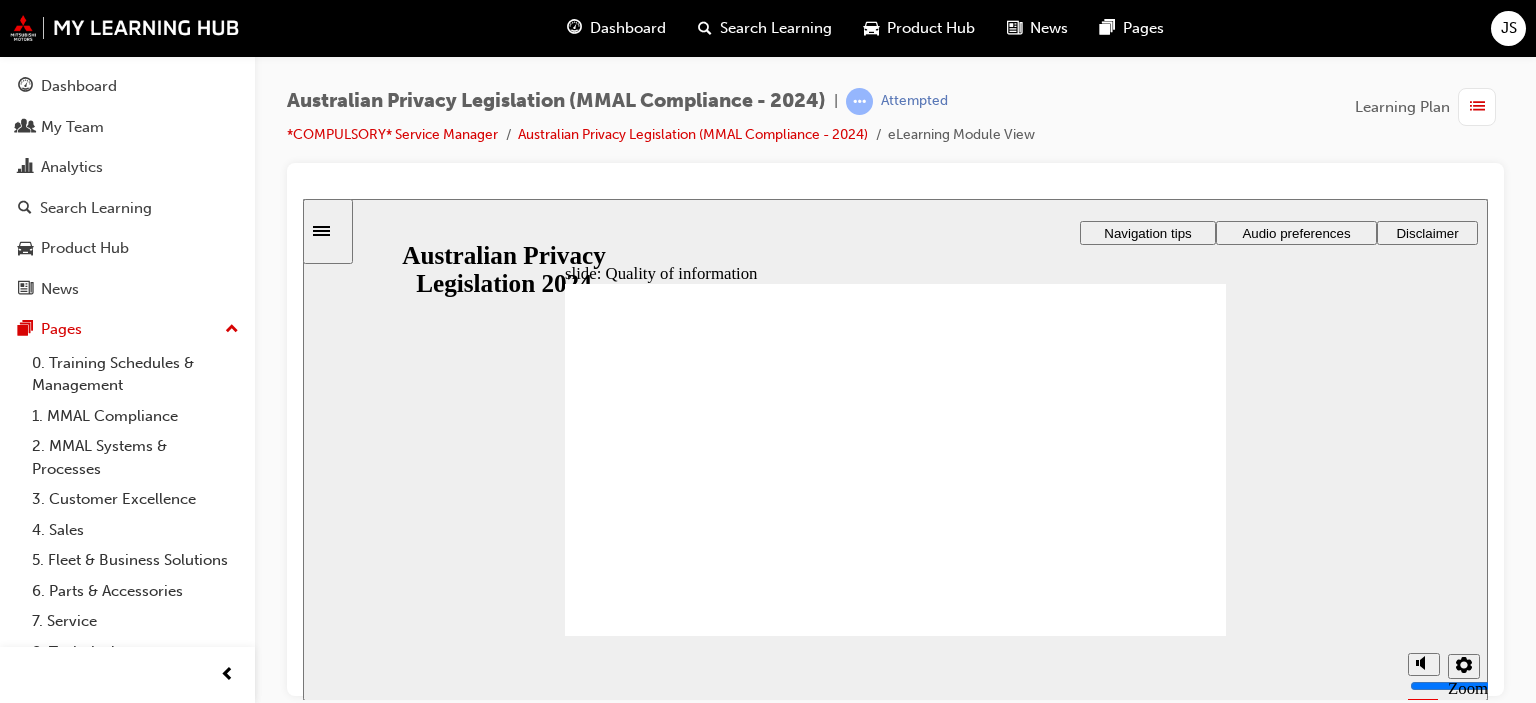 click 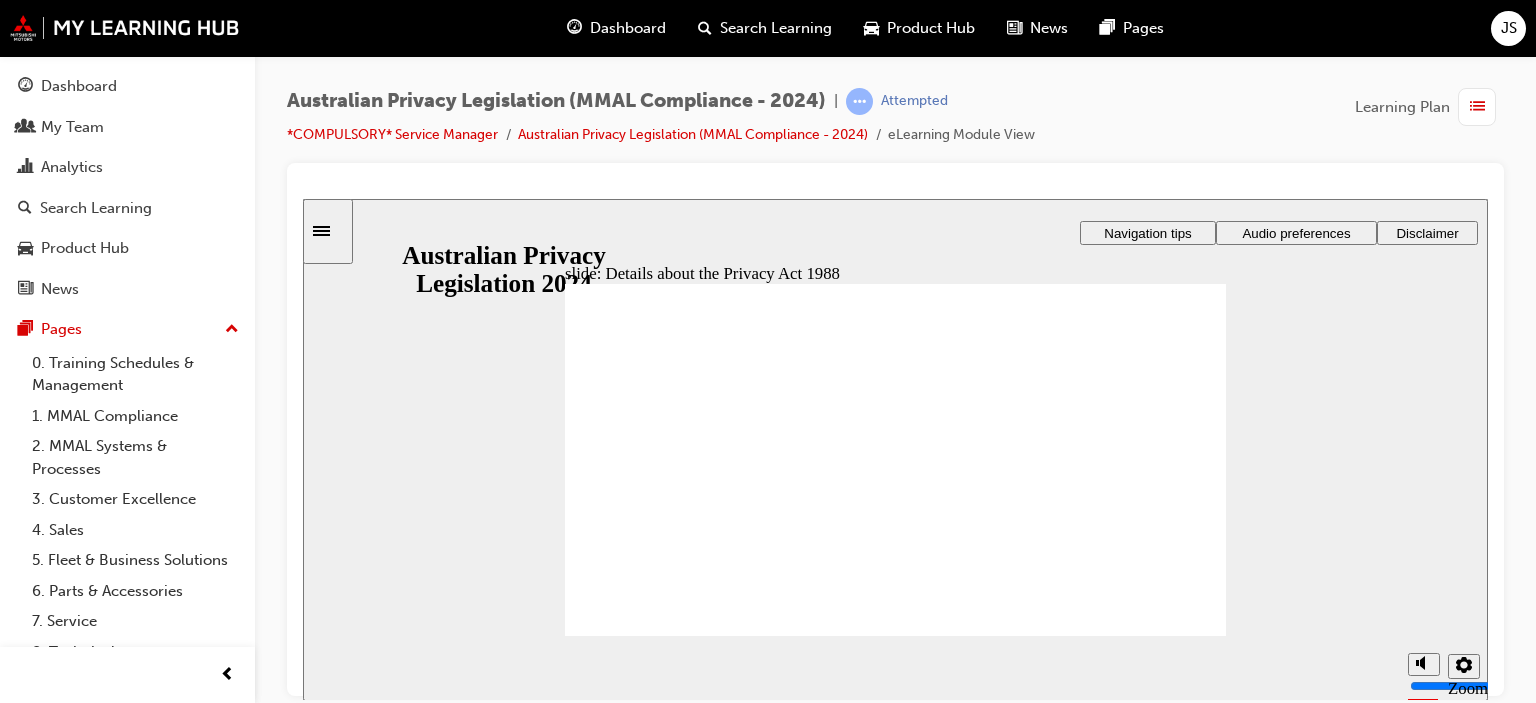 click 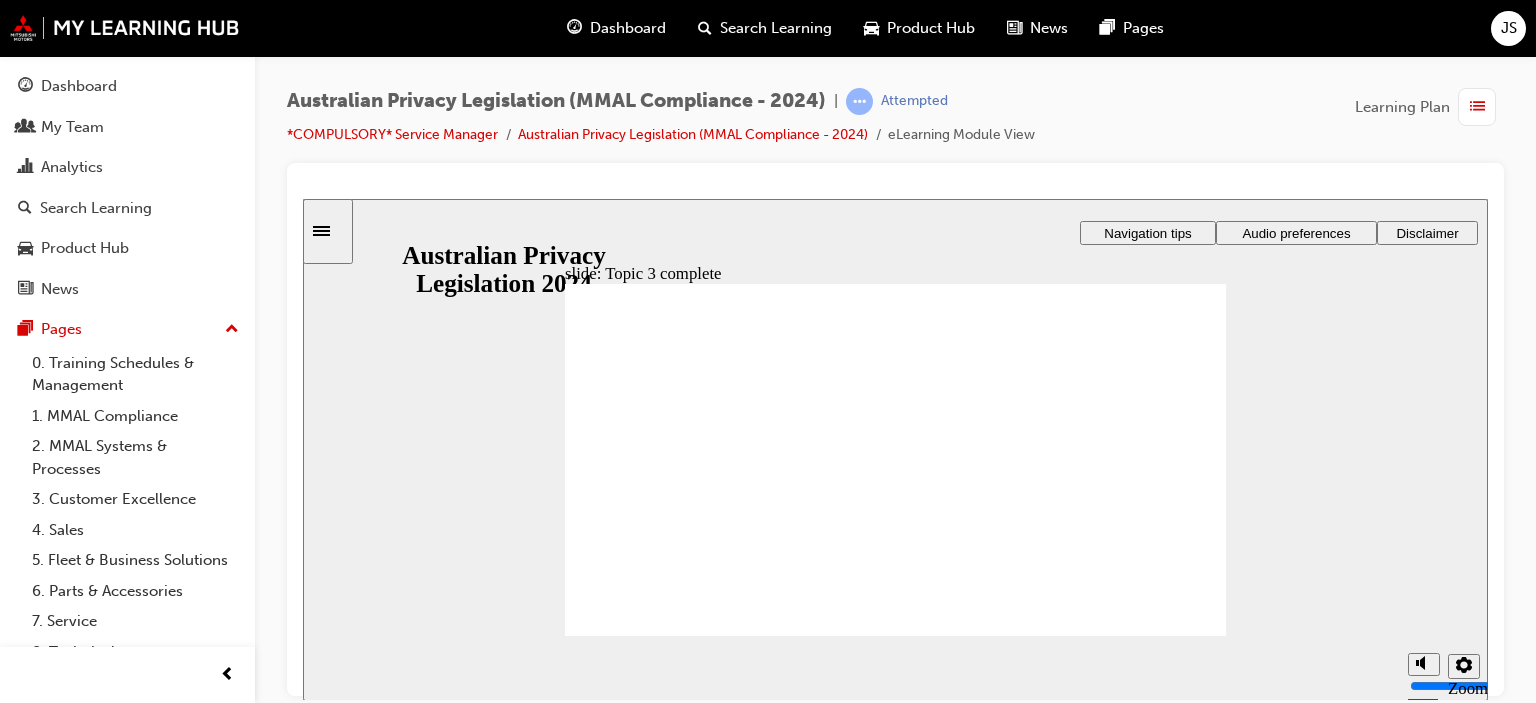 click 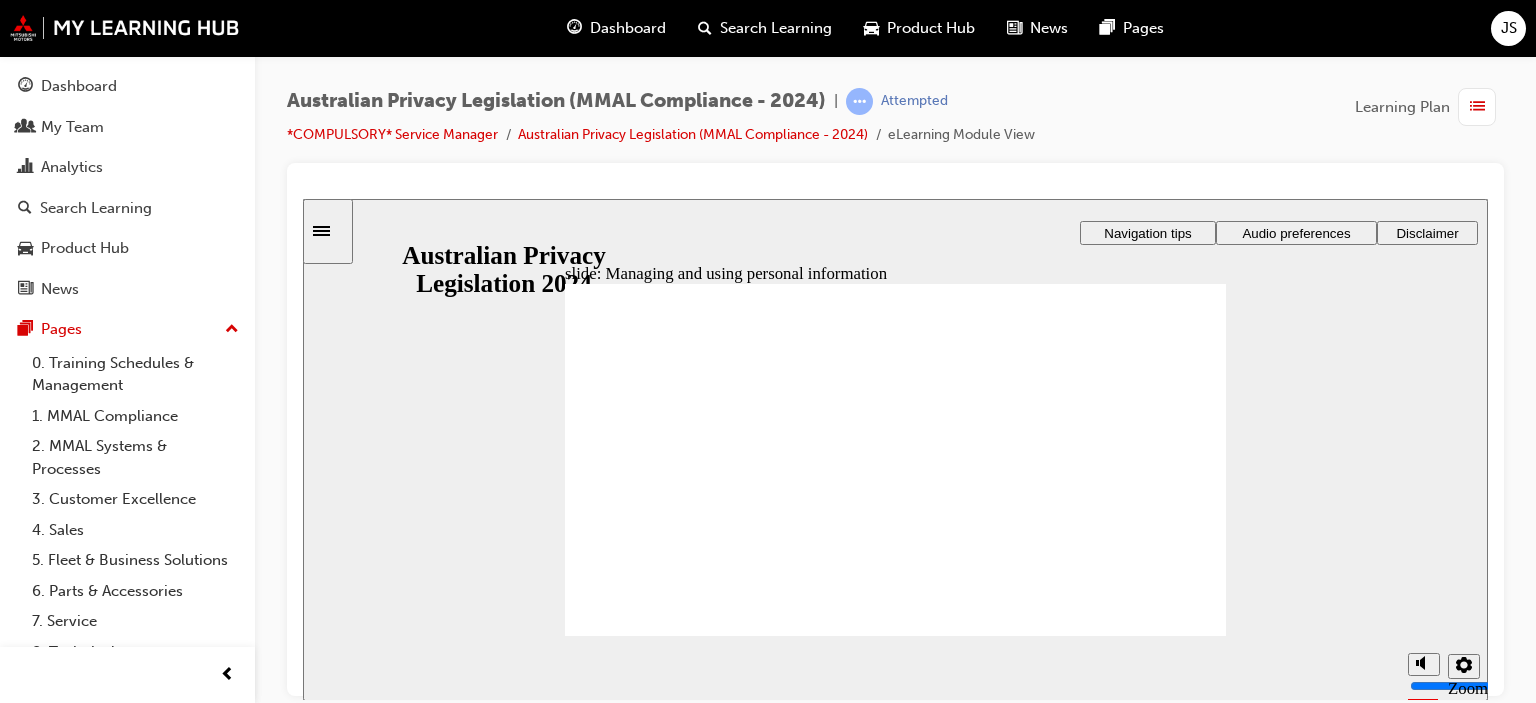 click 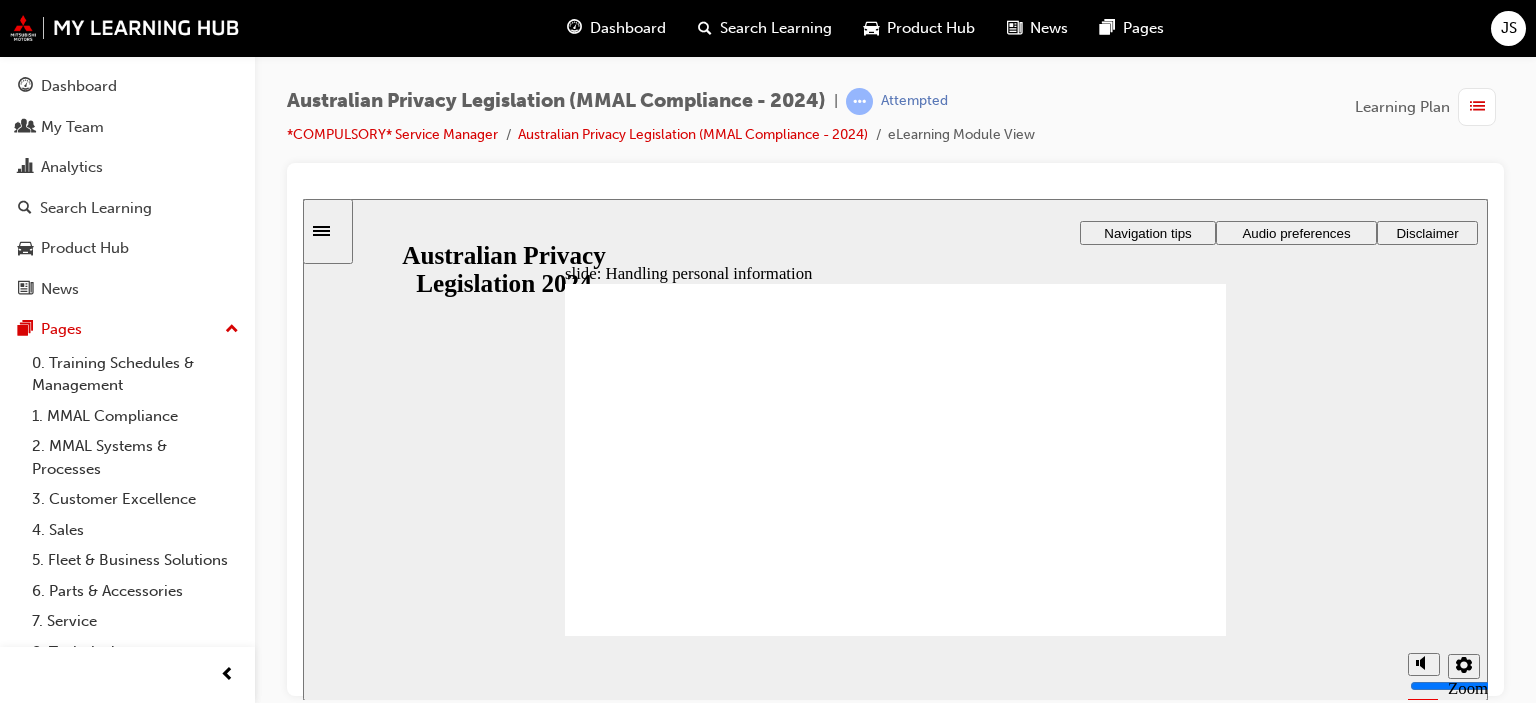 checkbox on "true" 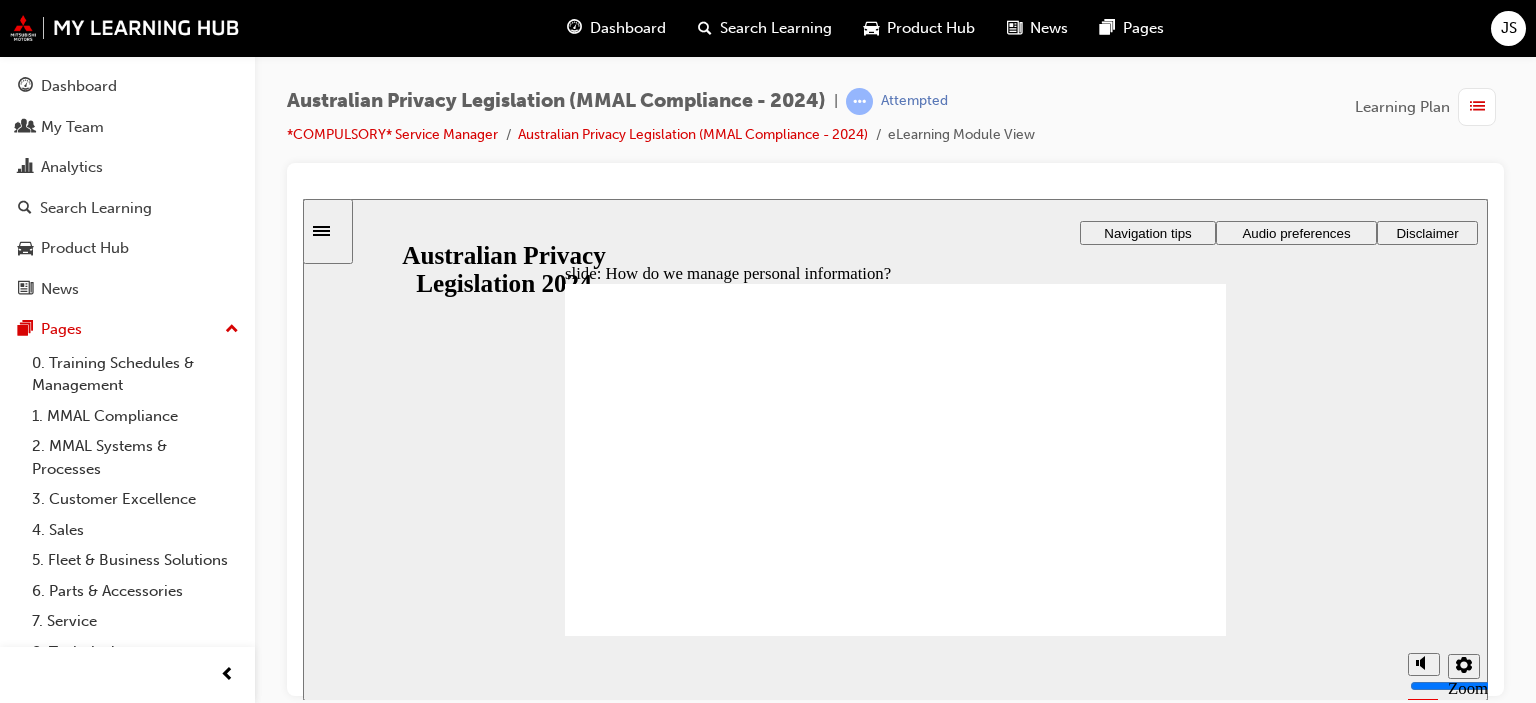 click 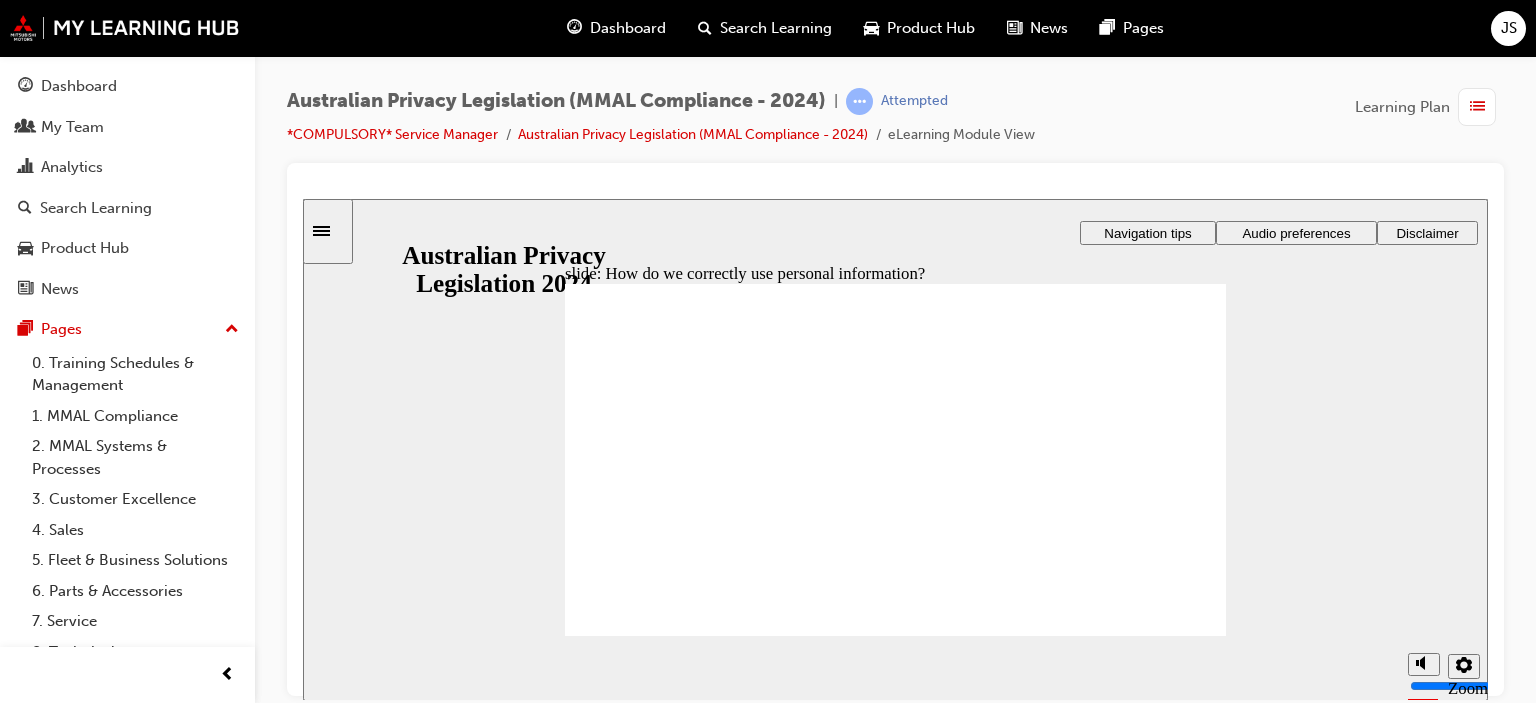 click 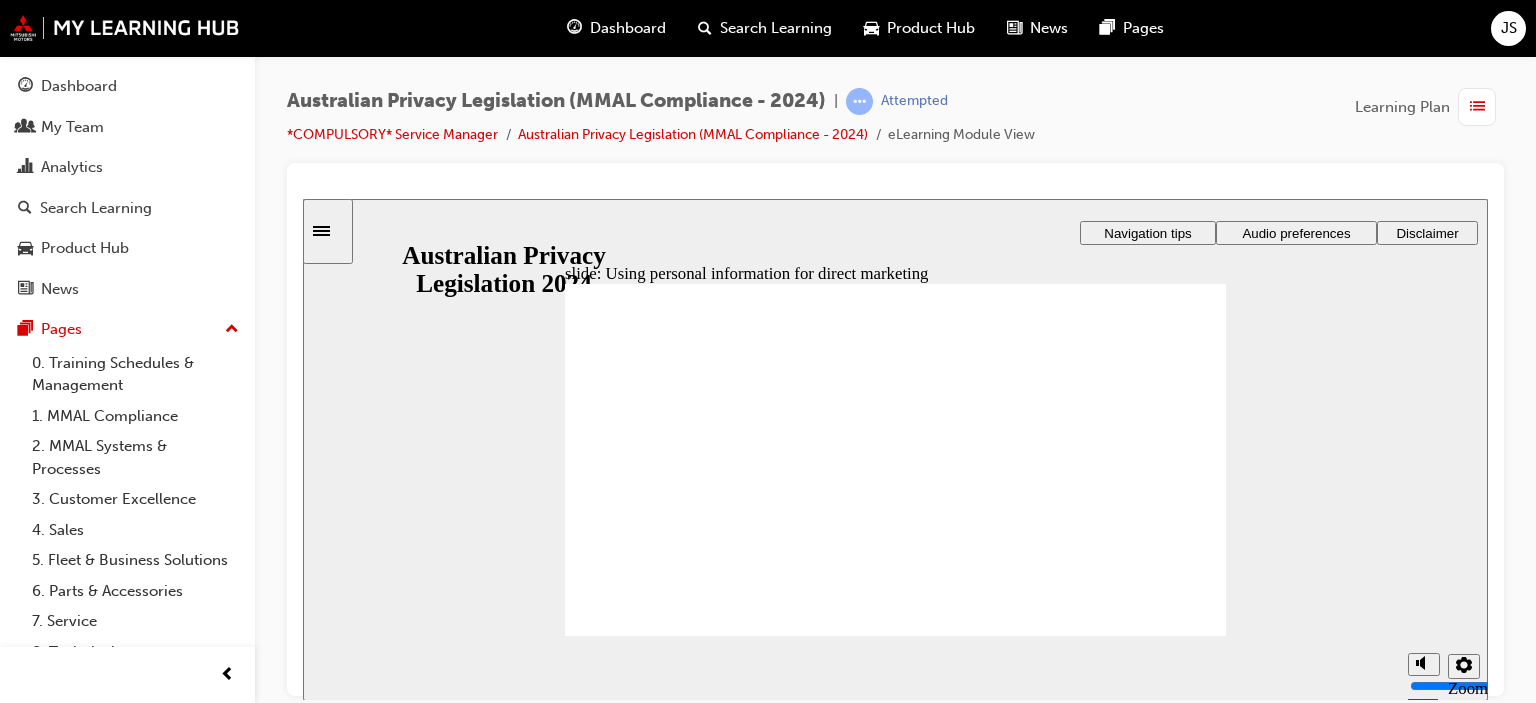 click 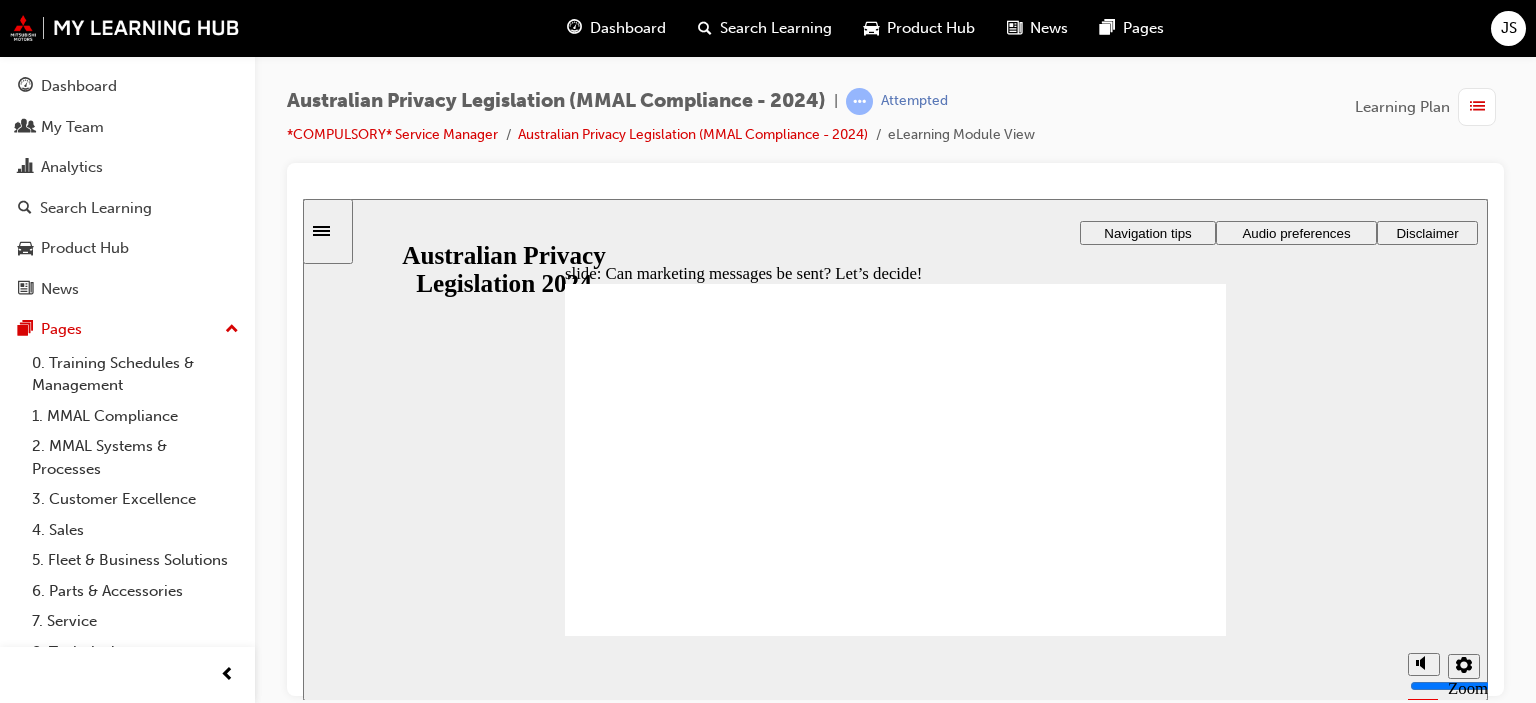 click 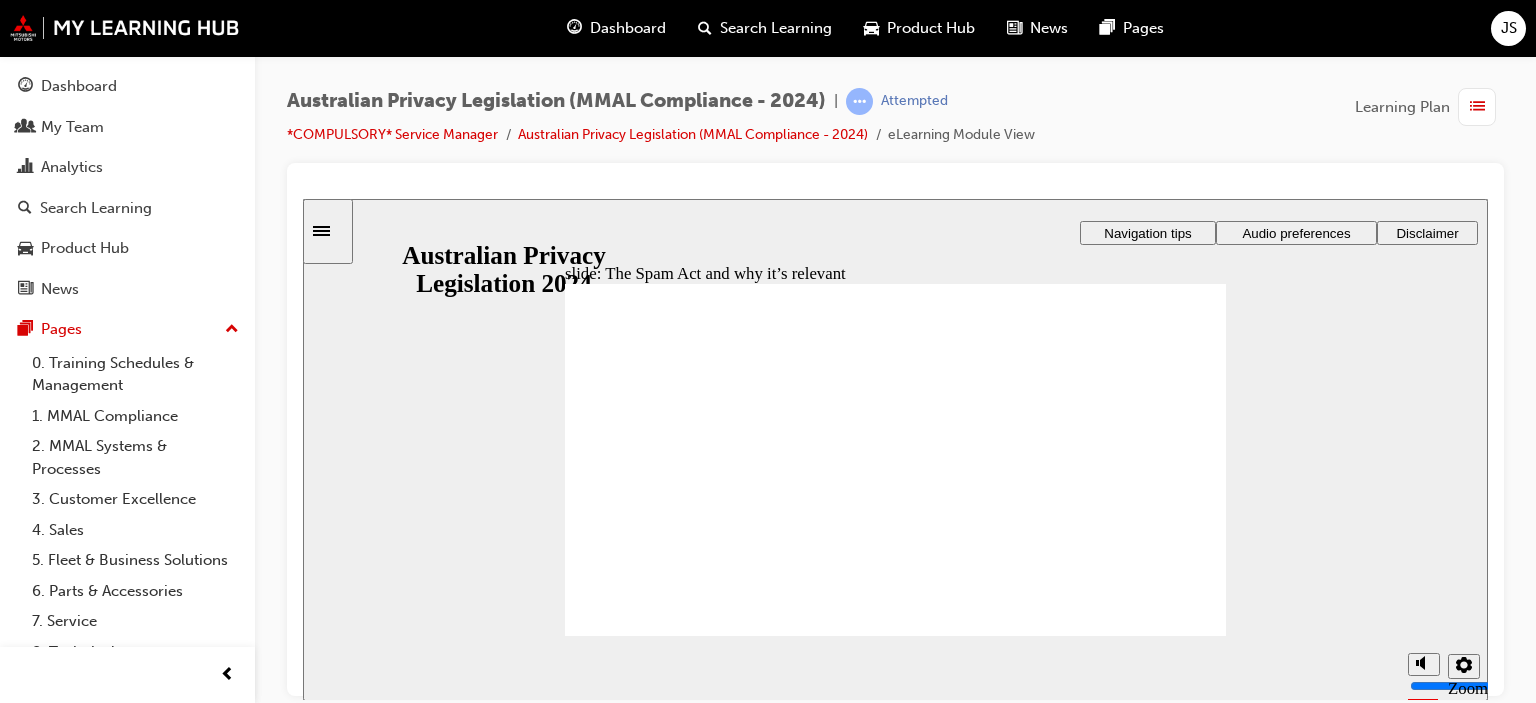 click 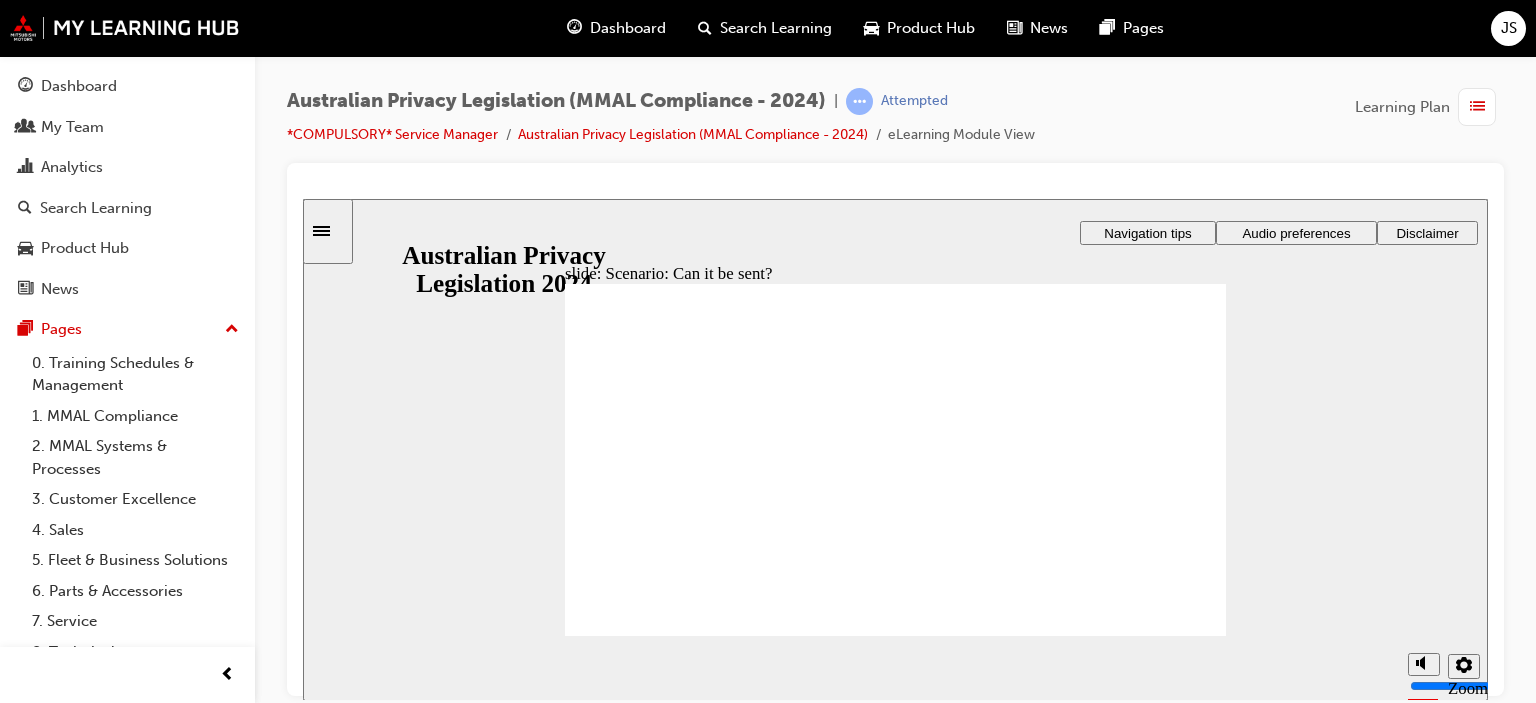 drag, startPoint x: 911, startPoint y: 443, endPoint x: 860, endPoint y: 436, distance: 51.47815 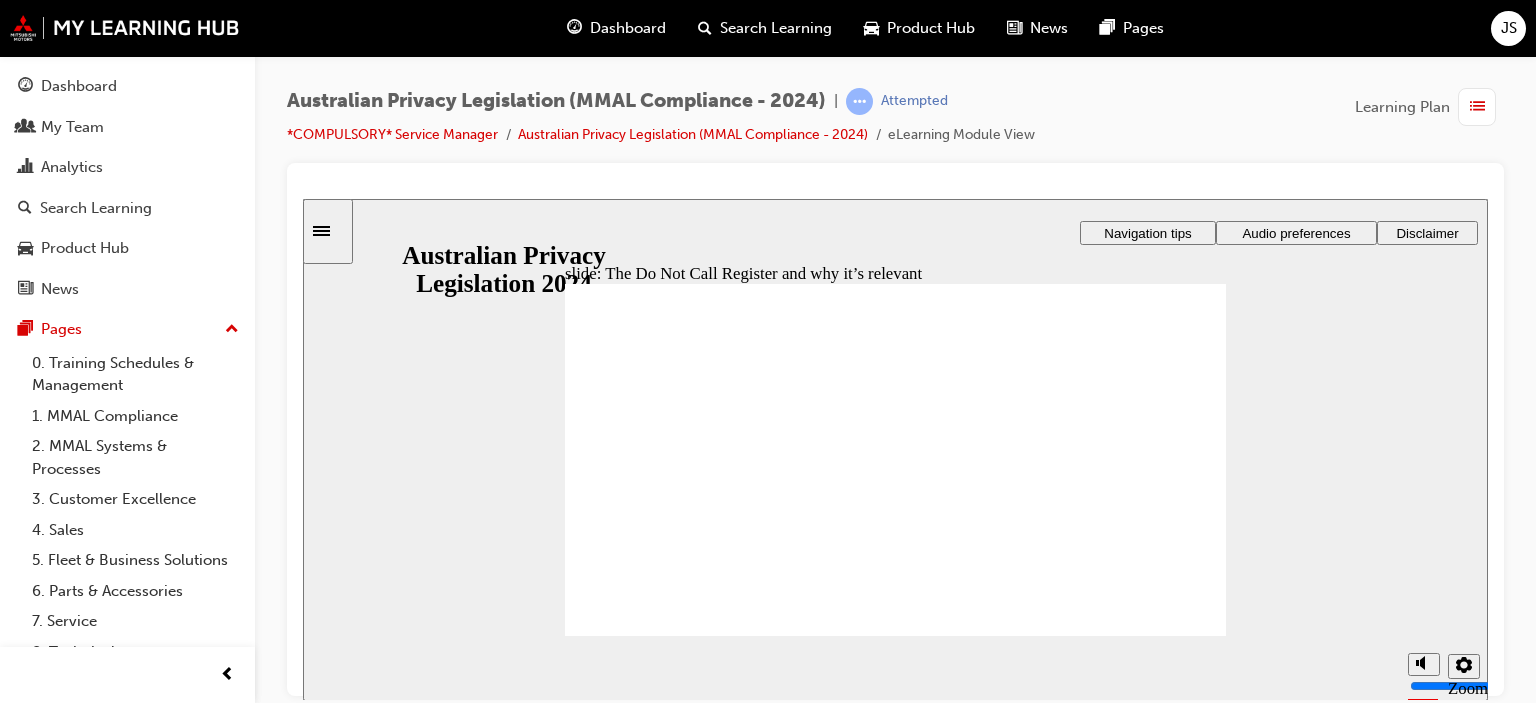 drag, startPoint x: 745, startPoint y: 390, endPoint x: 777, endPoint y: 389, distance: 32.01562 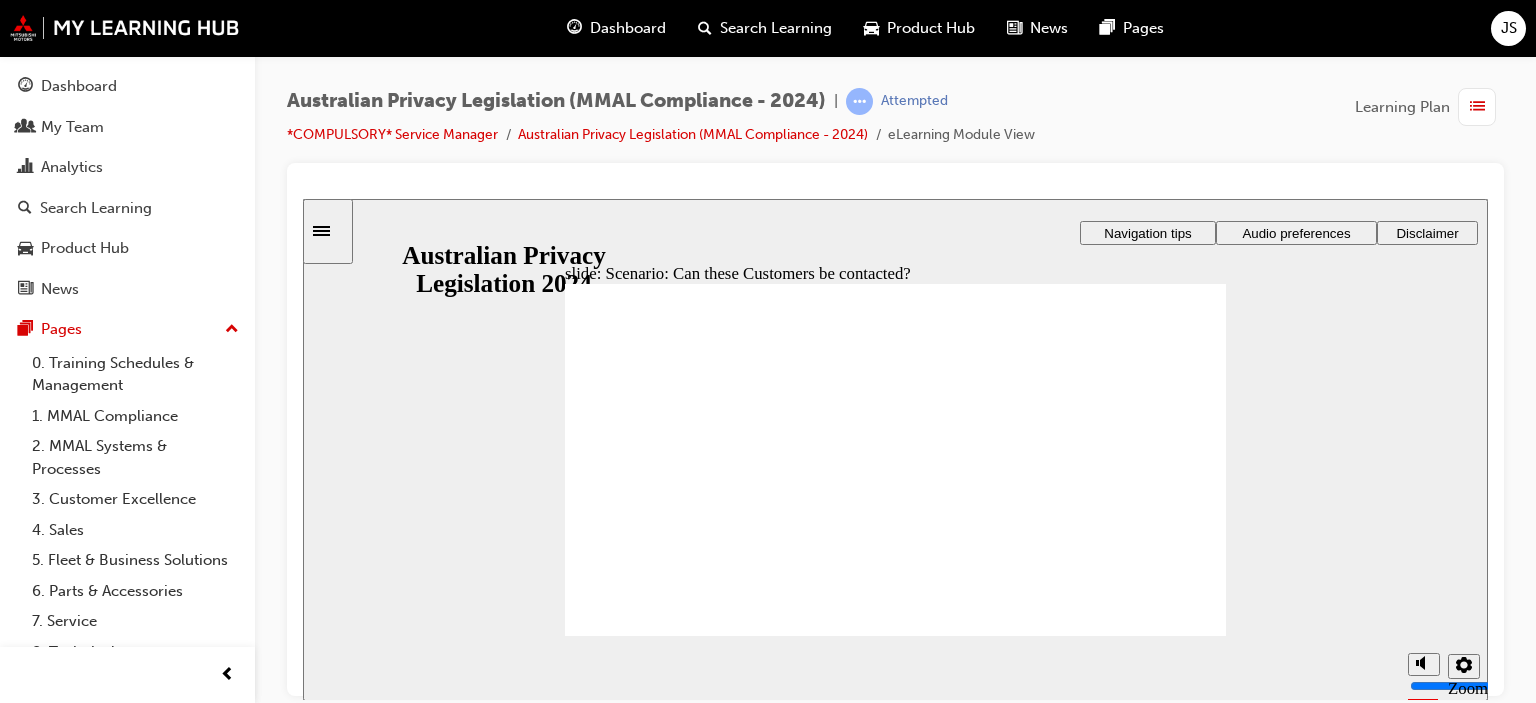 radio on "true" 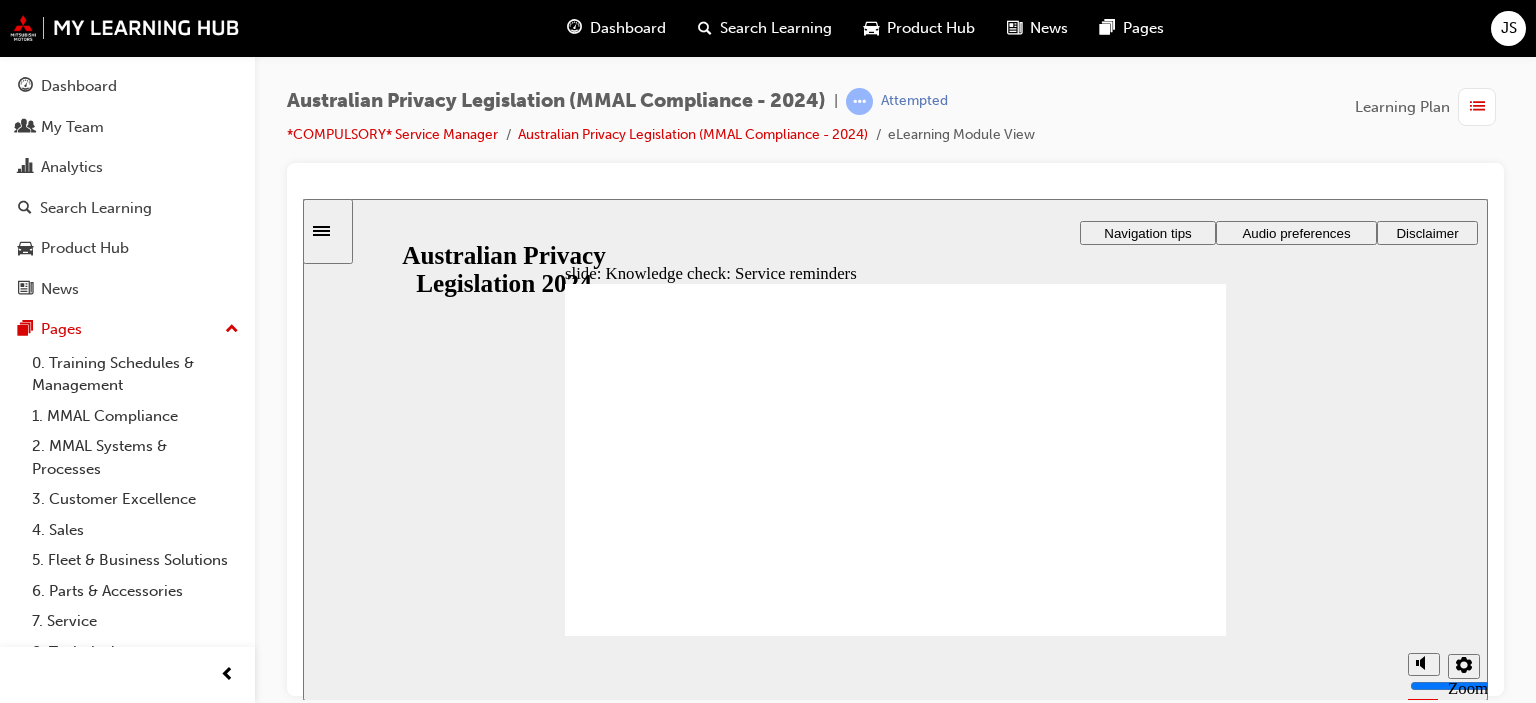 click 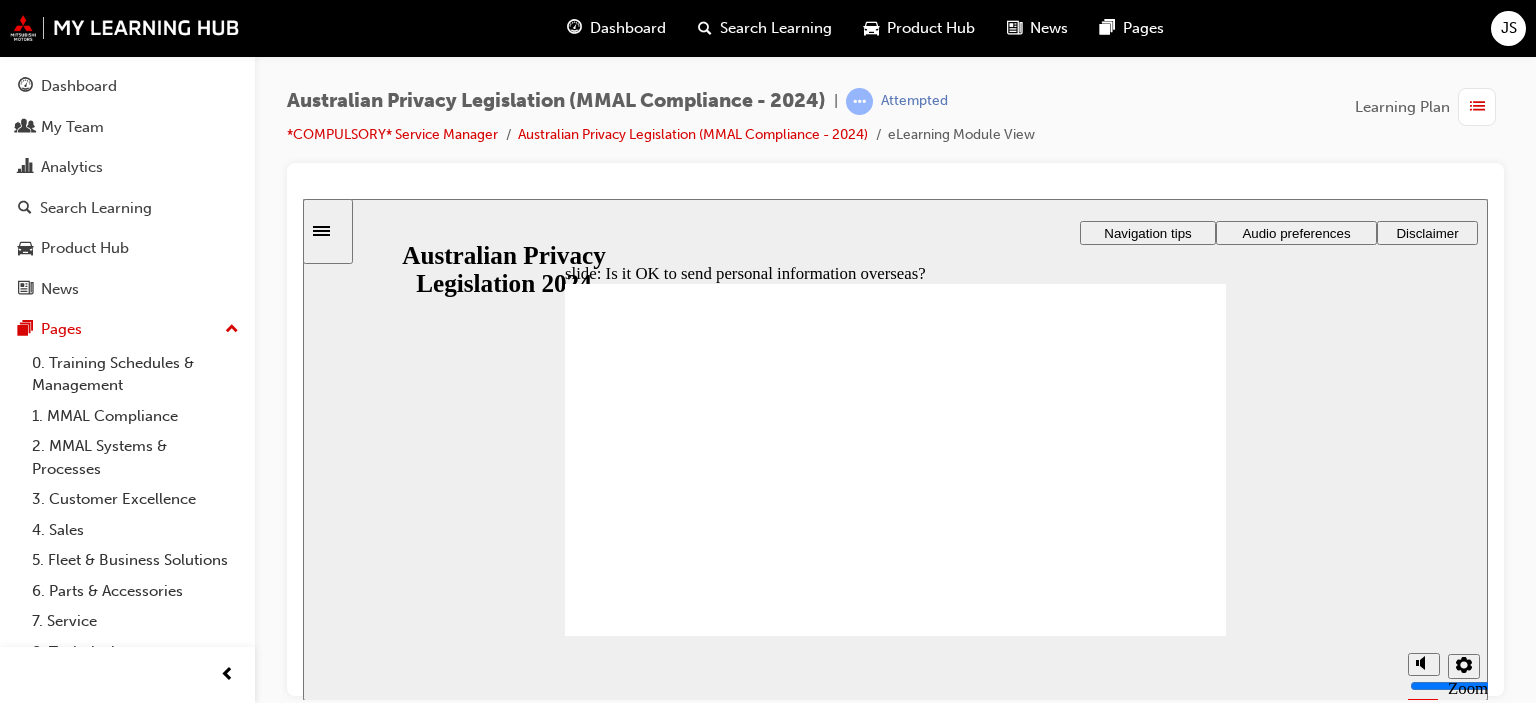 click 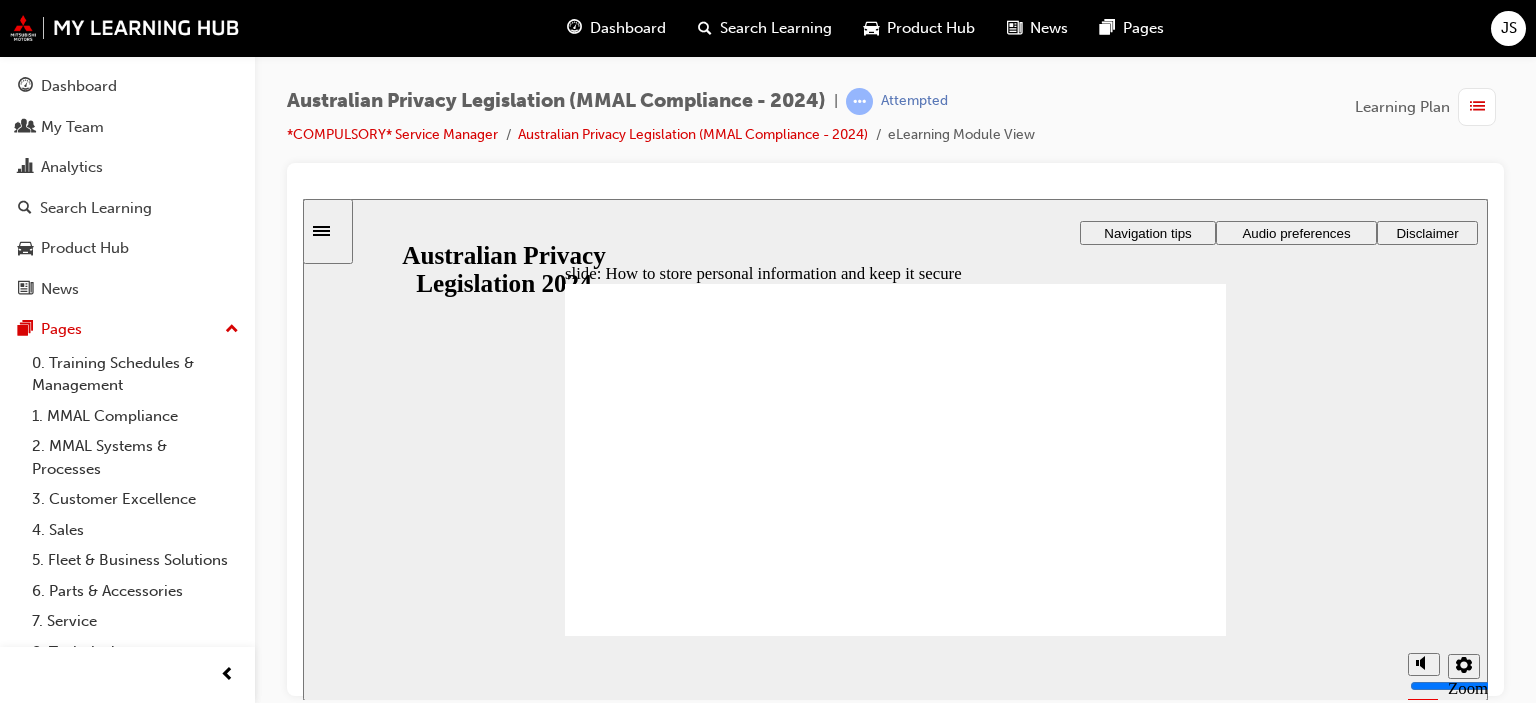 click 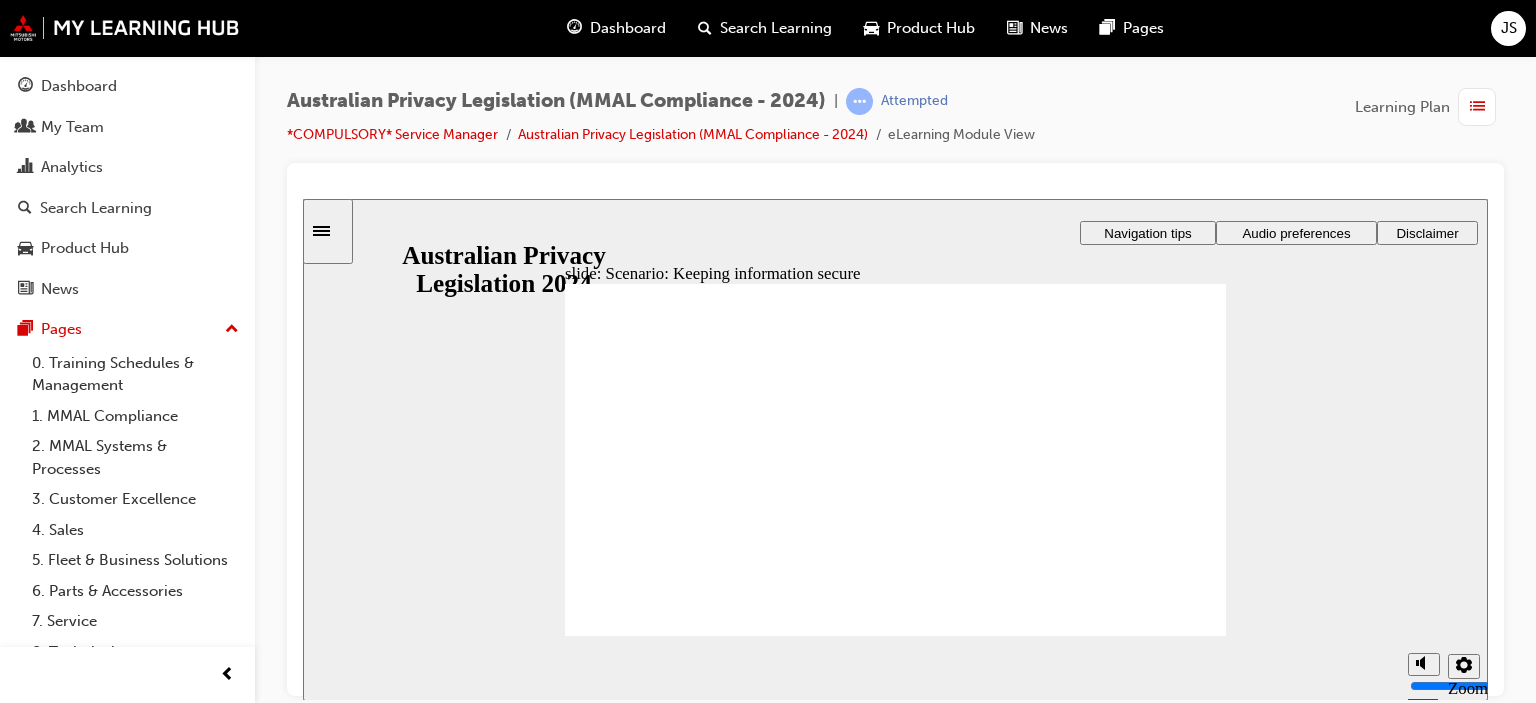radio on "true" 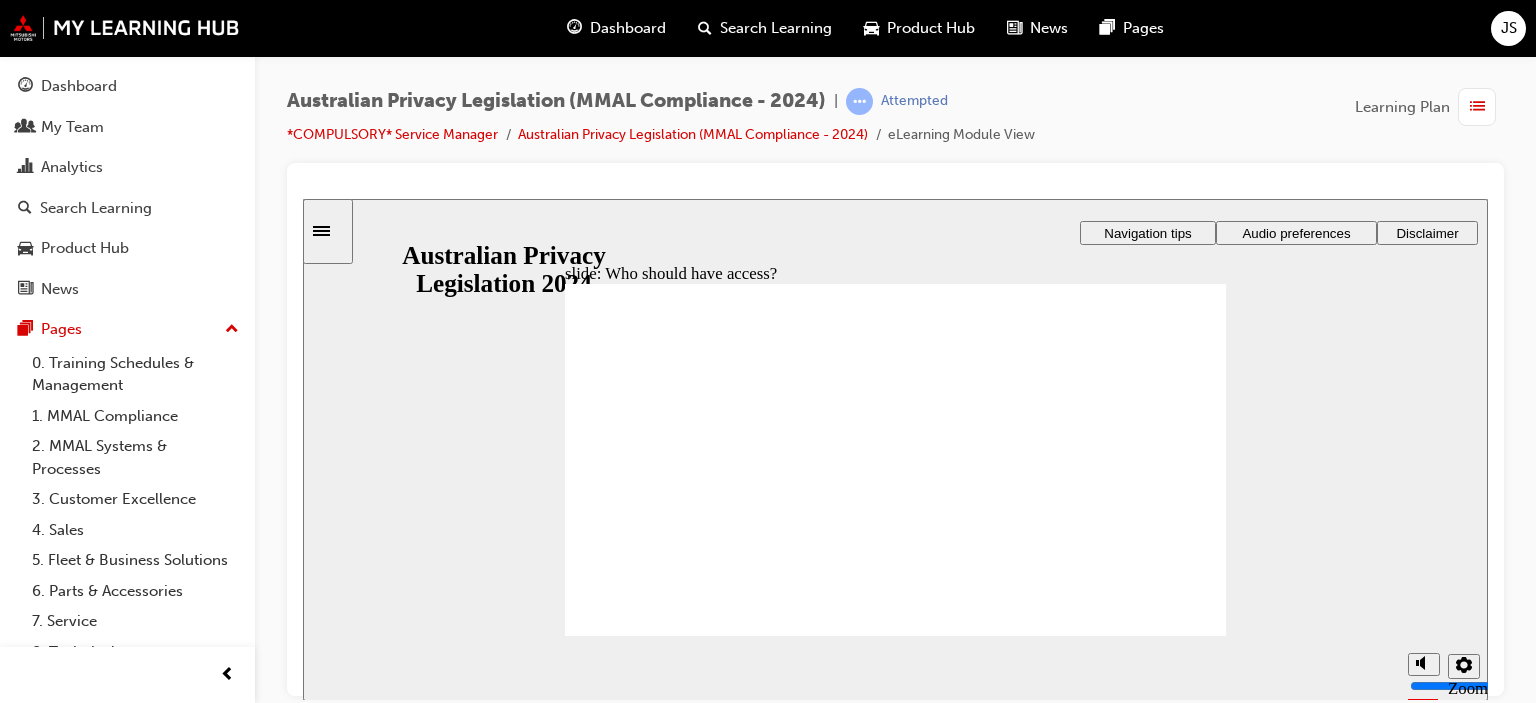 click 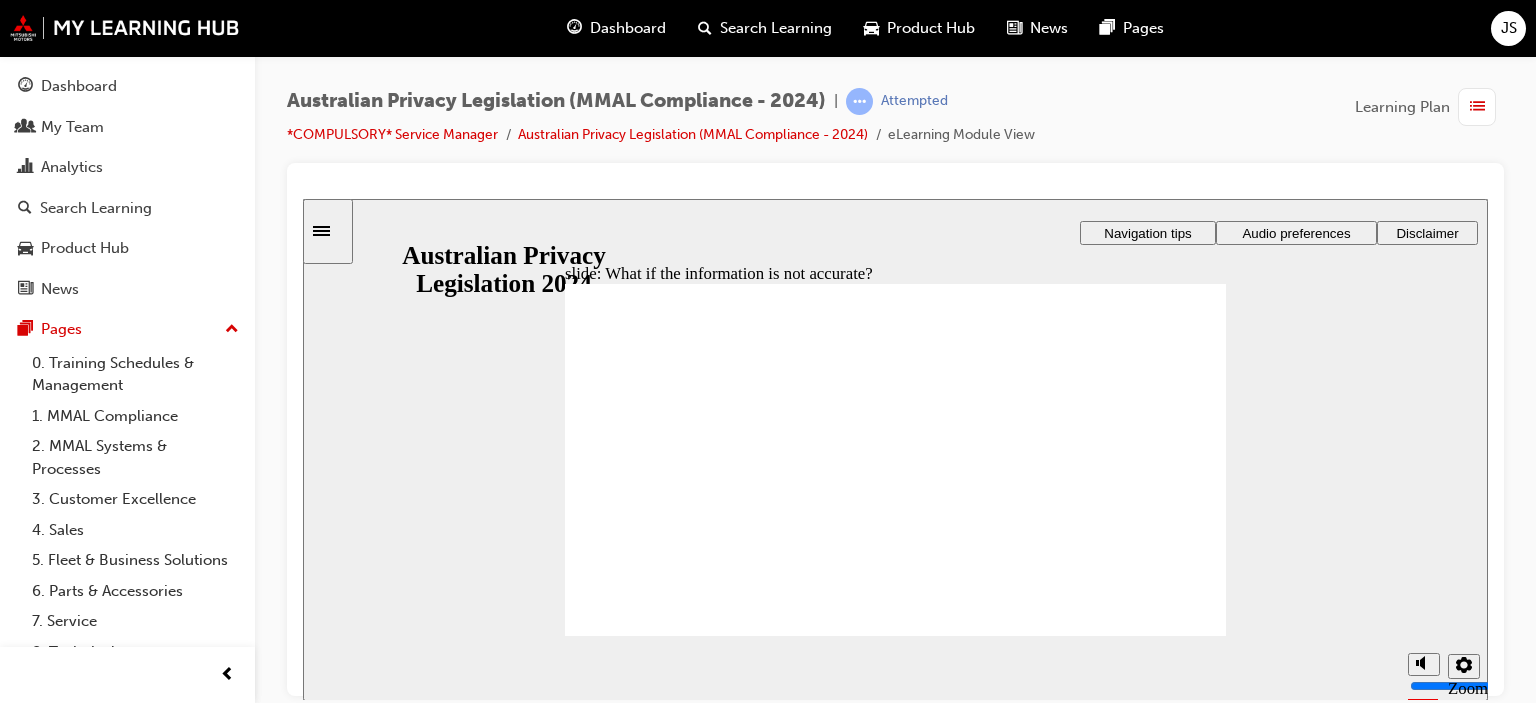 click 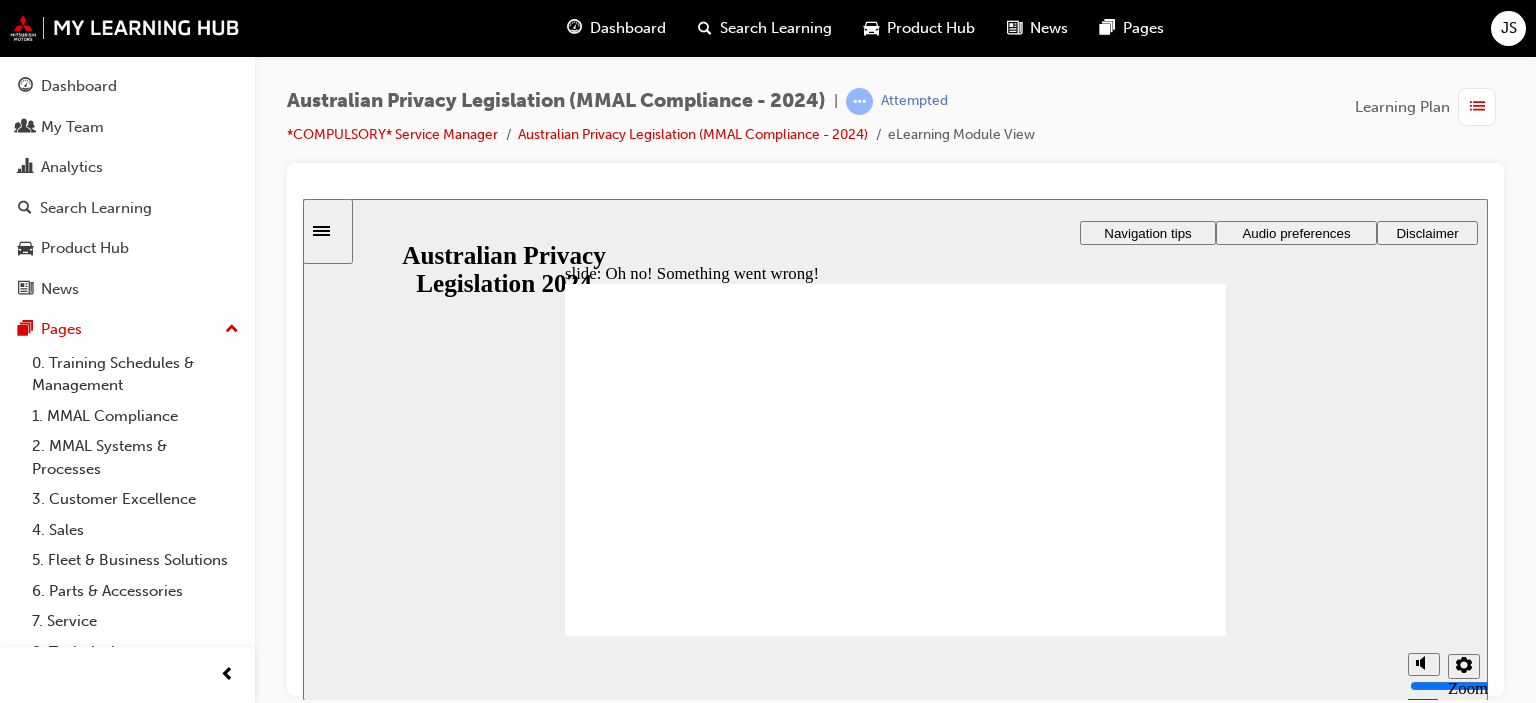 click 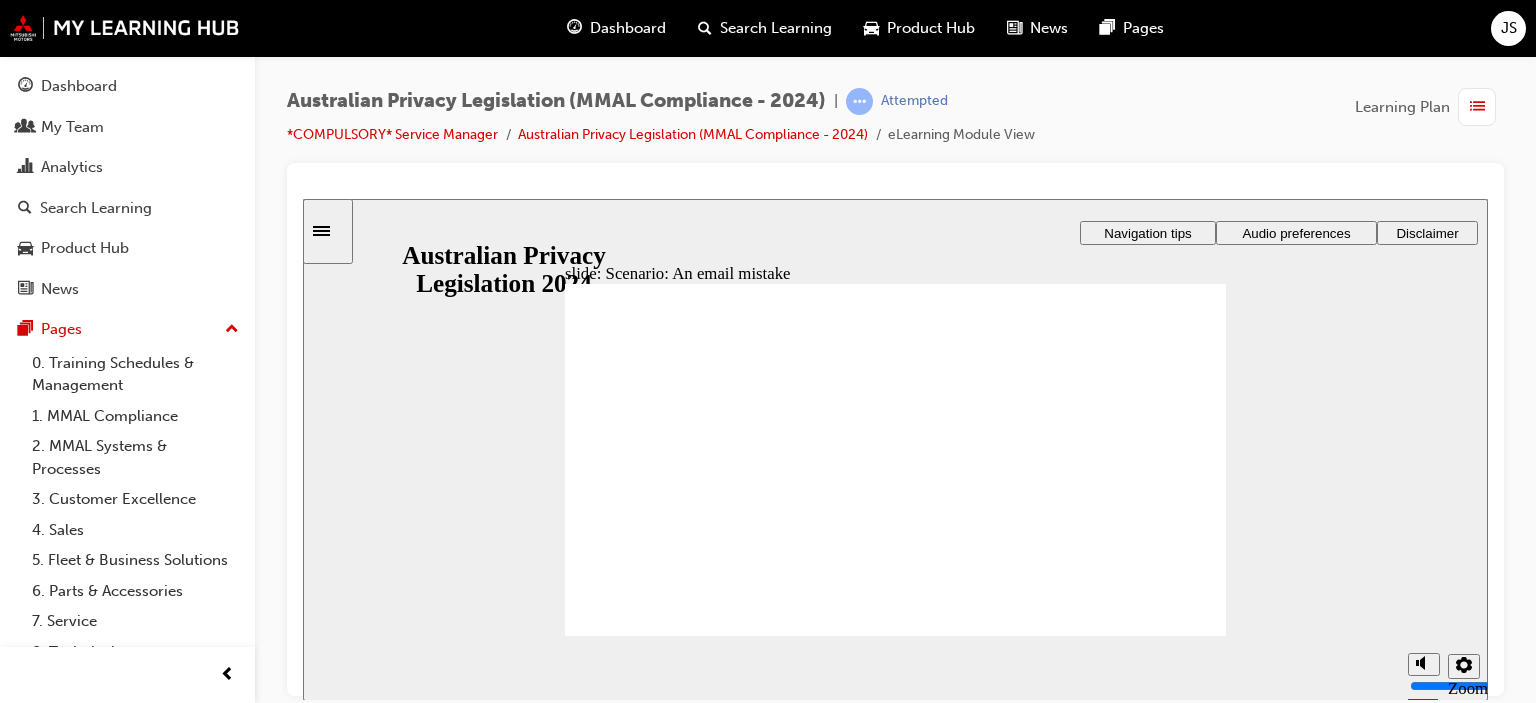 radio on "true" 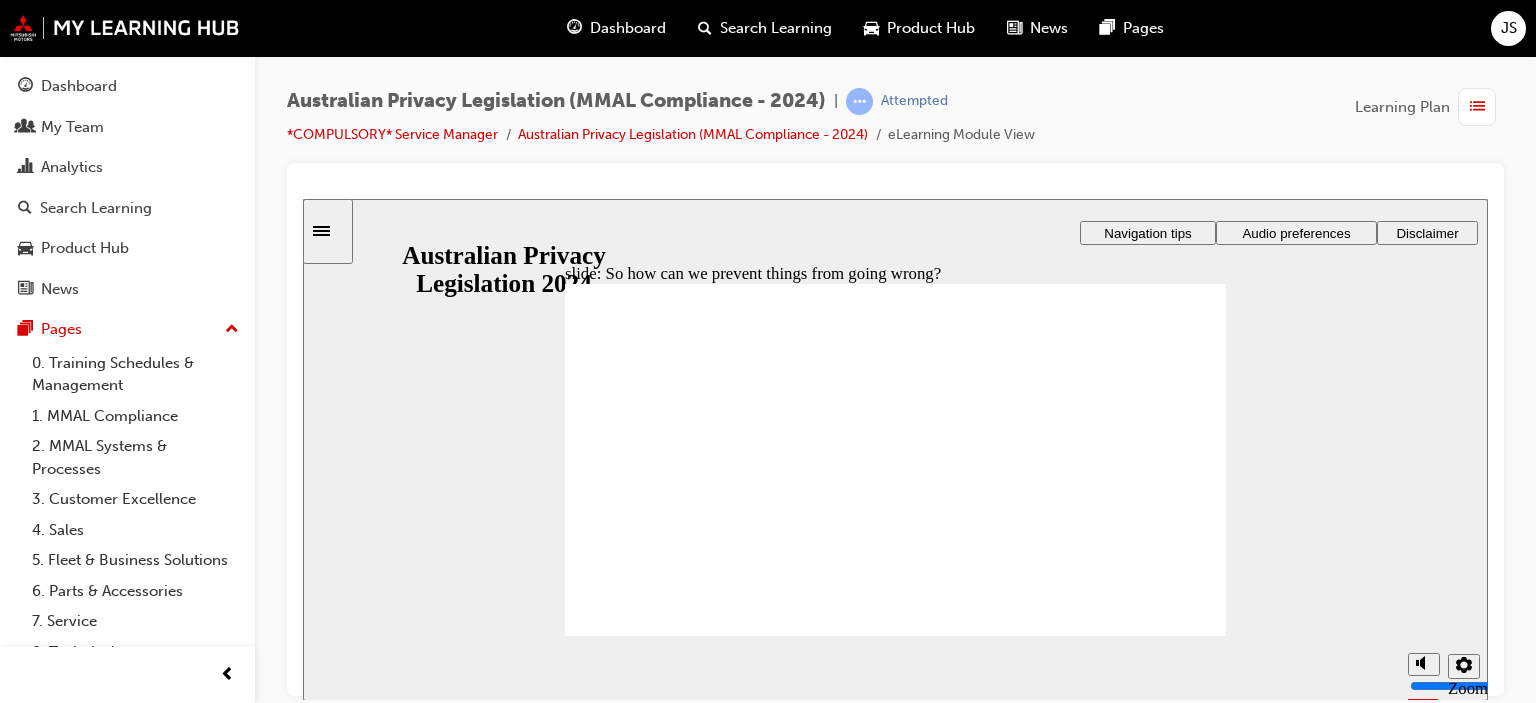 drag, startPoint x: 678, startPoint y: 405, endPoint x: 712, endPoint y: 401, distance: 34.234486 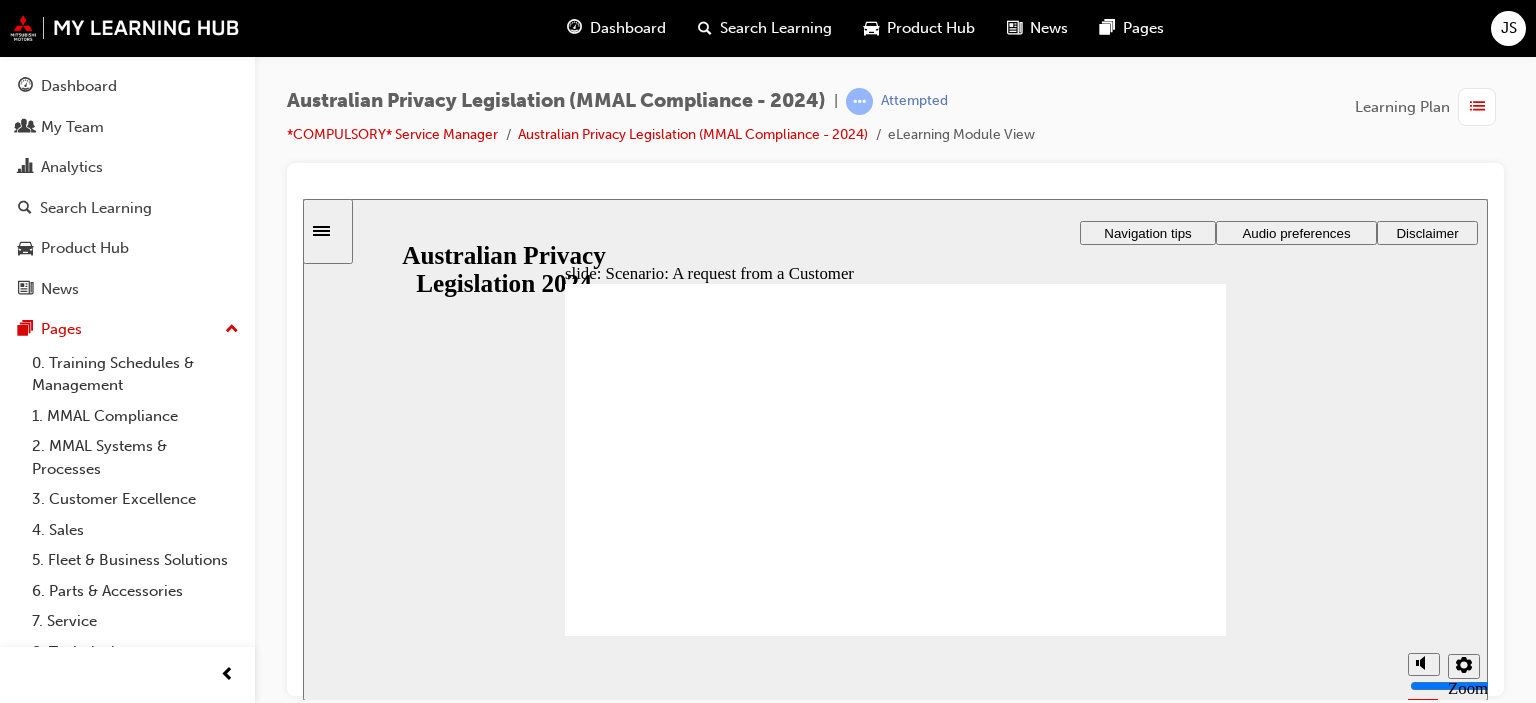 radio on "true" 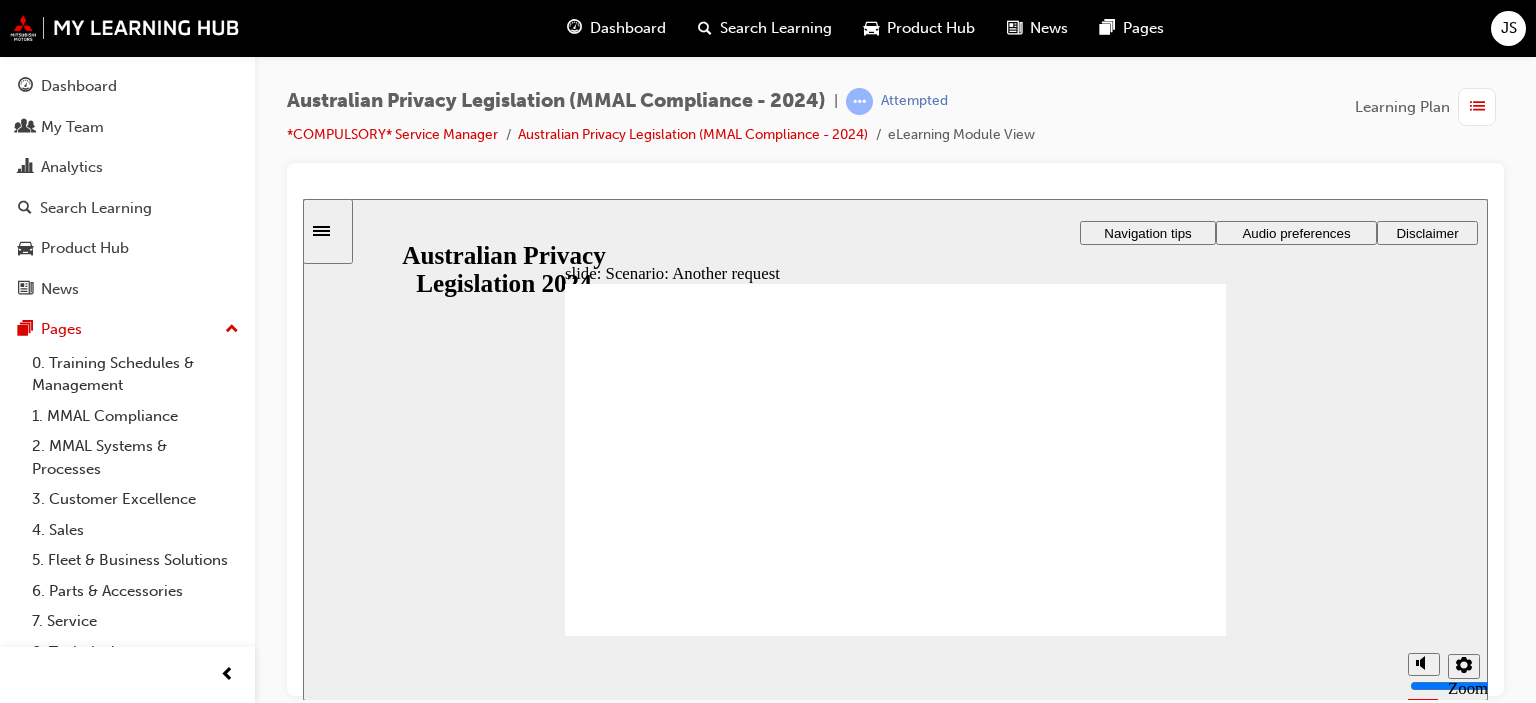 radio on "true" 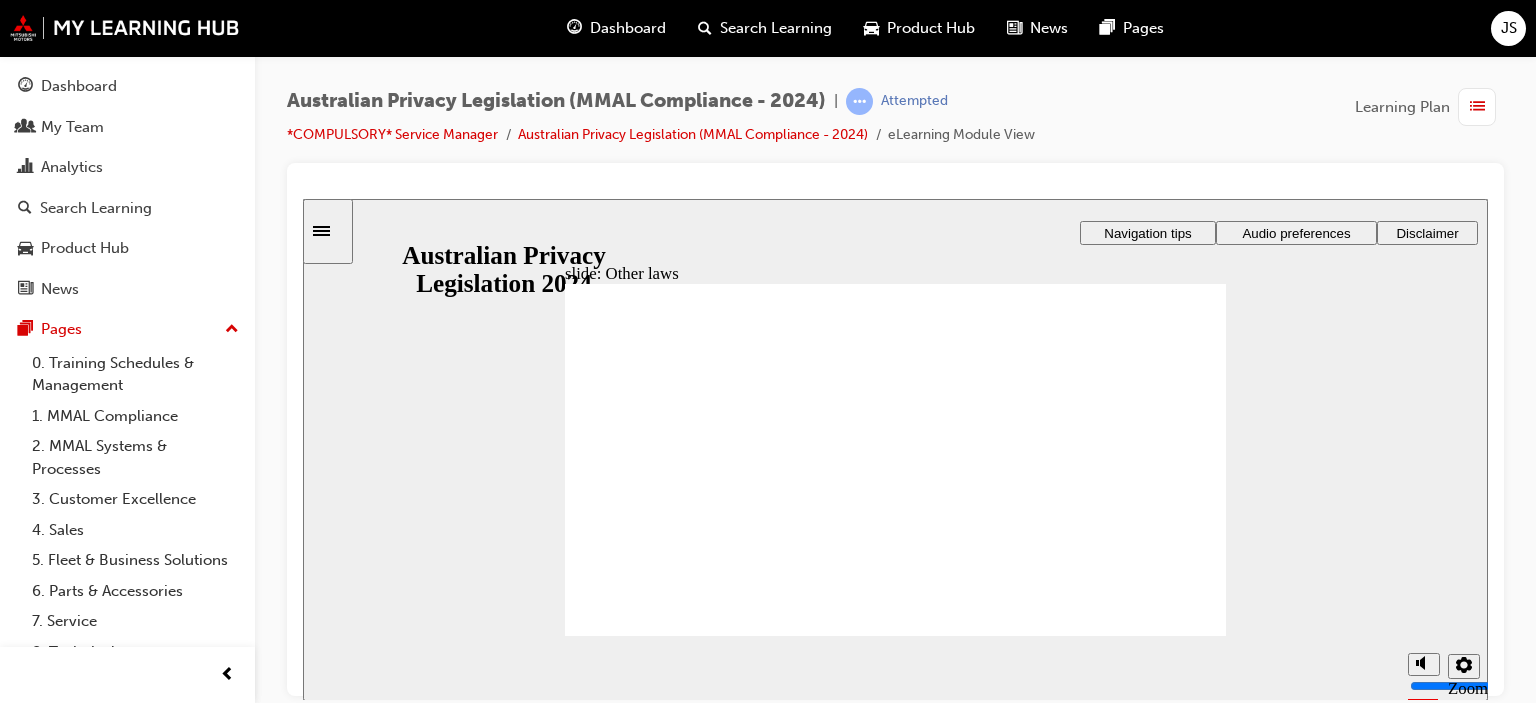 click 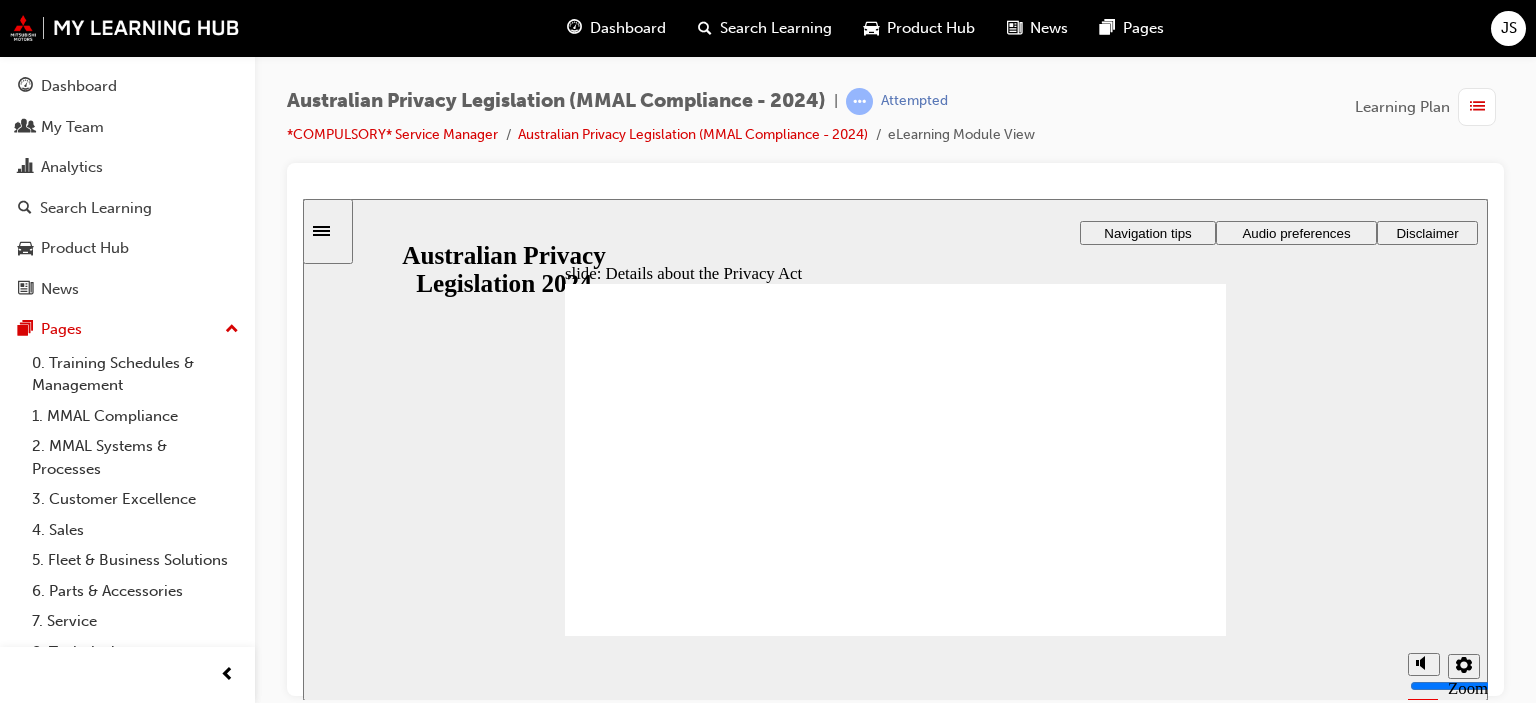 click 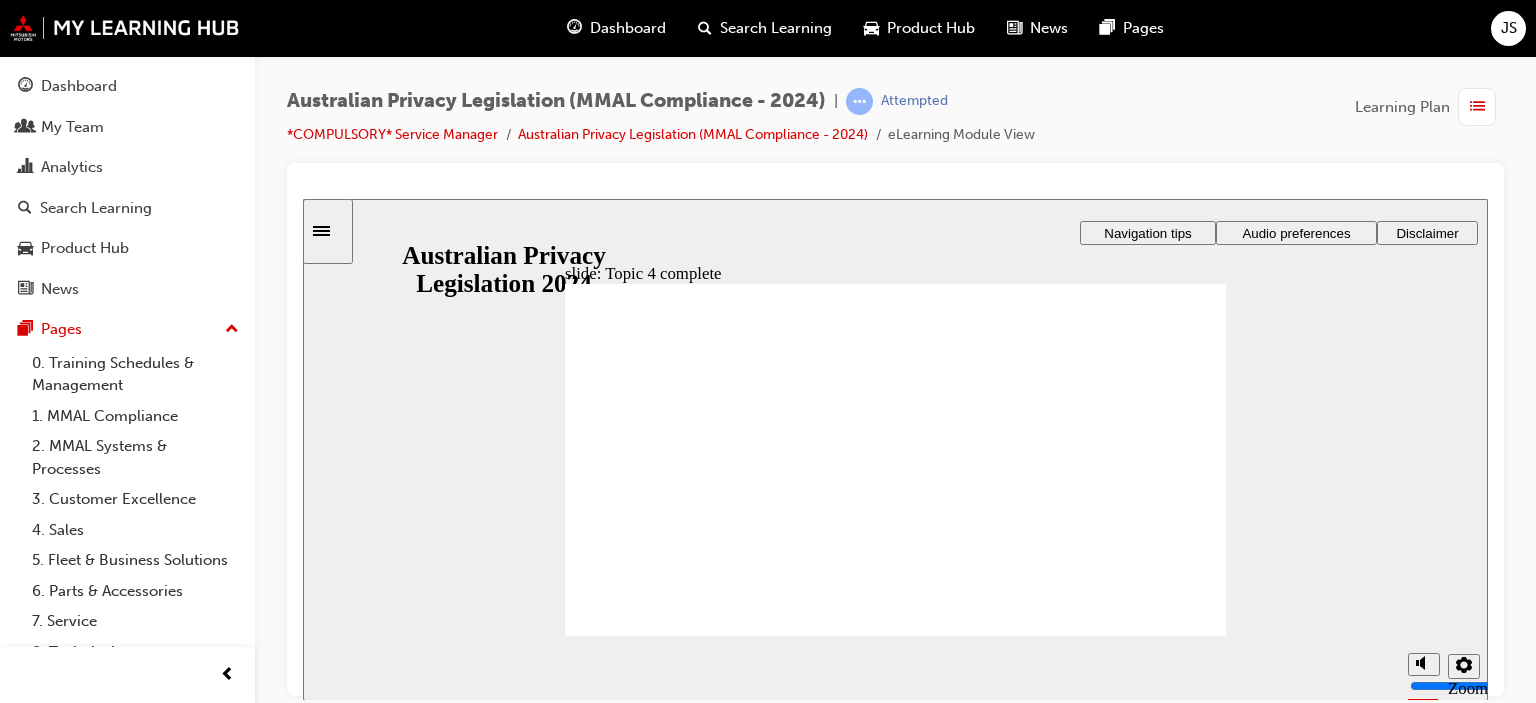 click 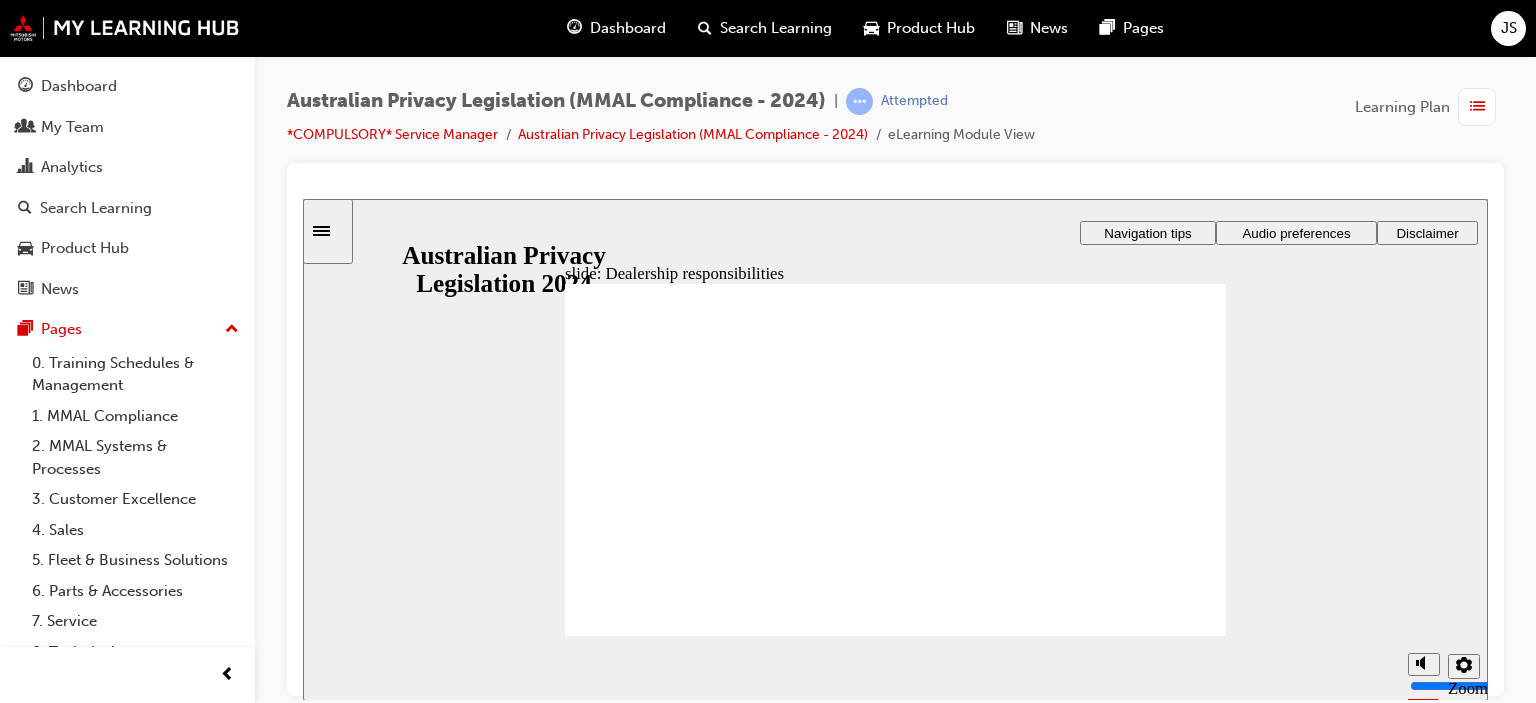 click 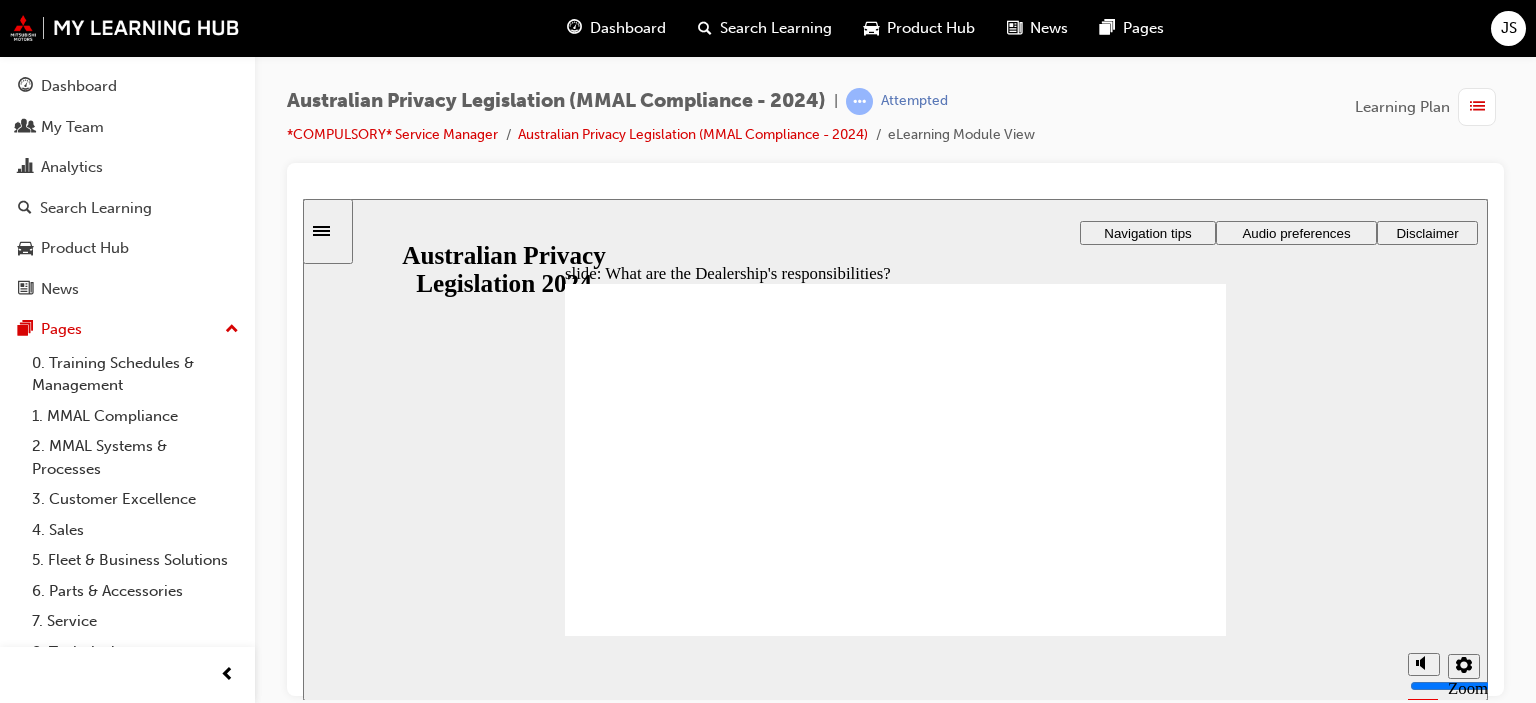 click 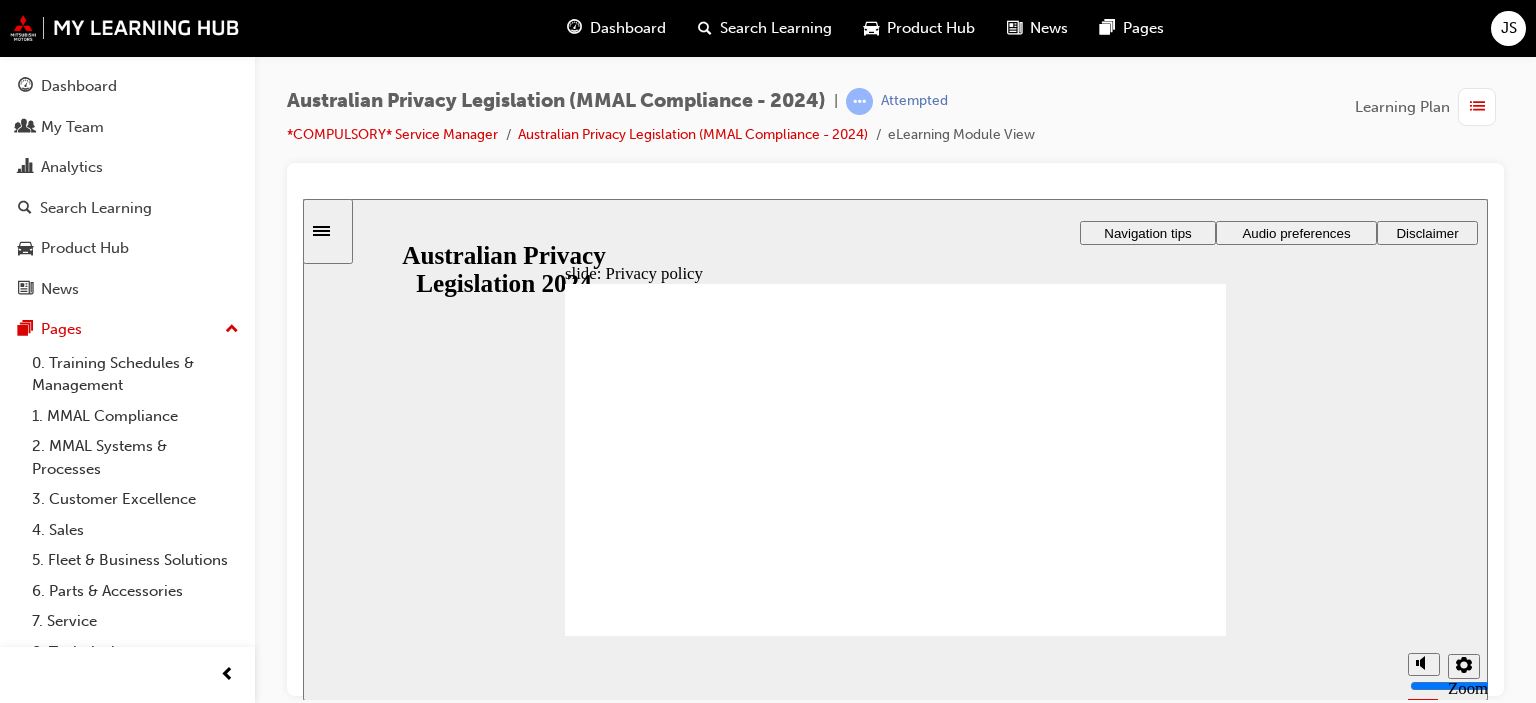 click 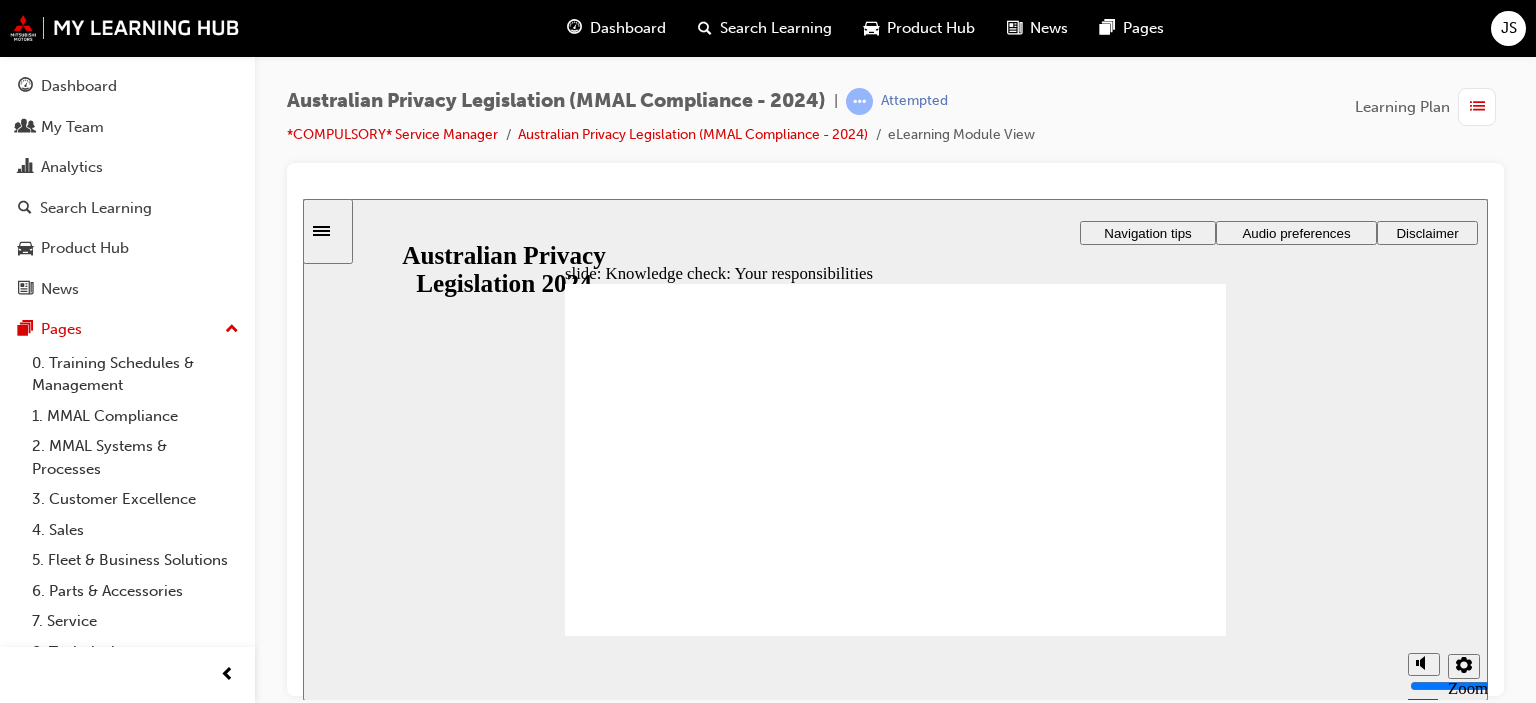 checkbox on "true" 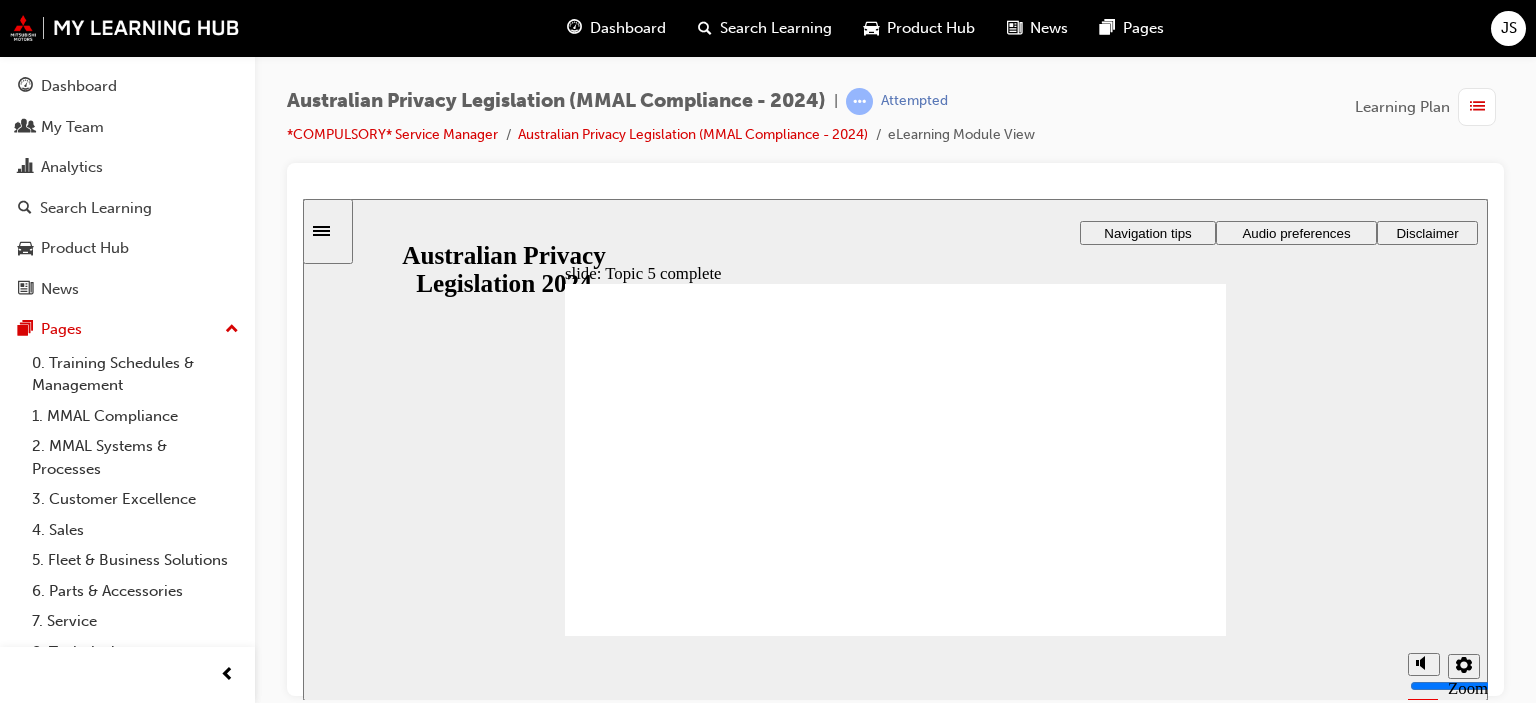 click 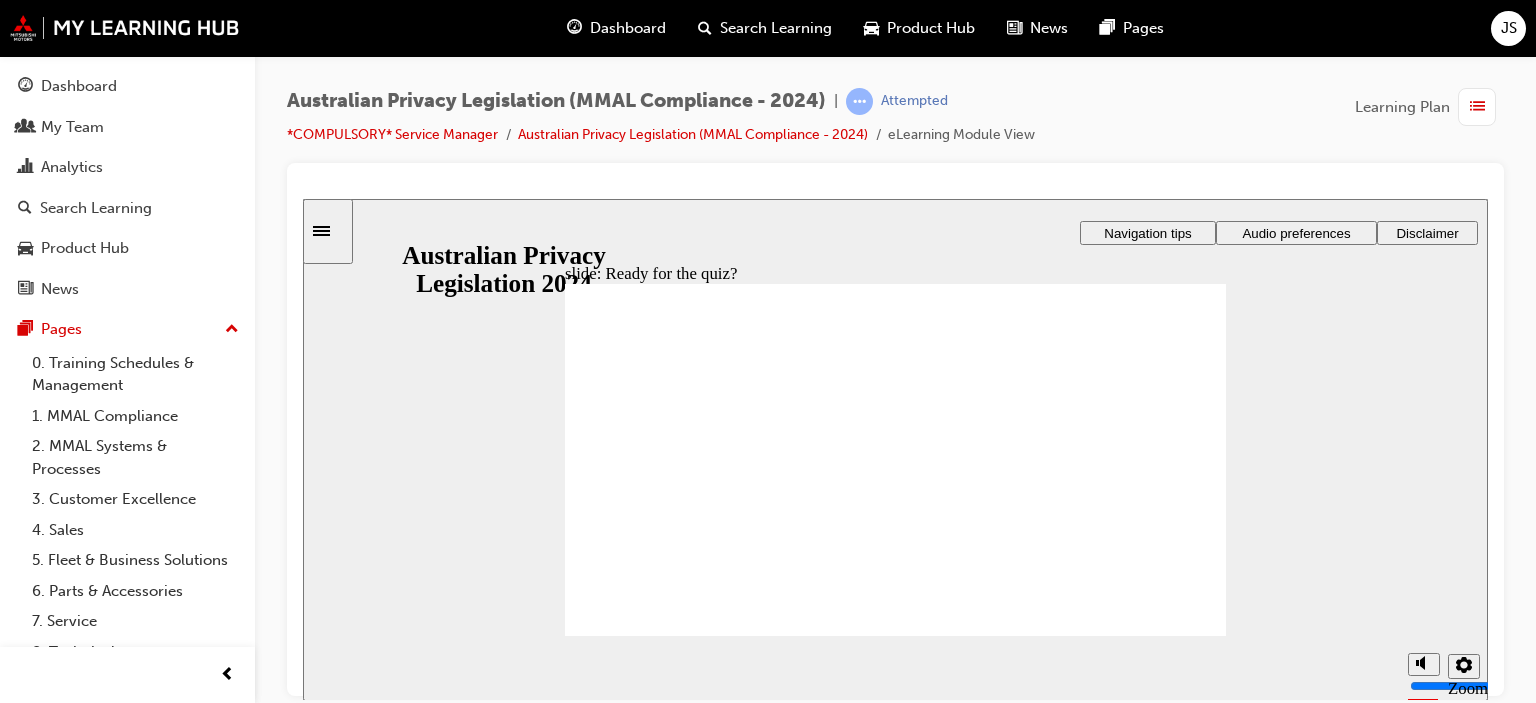 click 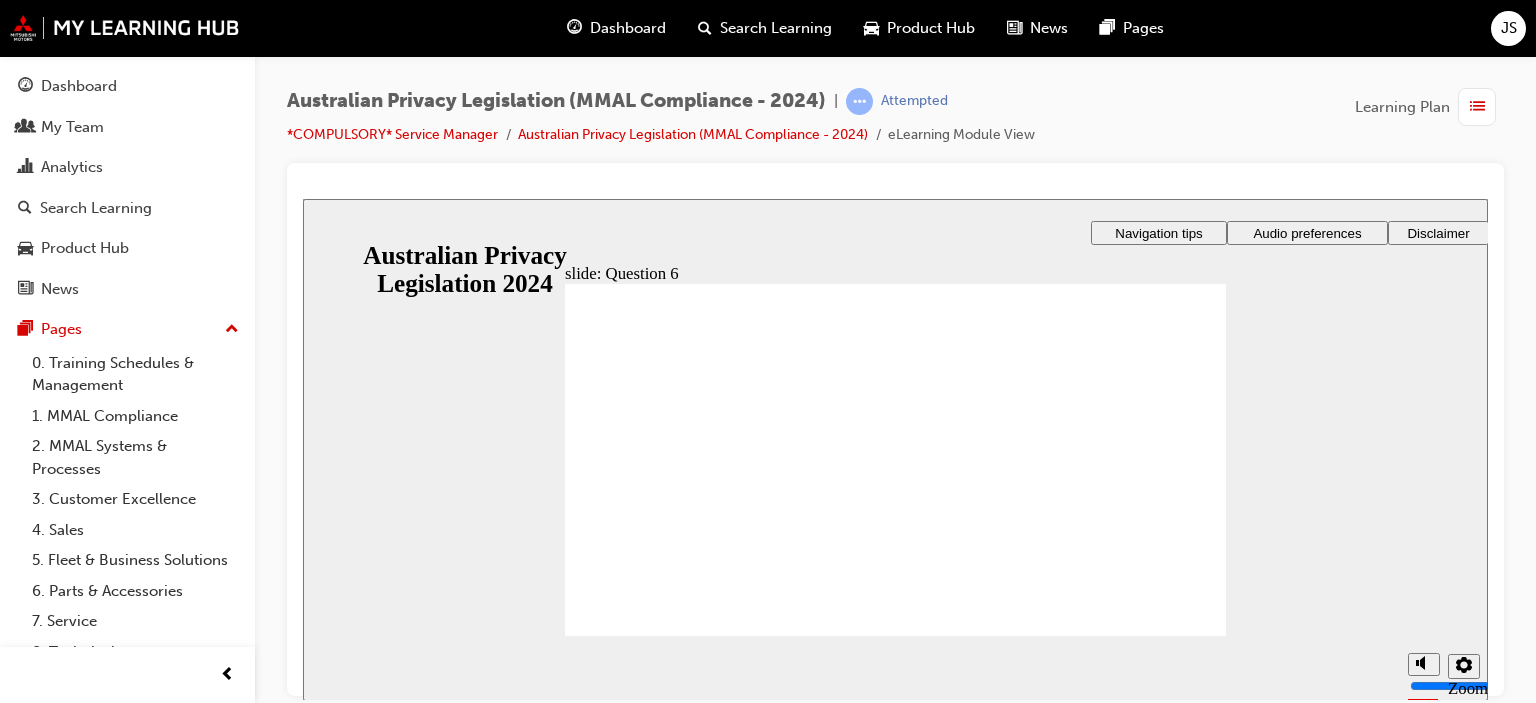 radio on "true" 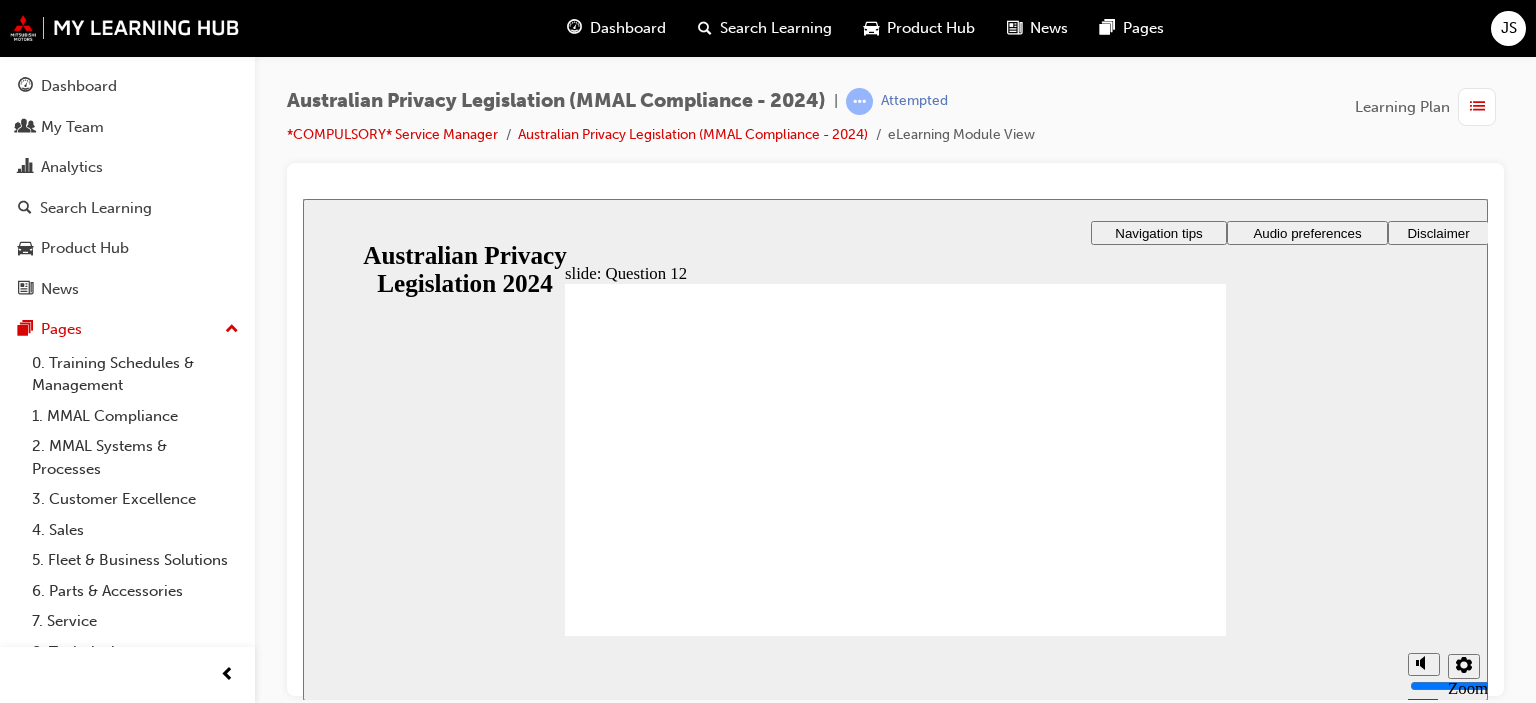checkbox on "true" 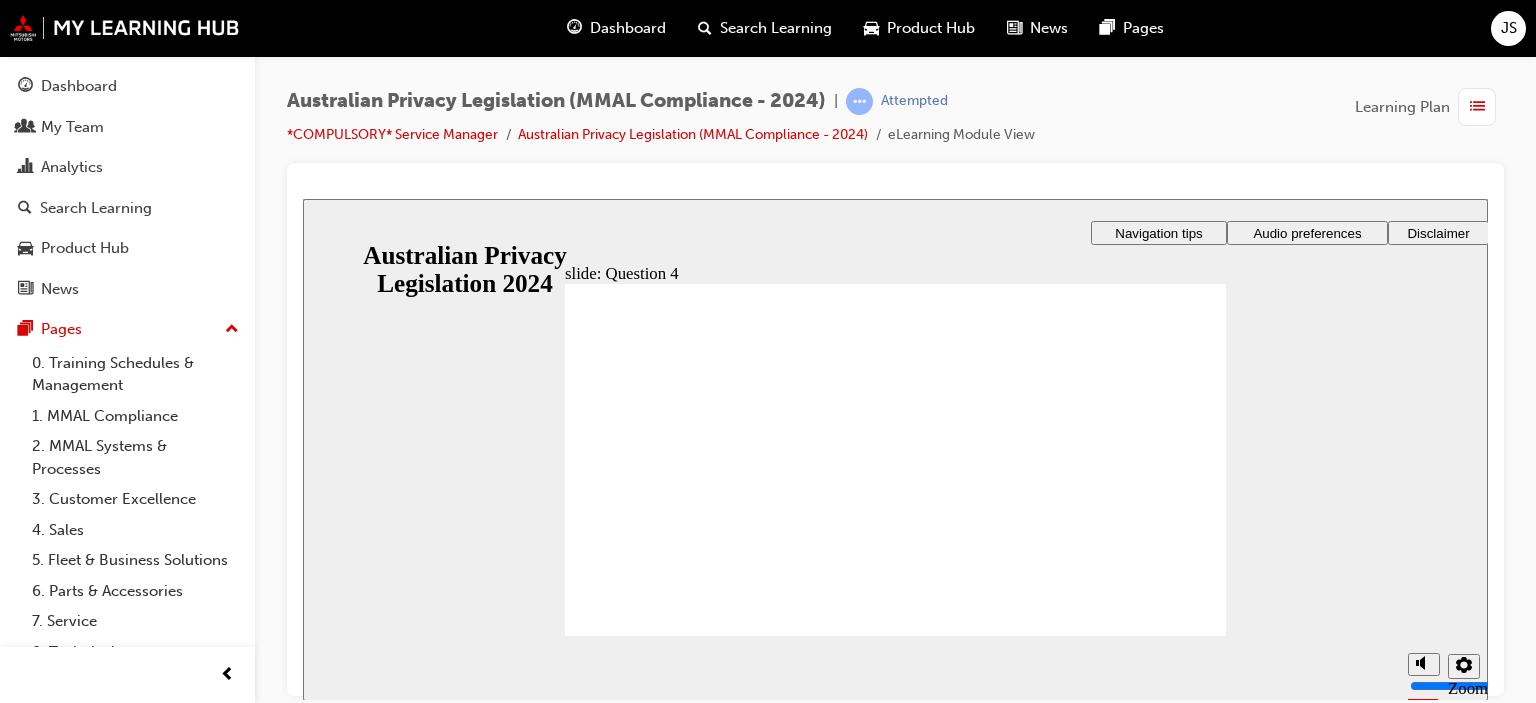 radio on "false" 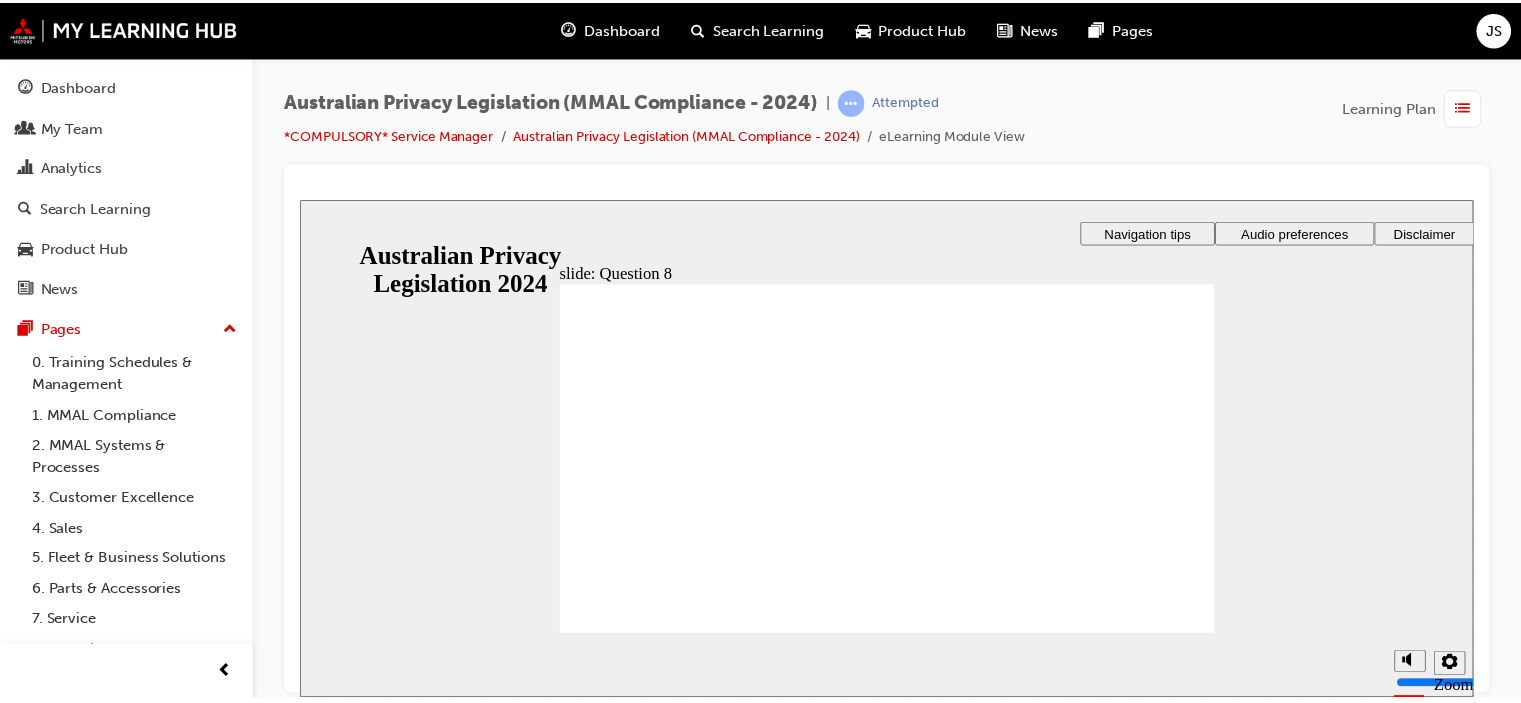 scroll, scrollTop: 0, scrollLeft: 0, axis: both 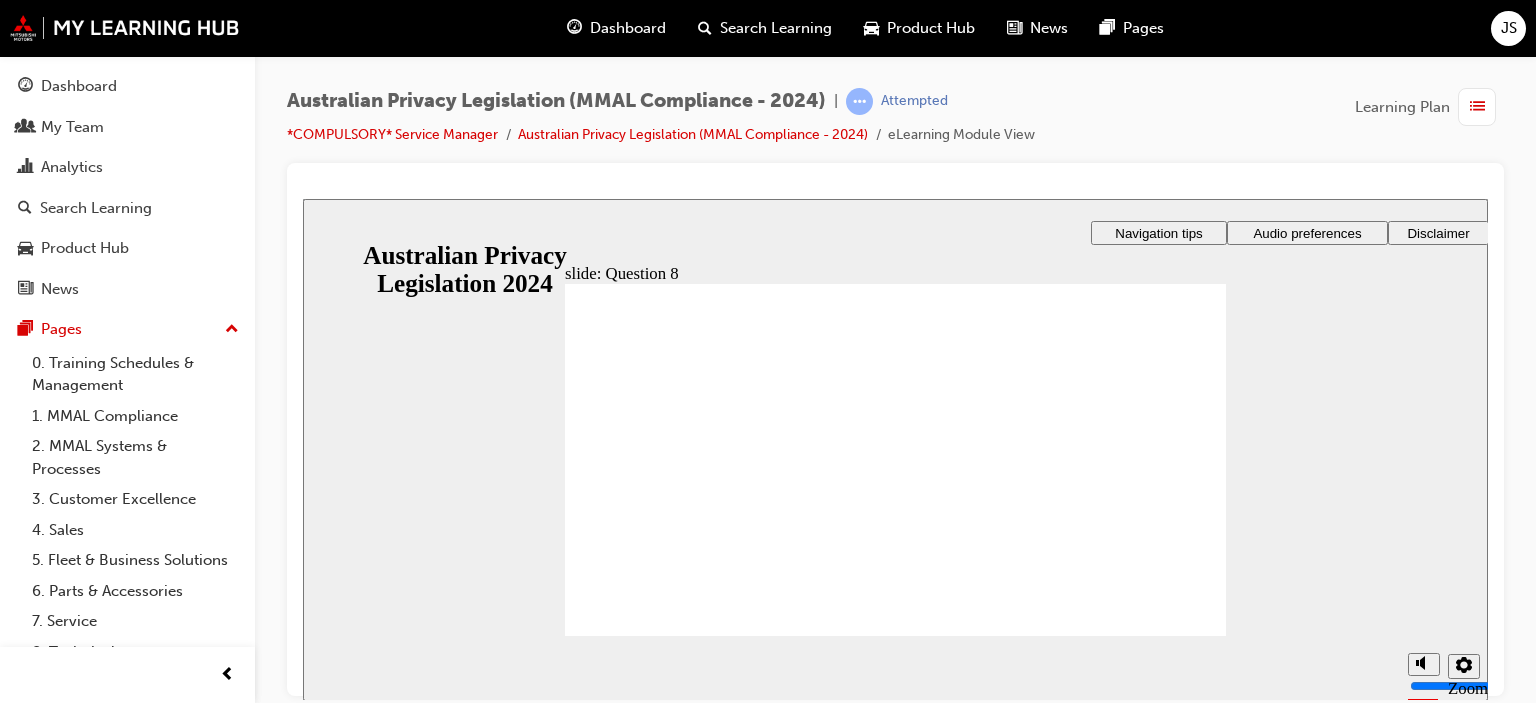 radio on "true" 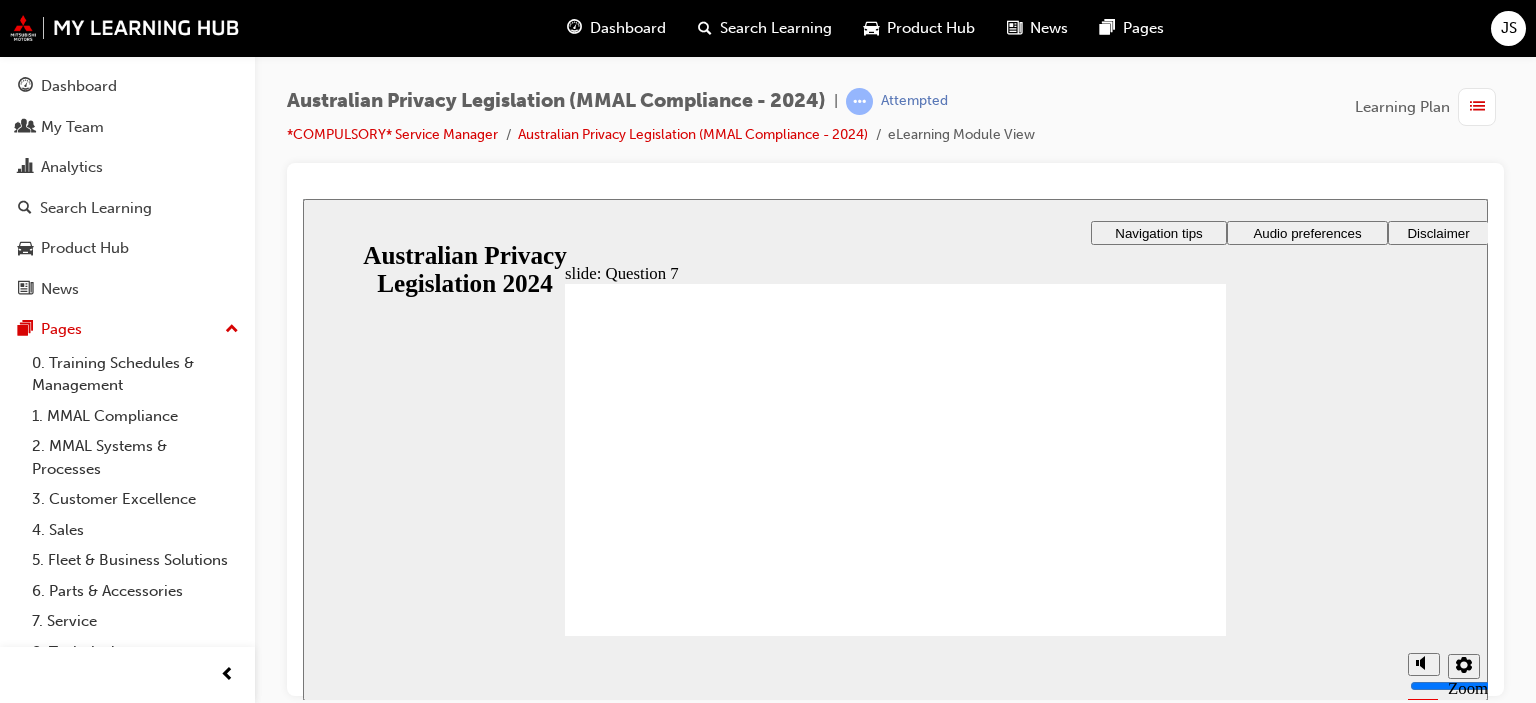 radio on "true" 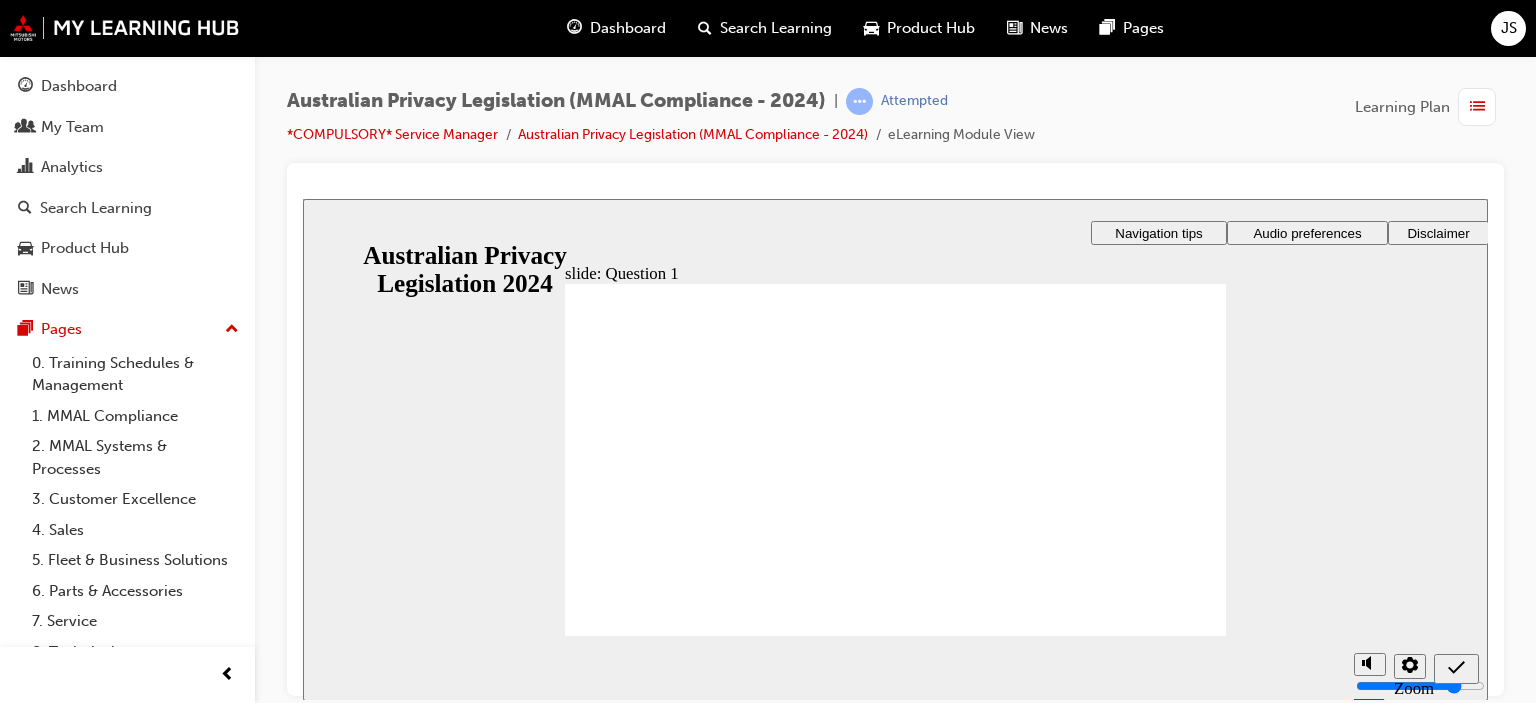 radio on "true" 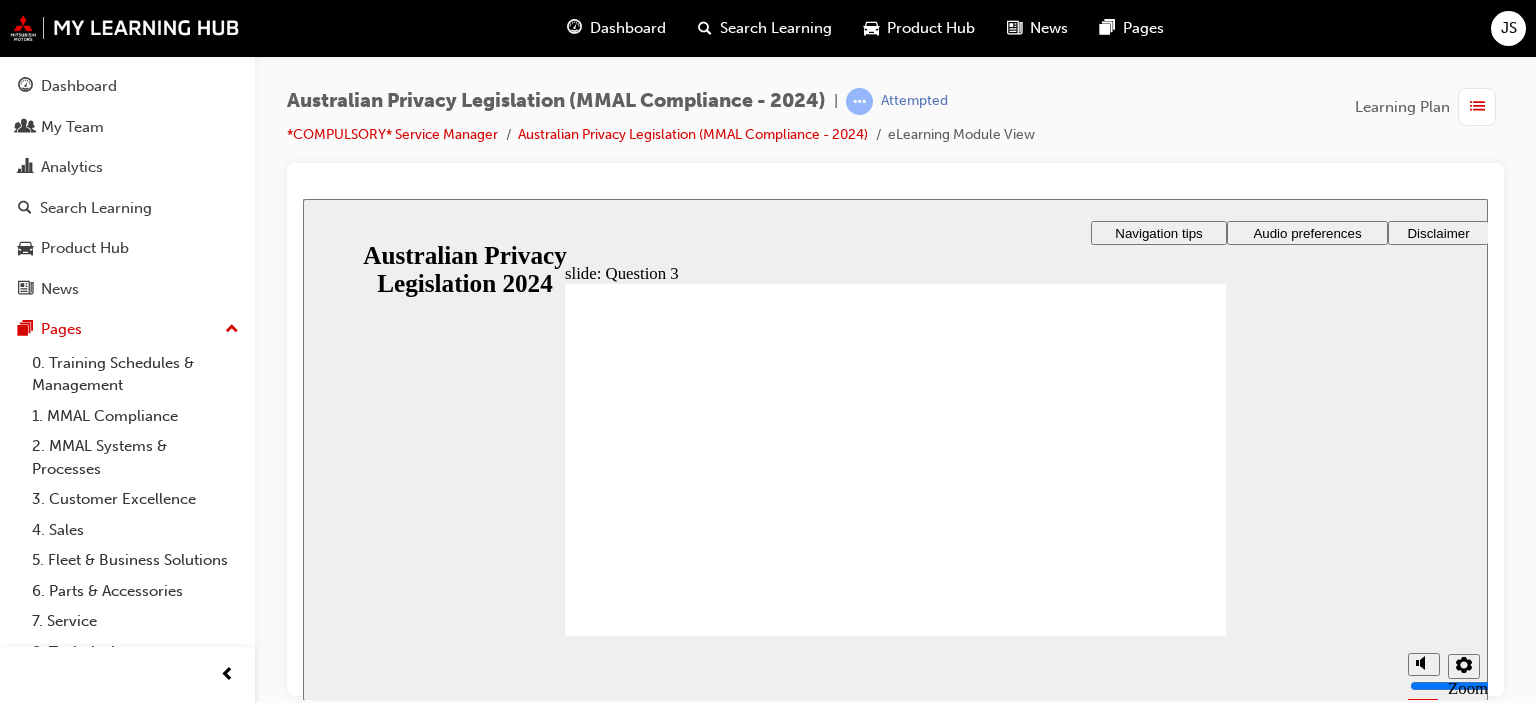 checkbox on "true" 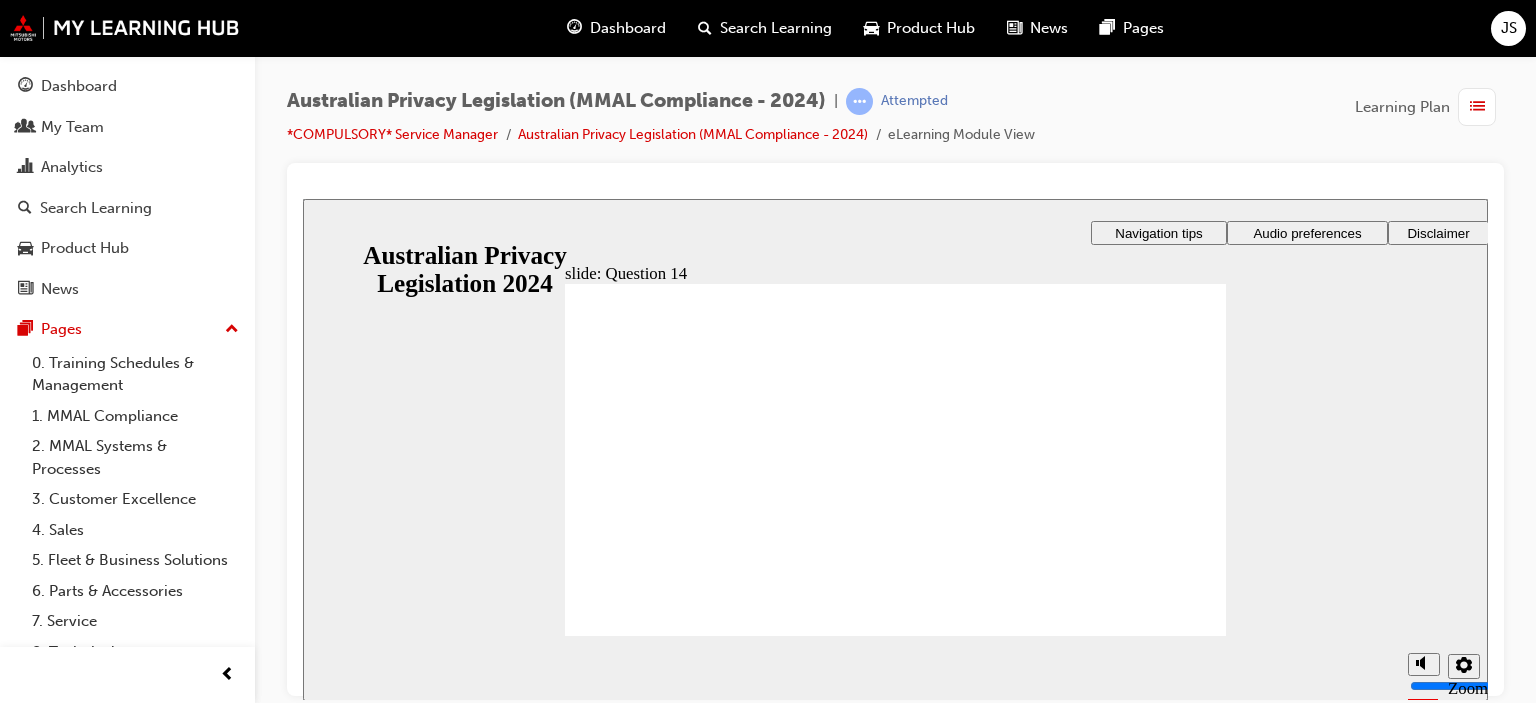 radio on "true" 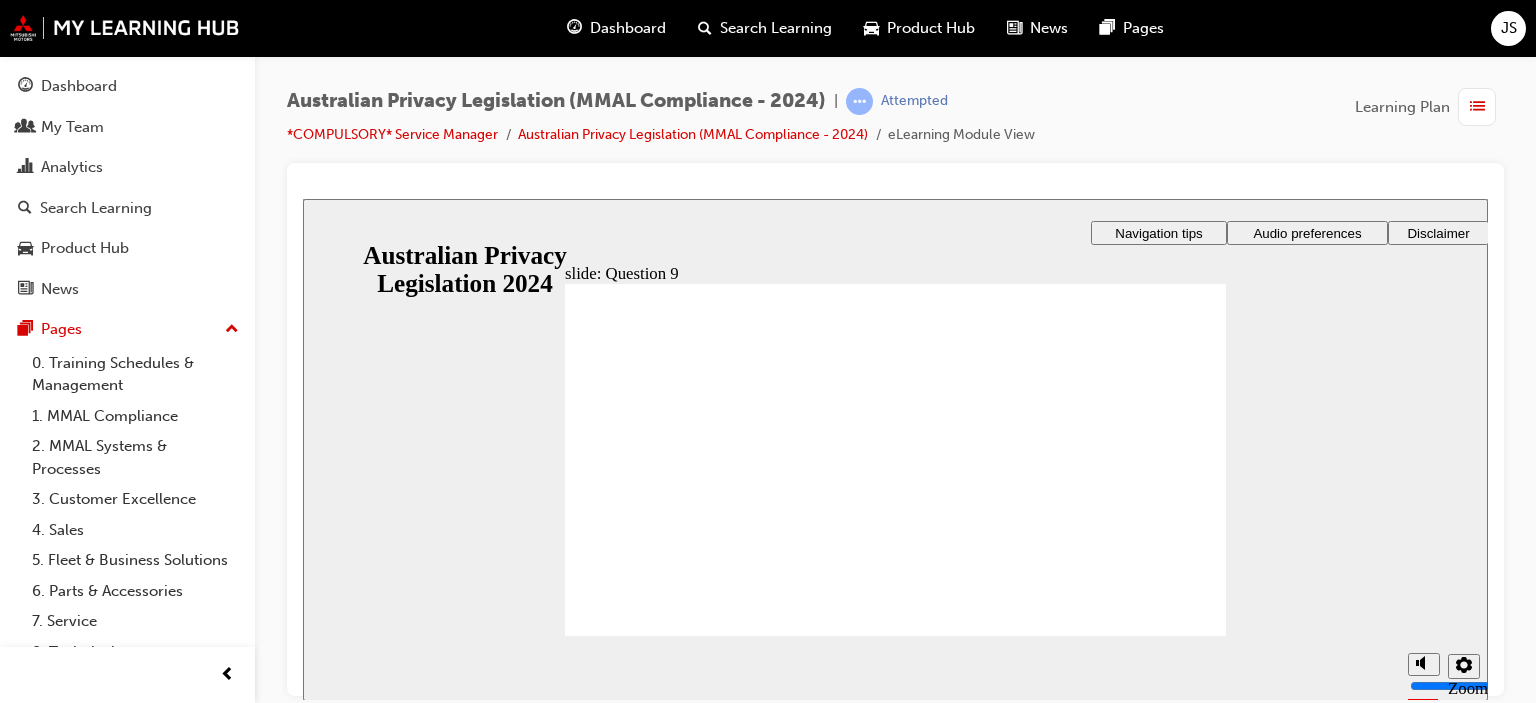 radio on "true" 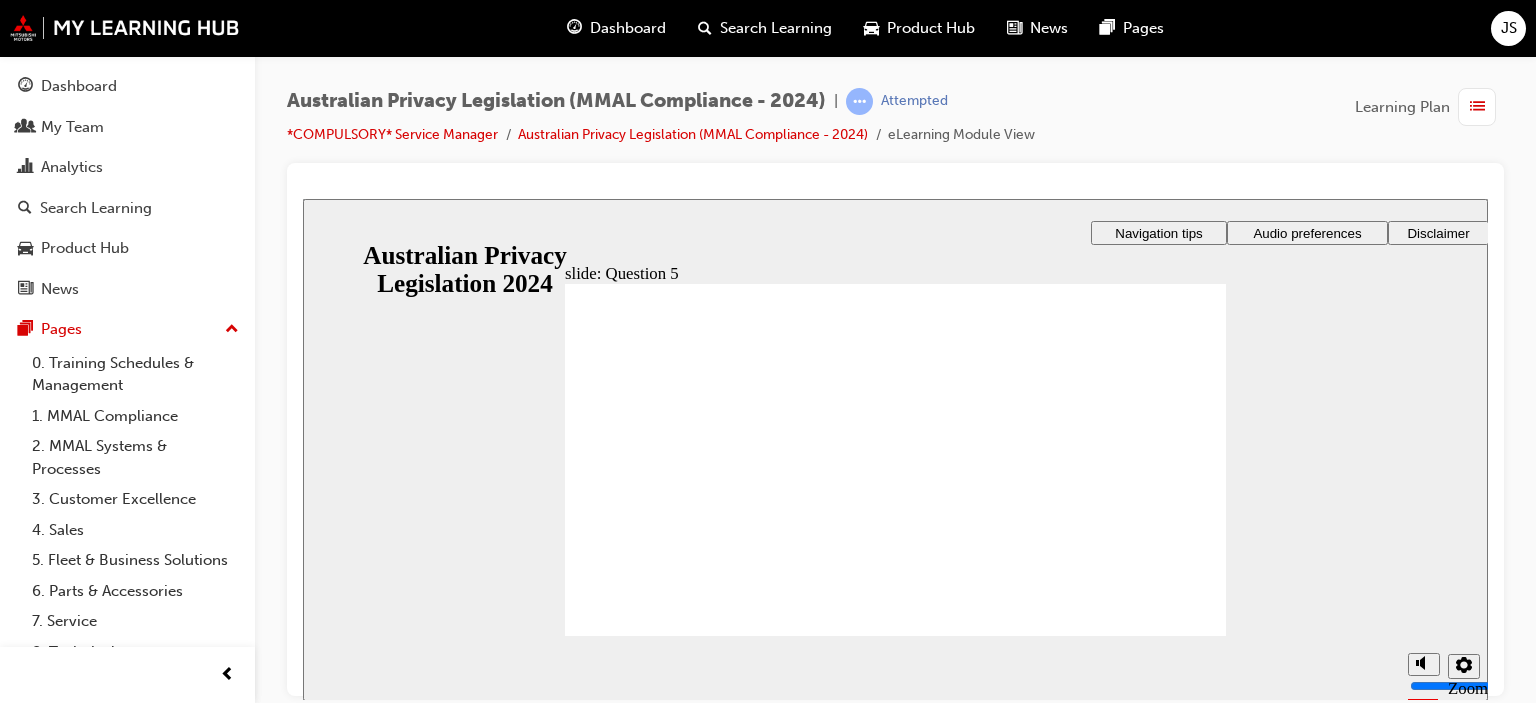 radio on "true" 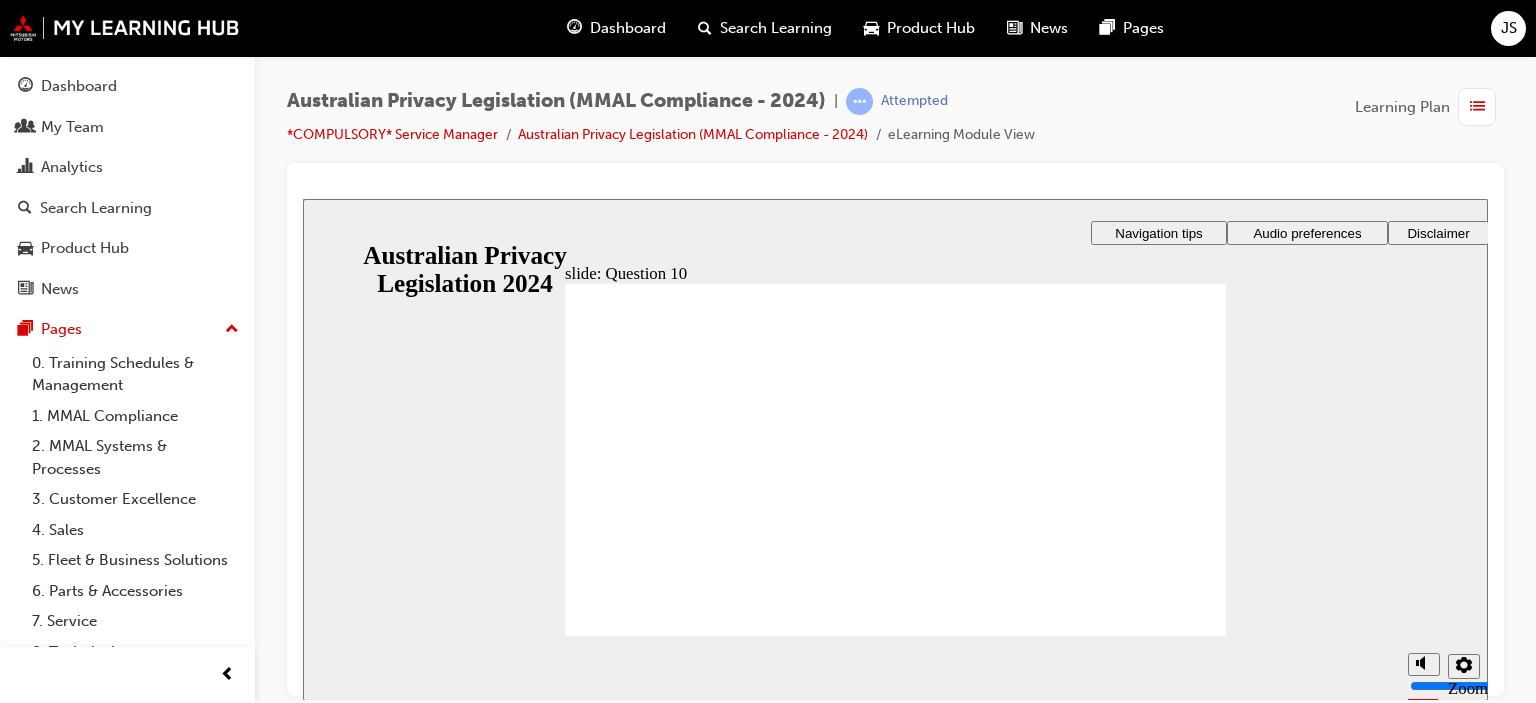 radio on "true" 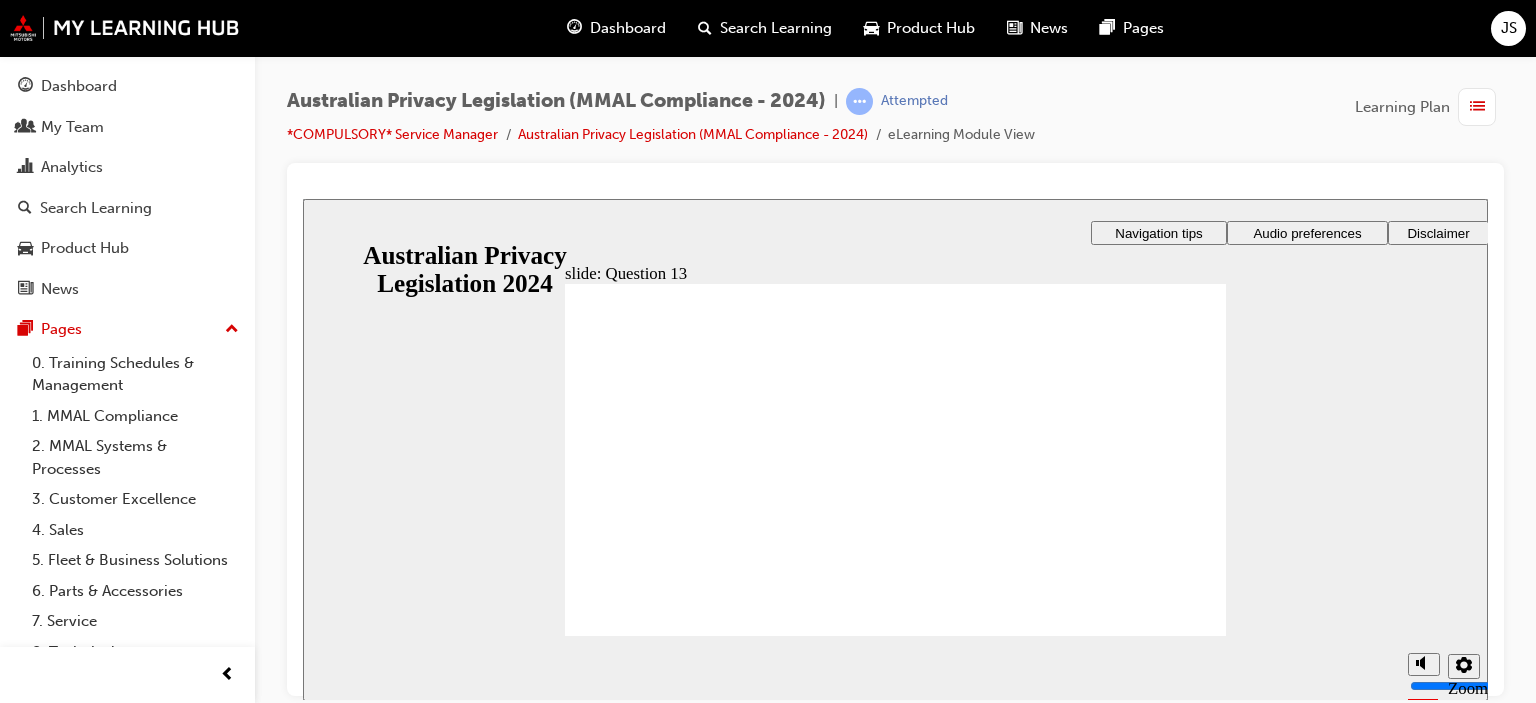 radio on "true" 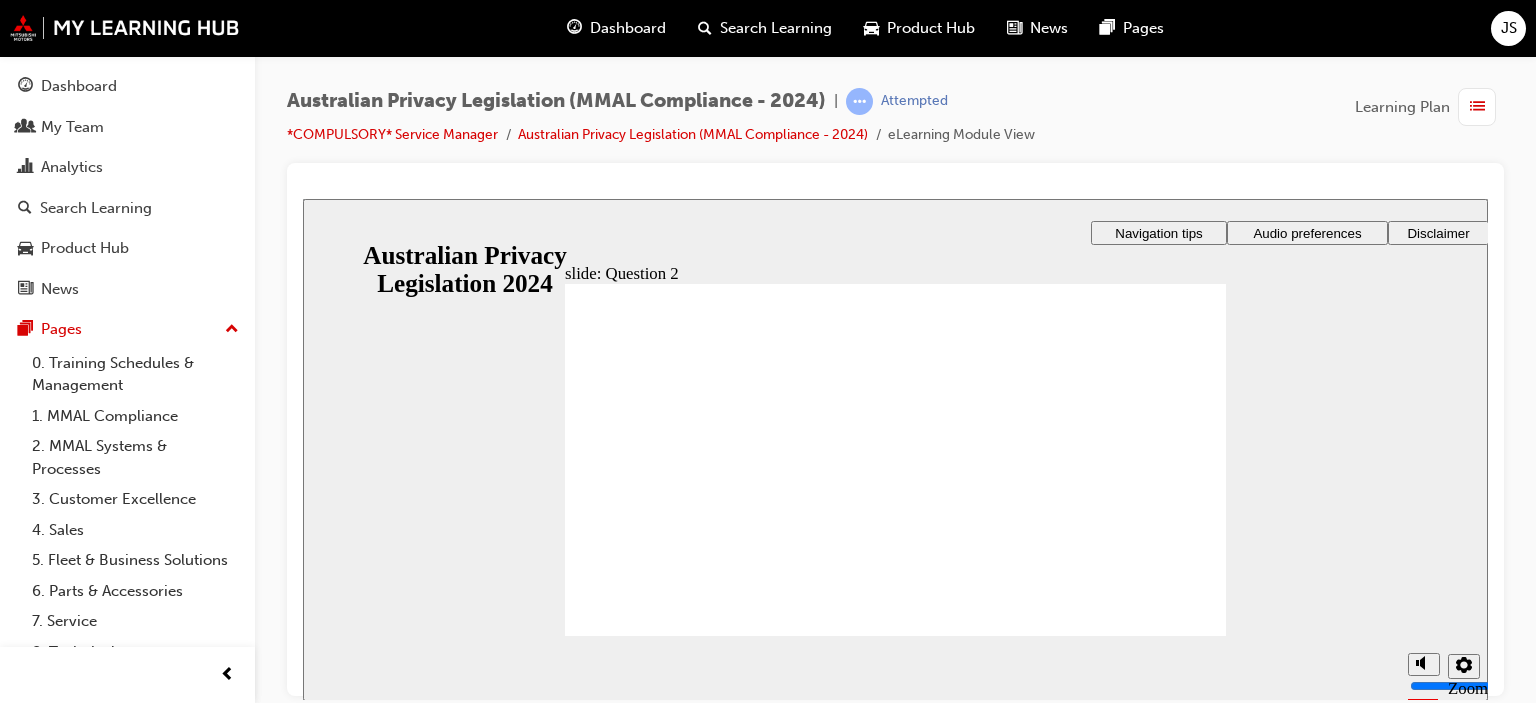radio on "true" 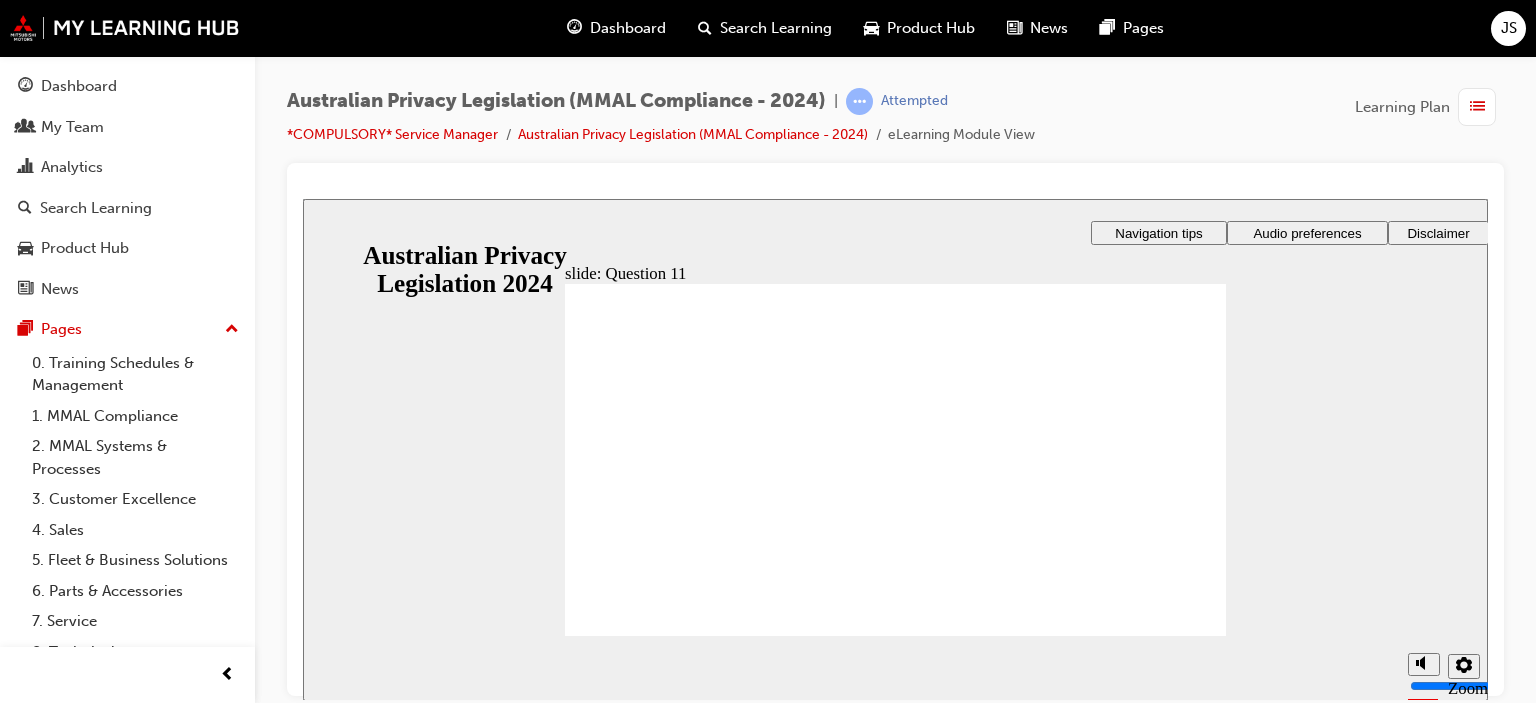 radio on "true" 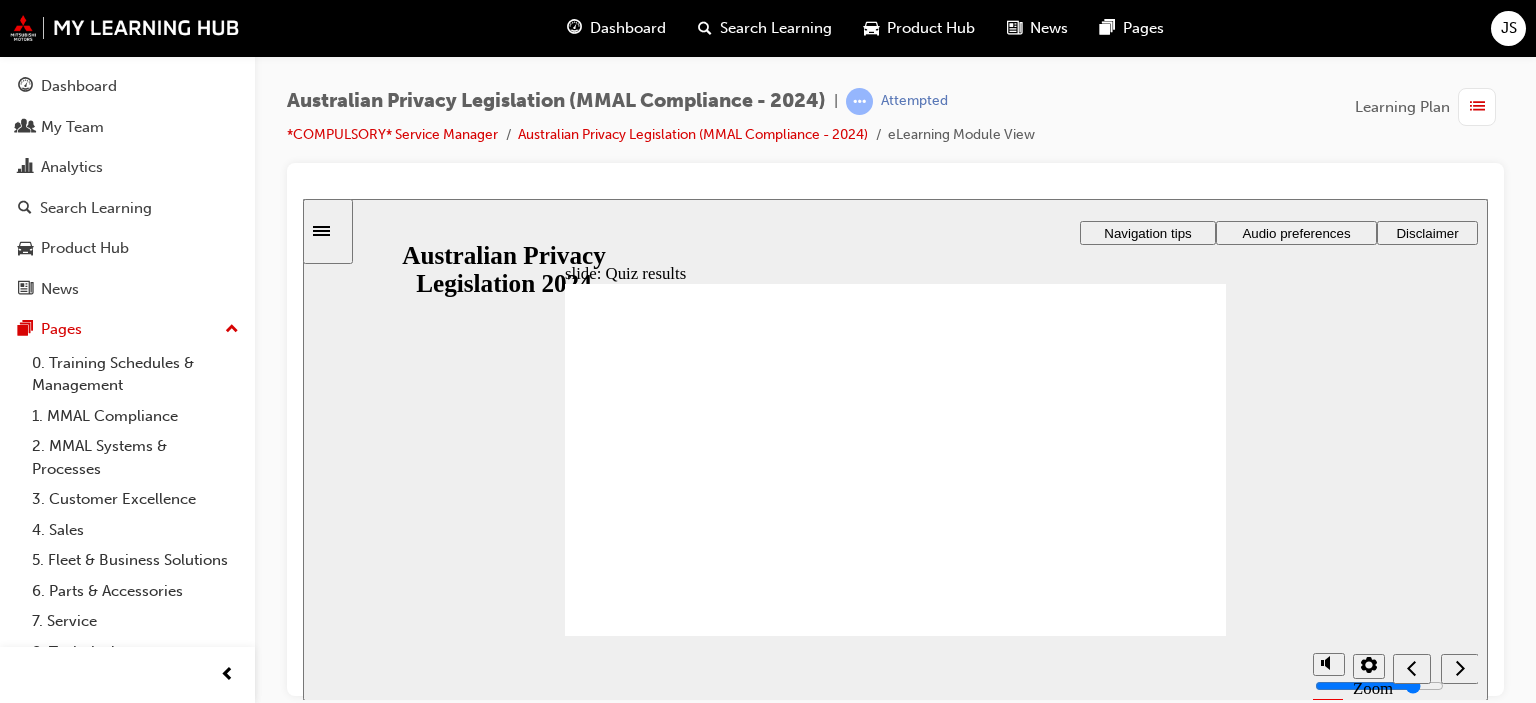 click on "Retry quiz Retry quiz" at bounding box center (995, 2093) 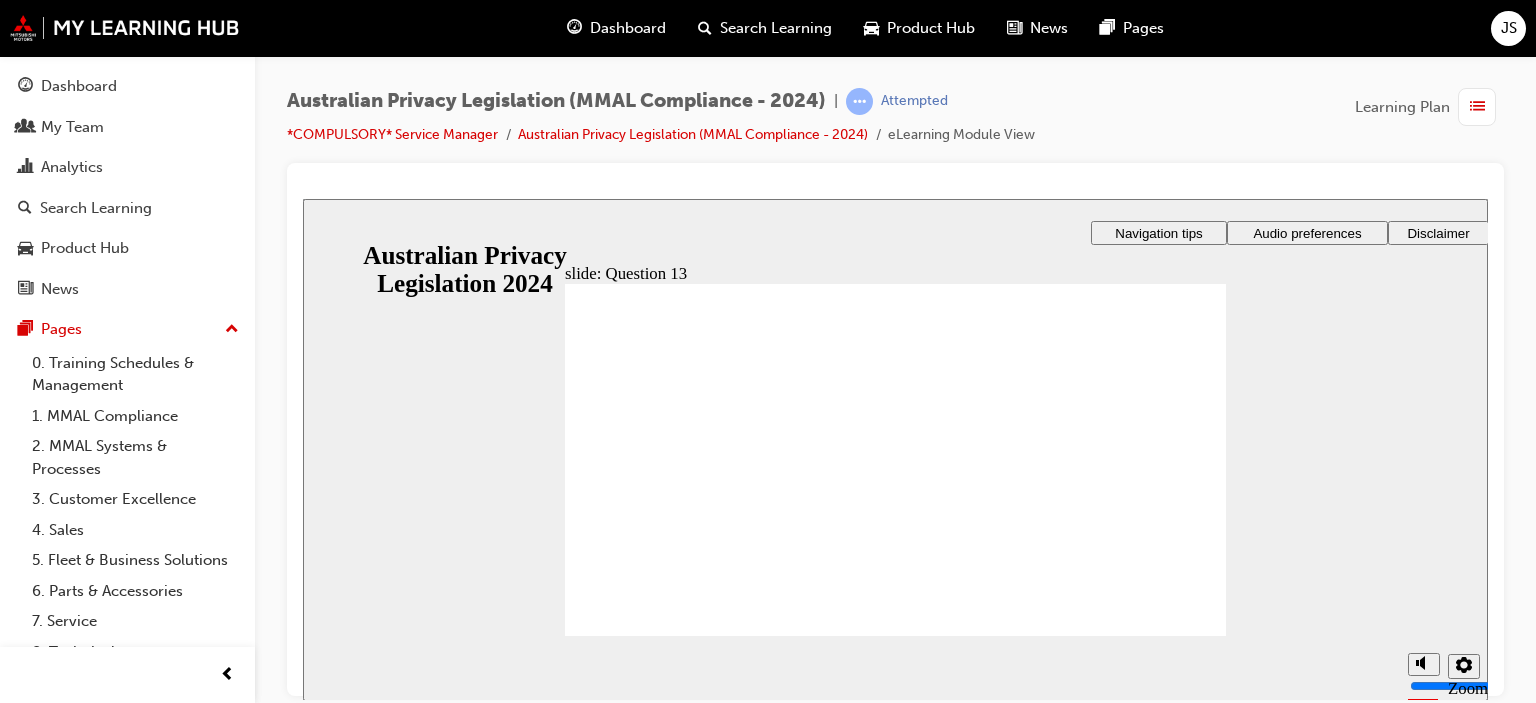 radio on "true" 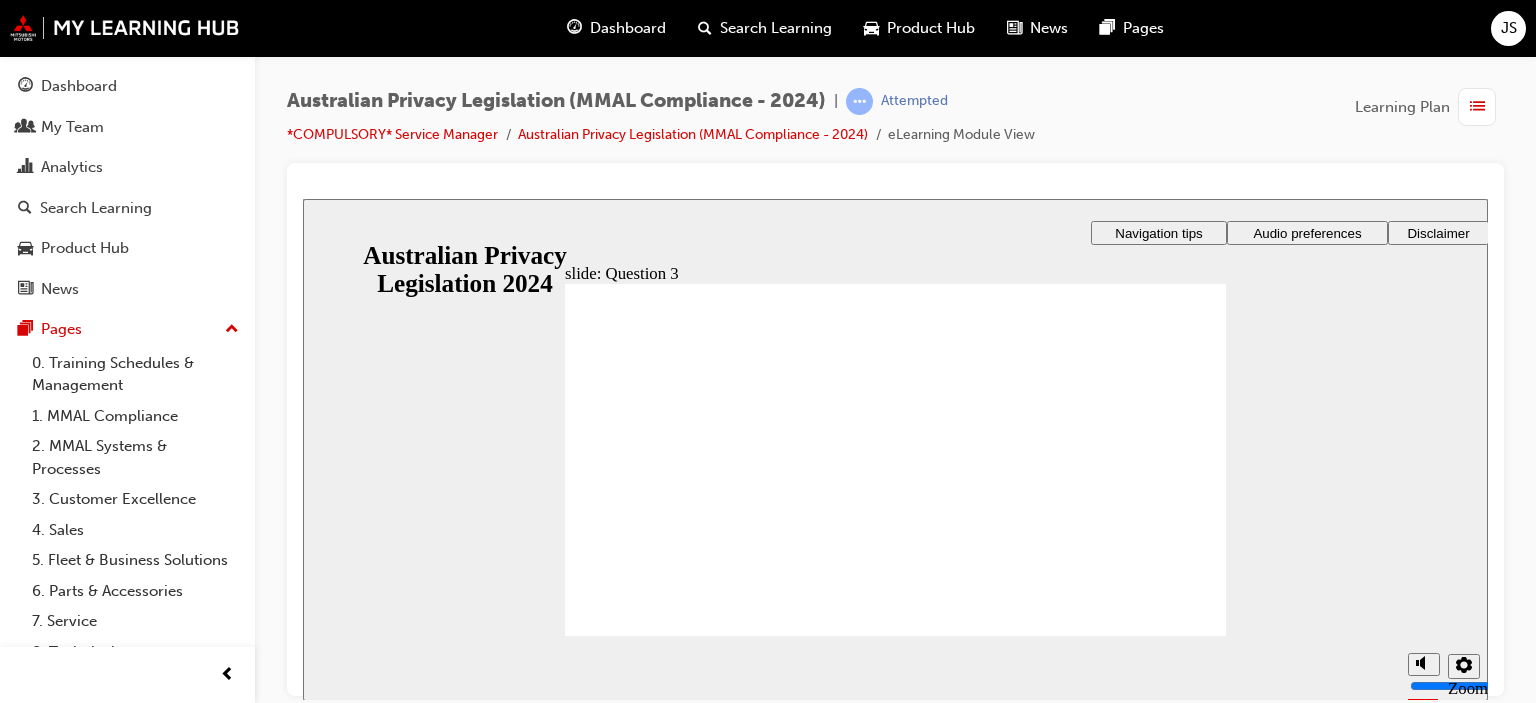 checkbox on "true" 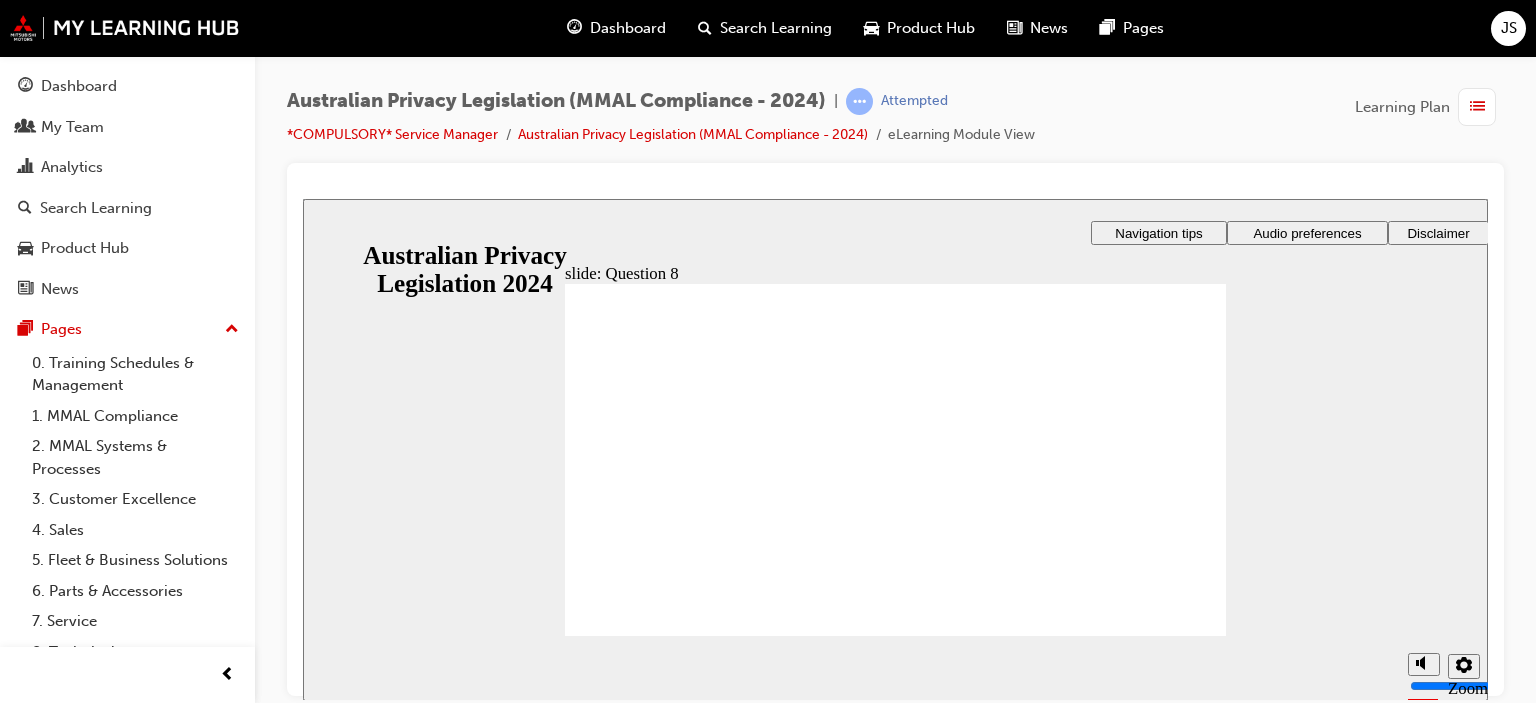 radio on "true" 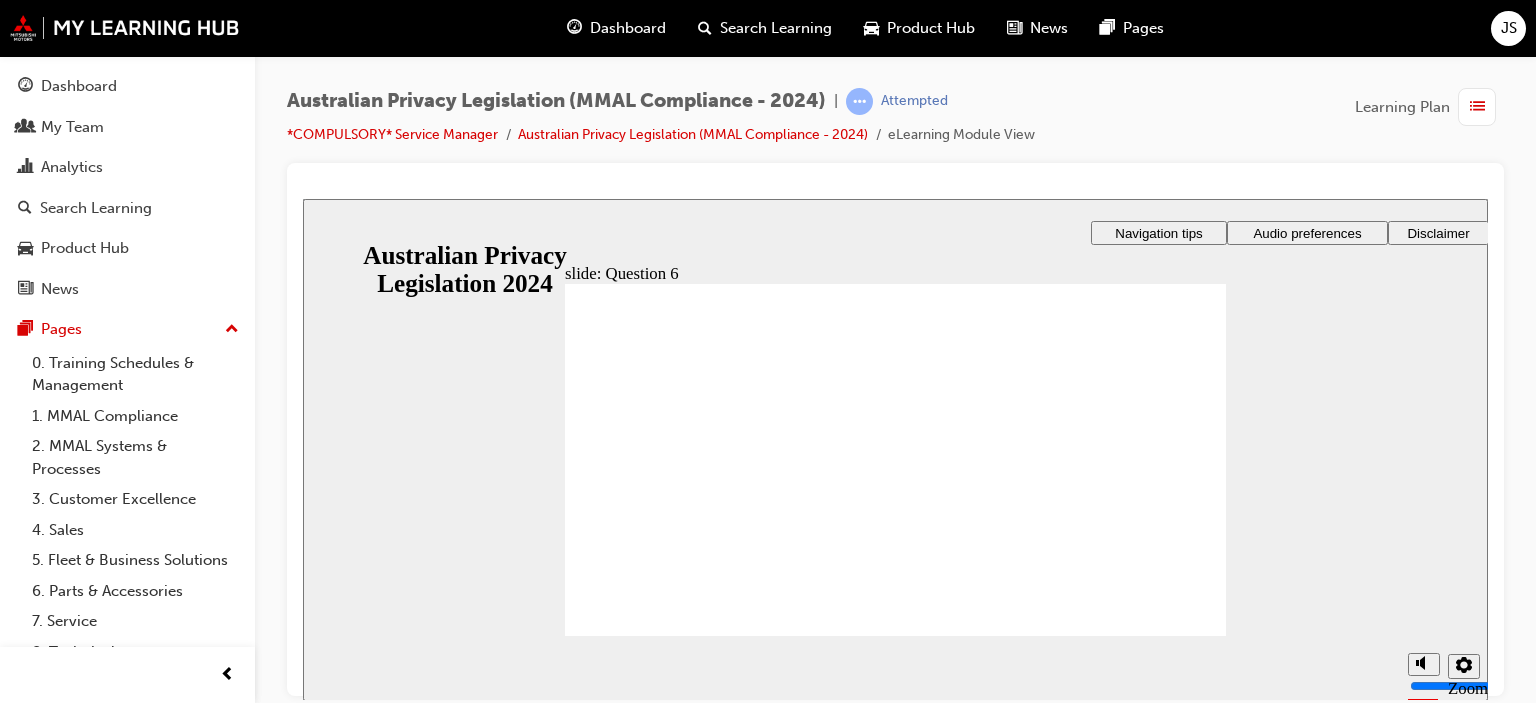 radio on "true" 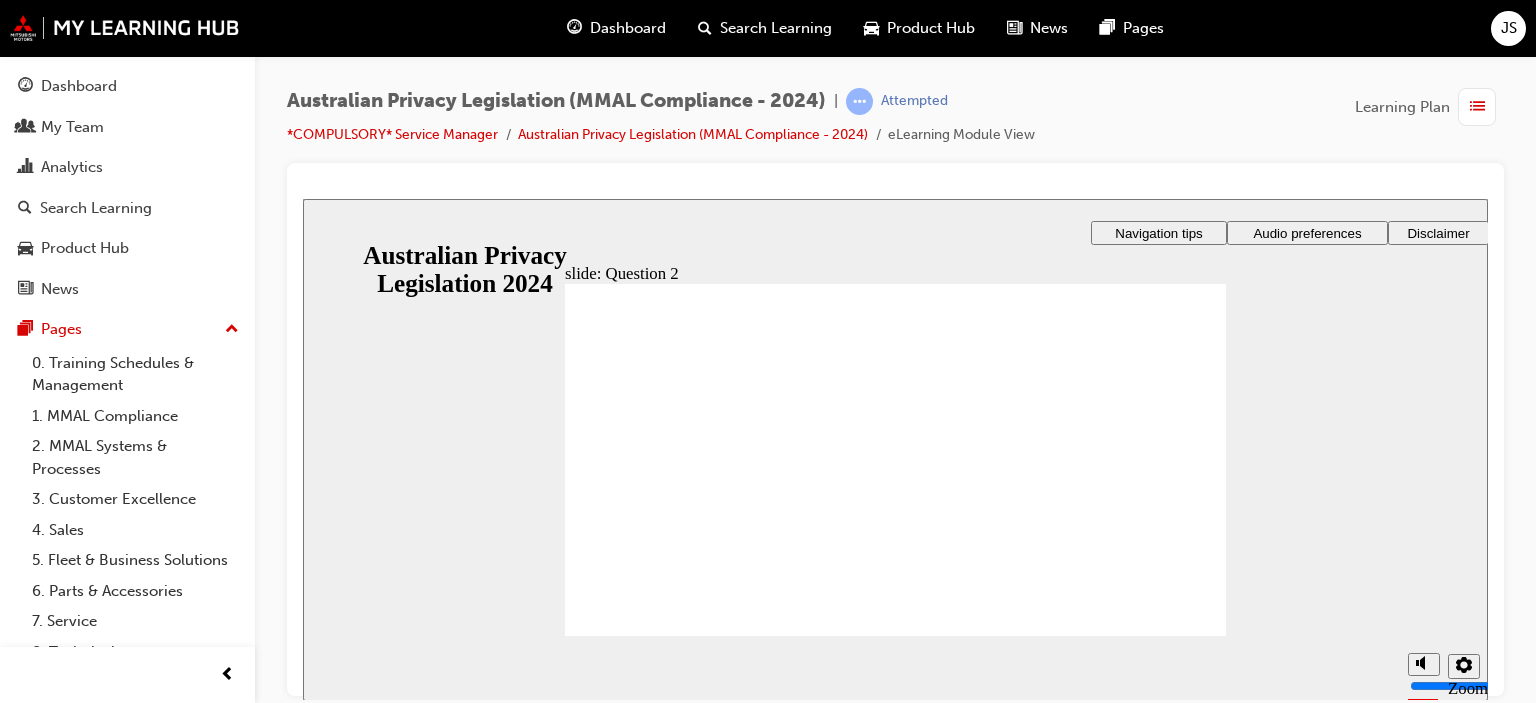 radio on "true" 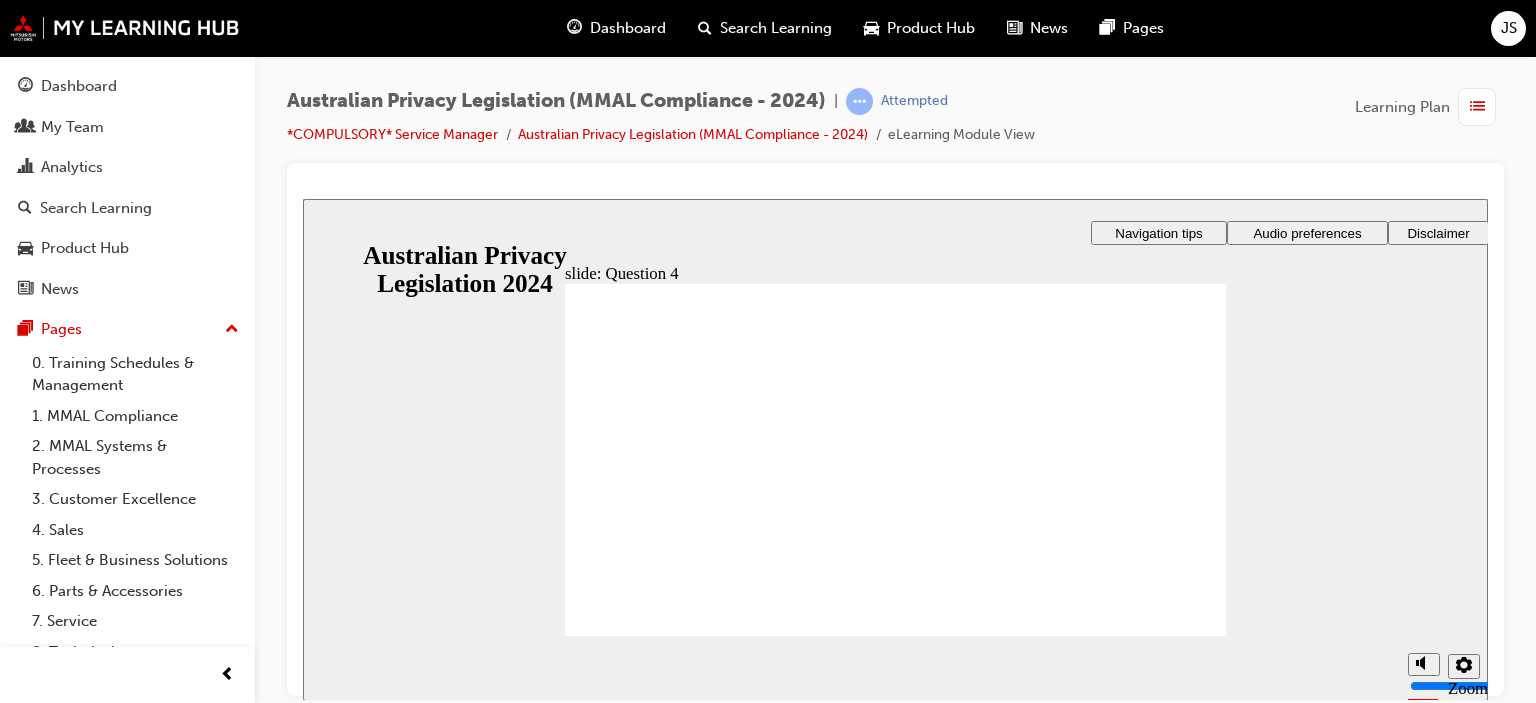 radio on "true" 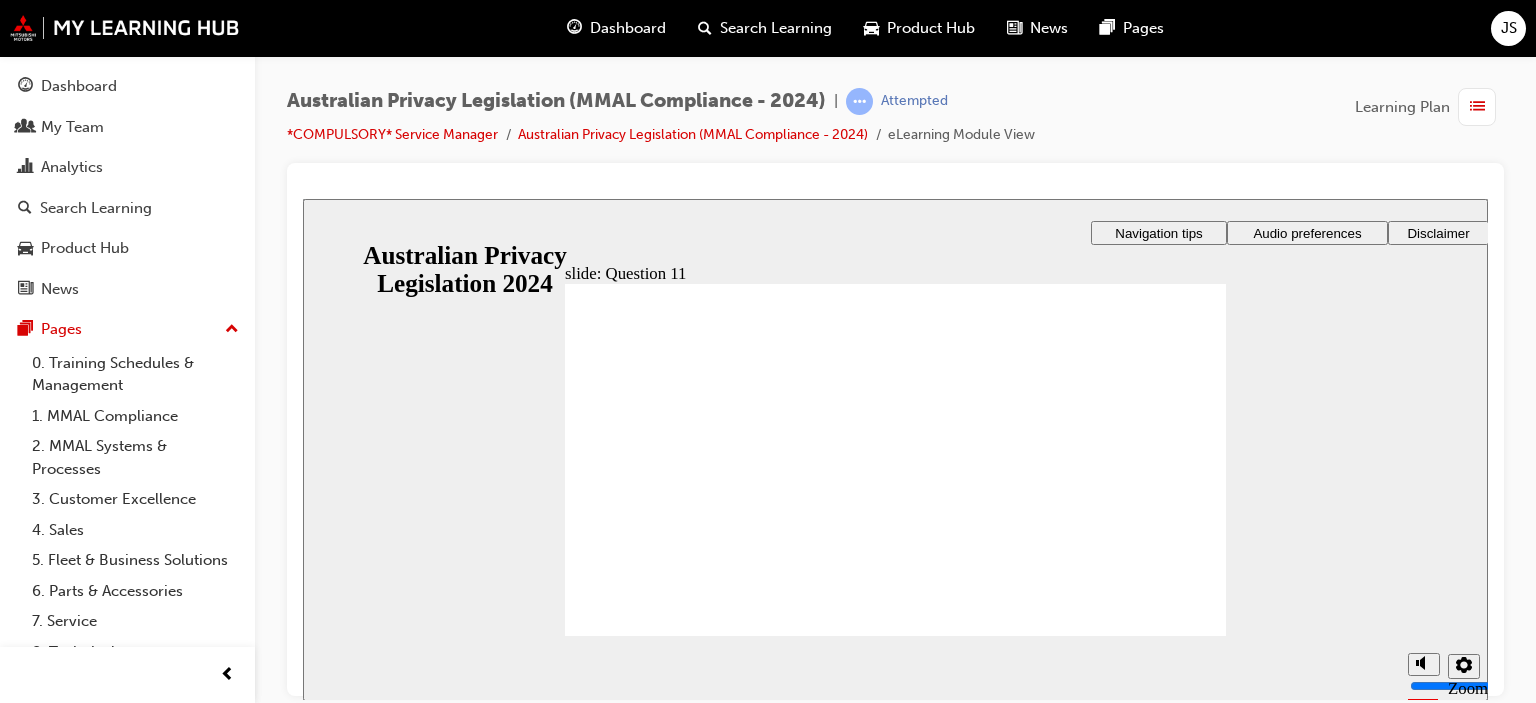 radio on "true" 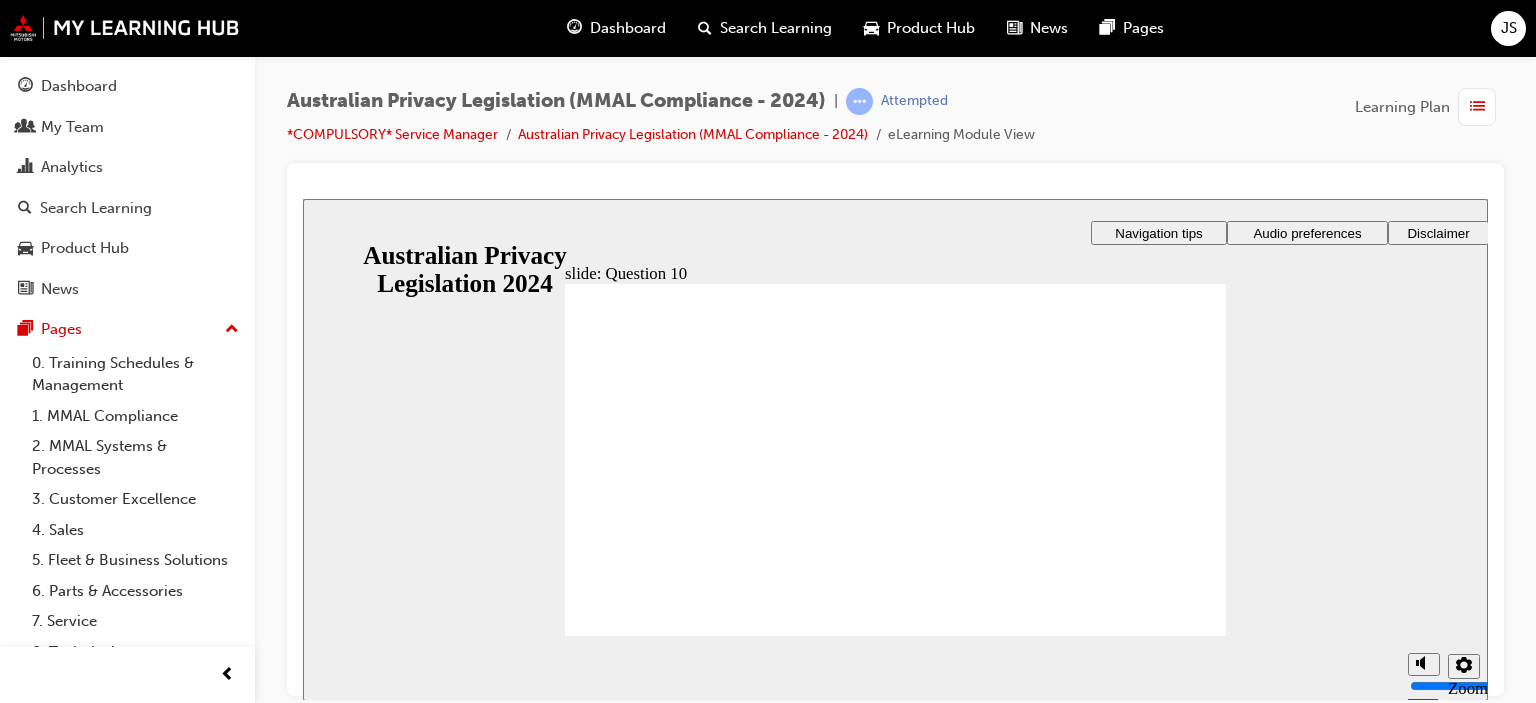 radio on "true" 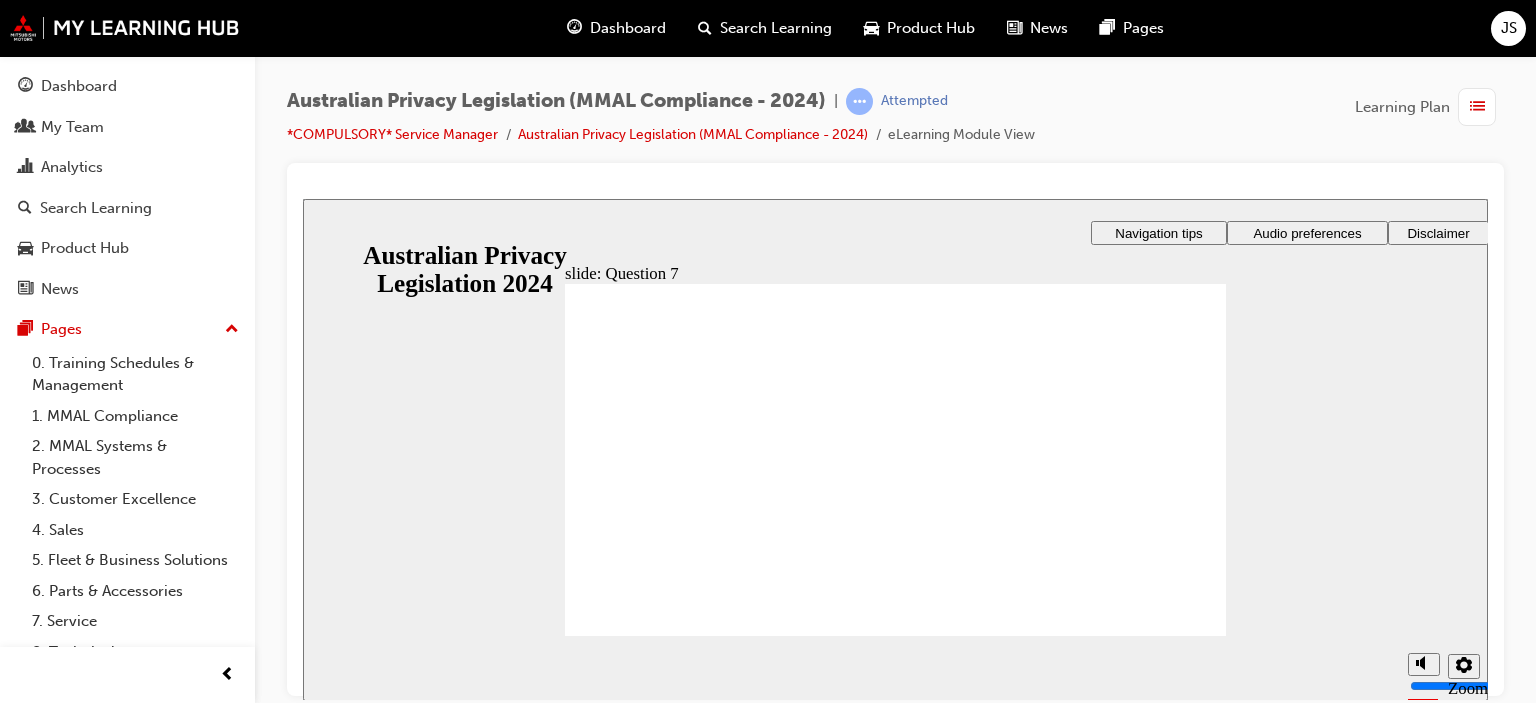 radio on "true" 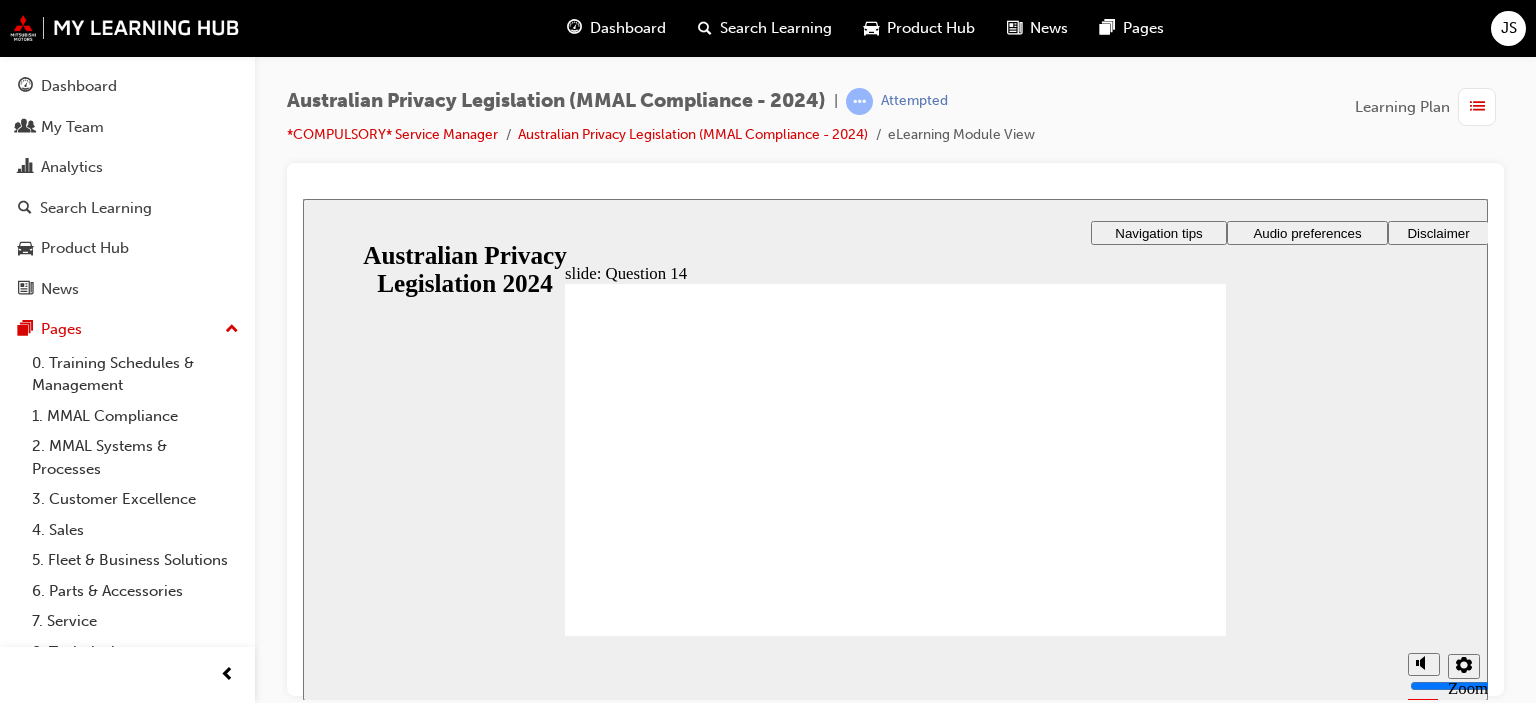 radio on "true" 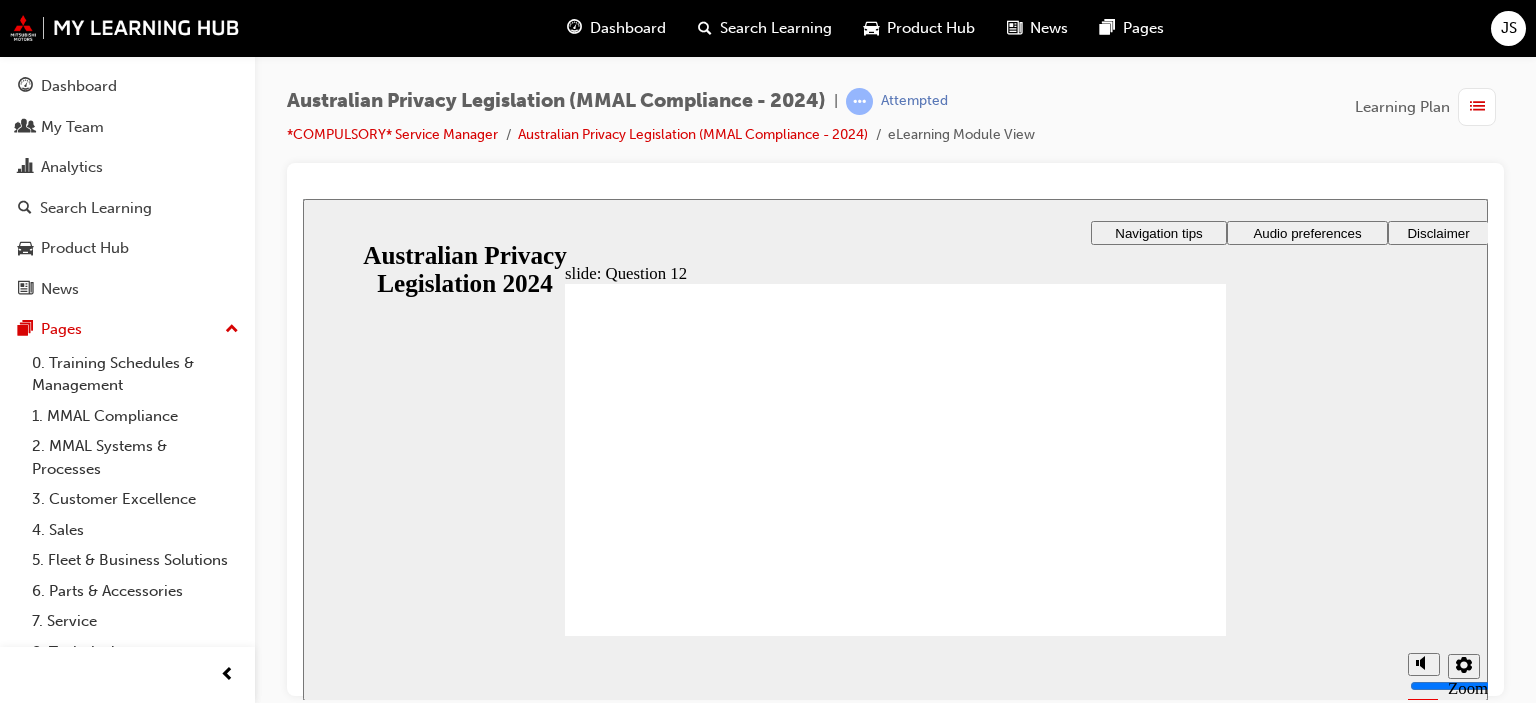 checkbox on "true" 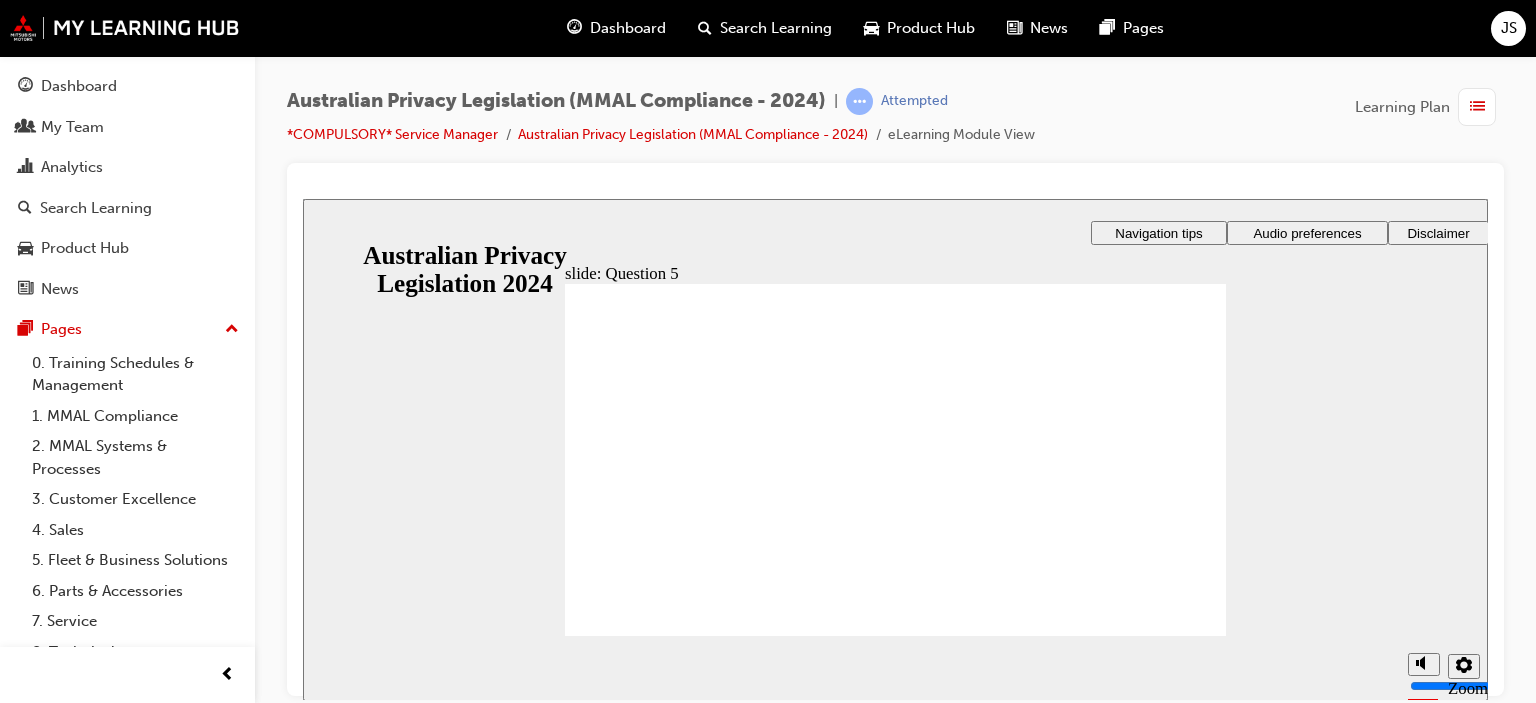 radio on "true" 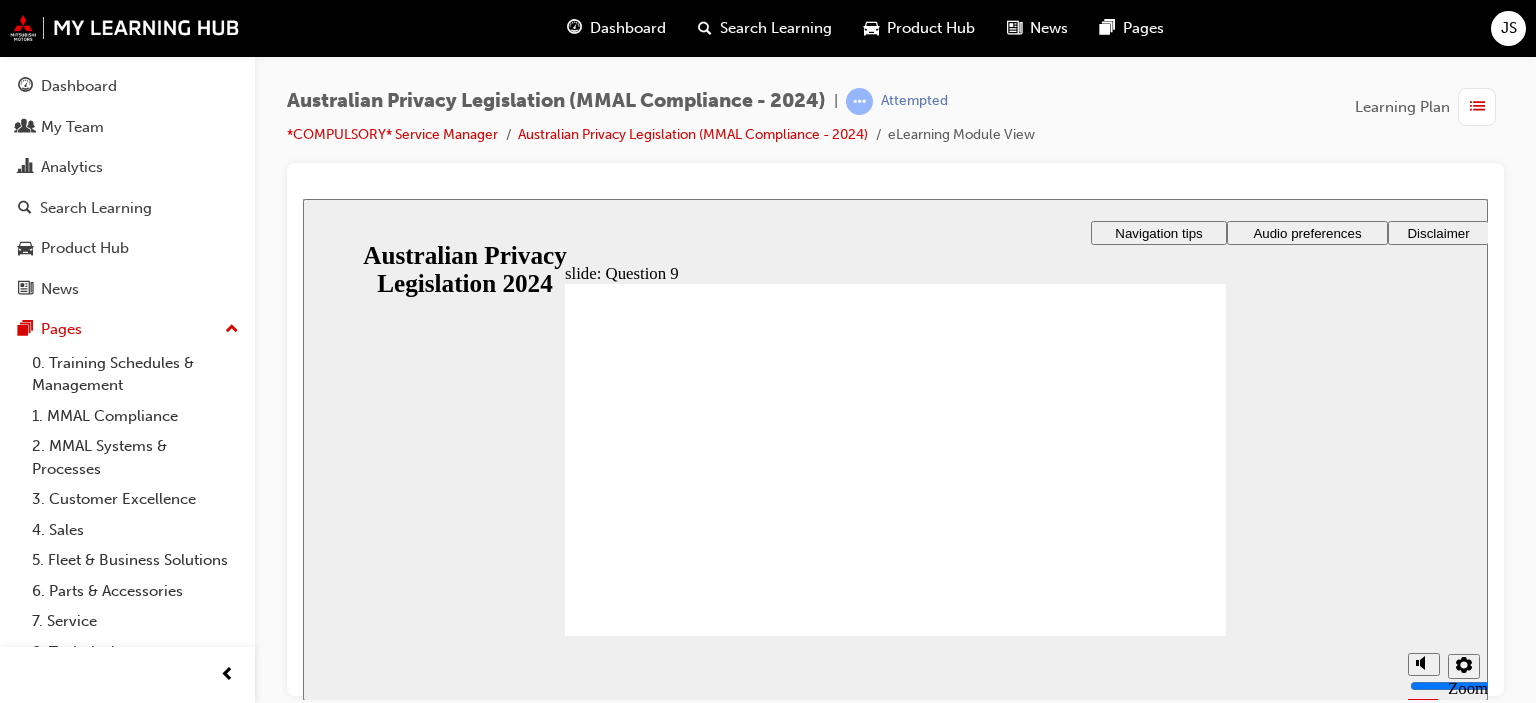 radio on "true" 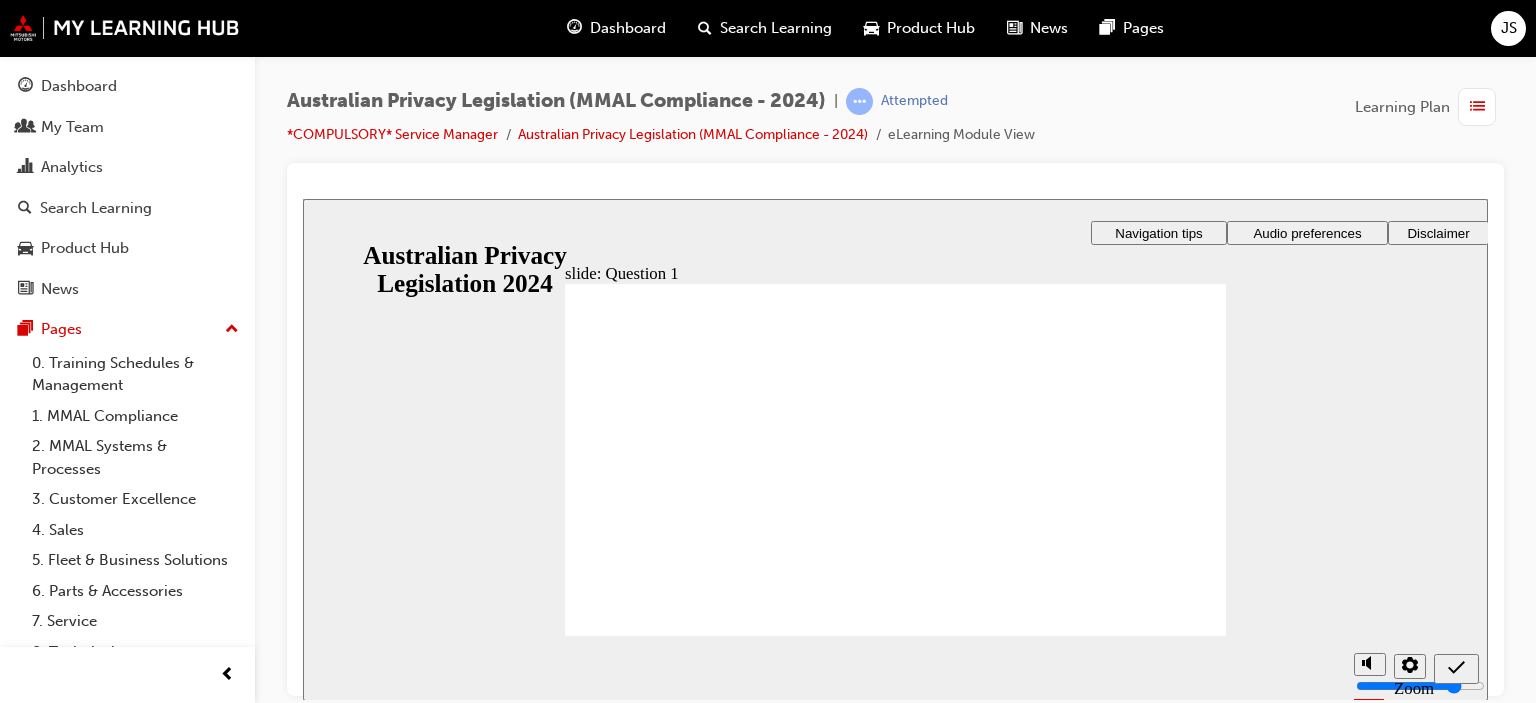 radio on "true" 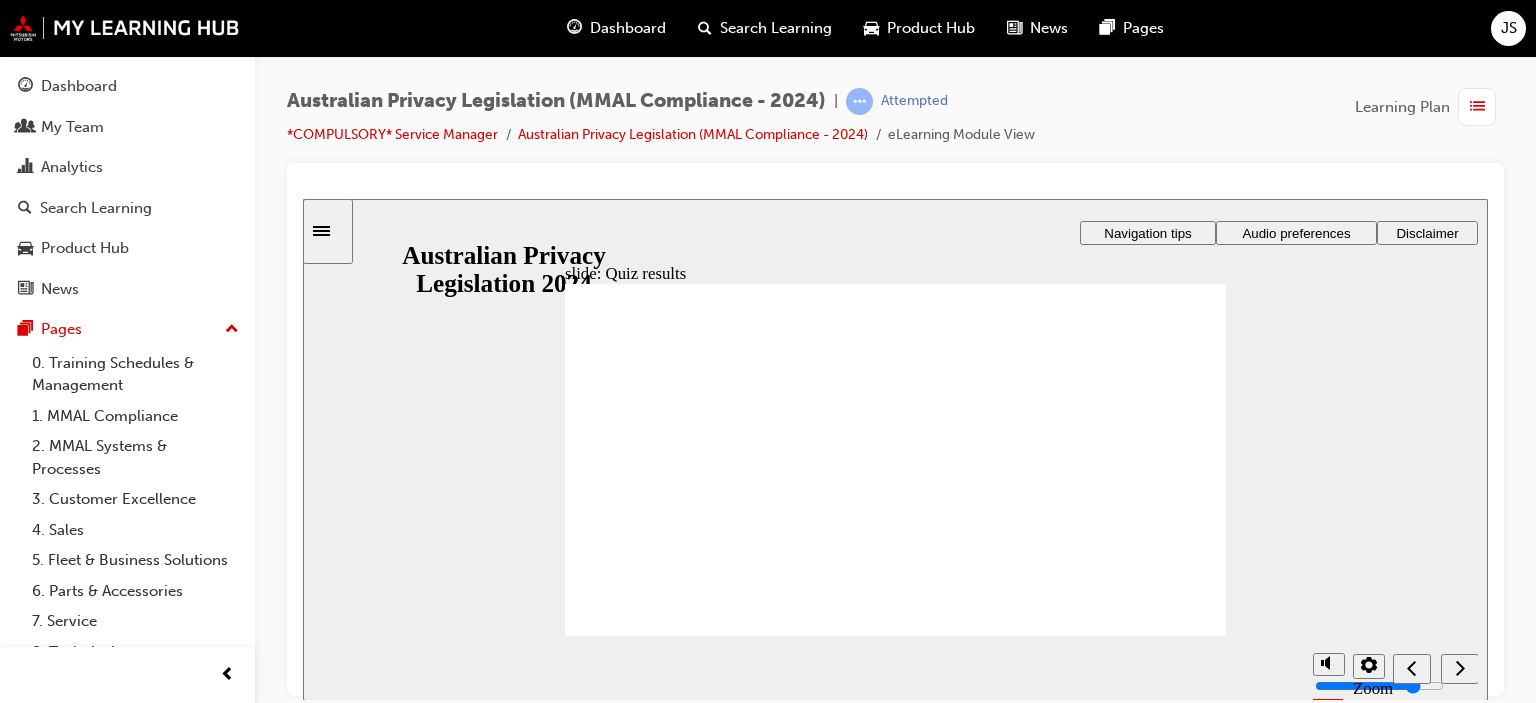 click 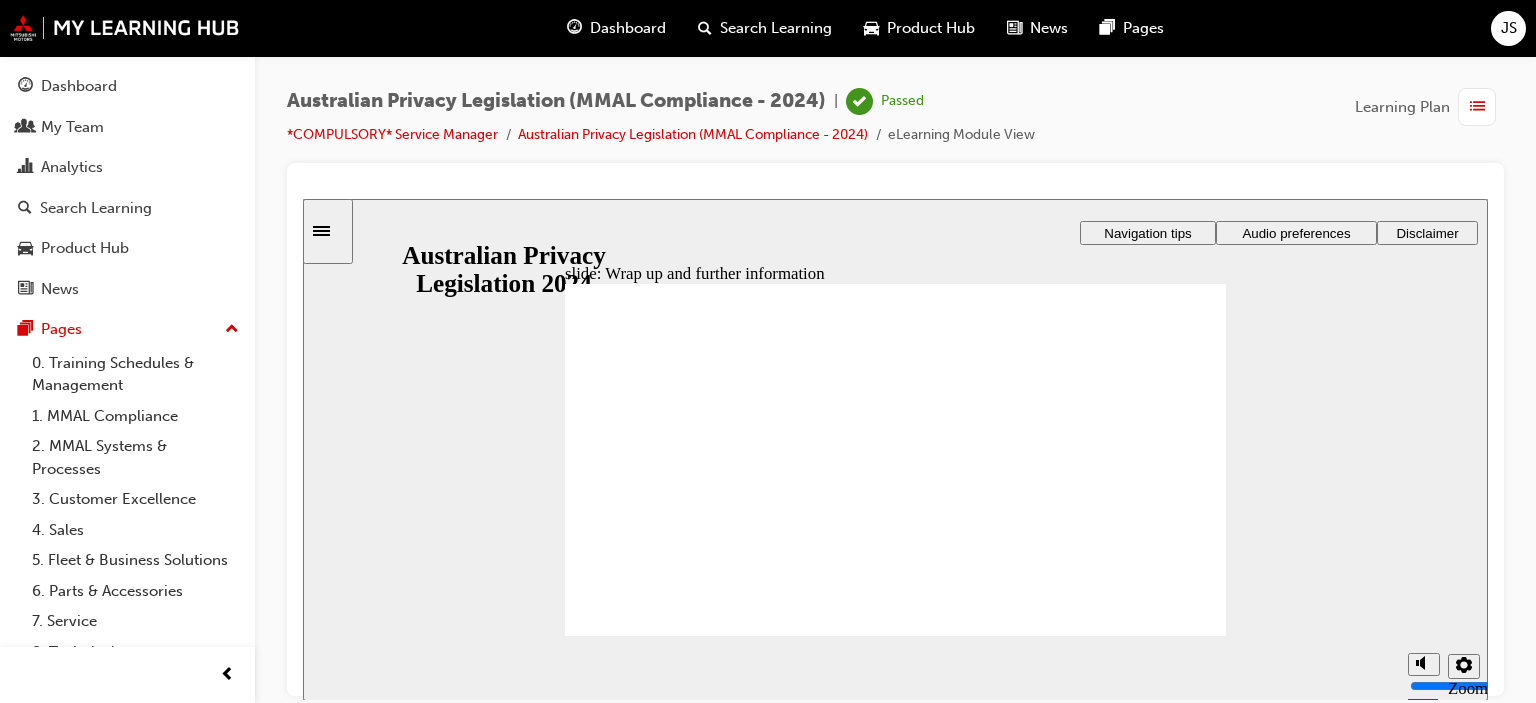 click 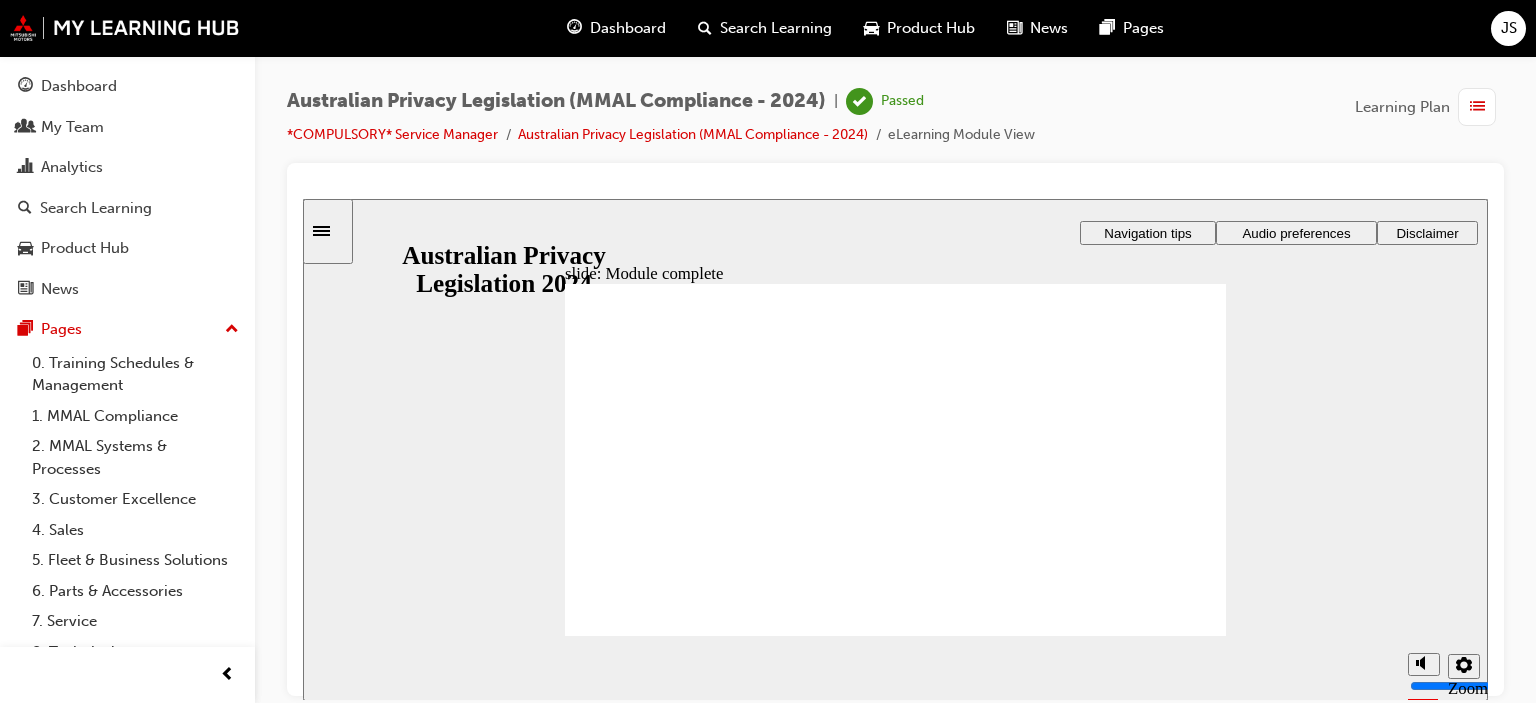 click on "Exit Exit Exit" at bounding box center (972, 2127) 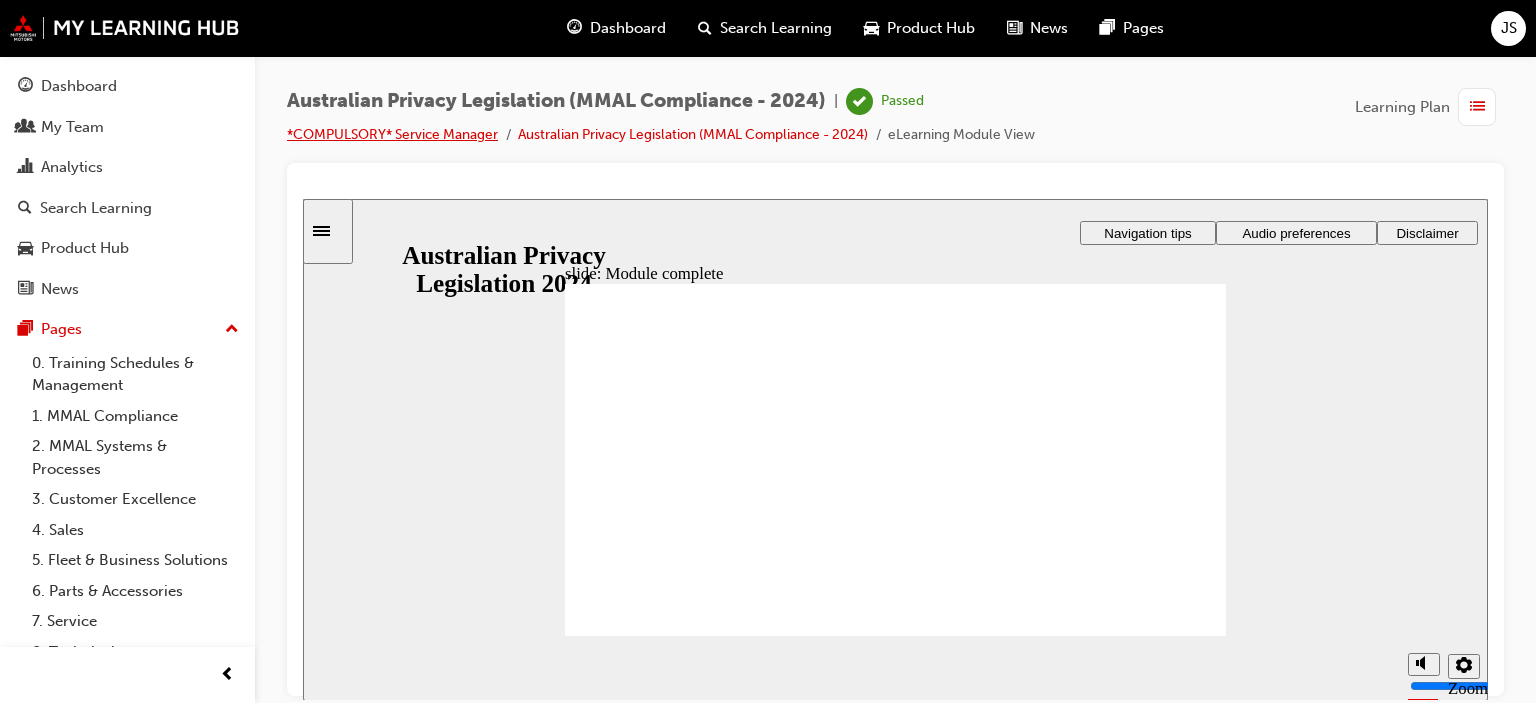 click on "*COMPULSORY* Service Manager" at bounding box center [392, 134] 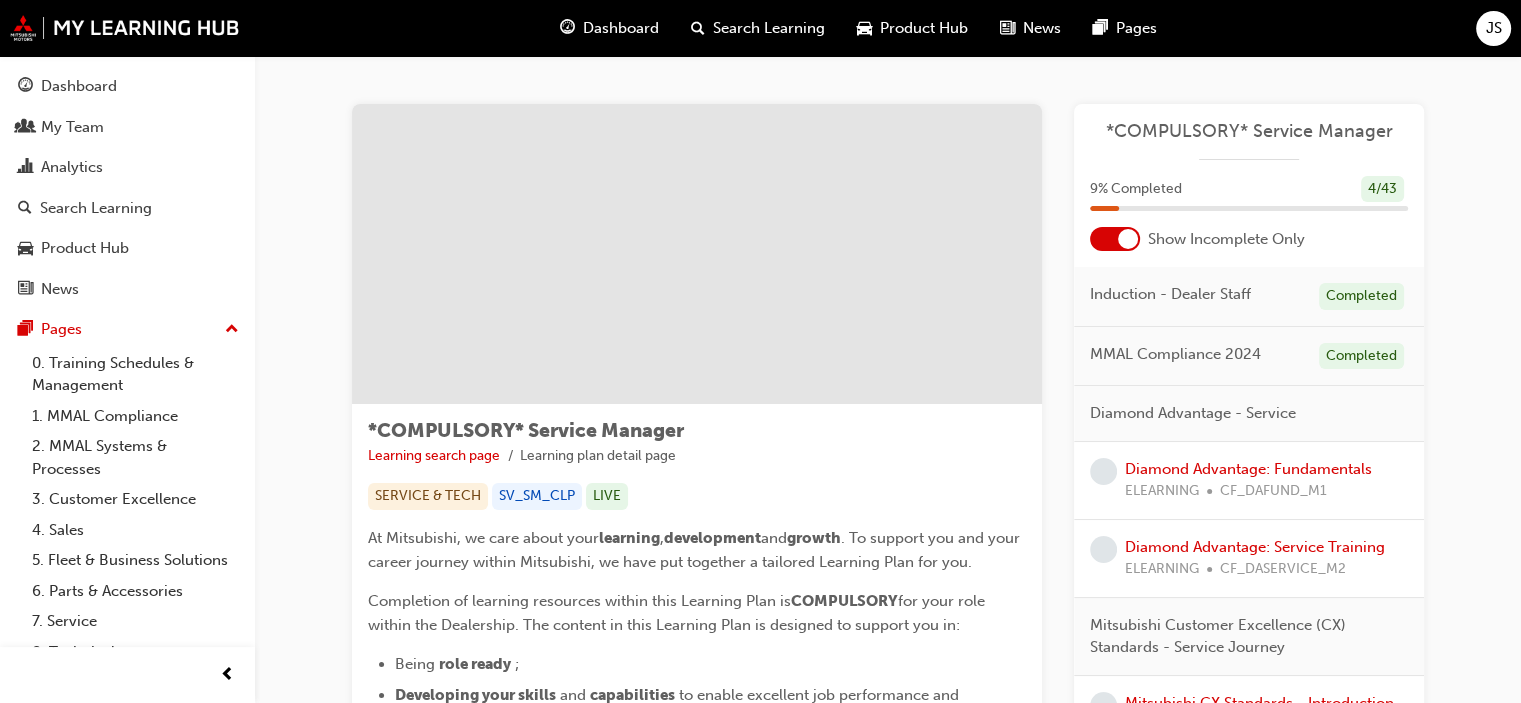 click at bounding box center [1128, 239] 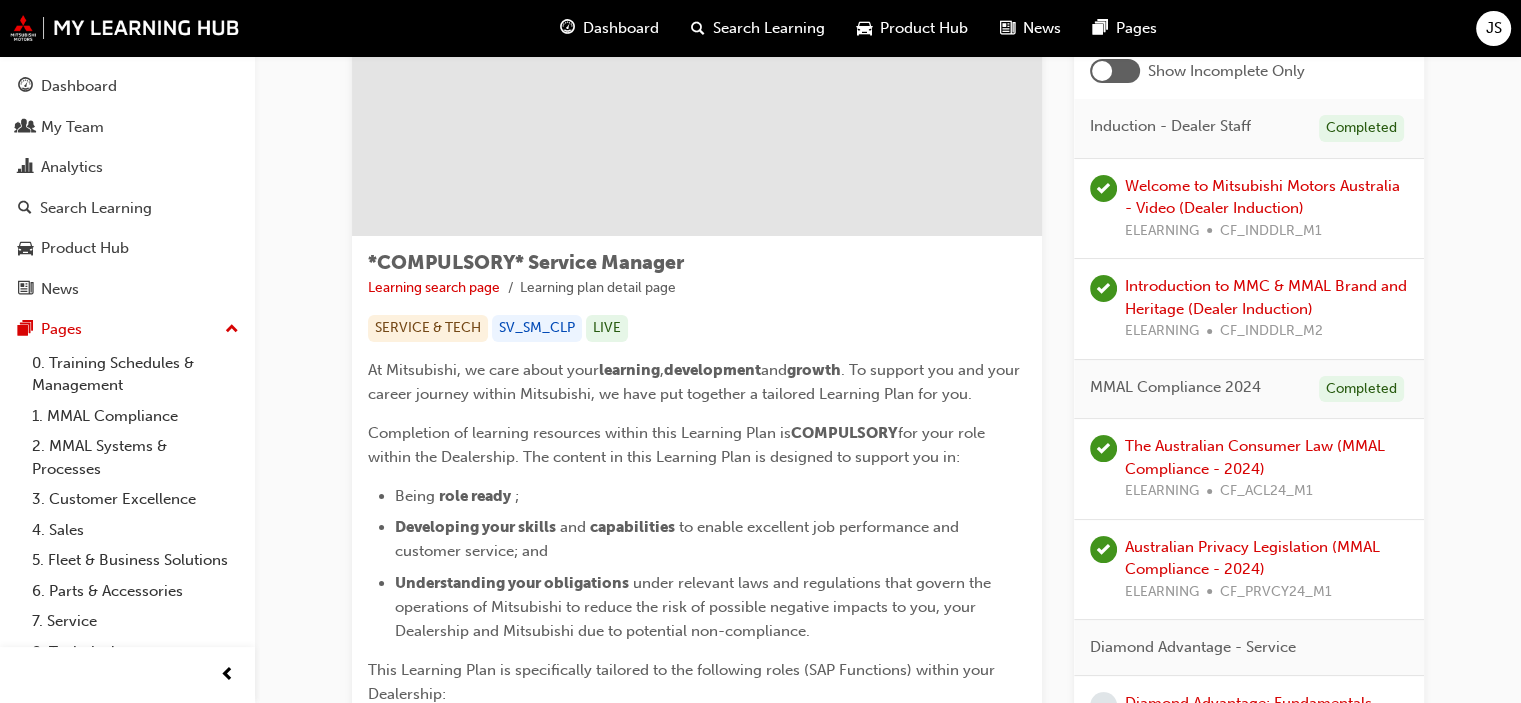 scroll, scrollTop: 164, scrollLeft: 0, axis: vertical 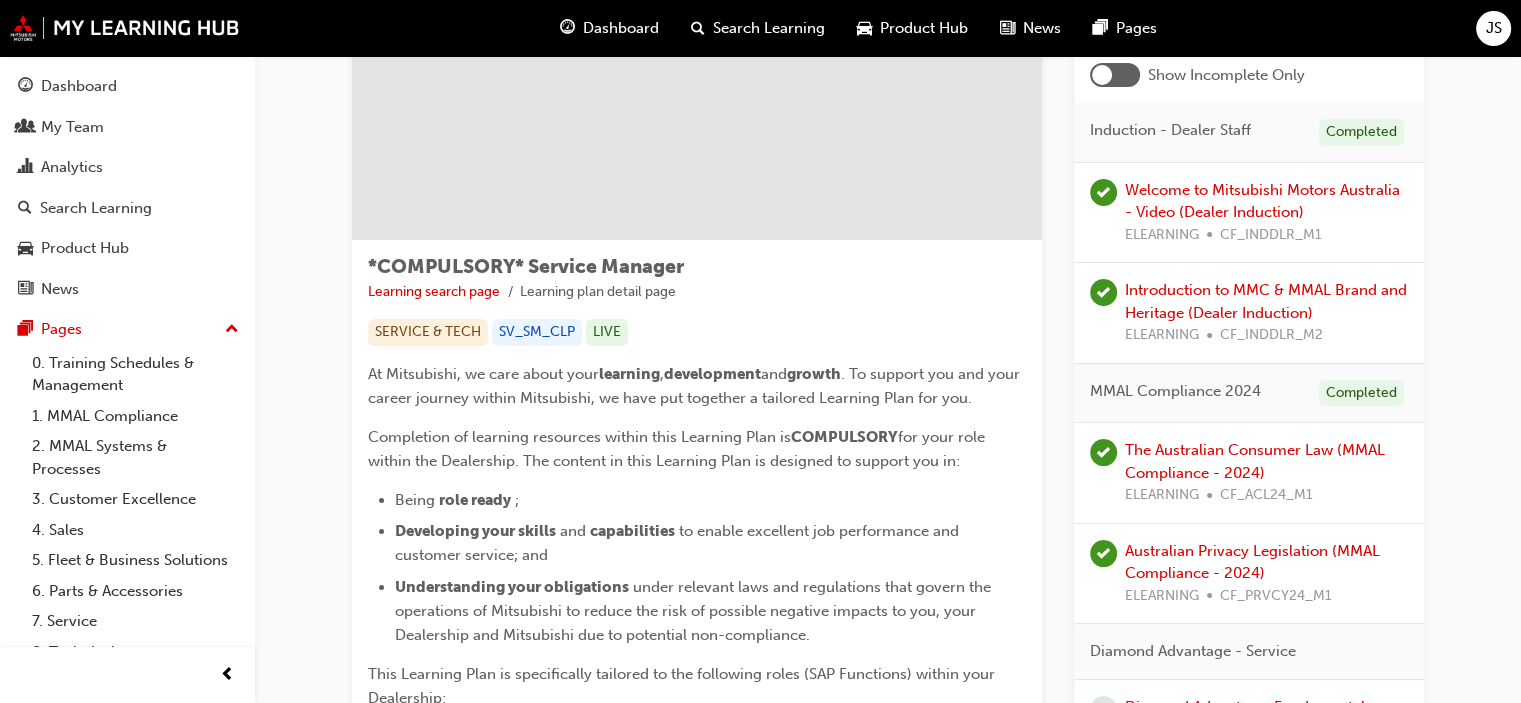 click at bounding box center [1102, 75] 